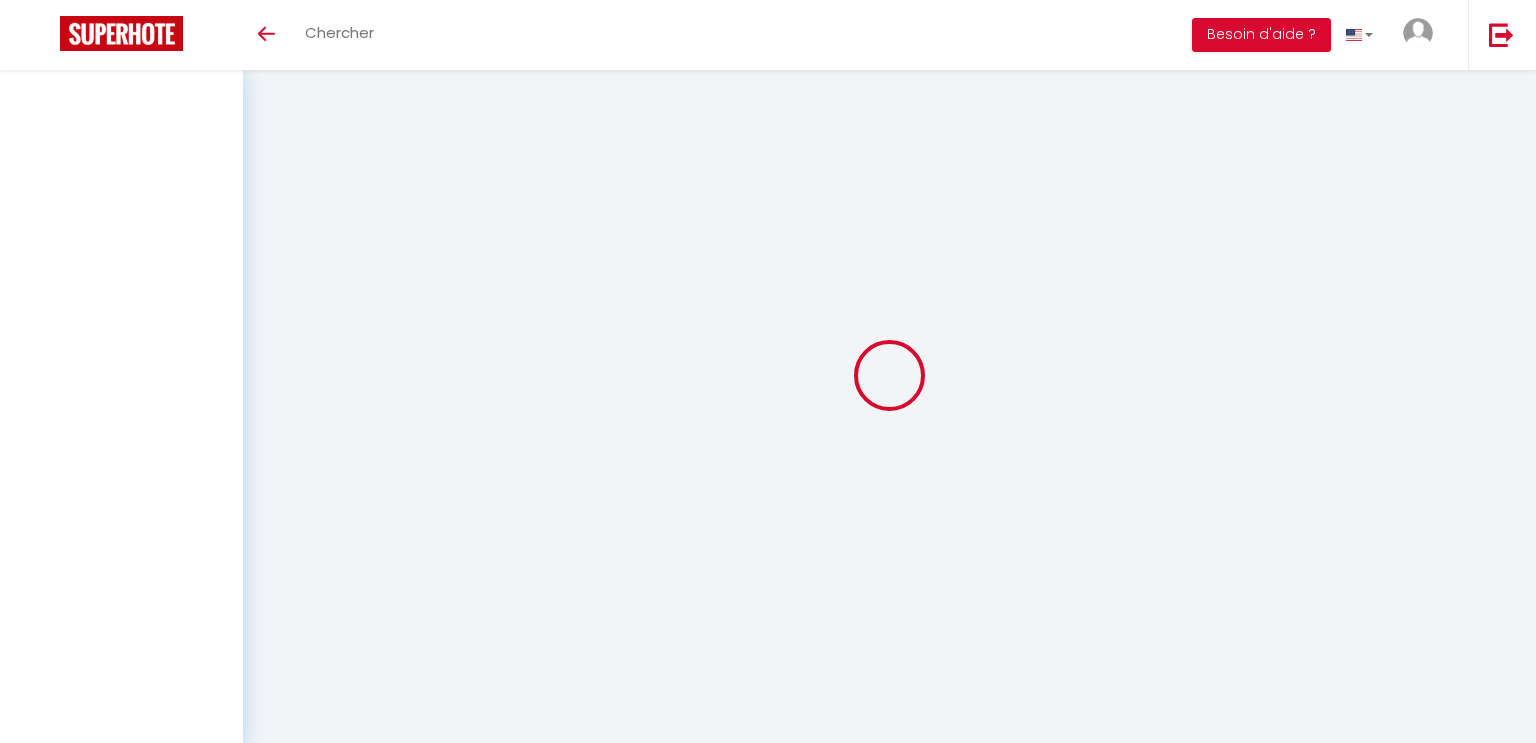 scroll, scrollTop: 0, scrollLeft: 0, axis: both 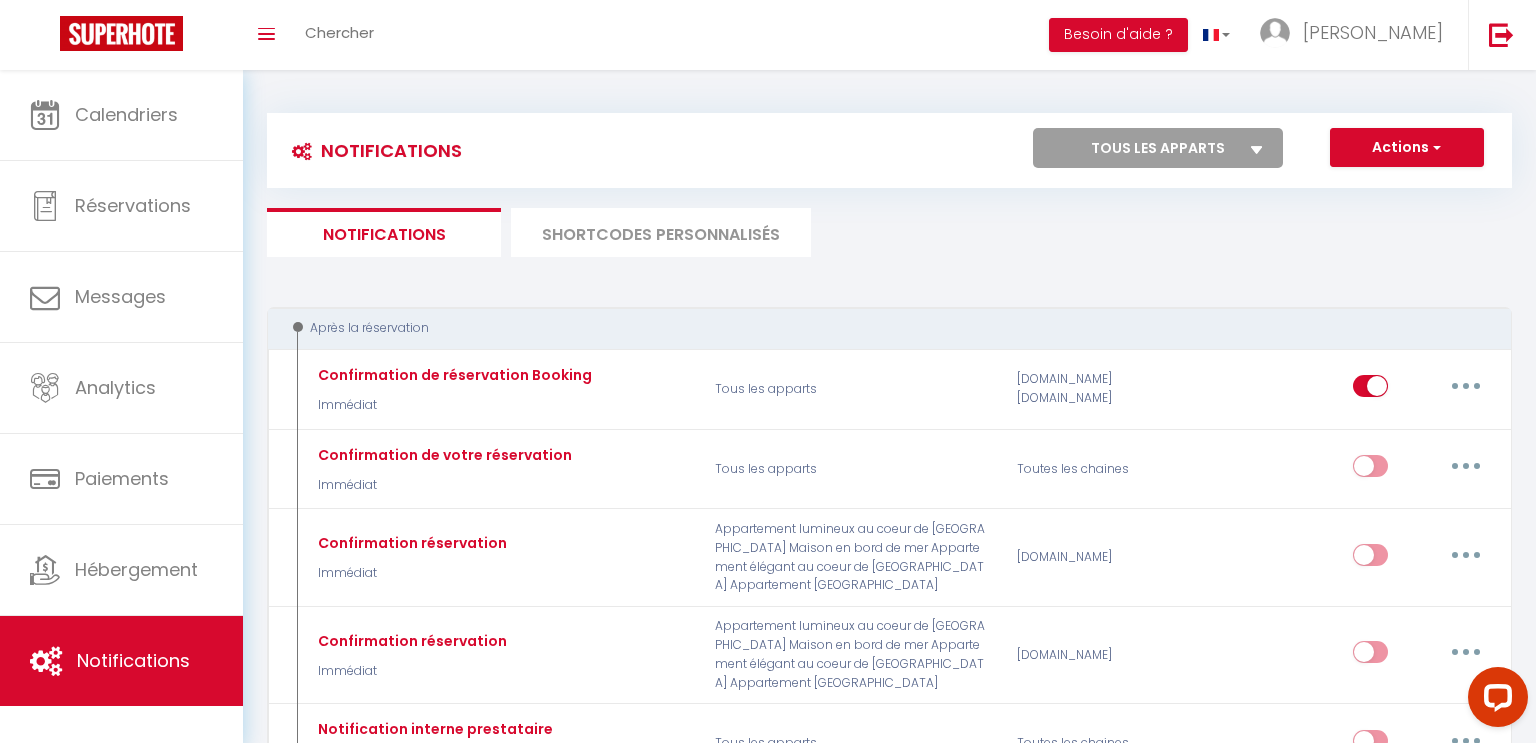 click on "SHORTCODES PERSONNALISÉS" at bounding box center (661, 232) 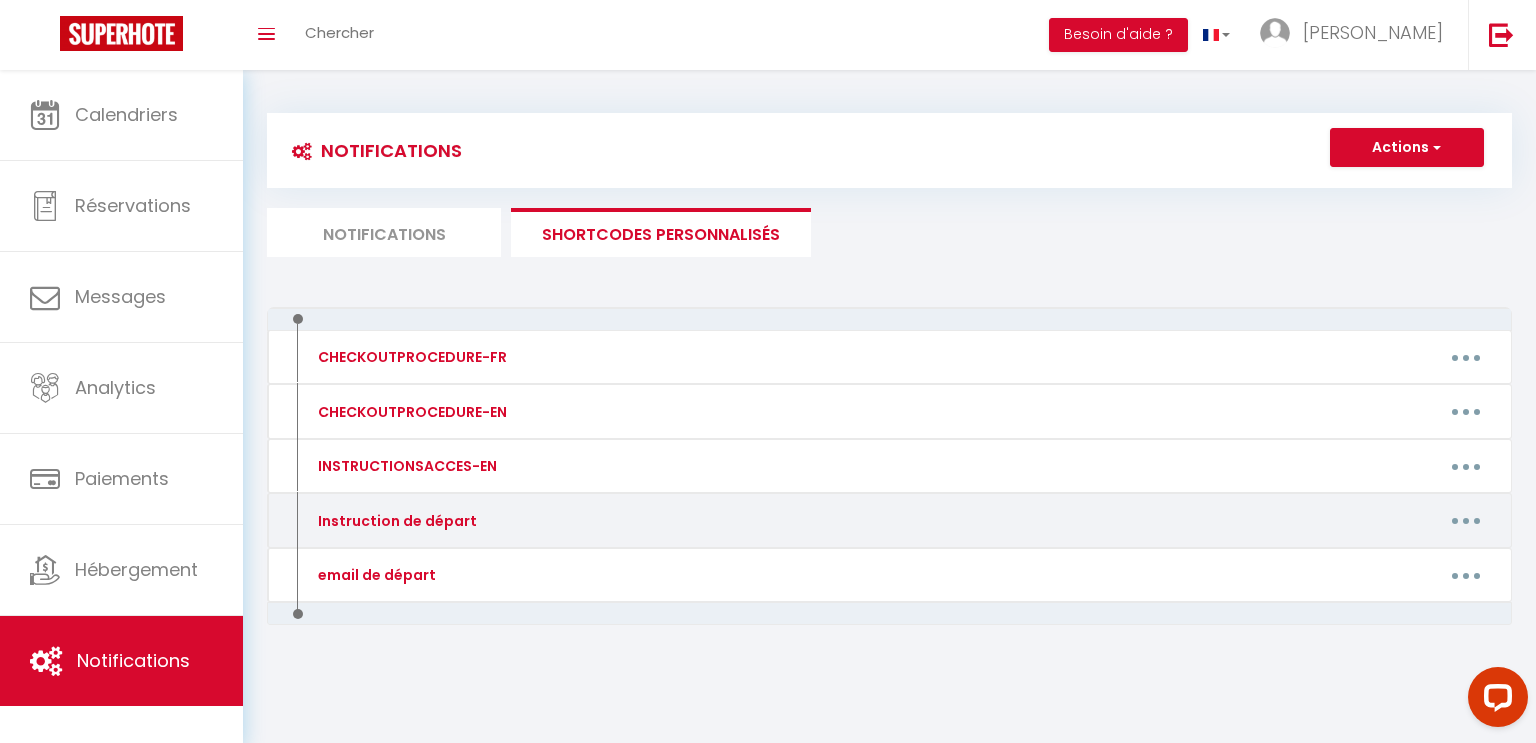 click at bounding box center [1466, 521] 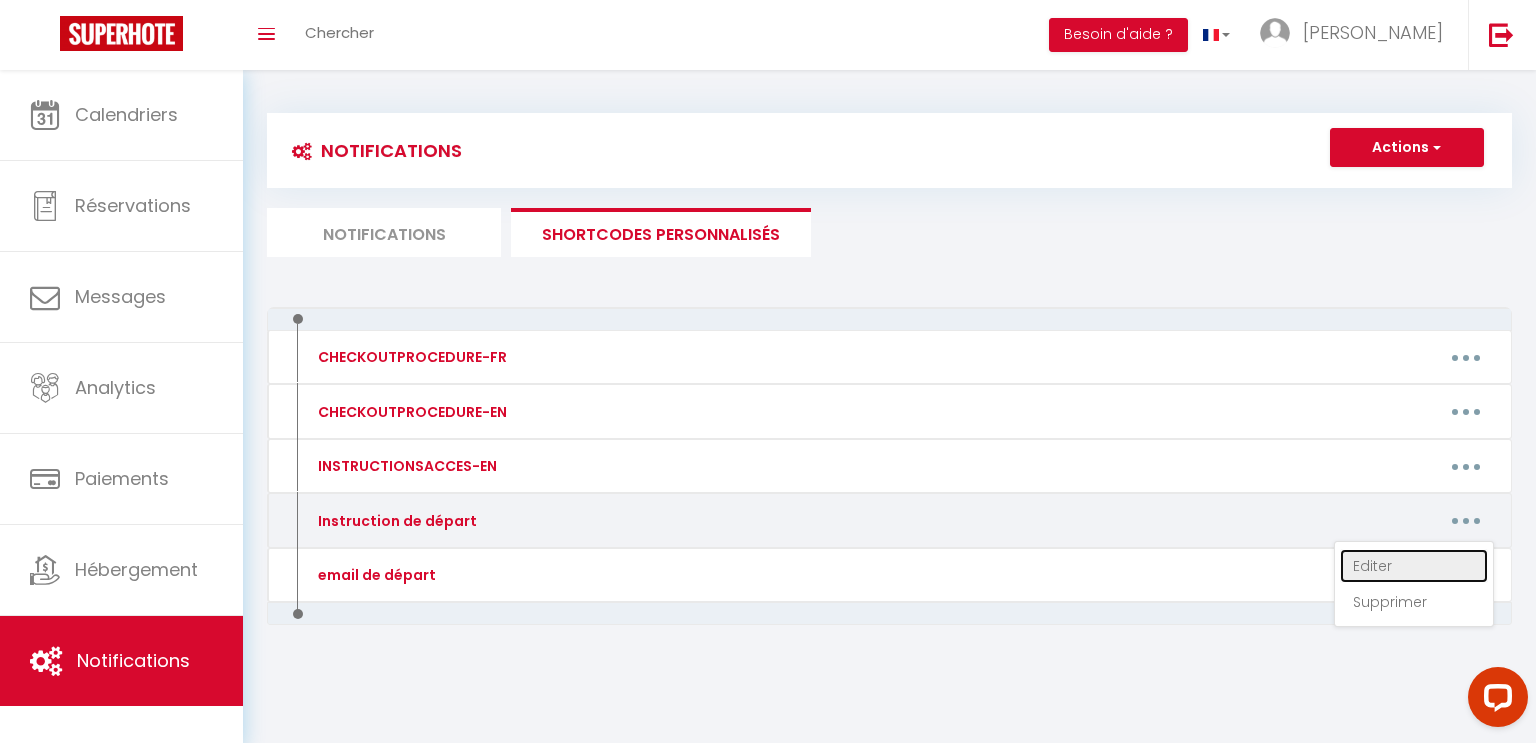 click on "Editer" at bounding box center (1414, 566) 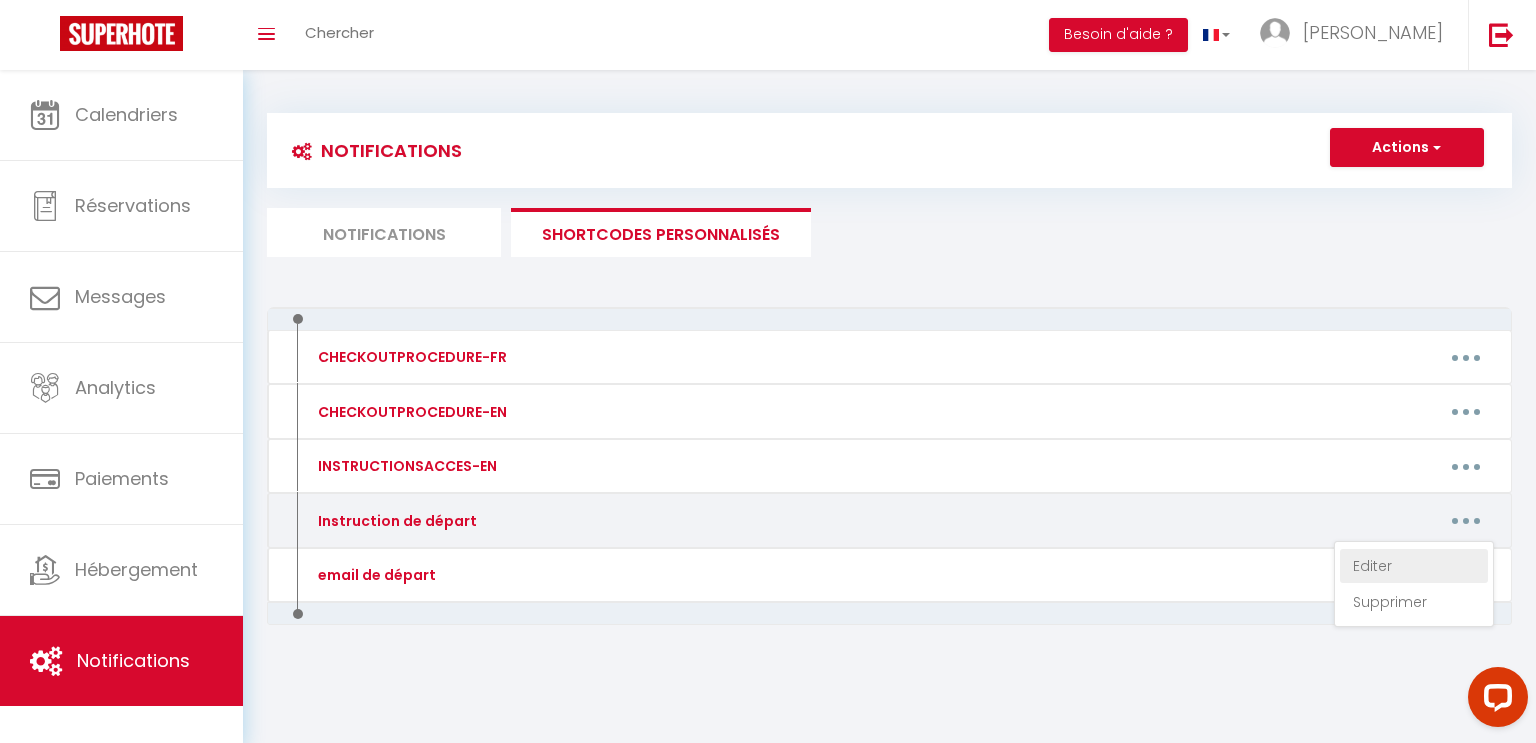 type on "Instruction de départ" 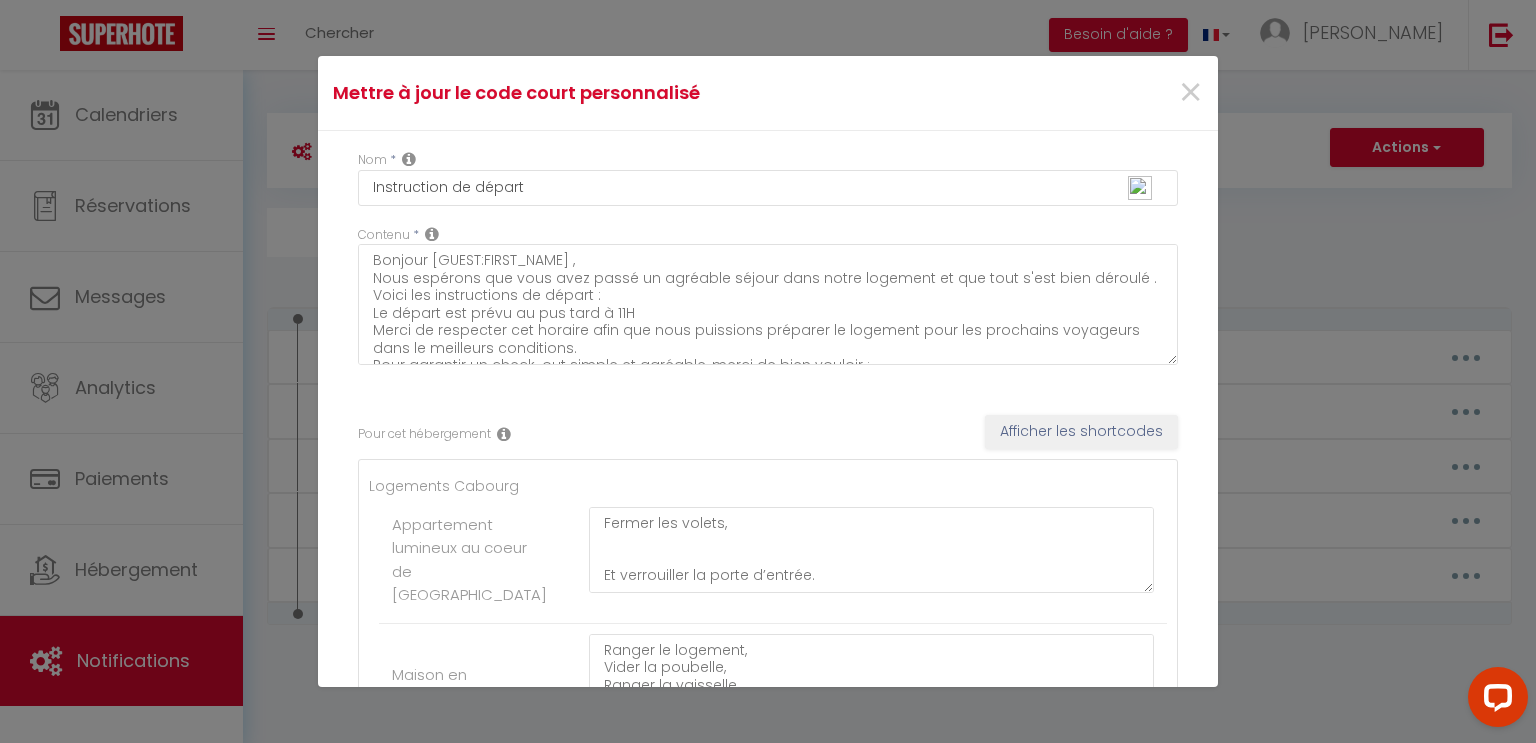 scroll, scrollTop: 268, scrollLeft: 0, axis: vertical 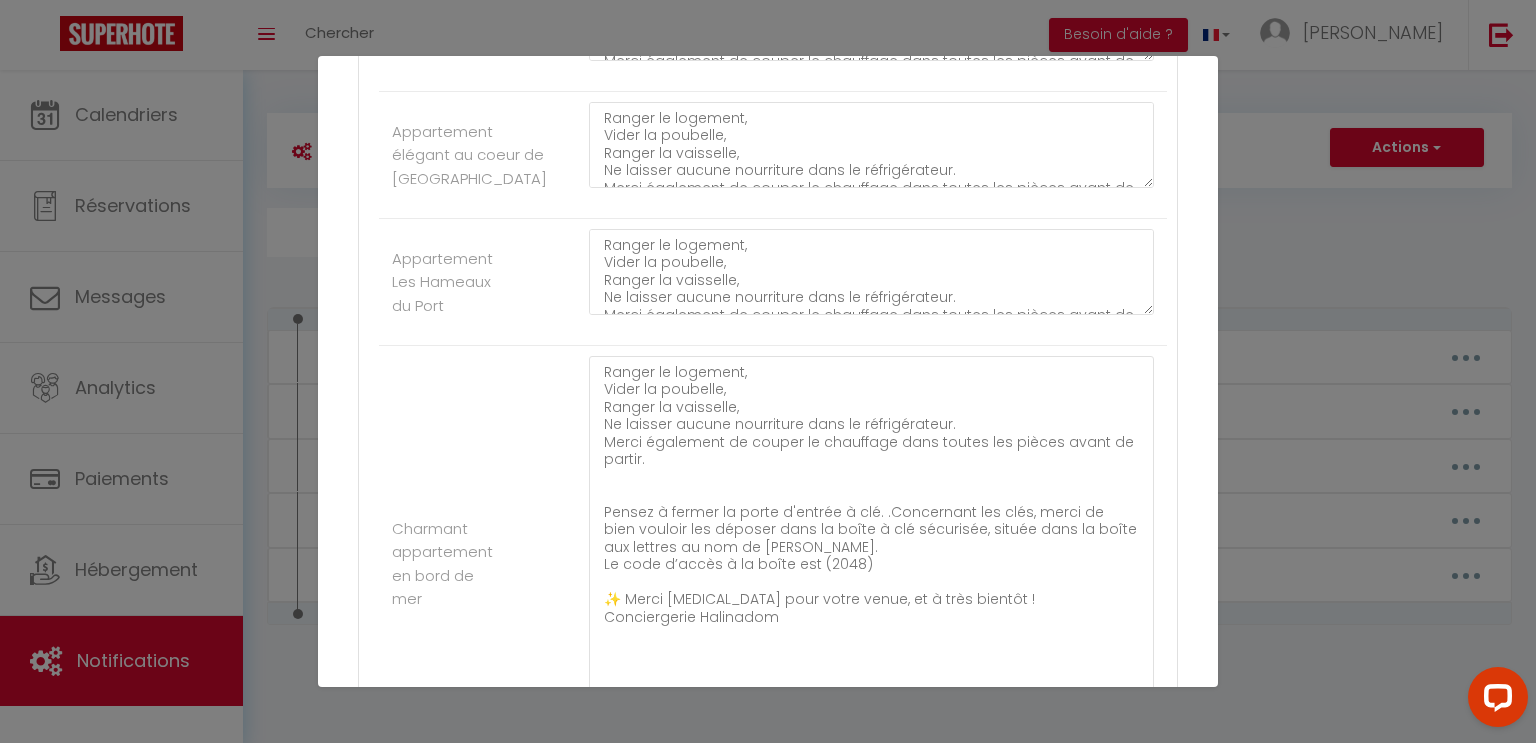 drag, startPoint x: 1149, startPoint y: 431, endPoint x: 1154, endPoint y: 742, distance: 311.0402 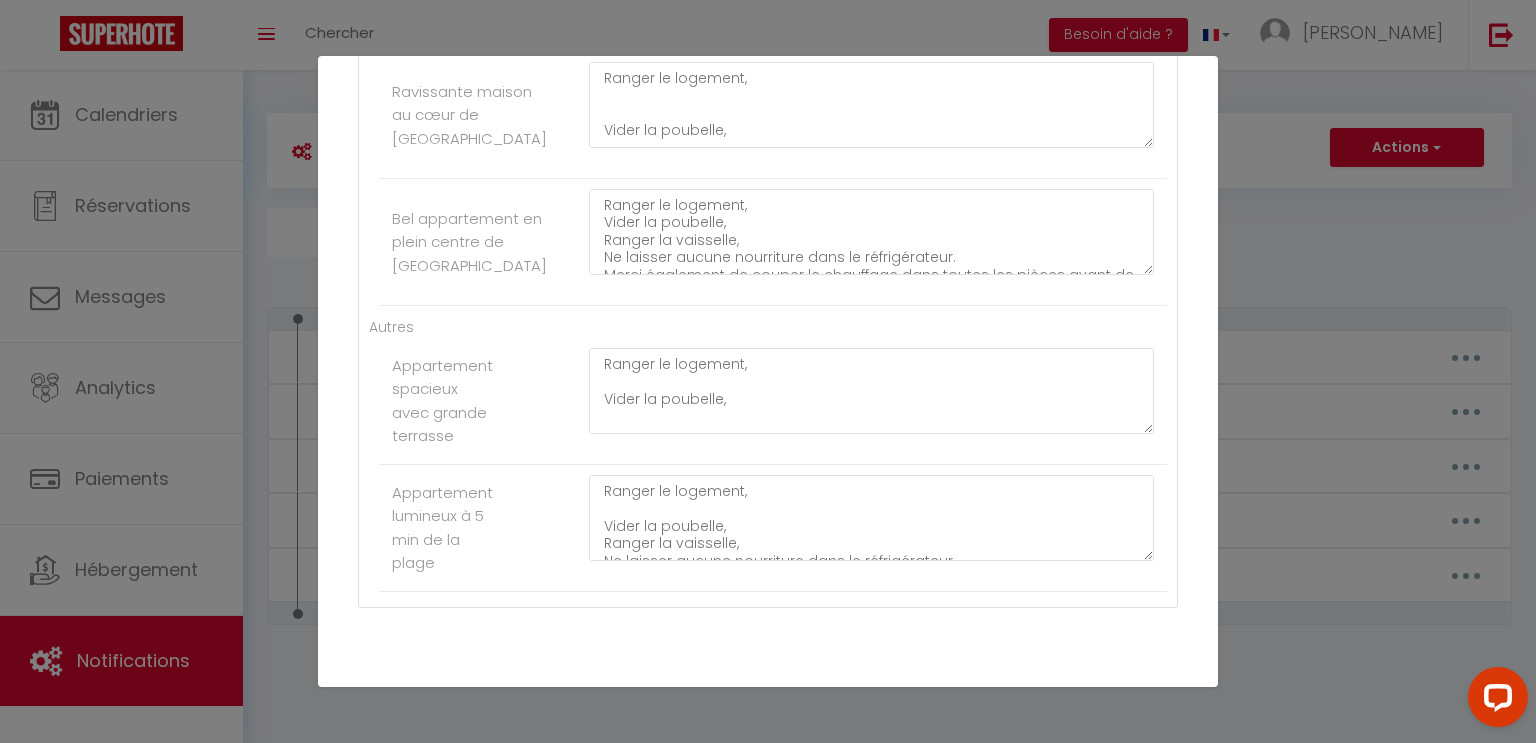scroll, scrollTop: 1577, scrollLeft: 0, axis: vertical 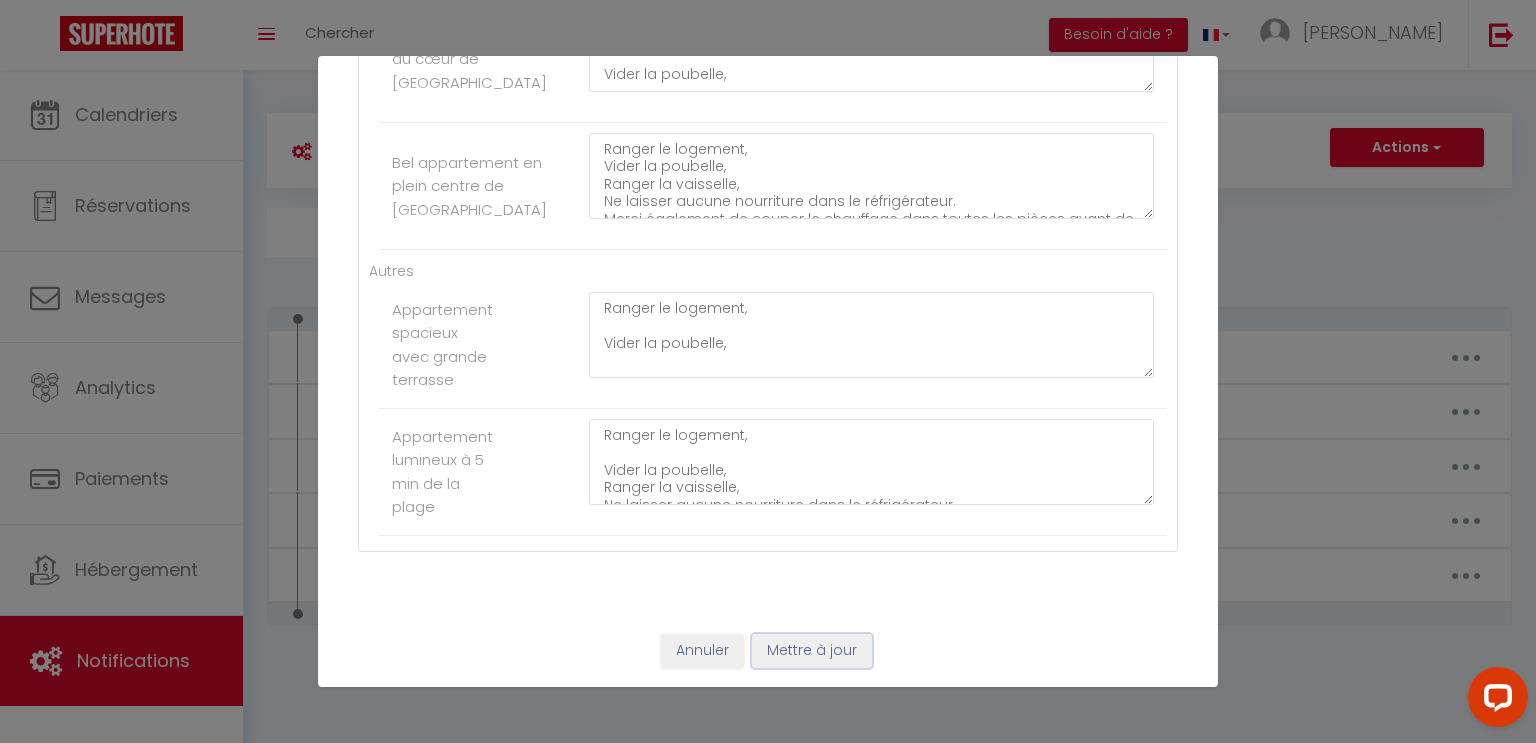 click on "Mettre à jour" at bounding box center [812, 651] 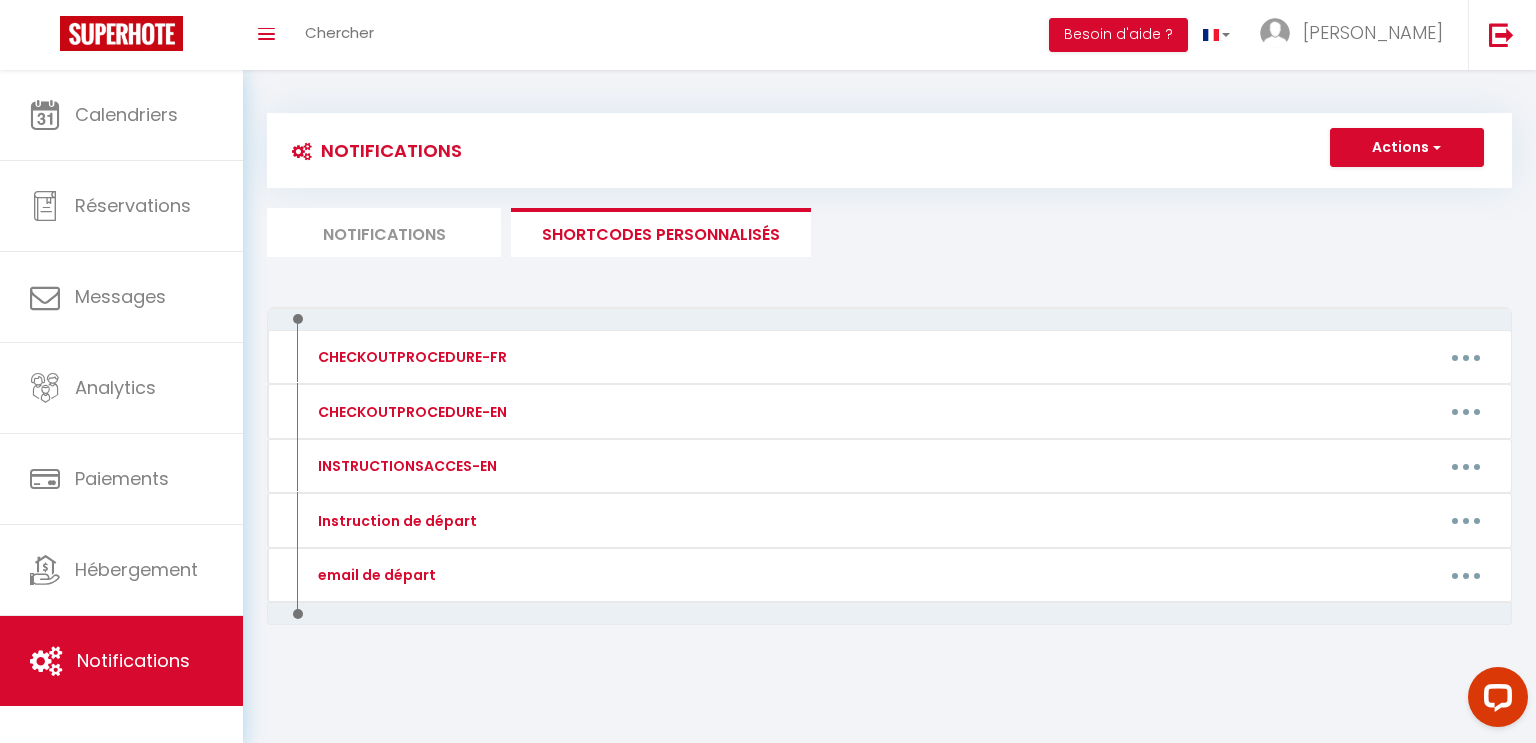 click on "Notifications" at bounding box center [384, 232] 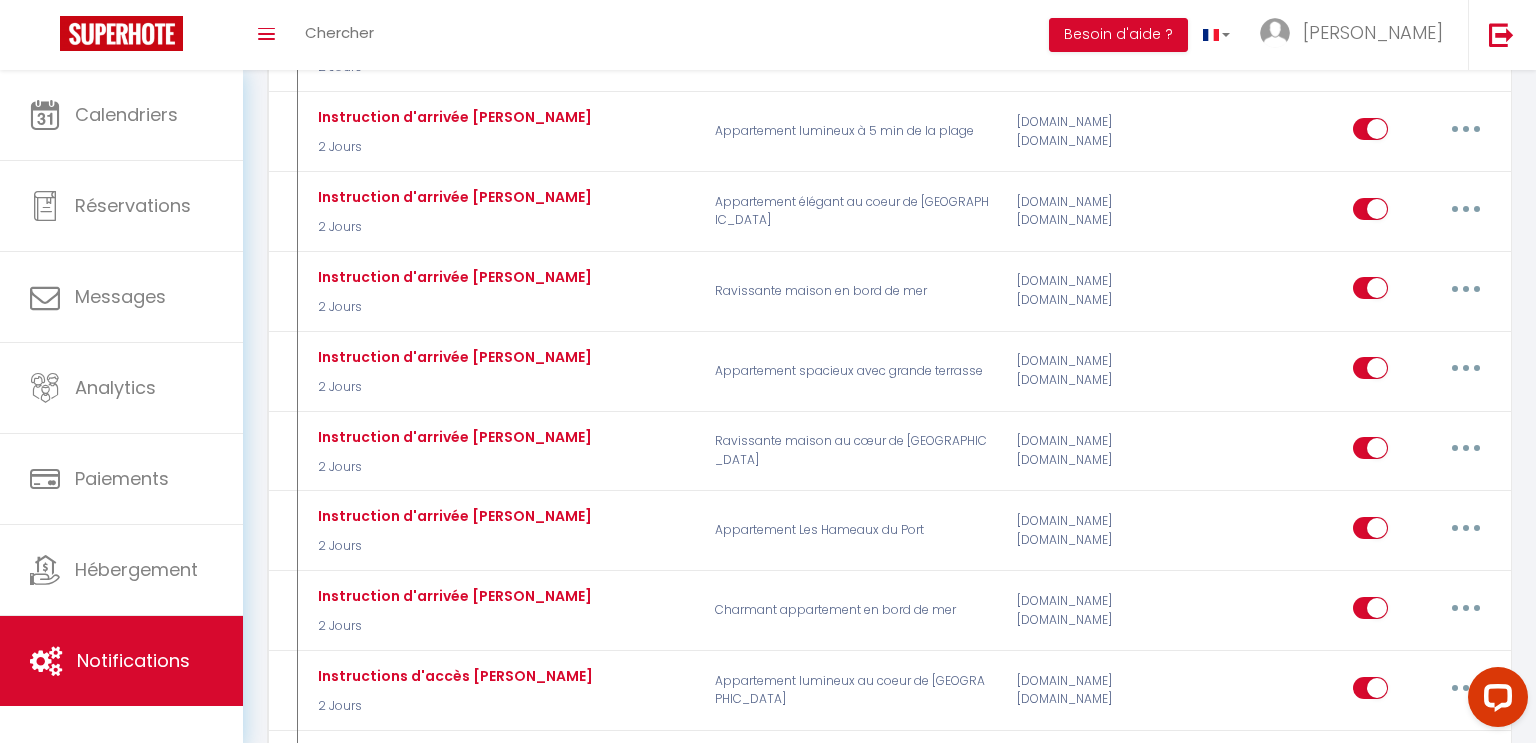 scroll, scrollTop: 1355, scrollLeft: 0, axis: vertical 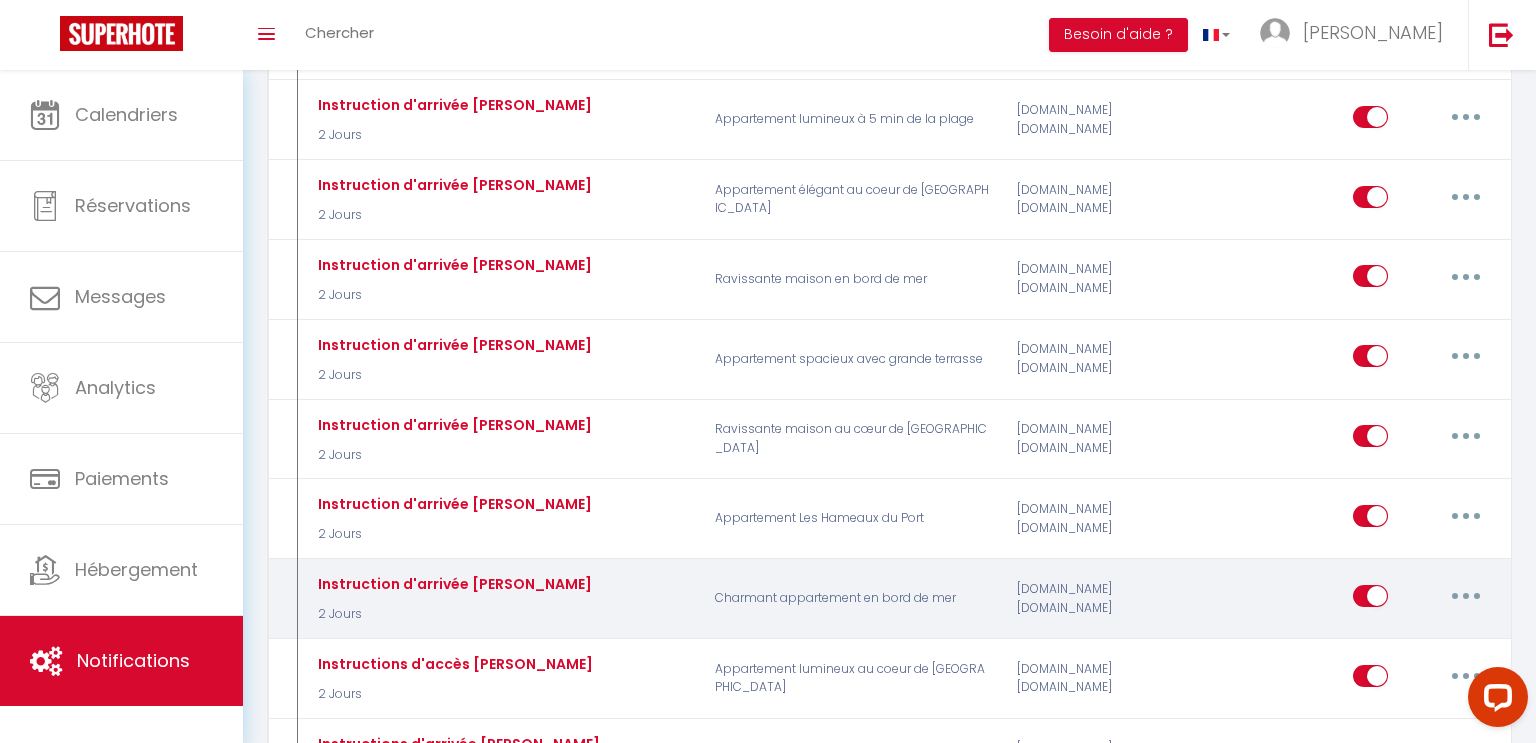 click at bounding box center [1466, 596] 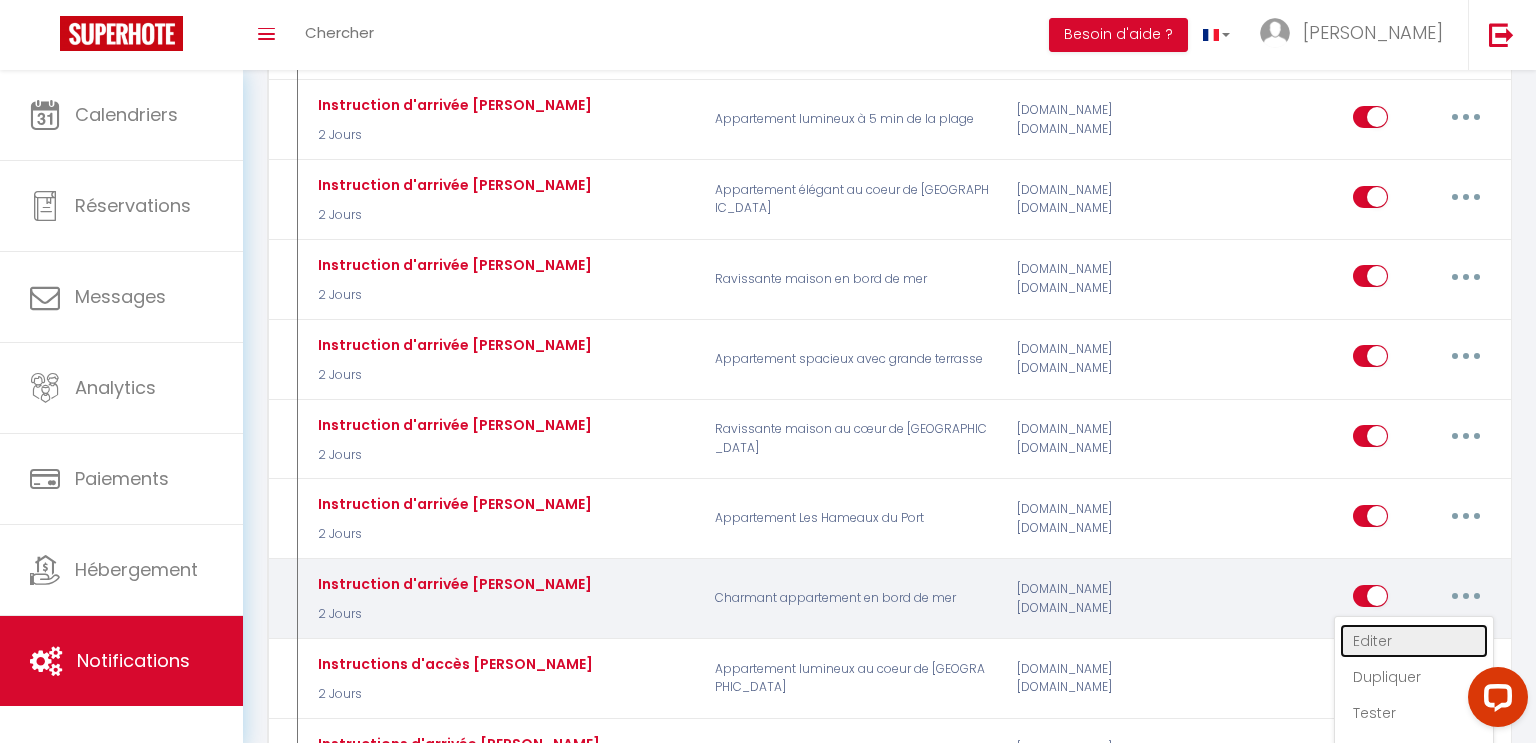 click on "Editer" at bounding box center (1414, 641) 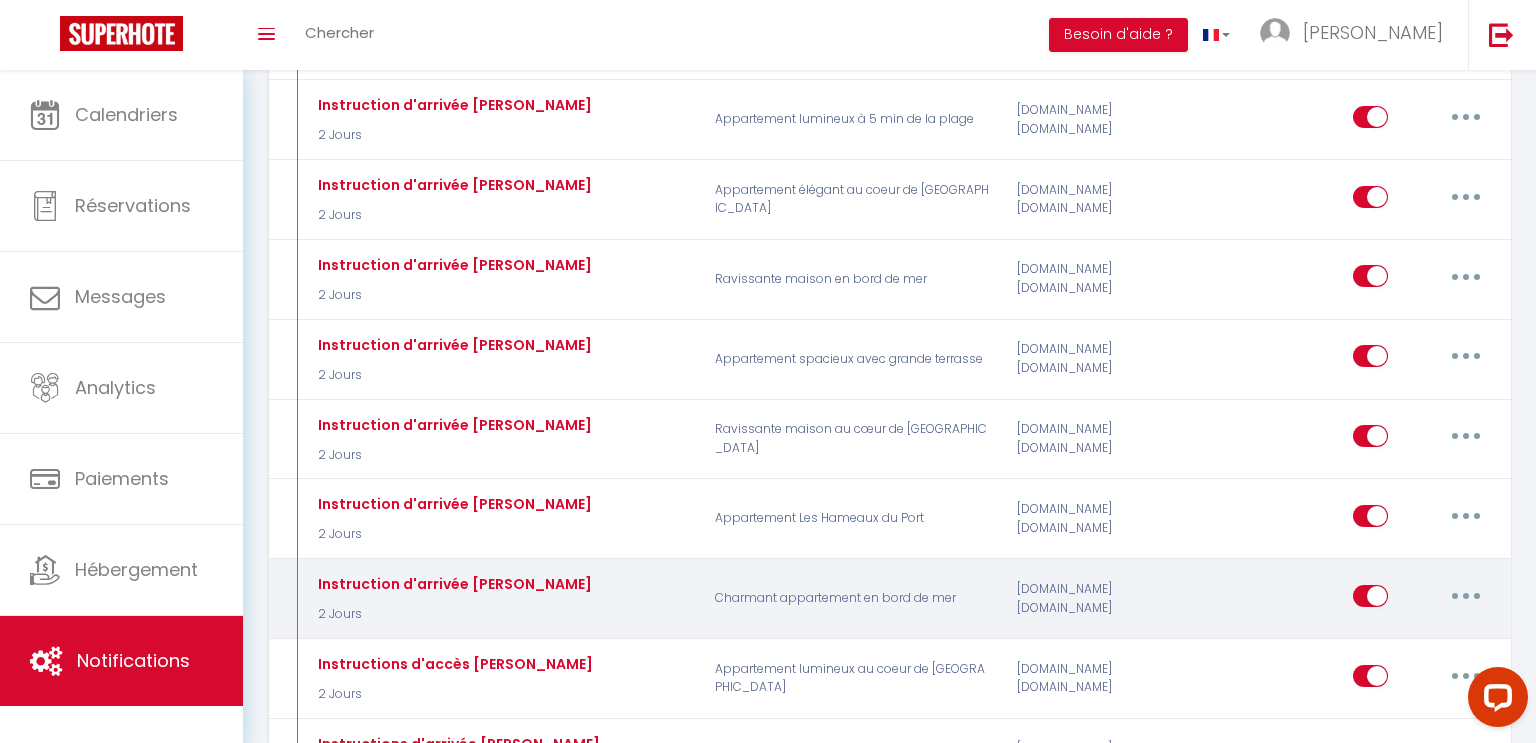 type on "Instruction d'arrivée [PERSON_NAME]" 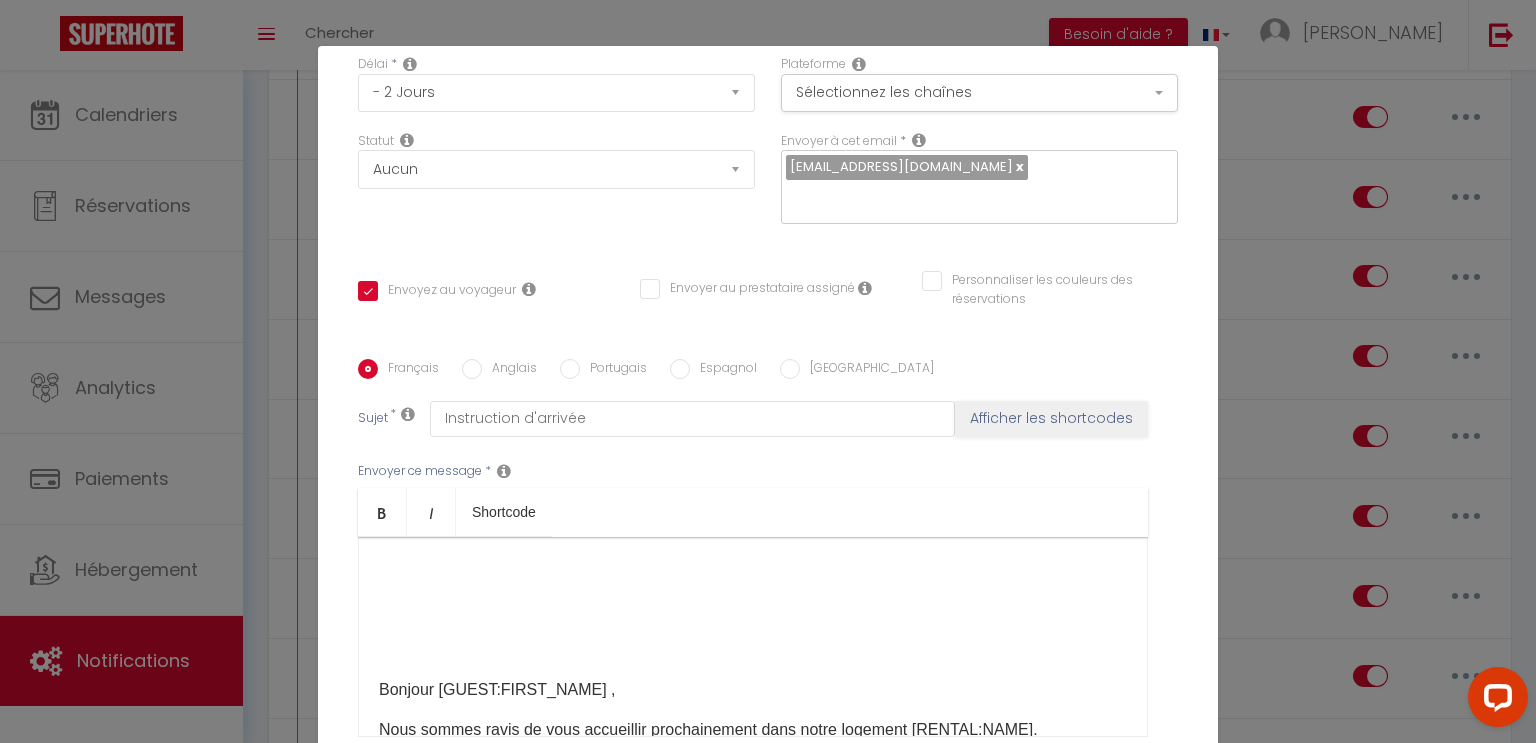 scroll, scrollTop: 340, scrollLeft: 0, axis: vertical 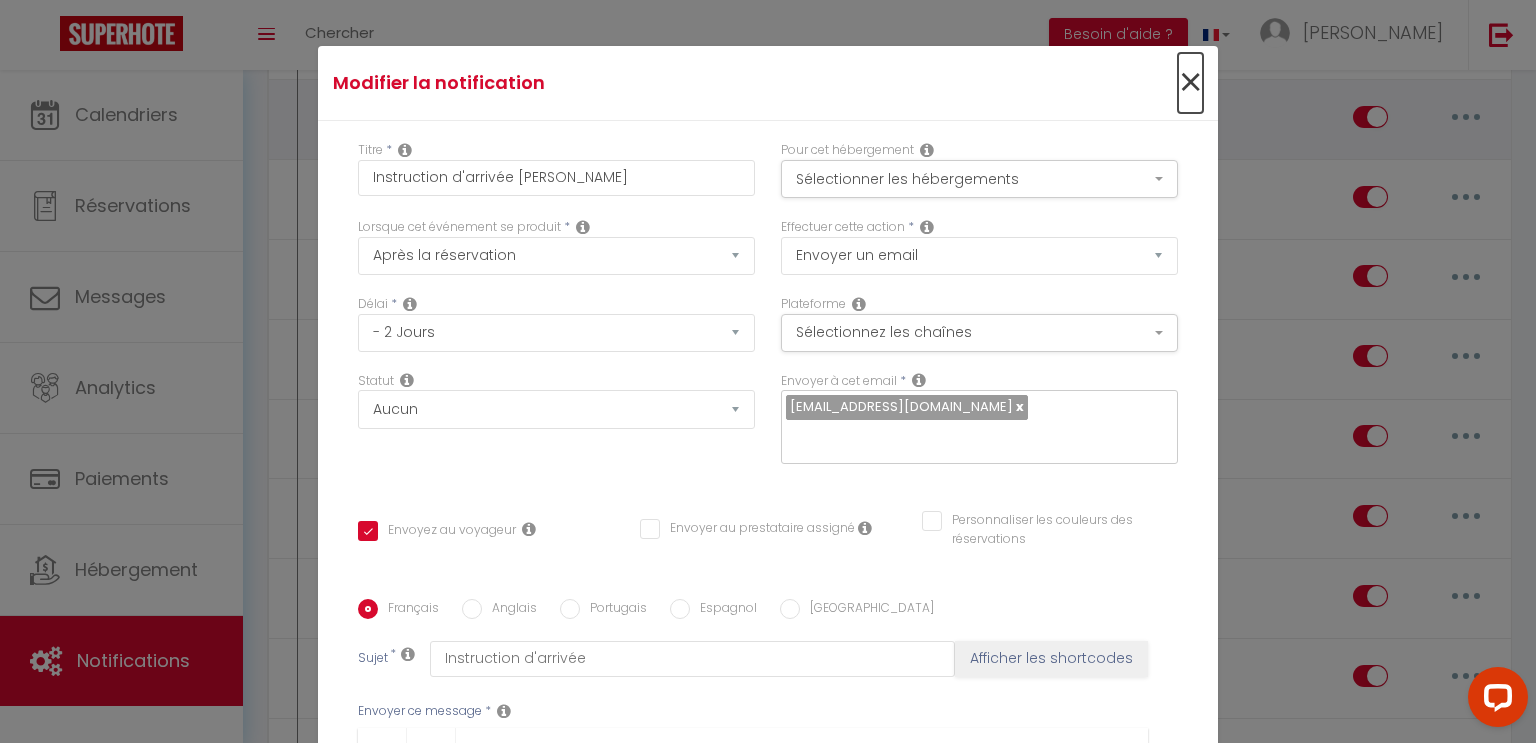 click on "×" at bounding box center (1190, 83) 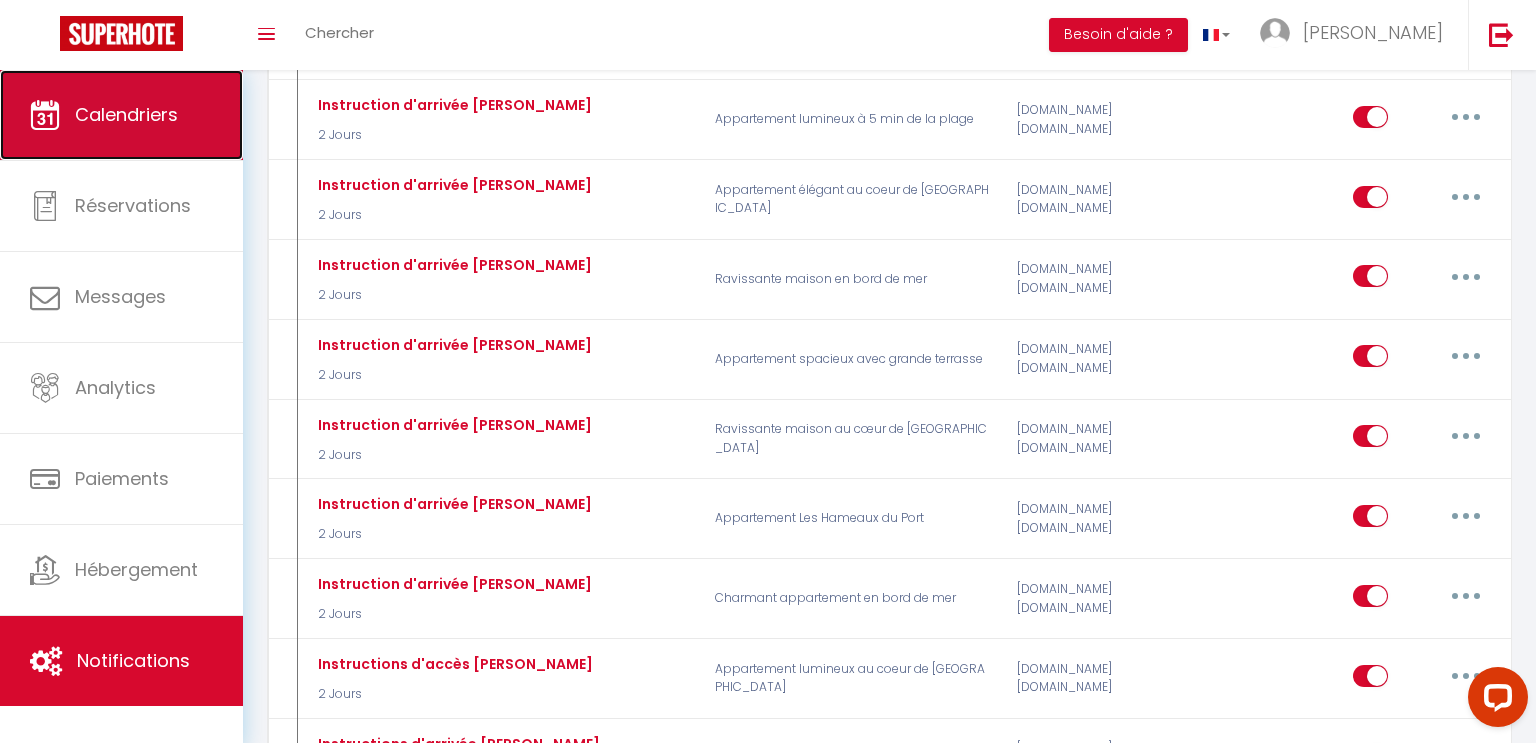 click on "Calendriers" at bounding box center (126, 114) 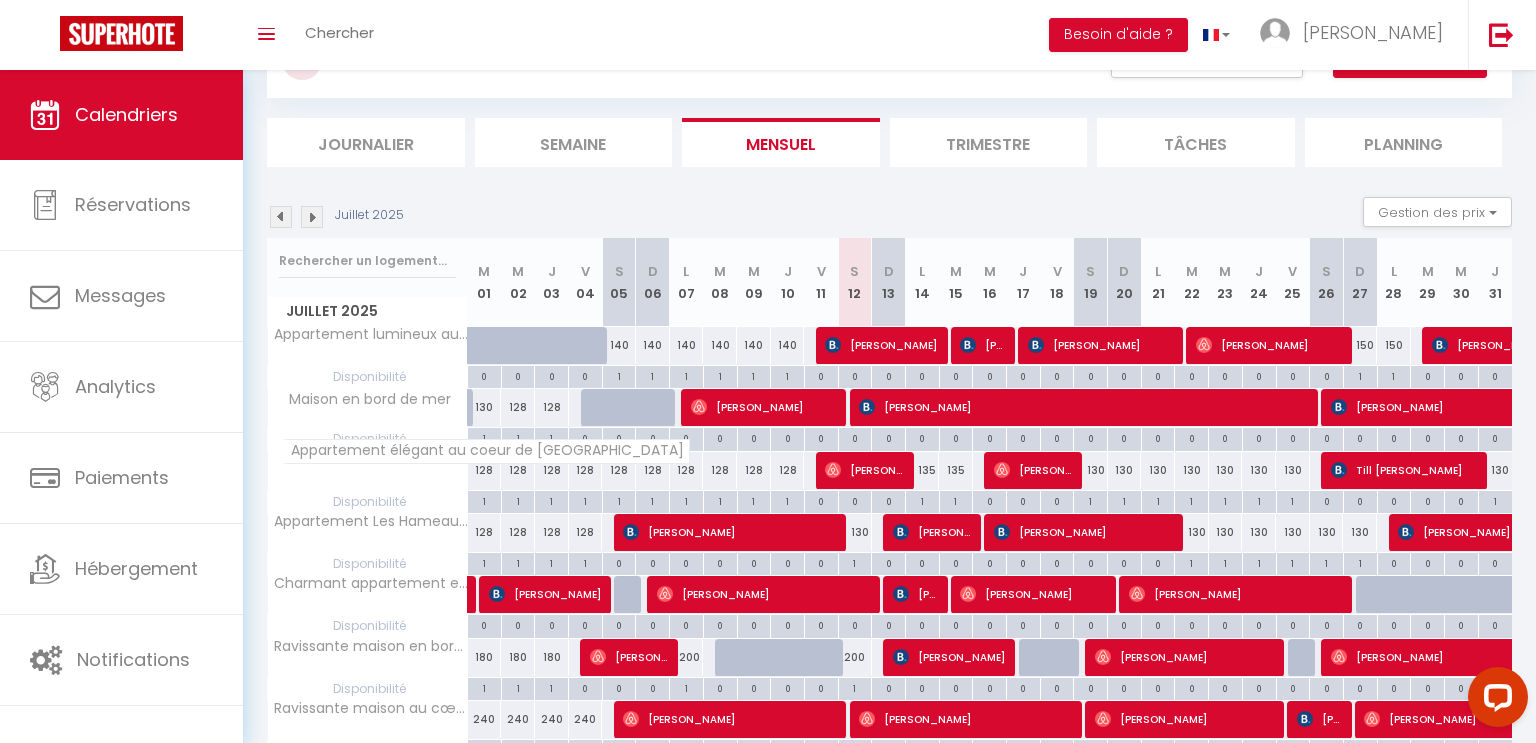 scroll, scrollTop: 111, scrollLeft: 0, axis: vertical 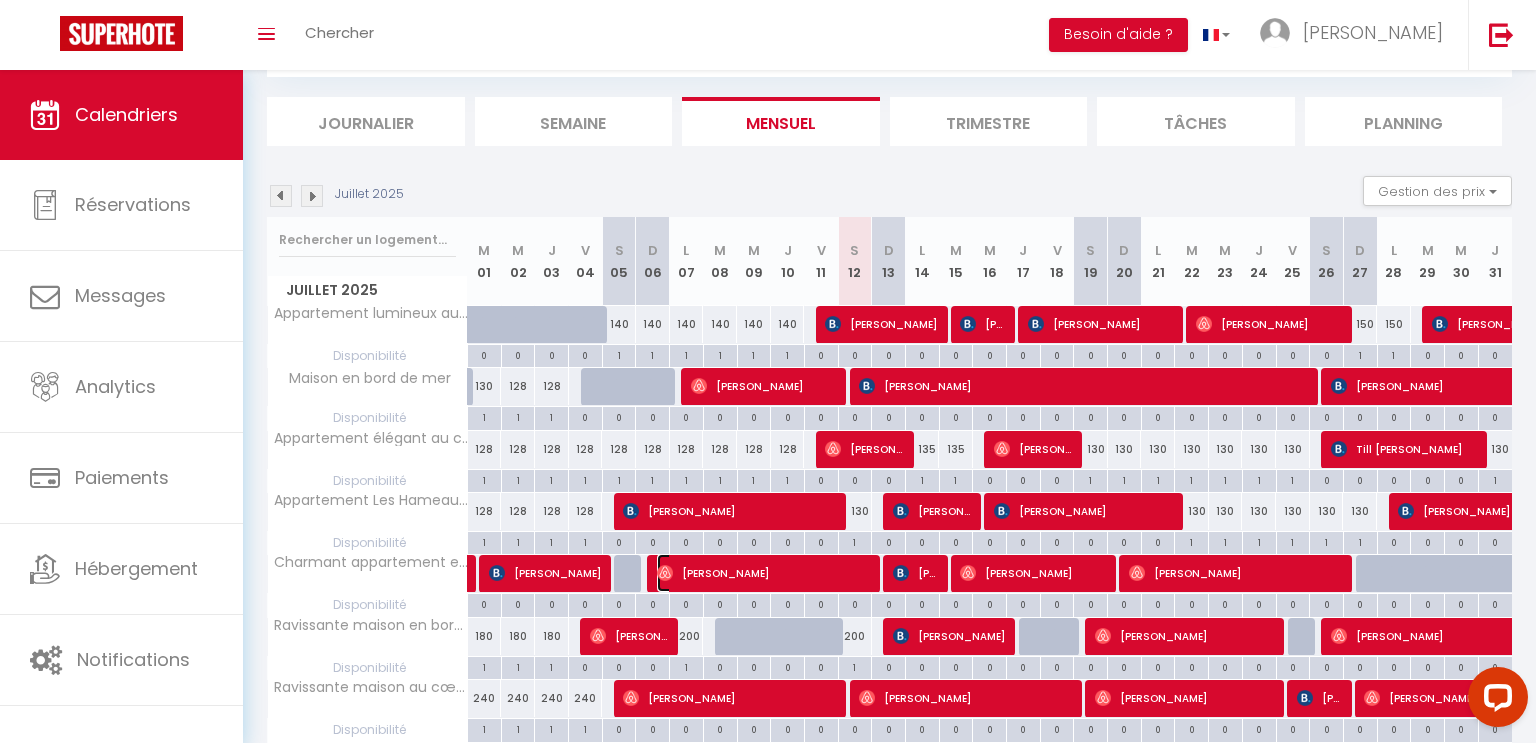 click on "[PERSON_NAME]" at bounding box center (764, 573) 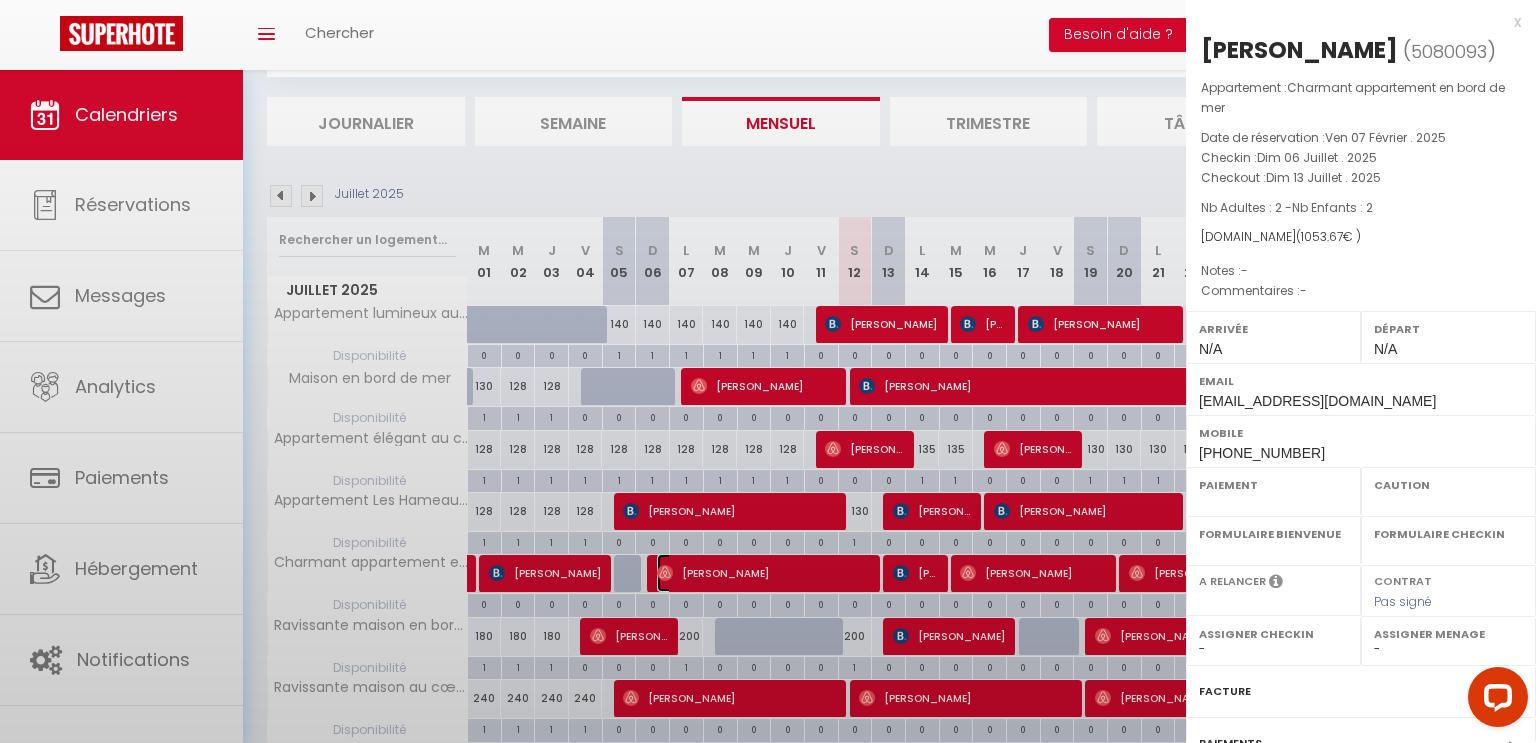 select on "OK" 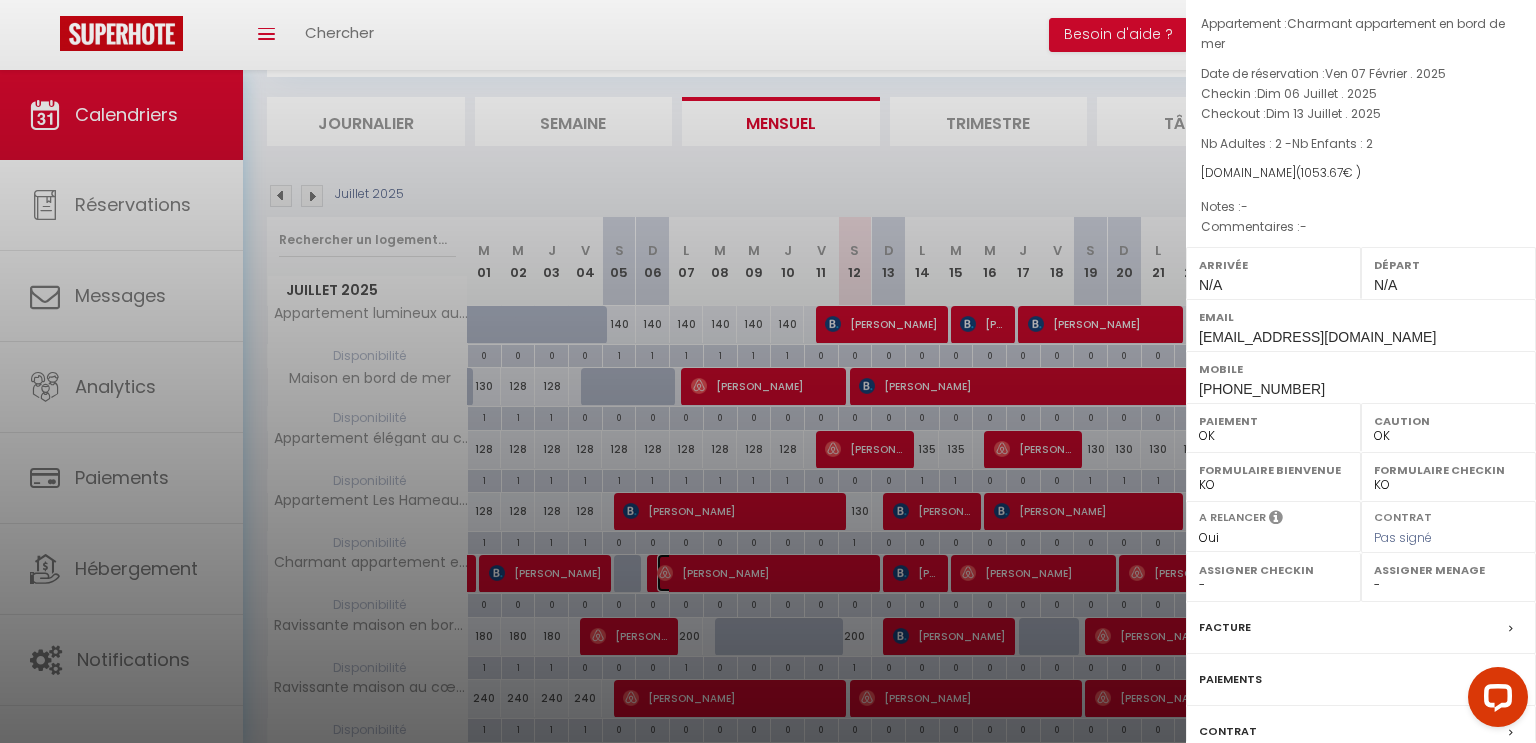 scroll, scrollTop: 204, scrollLeft: 0, axis: vertical 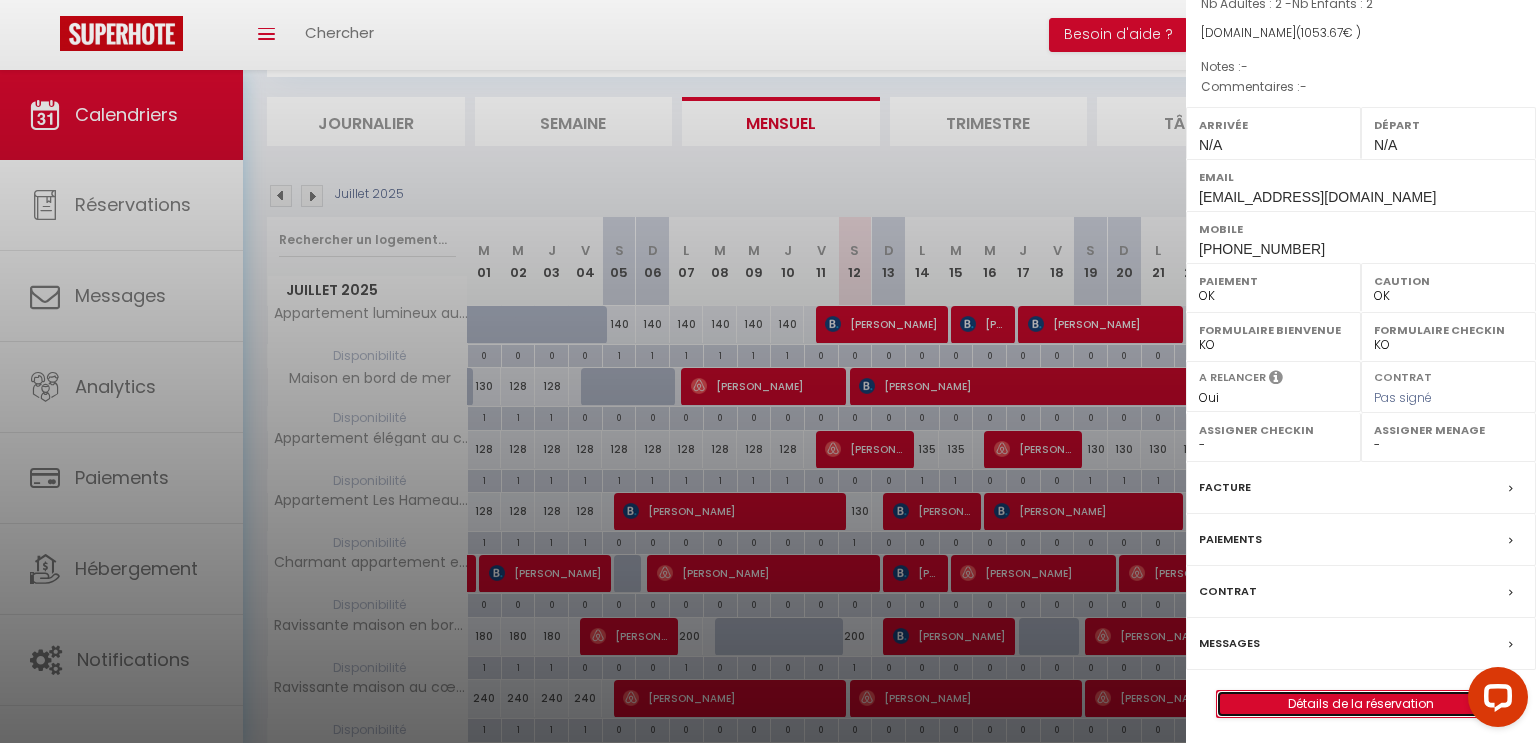 click on "Détails de la réservation" at bounding box center (1361, 704) 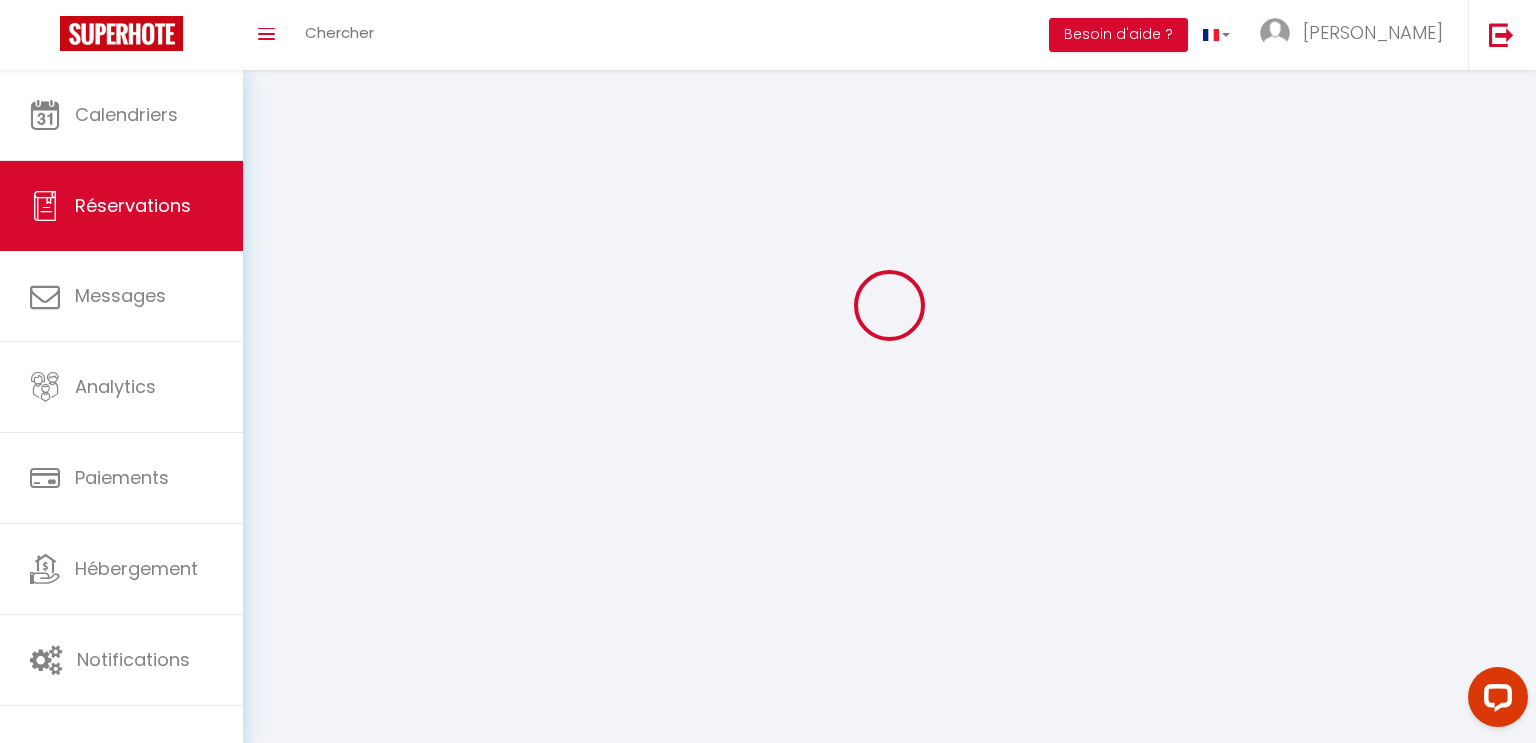 scroll, scrollTop: 0, scrollLeft: 0, axis: both 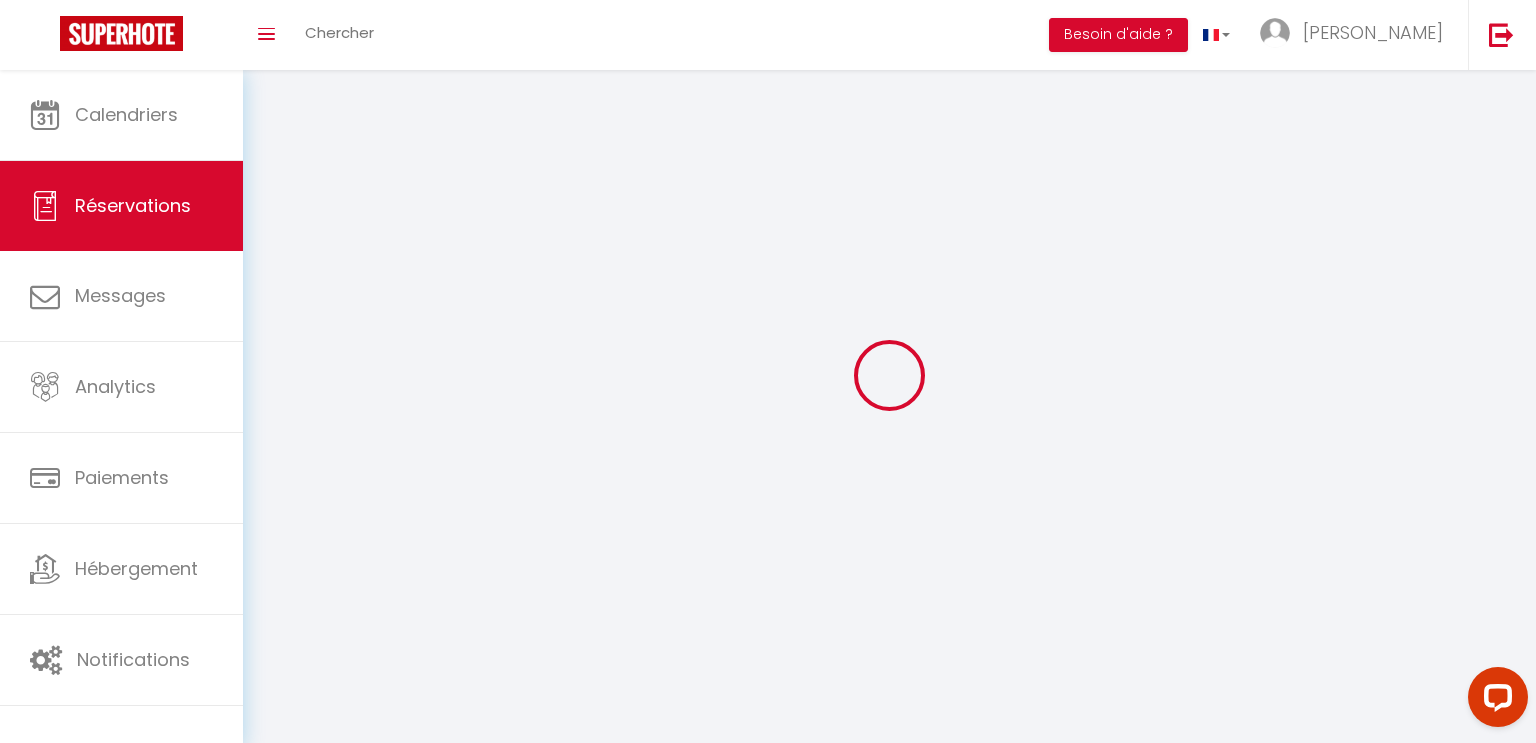 type on "[PERSON_NAME]" 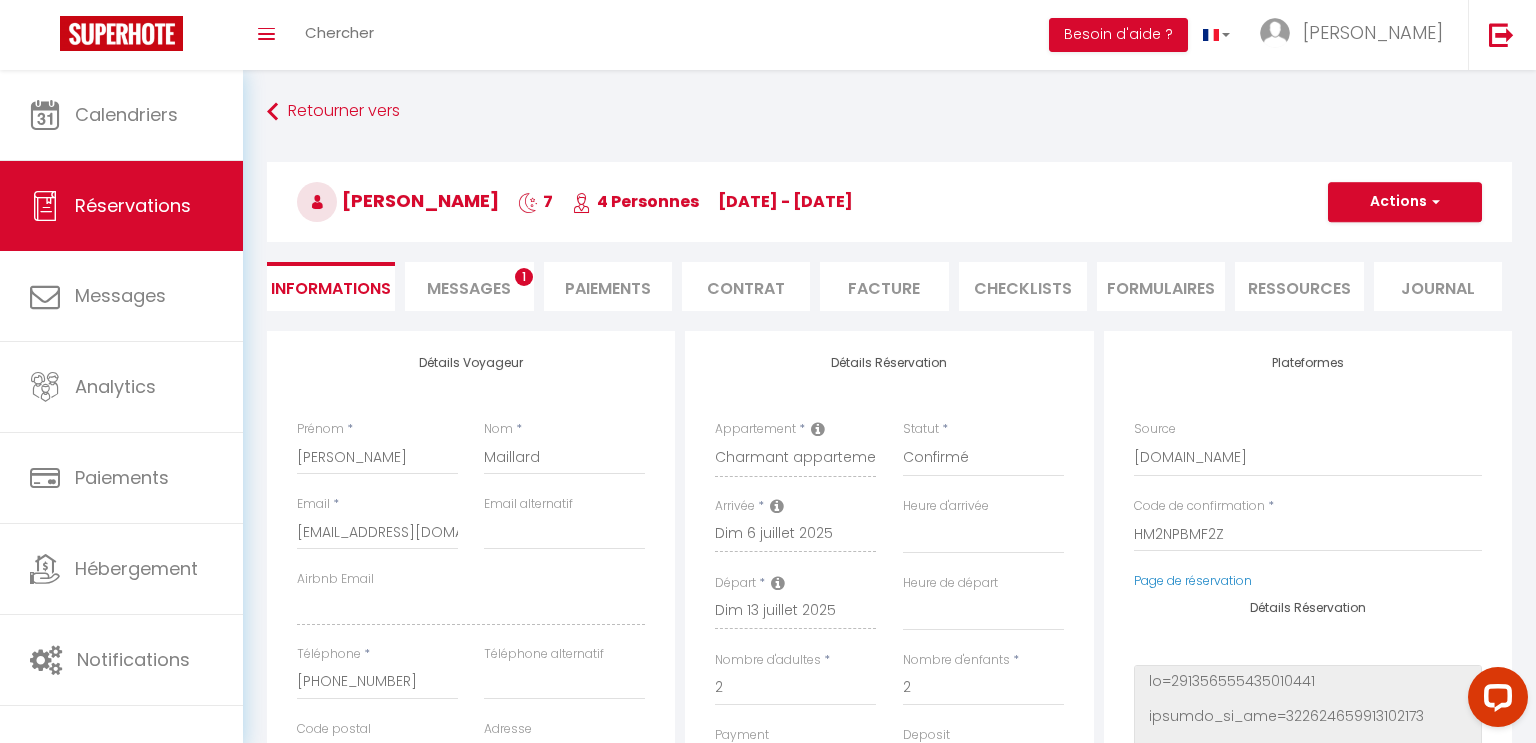 select 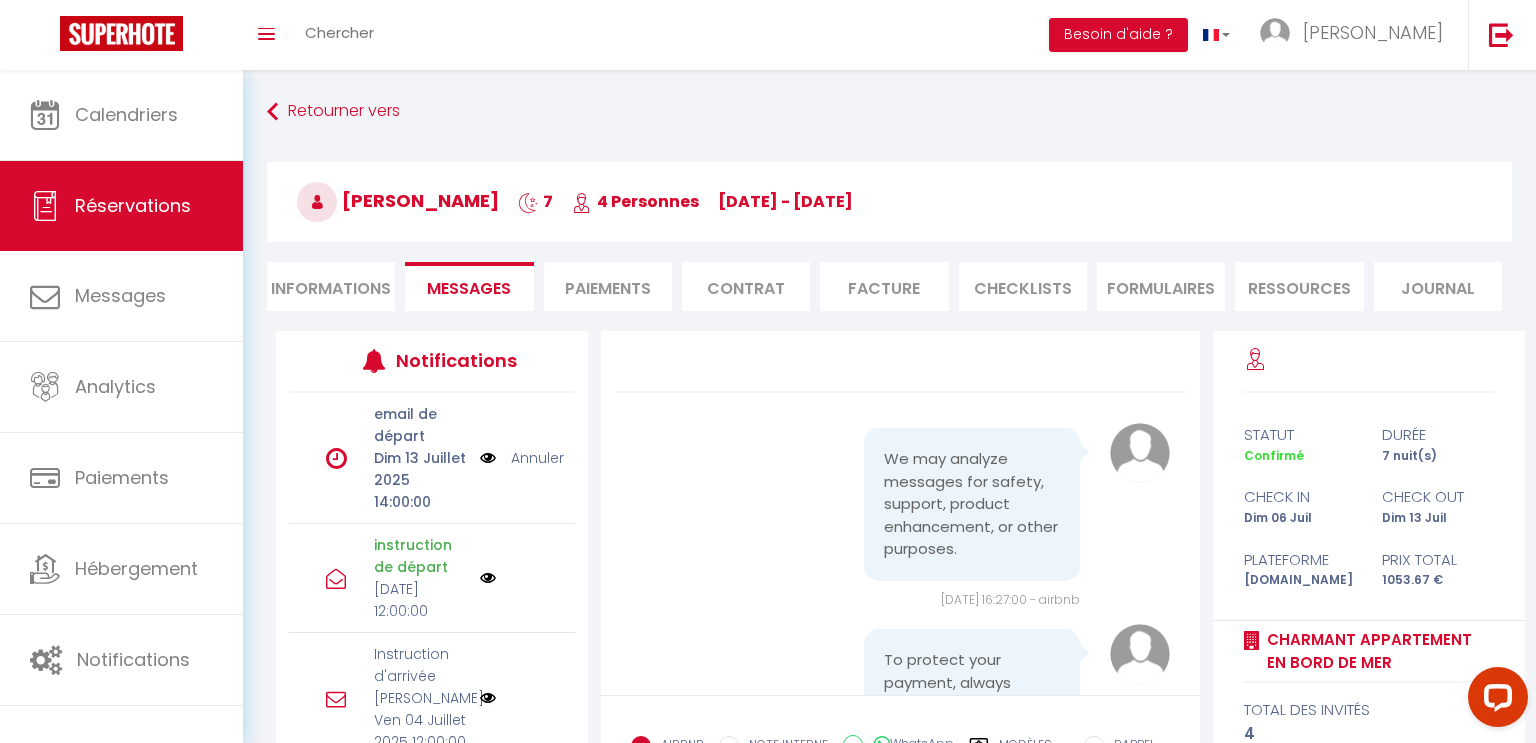 scroll, scrollTop: 6, scrollLeft: 0, axis: vertical 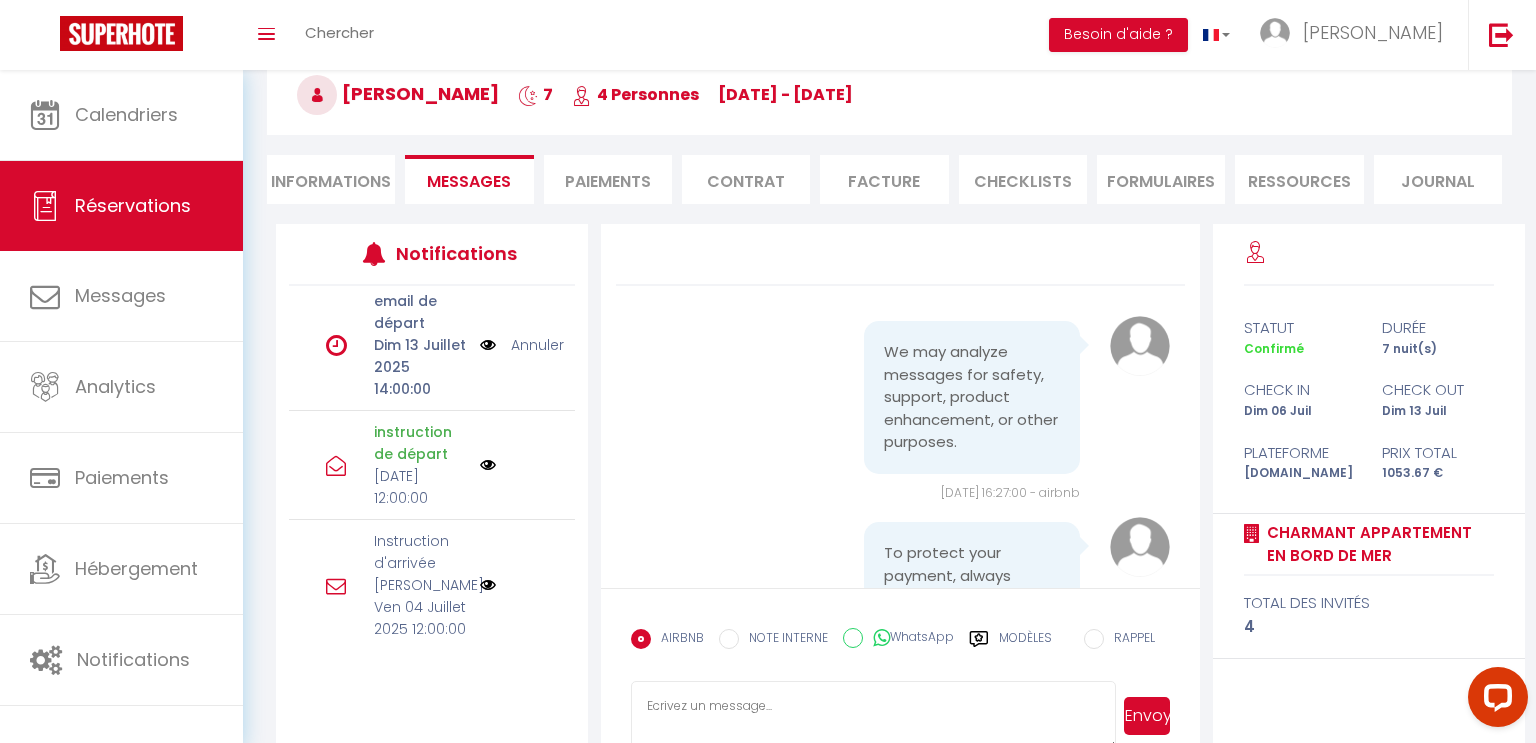 click at bounding box center (488, 465) 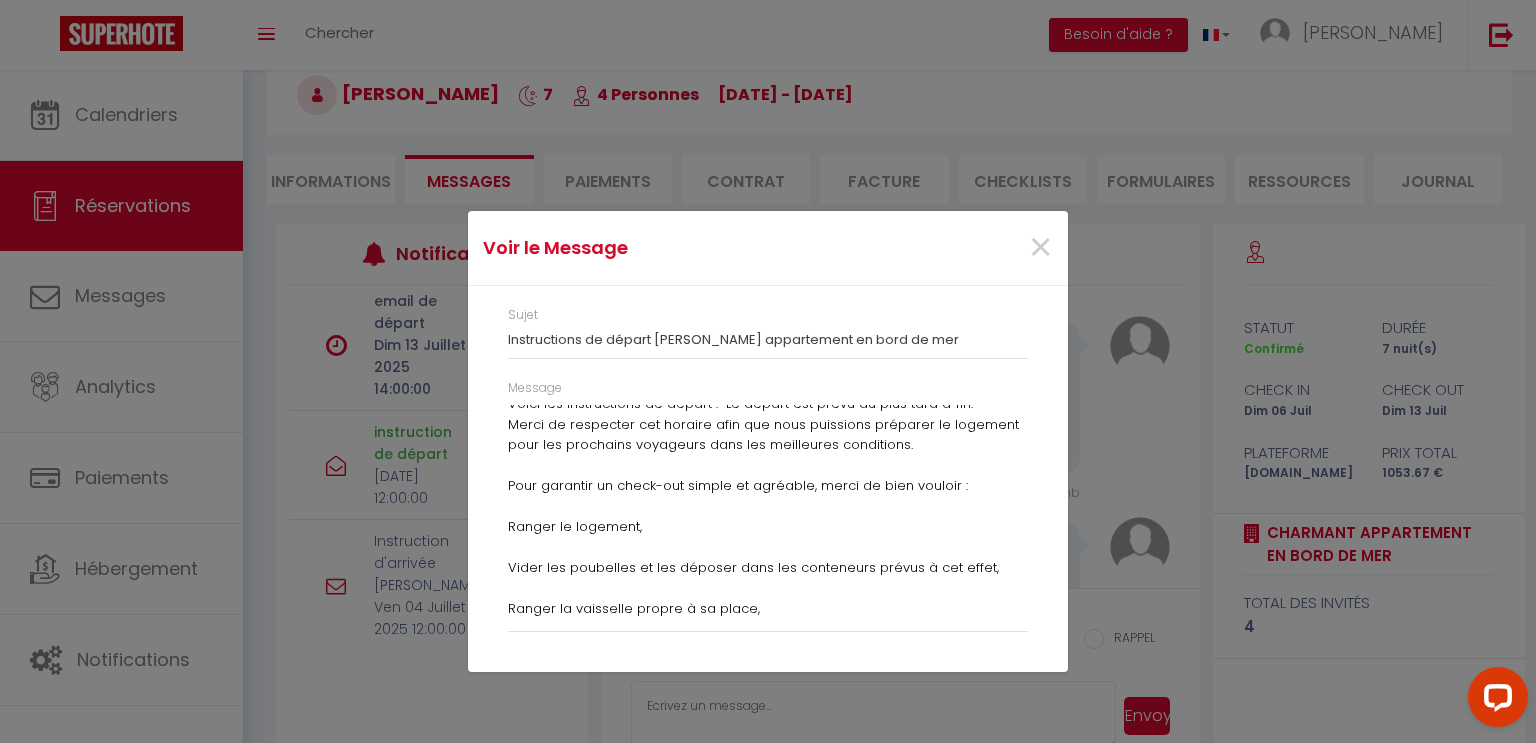 scroll, scrollTop: 0, scrollLeft: 0, axis: both 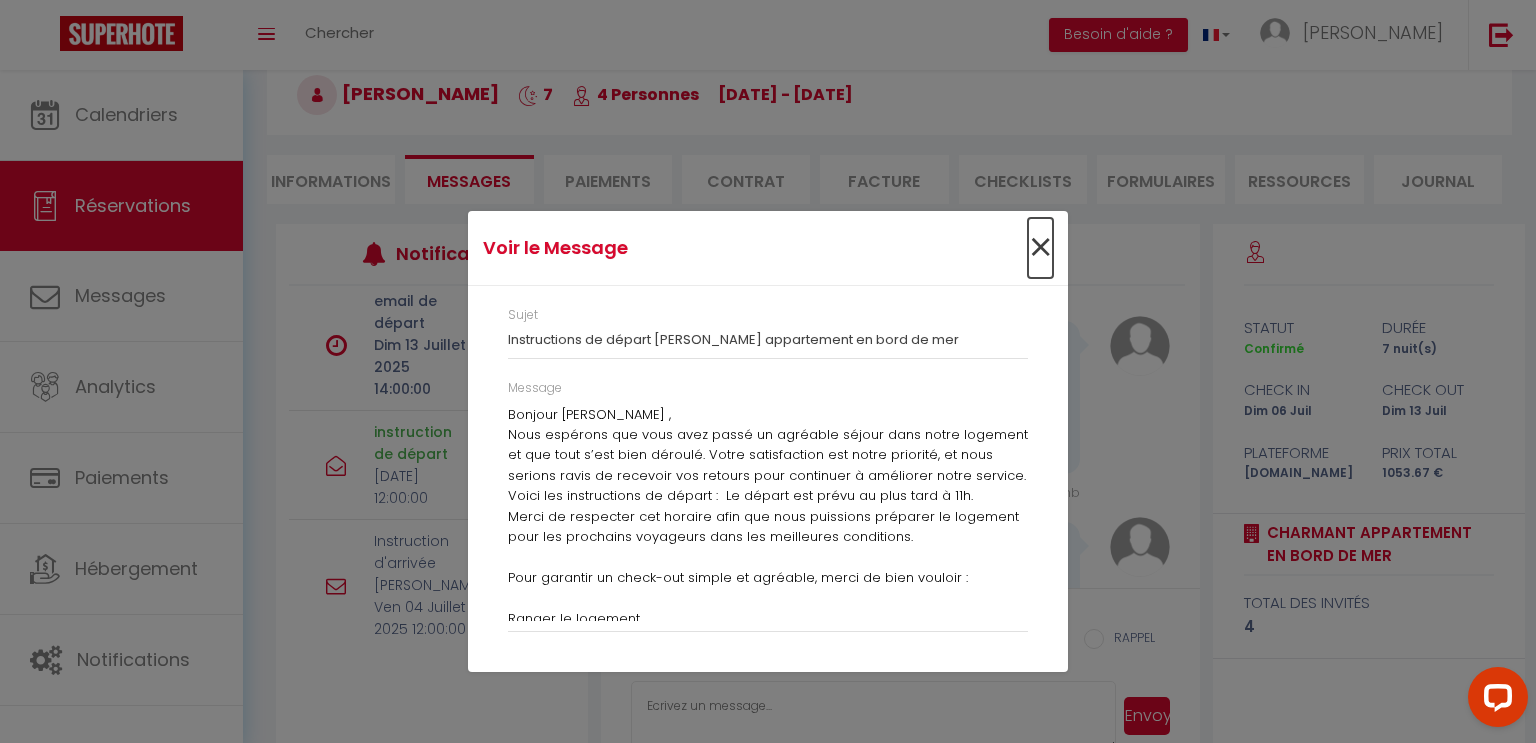 click on "×" at bounding box center [1040, 248] 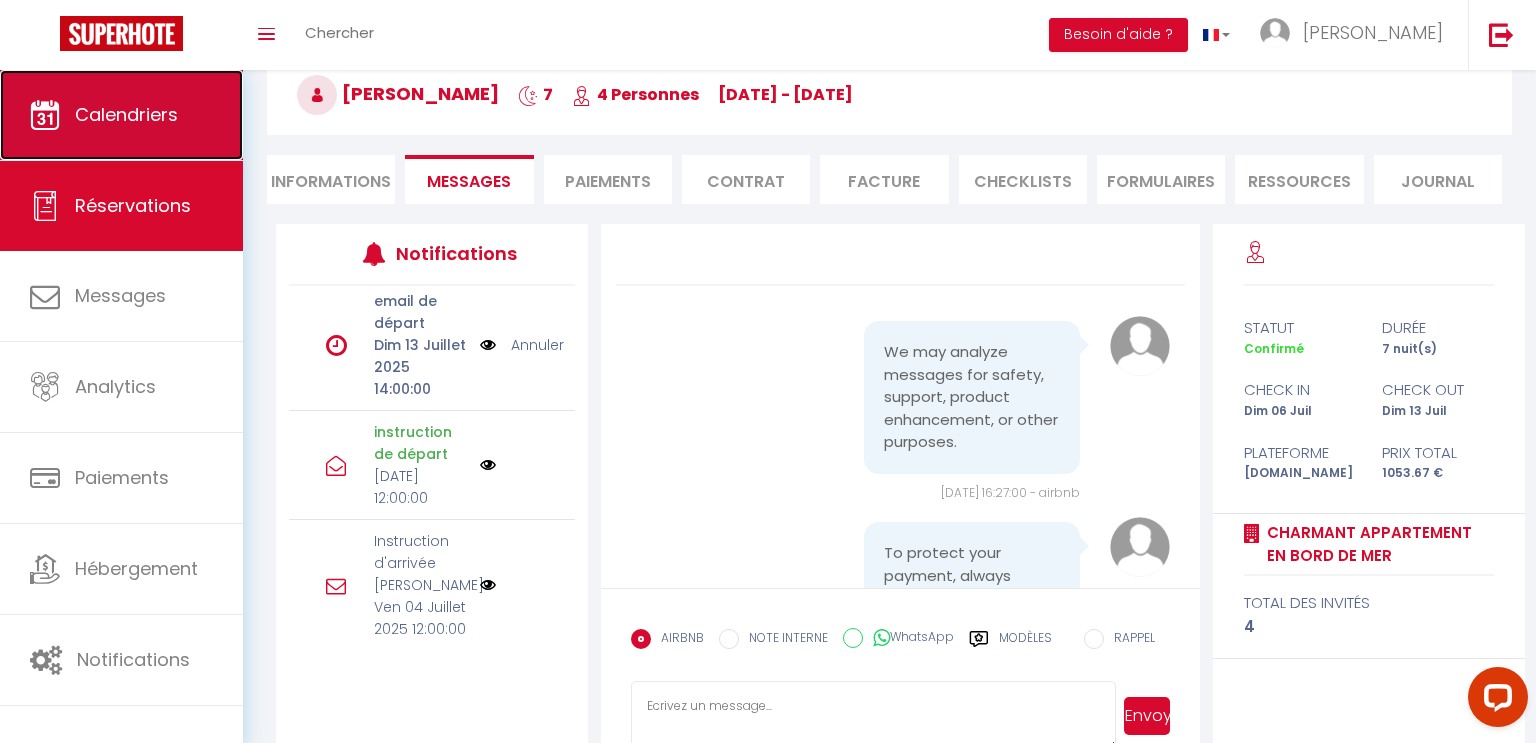 click on "Calendriers" at bounding box center (126, 114) 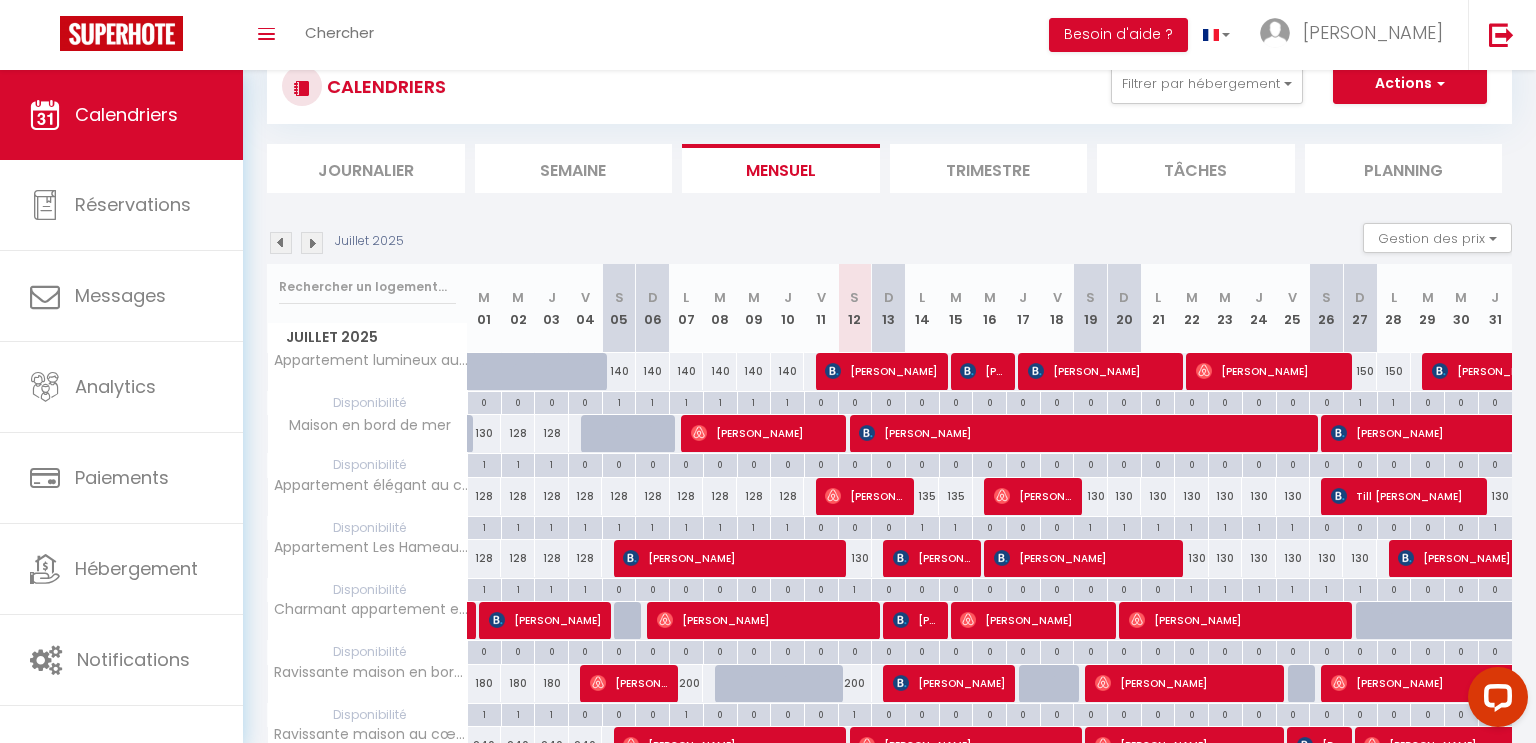 scroll, scrollTop: 96, scrollLeft: 0, axis: vertical 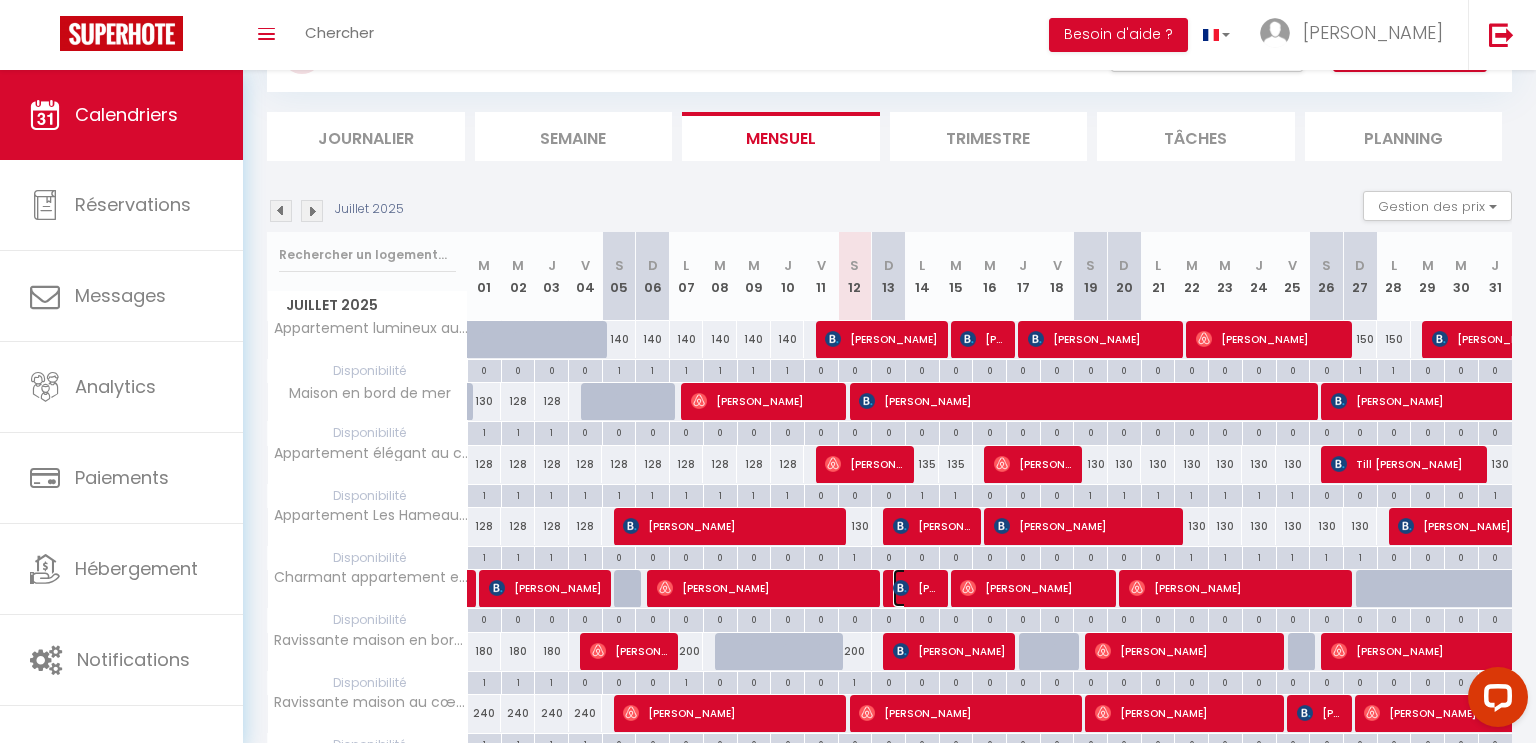 click on "[PERSON_NAME]" at bounding box center [915, 588] 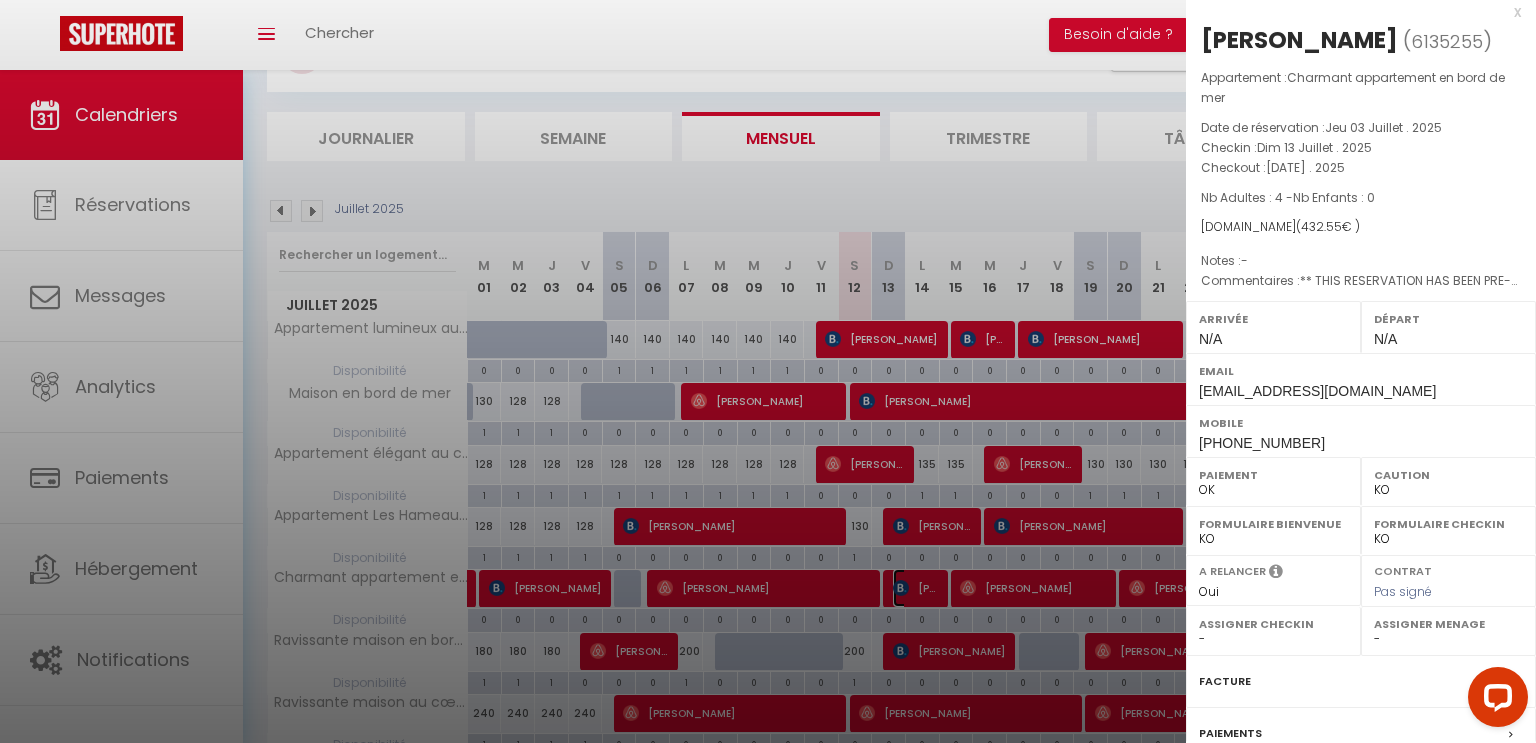 scroll, scrollTop: 204, scrollLeft: 0, axis: vertical 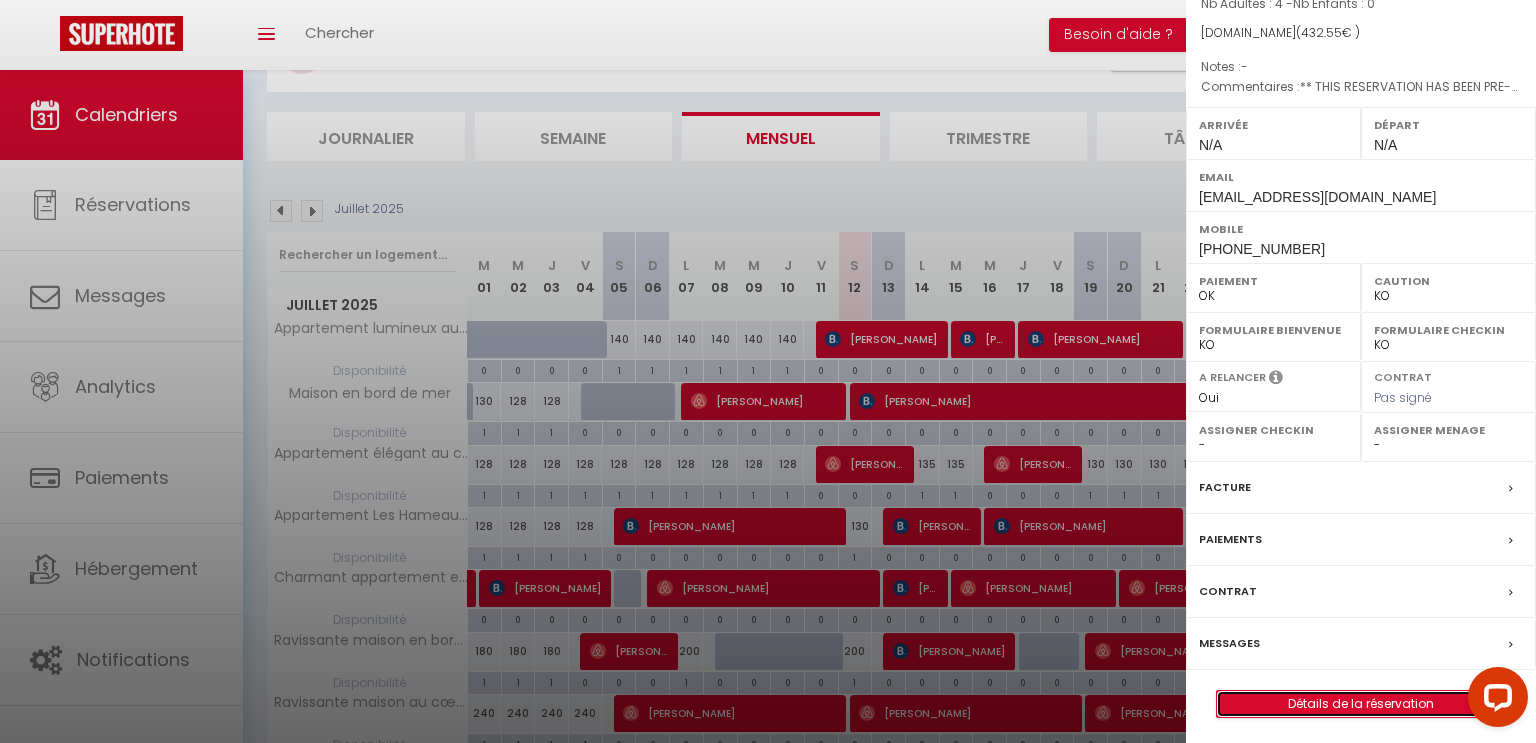 click on "Détails de la réservation" at bounding box center (1361, 704) 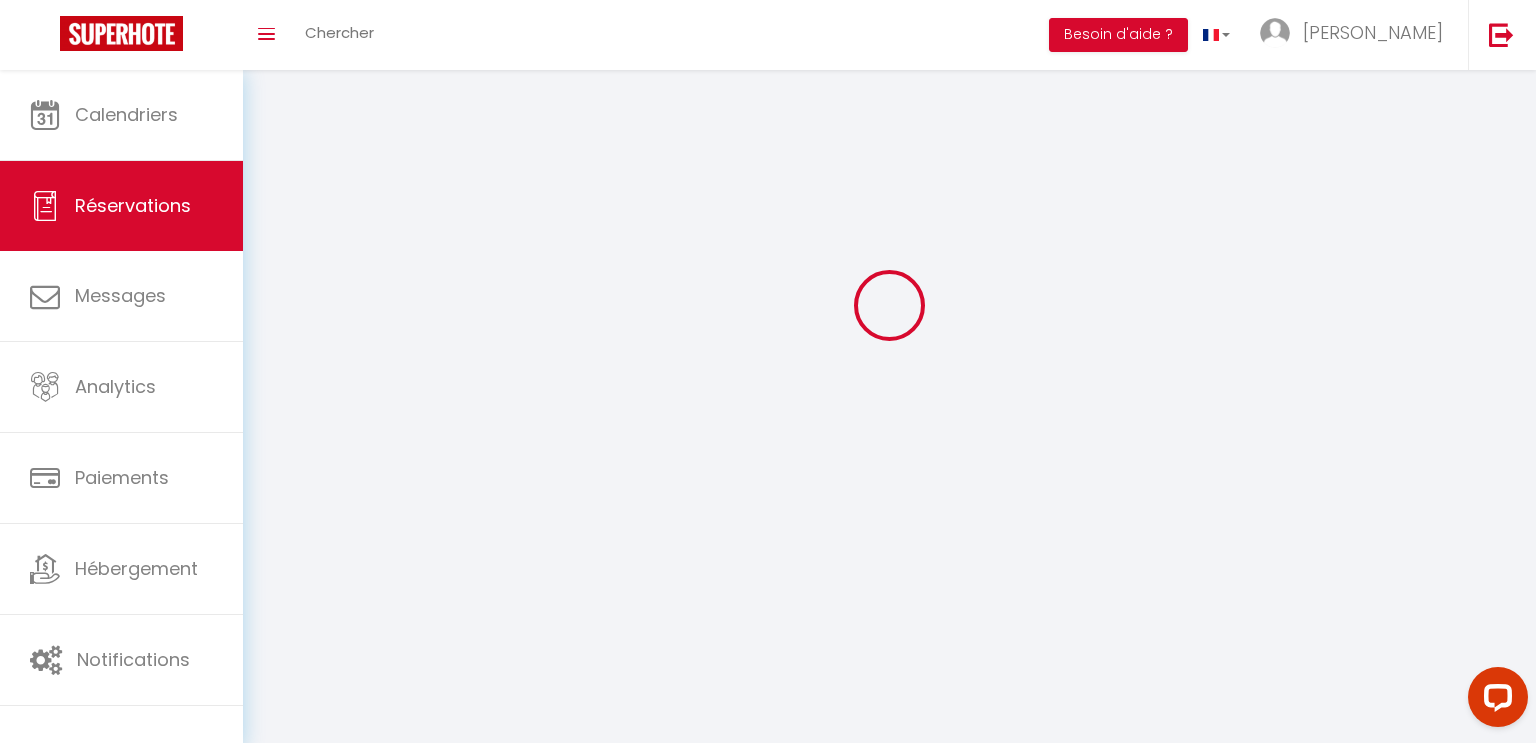 scroll, scrollTop: 0, scrollLeft: 0, axis: both 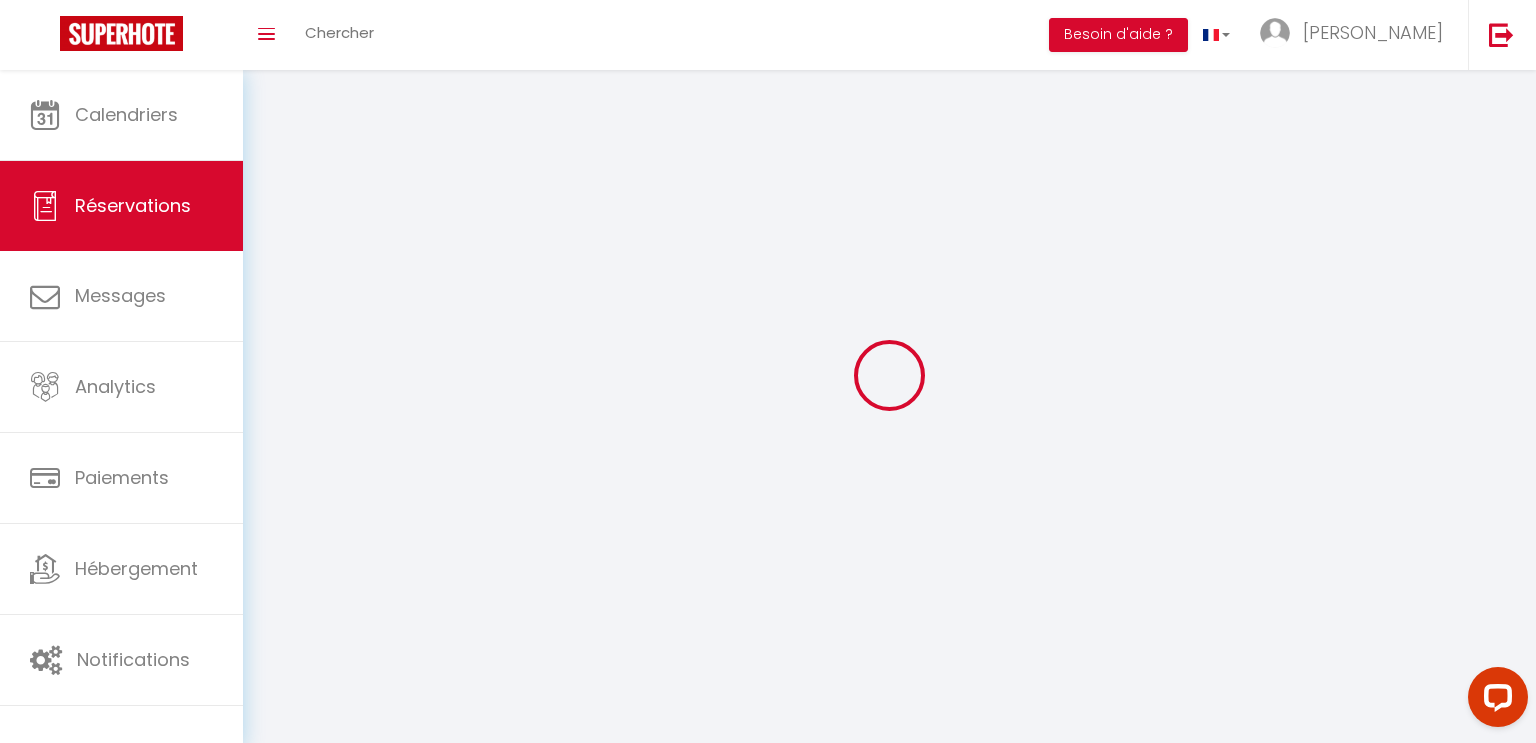 select 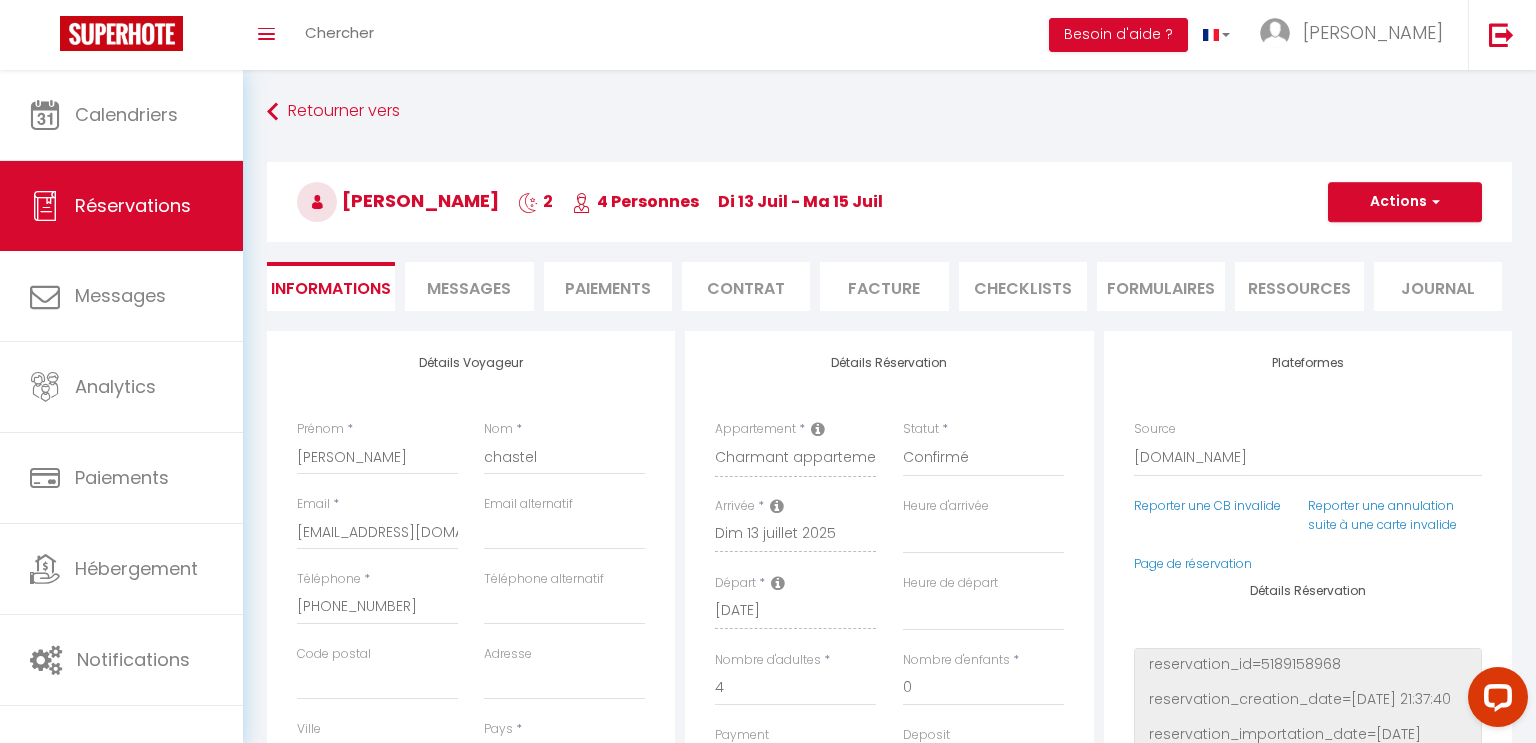 type on "75" 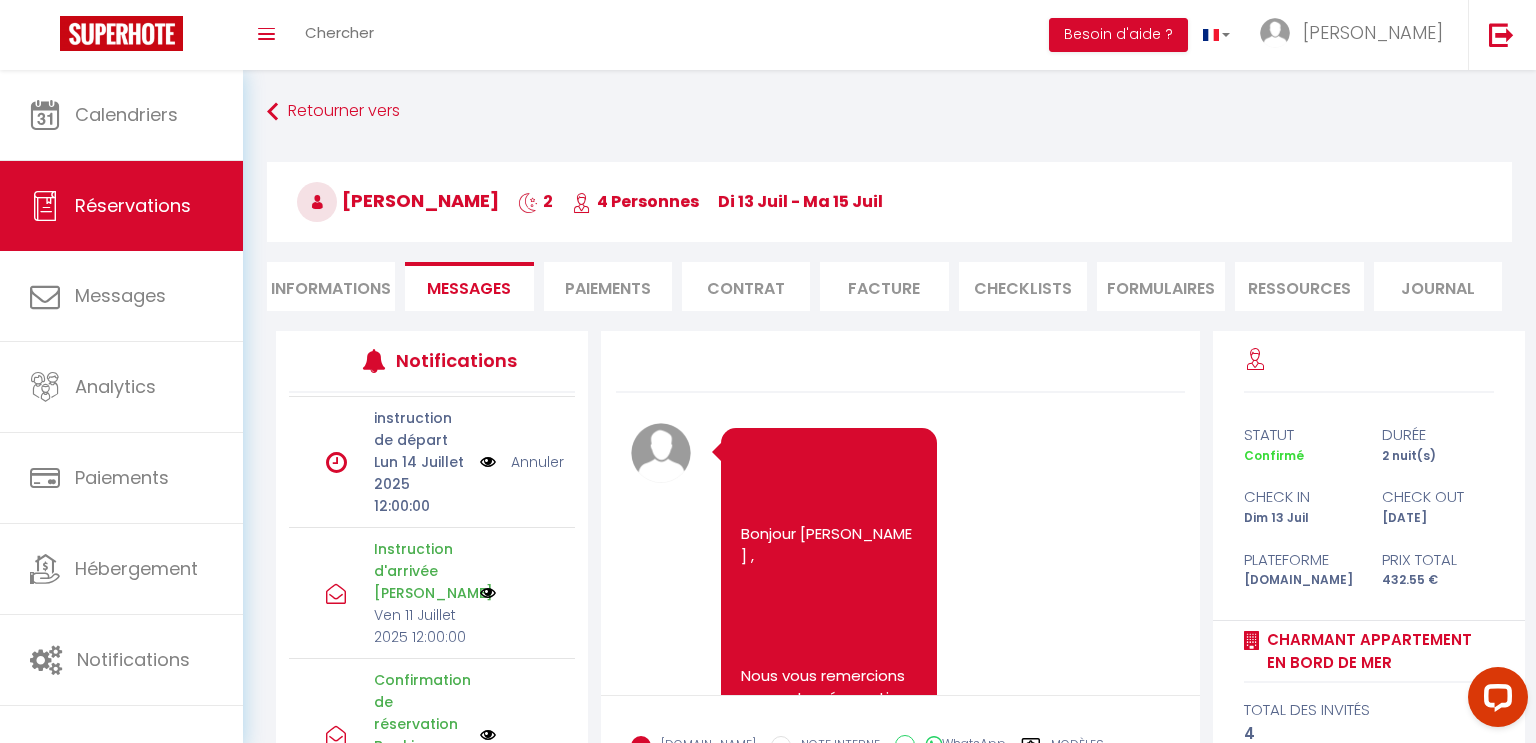 scroll, scrollTop: 107, scrollLeft: 0, axis: vertical 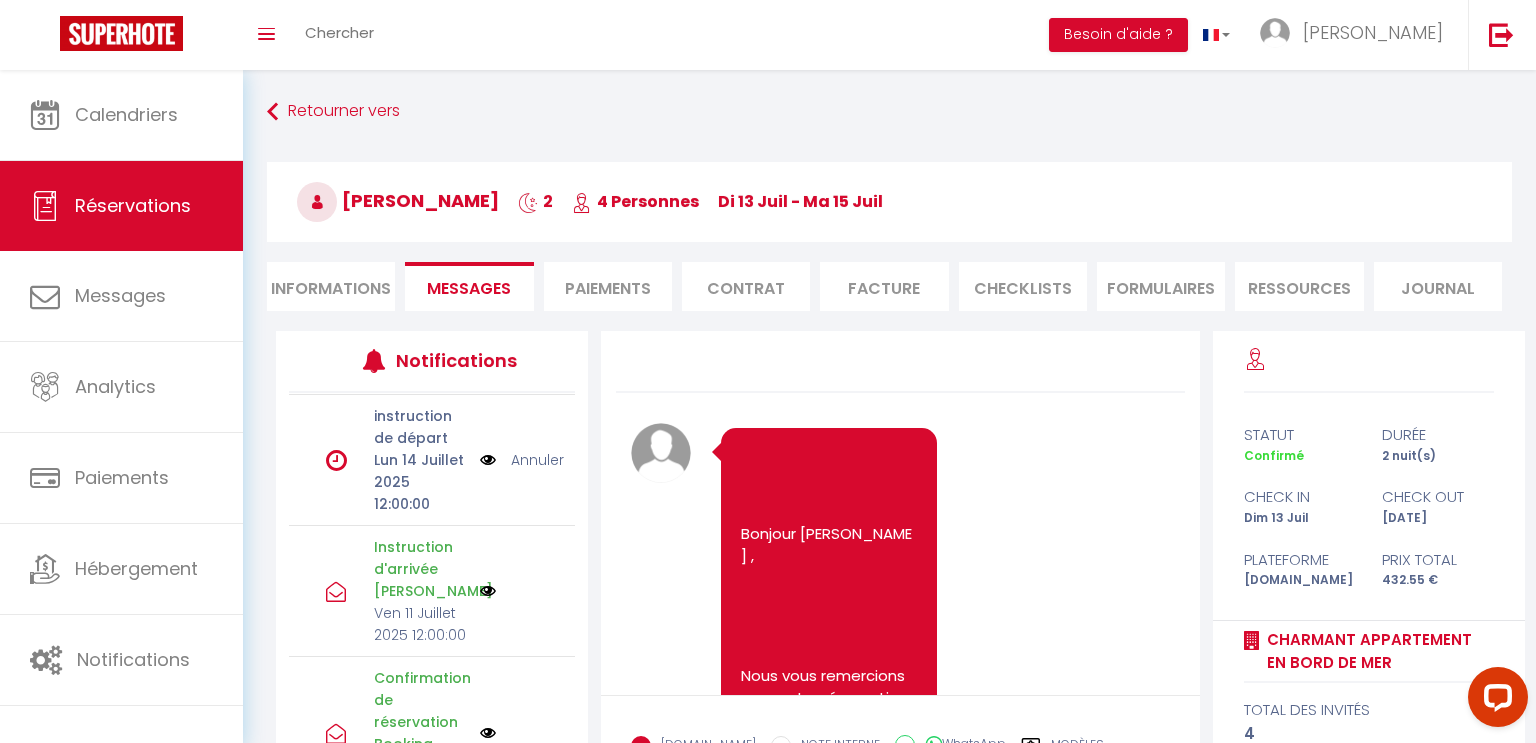 click at bounding box center [488, 460] 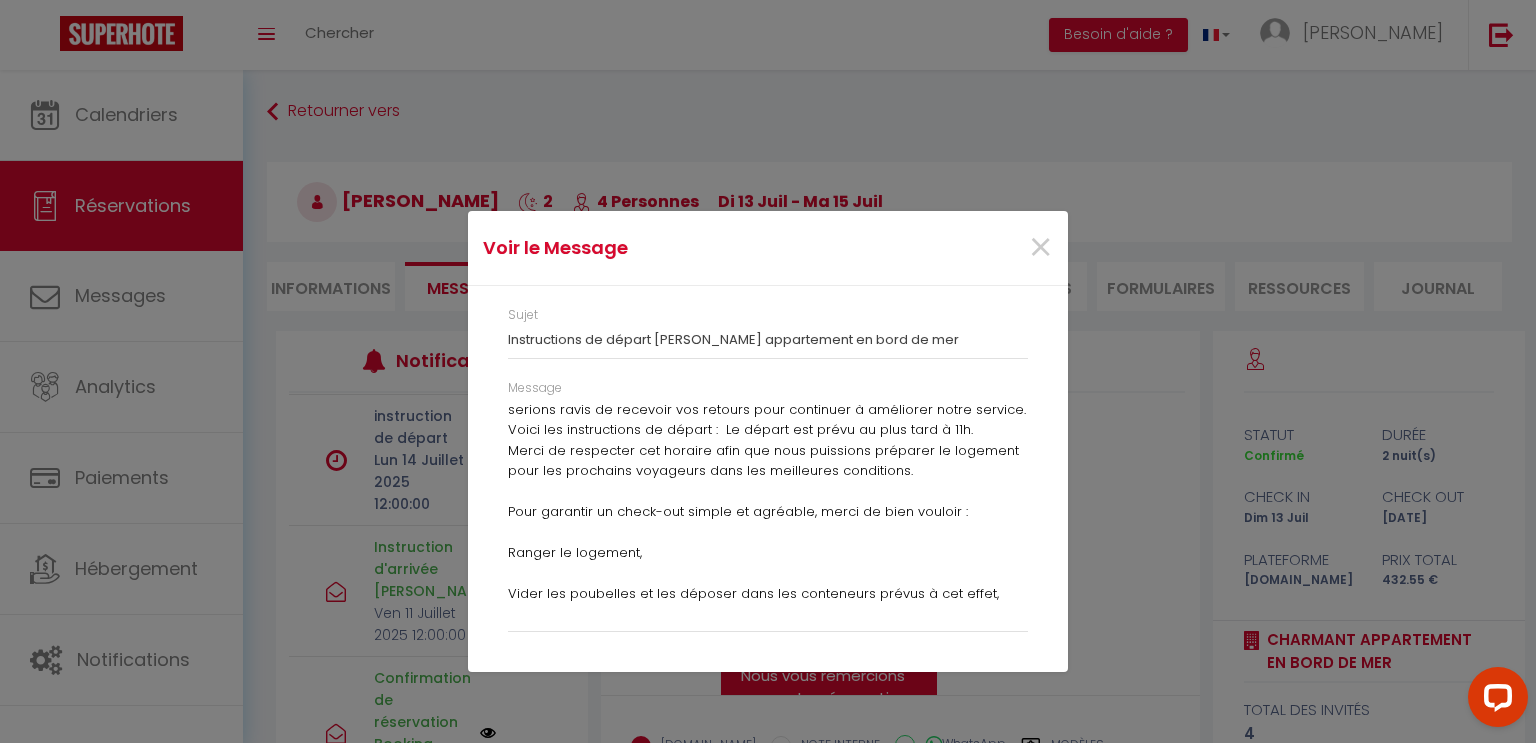 scroll, scrollTop: 0, scrollLeft: 0, axis: both 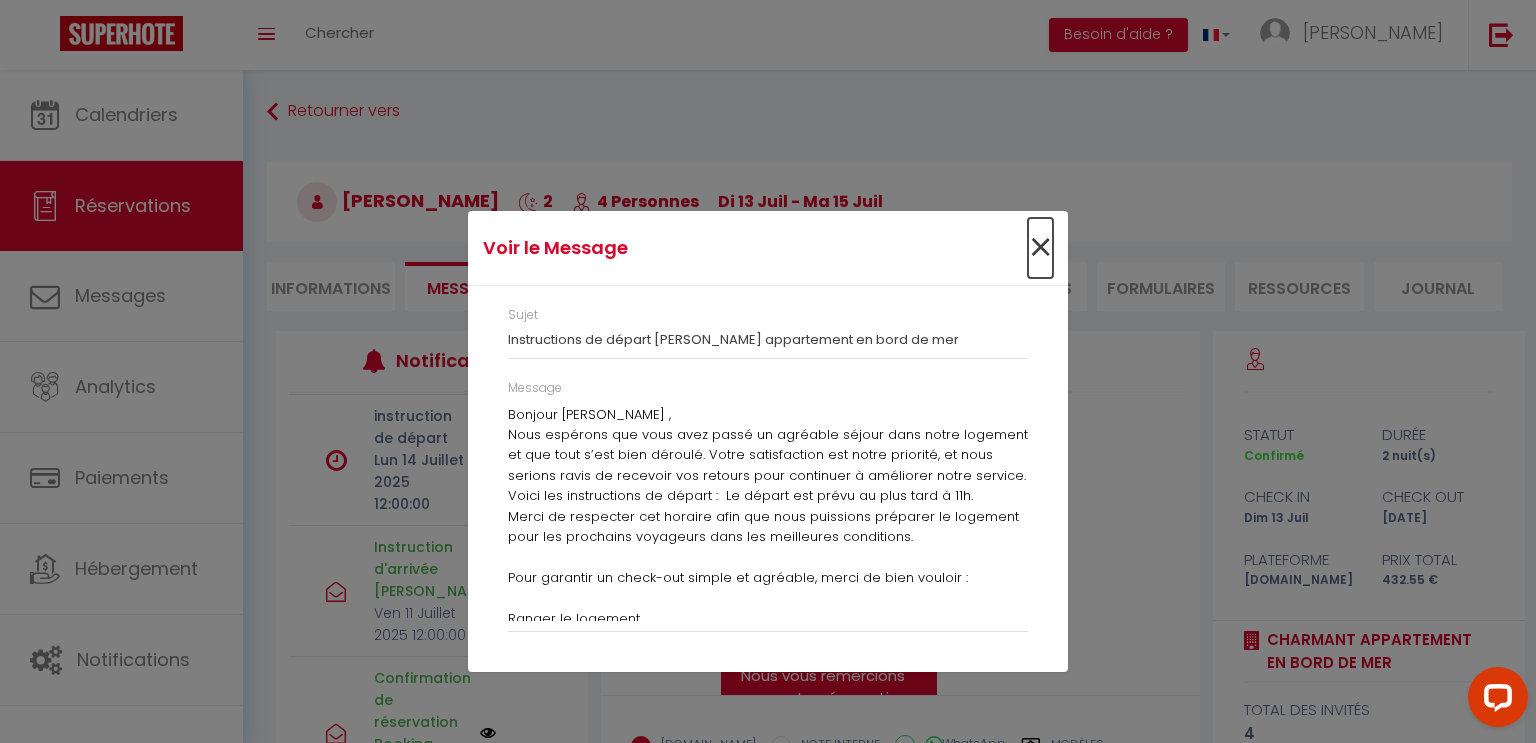 click on "×" at bounding box center (1040, 248) 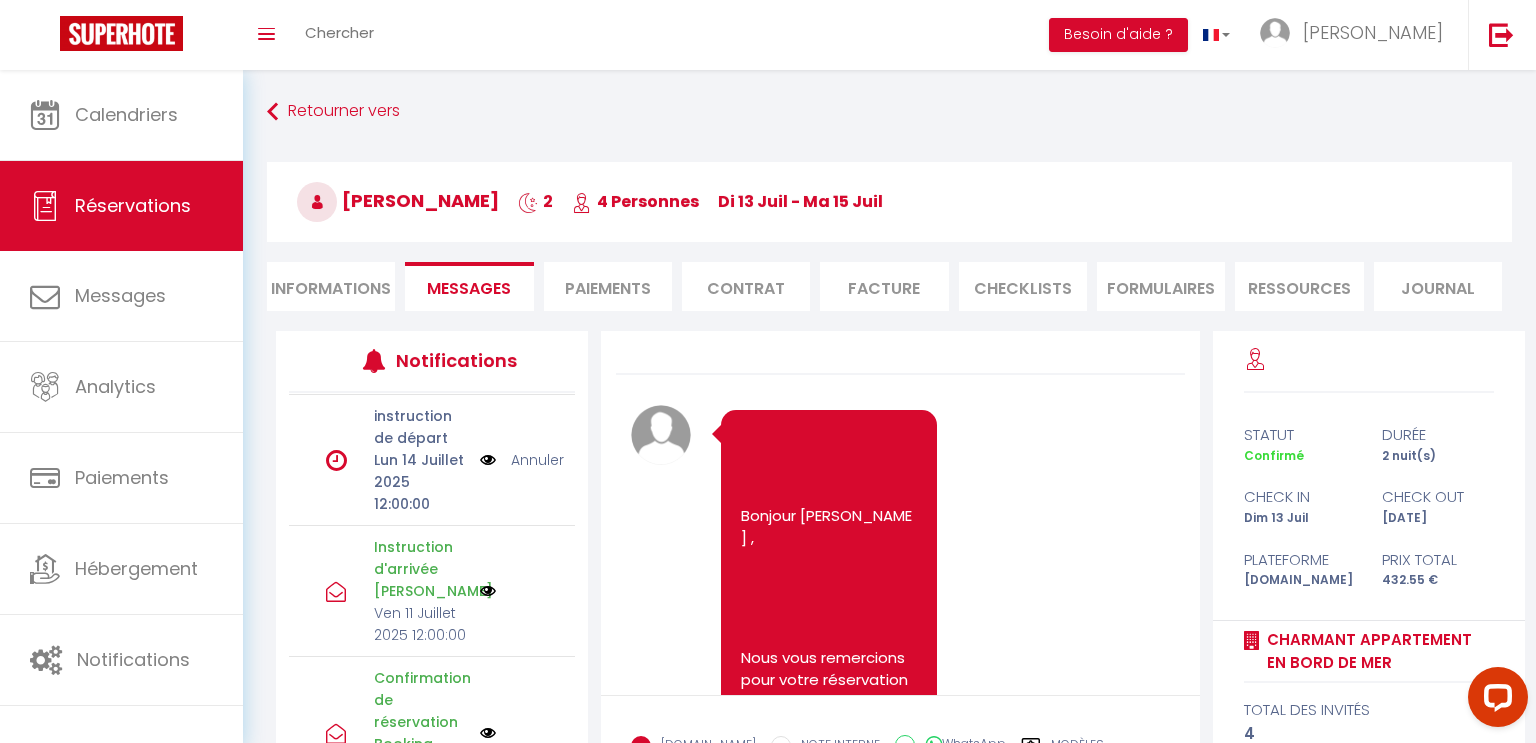 scroll, scrollTop: 20, scrollLeft: 0, axis: vertical 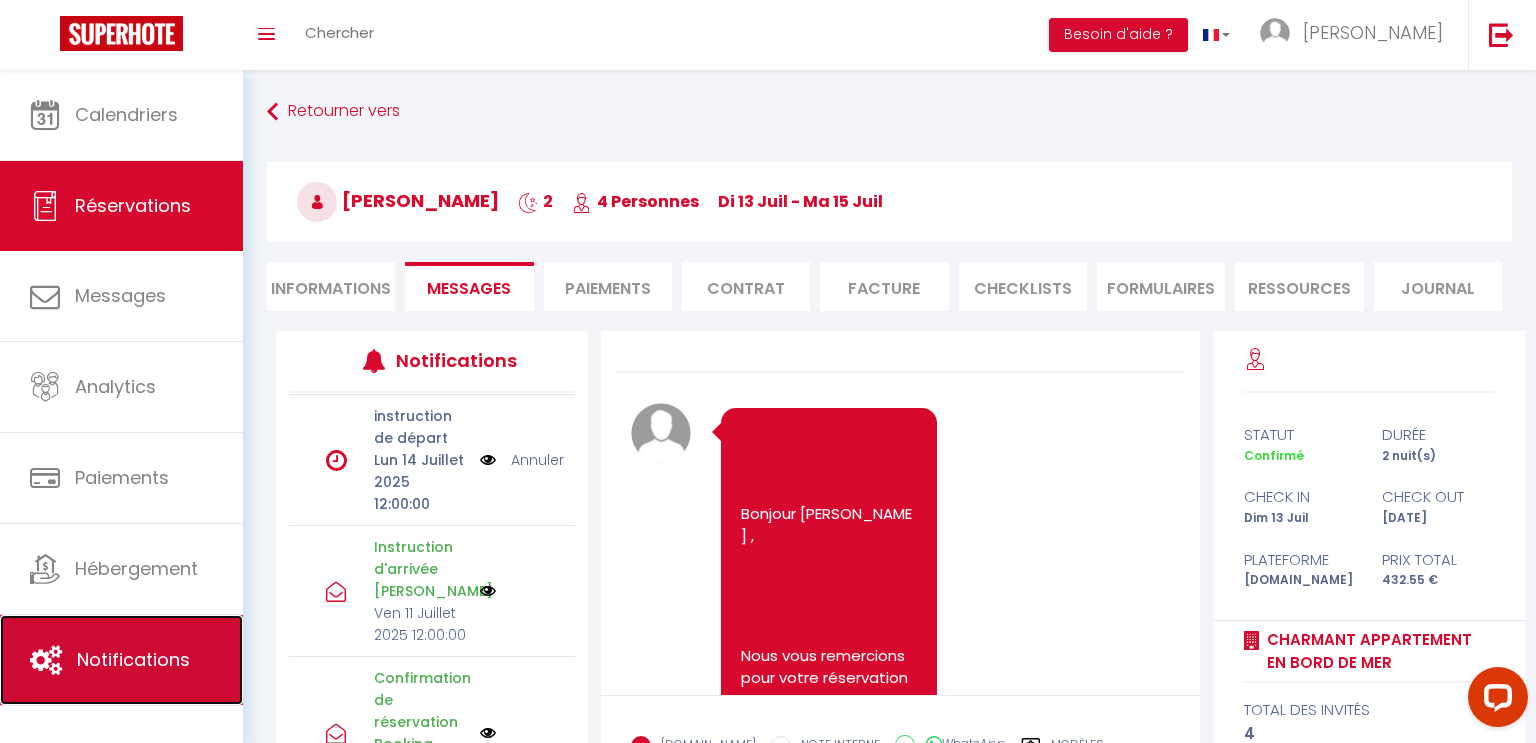 click on "Notifications" at bounding box center (133, 659) 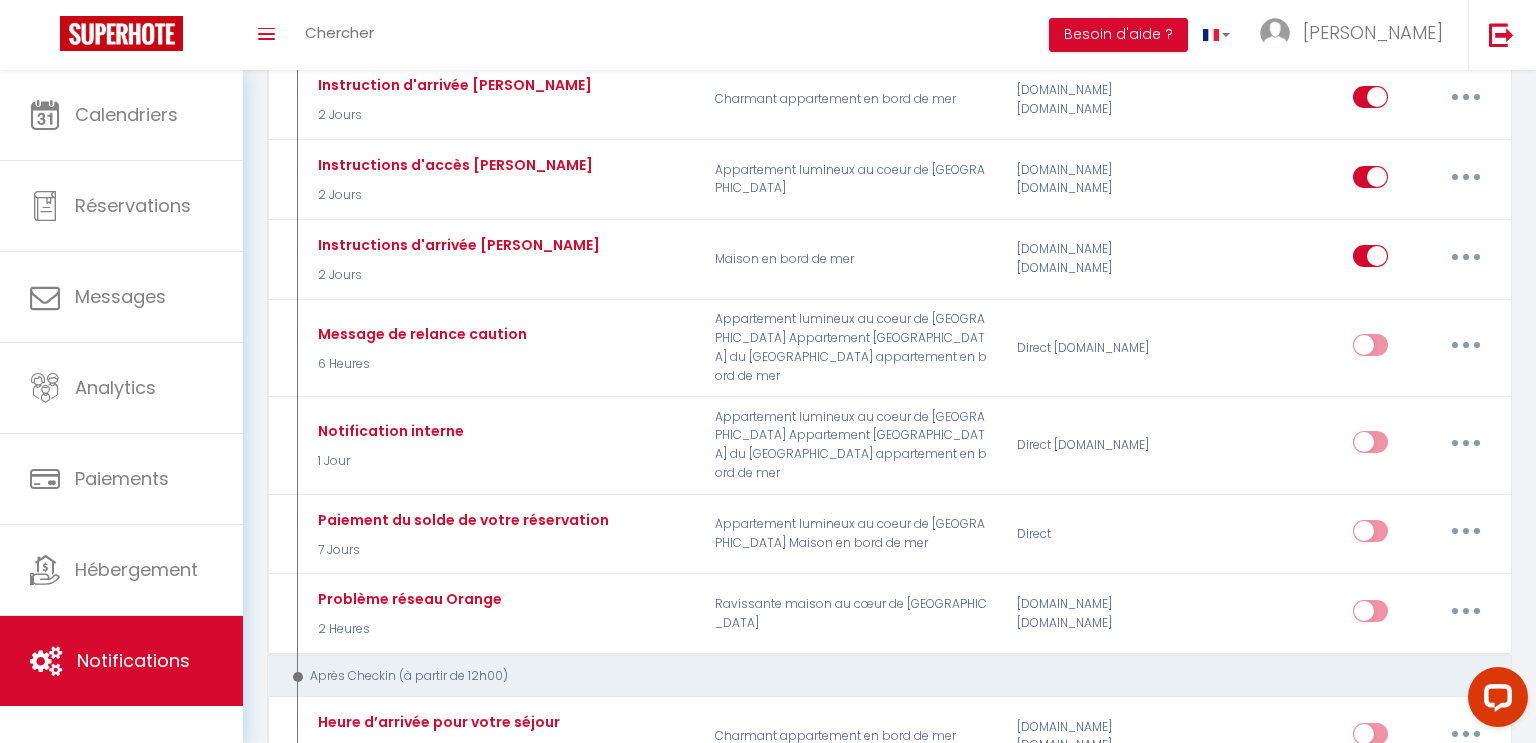 scroll, scrollTop: 1923, scrollLeft: 0, axis: vertical 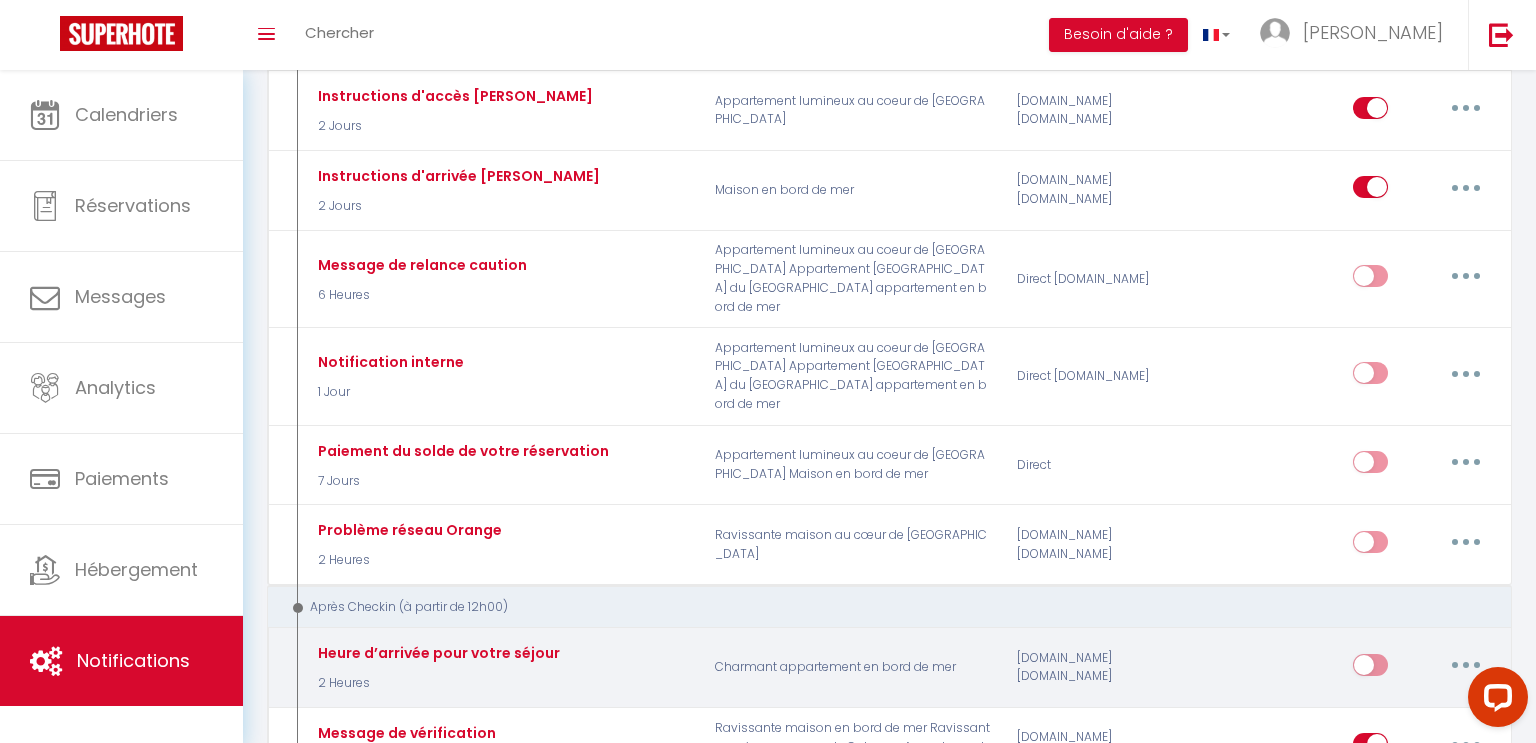 click at bounding box center (1466, 665) 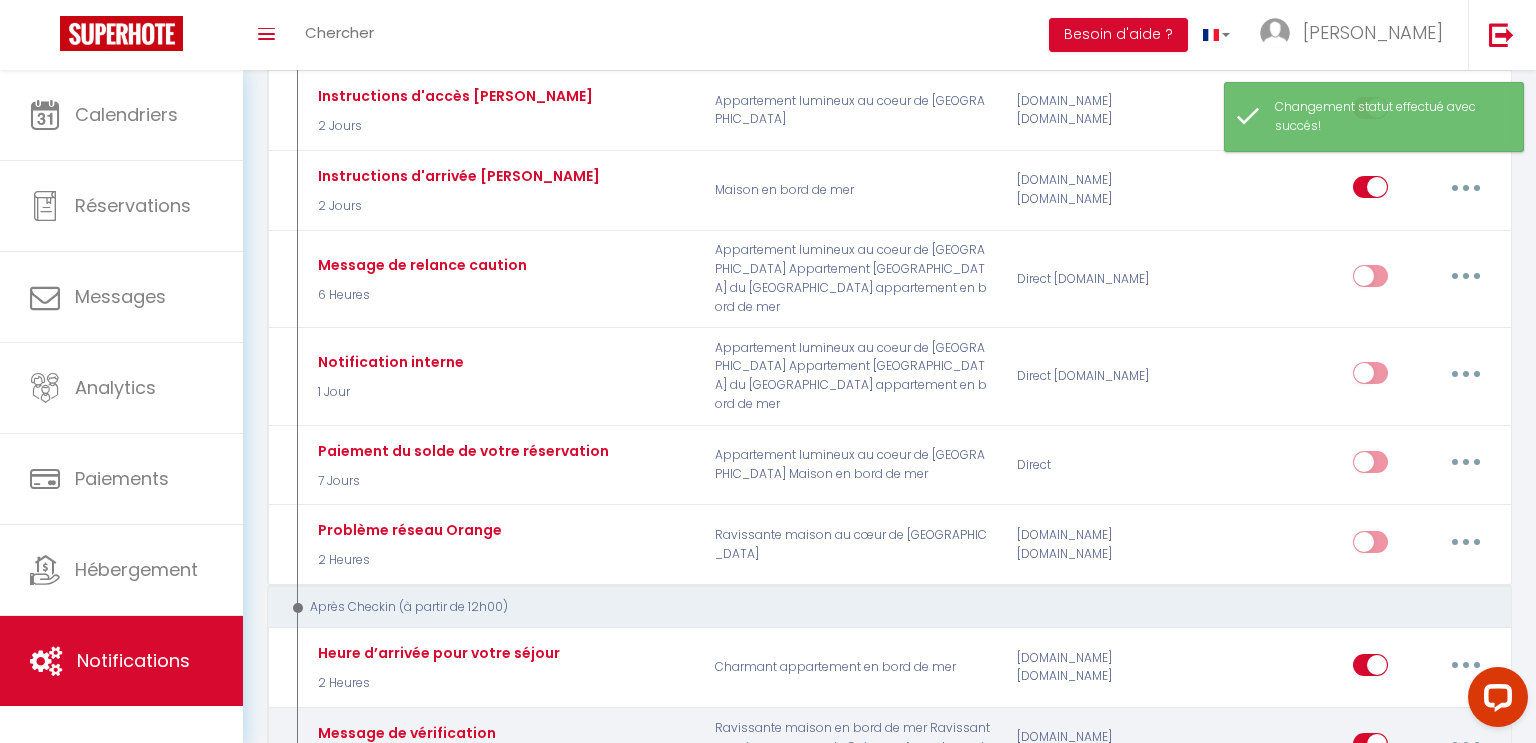 click at bounding box center (1370, 748) 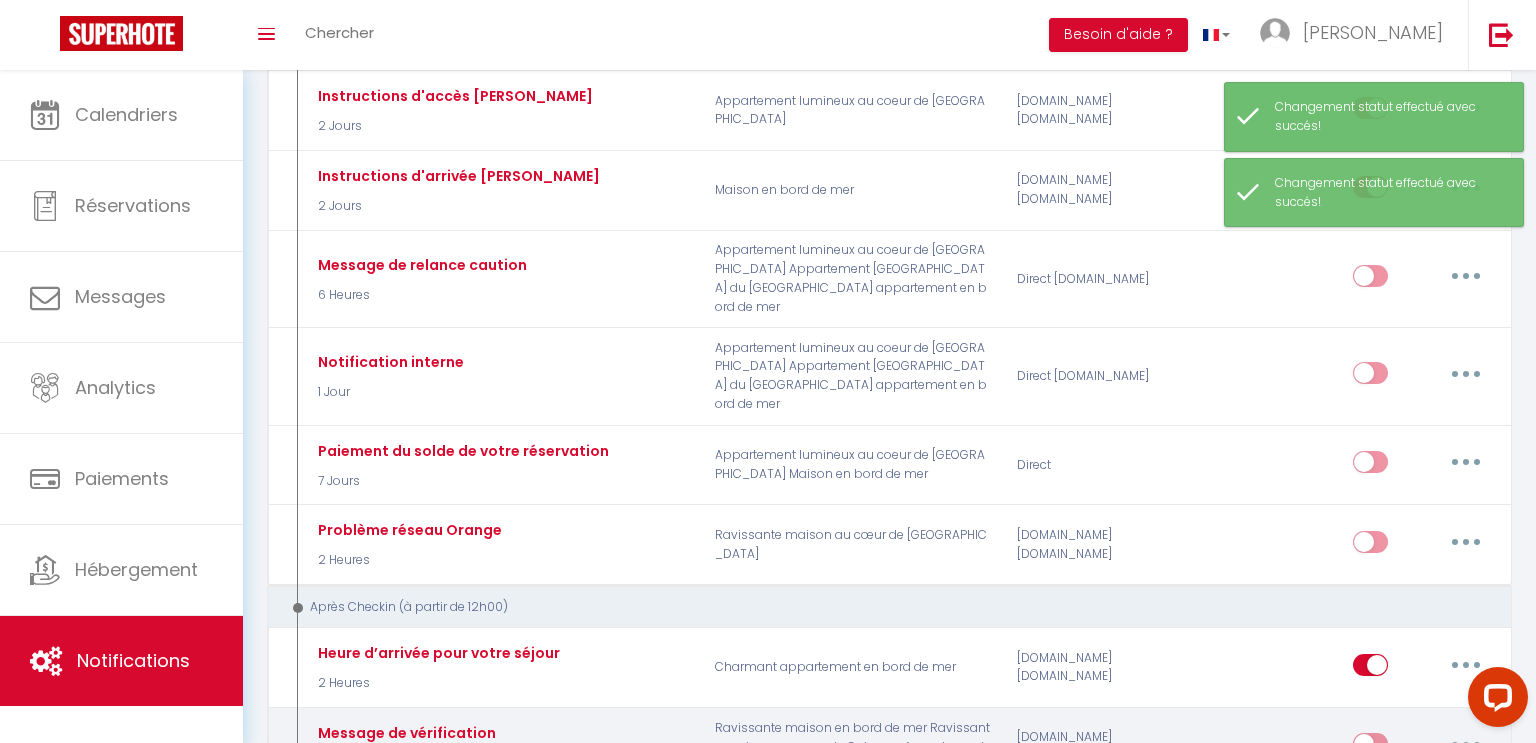 click at bounding box center (1370, 748) 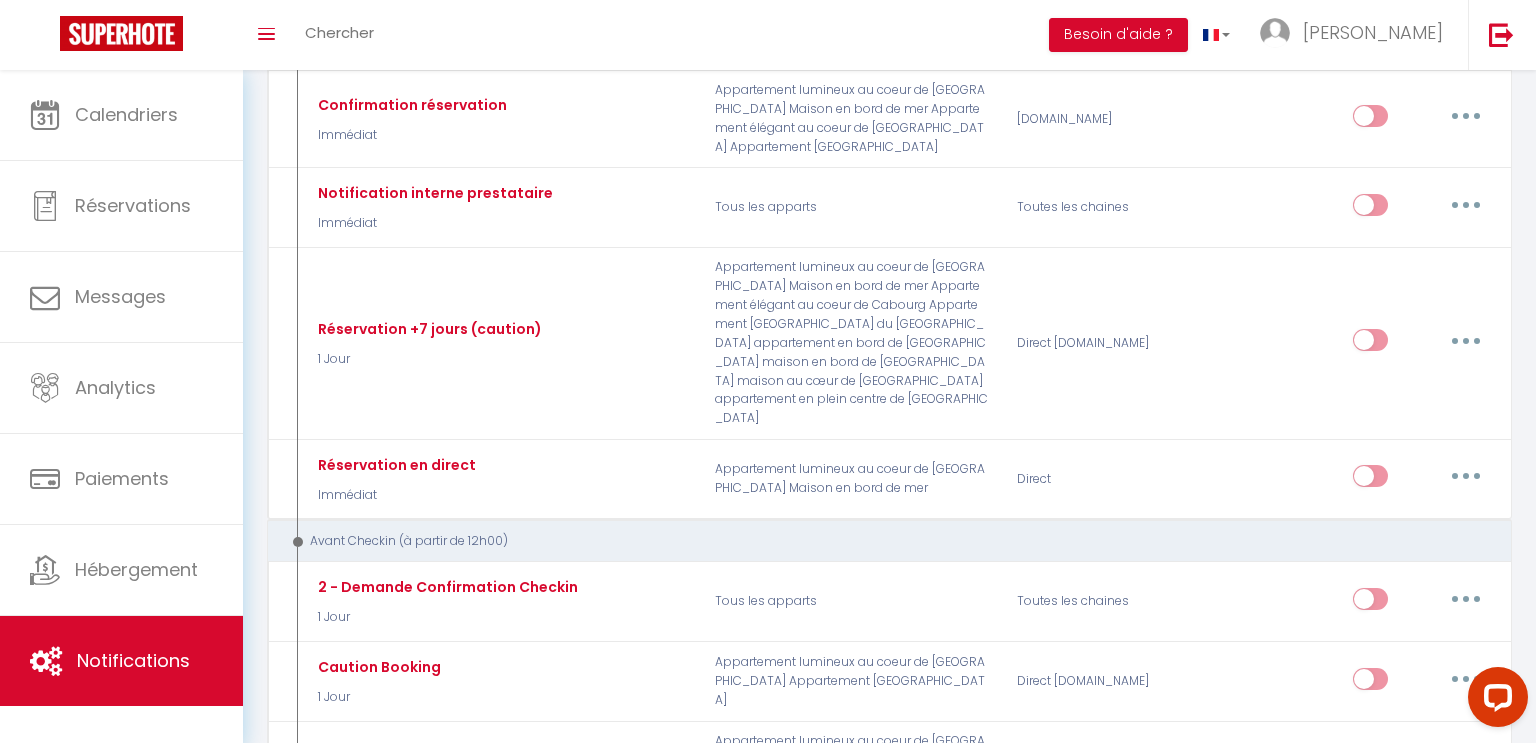 scroll, scrollTop: 0, scrollLeft: 0, axis: both 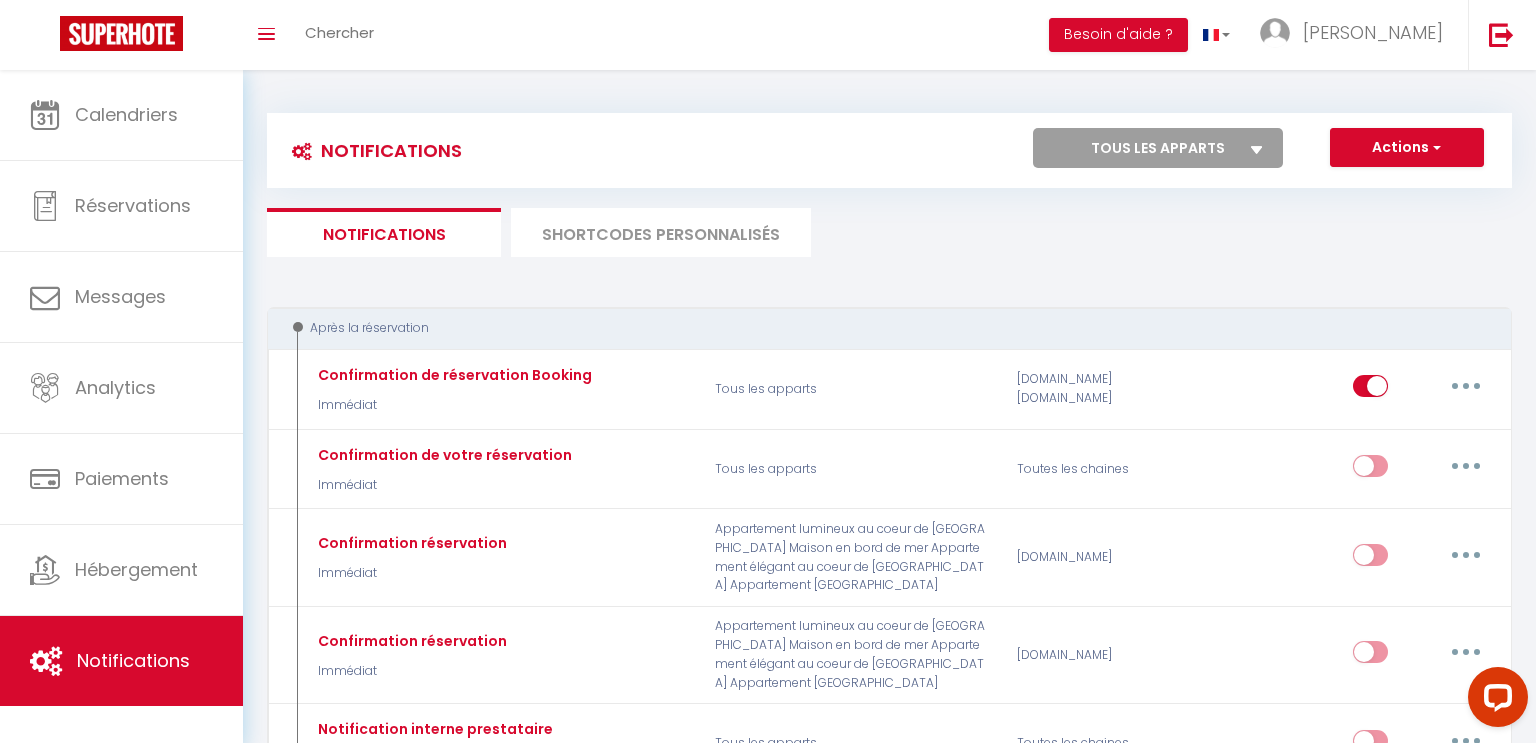 click on "SHORTCODES PERSONNALISÉS" at bounding box center [661, 232] 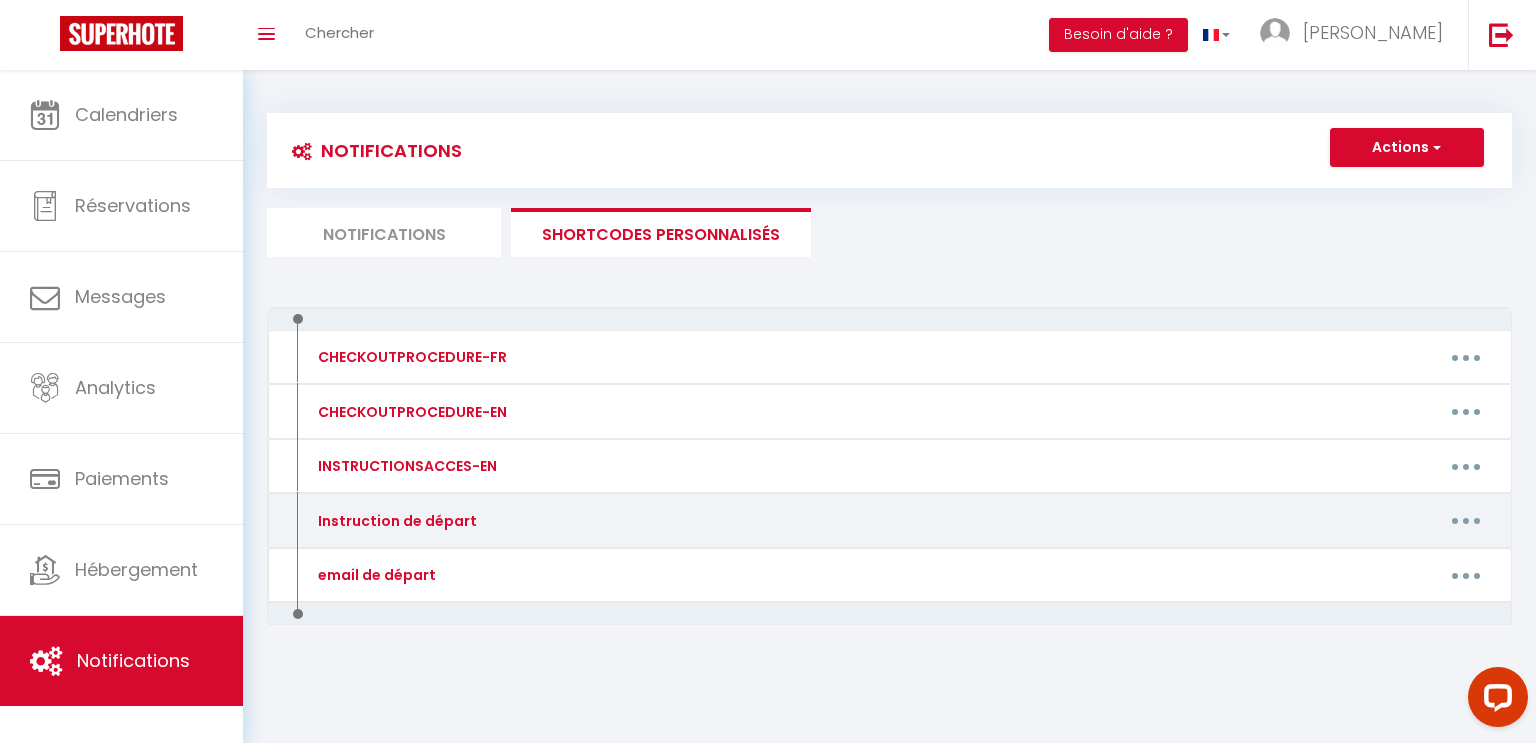 click on "Instruction de départ" at bounding box center (395, 521) 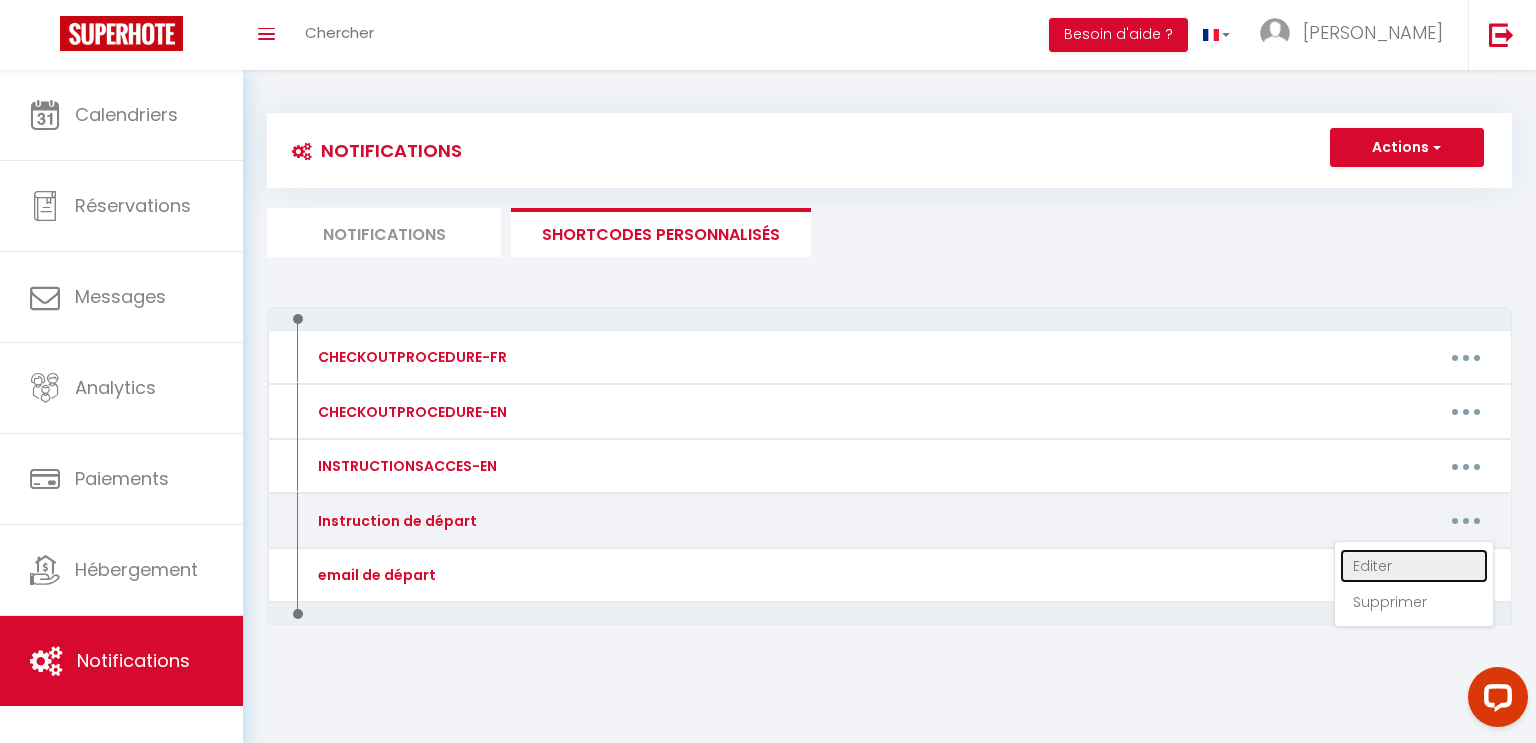 click on "Editer" at bounding box center [1414, 566] 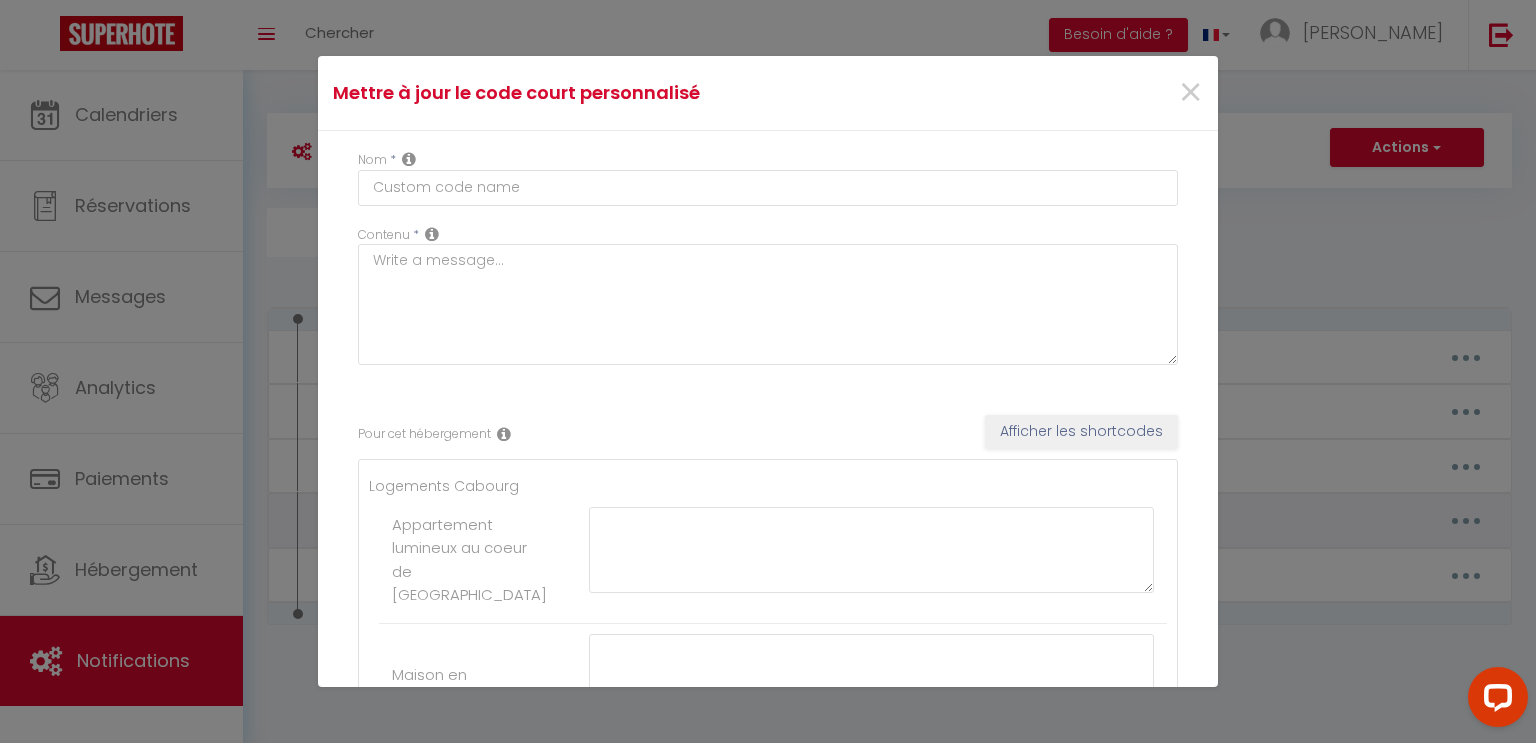 type on "Instruction de départ" 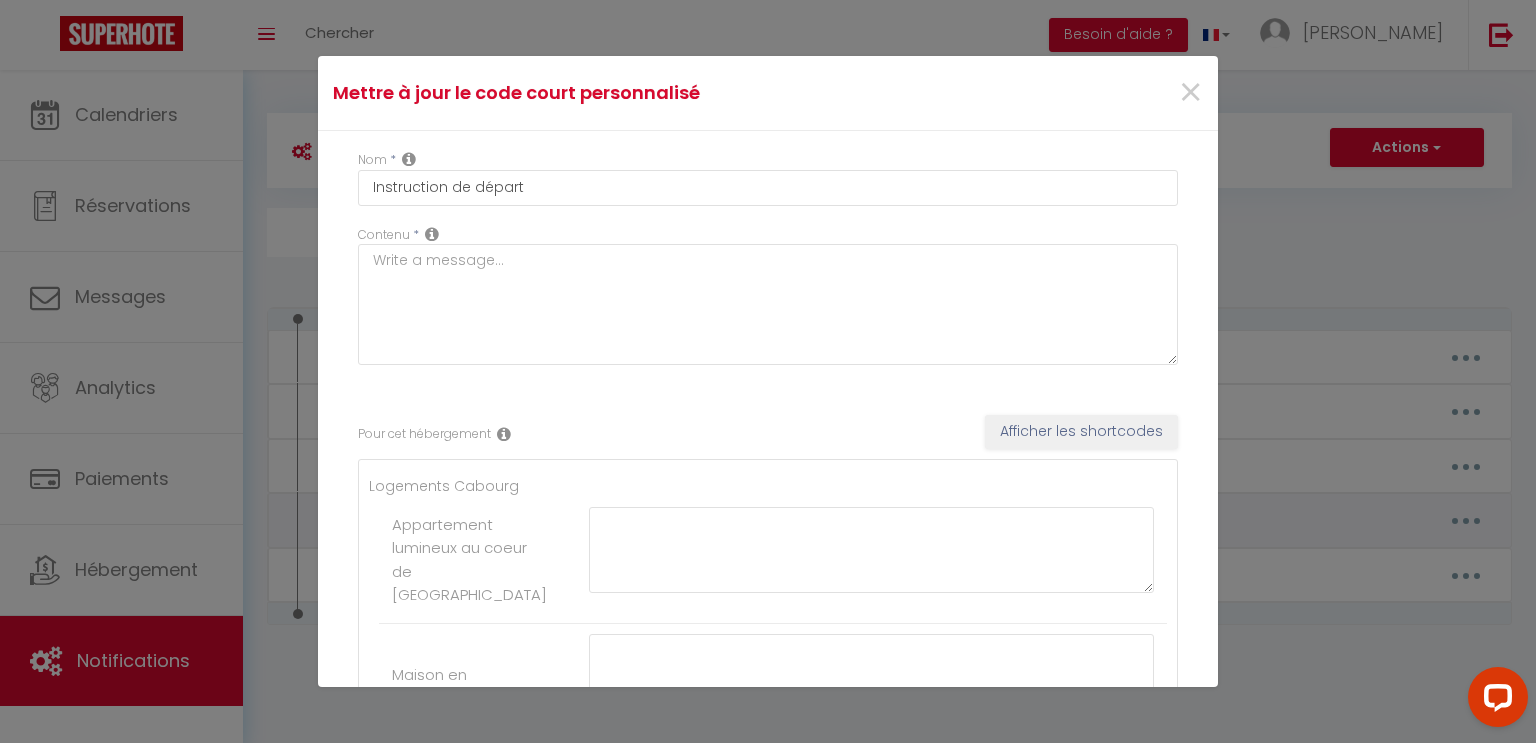 type on "Bonjour [GUEST:FIRST_NAME] ,
Nous espérons que vous avez passé un agréable séjour dans notre logement et que tout s'est bien déroulé .
Voici les instructions de départ :
Le départ est prévu au pus tard à 11H
Merci de respecter cet horaire afin que nous puissions préparer le logement pour les prochains voyageurs dans le meilleurs conditions.
Pour garantir un check-out simple et agréable ,merci de bien vouloir :" 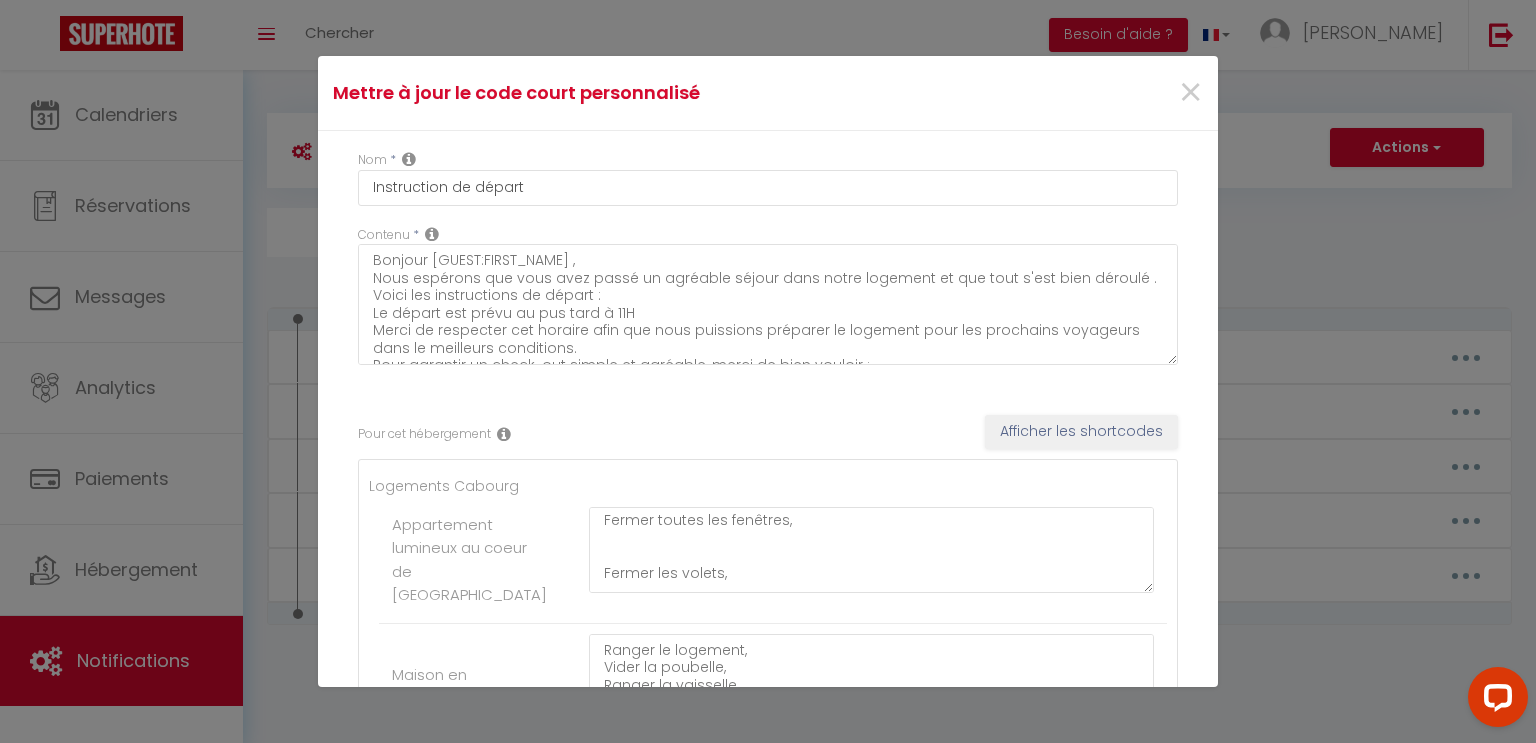 scroll, scrollTop: 216, scrollLeft: 0, axis: vertical 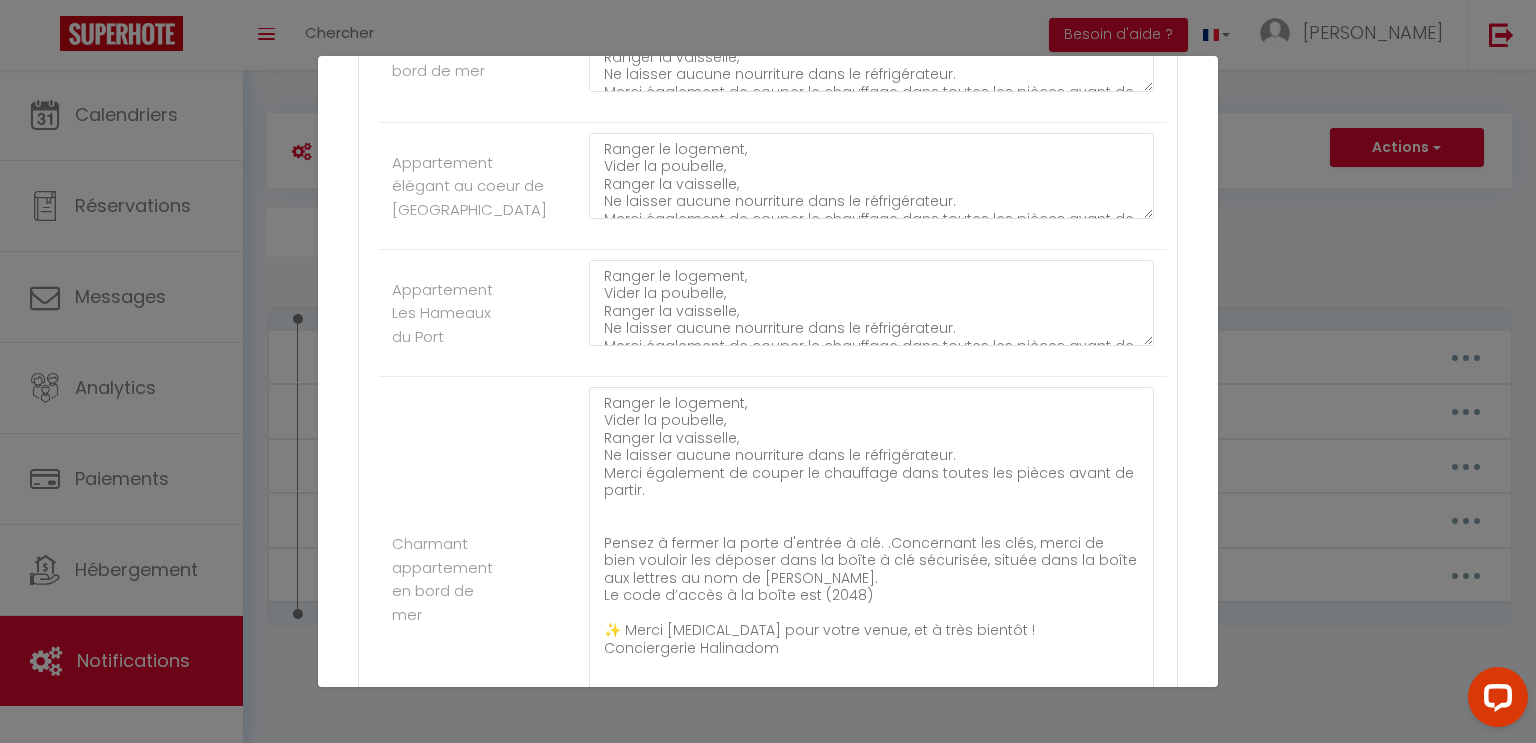 drag, startPoint x: 1147, startPoint y: 462, endPoint x: 1180, endPoint y: 742, distance: 281.93793 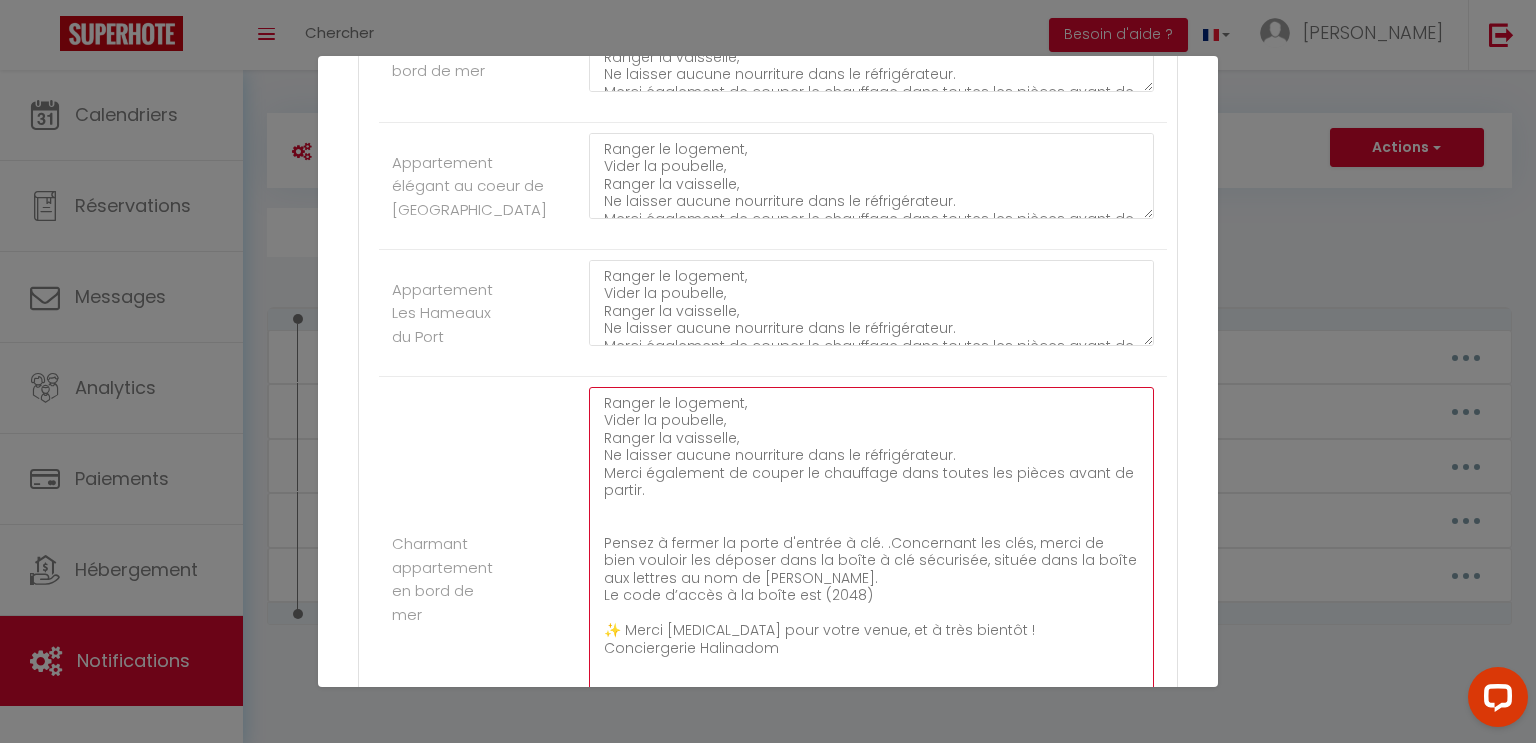 click on "Ranger le logement,
Vider la poubelle,
Ranger la vaisselle,
Ne laisser aucune nourriture dans le réfrigérateur.
Merci également de couper le chauffage dans toutes les pièces avant de partir.
Pensez à fermer la porte d'entrée à clé. .Concernant les clés, merci de bien vouloir les déposer dans la boîte à clé sécurisée, située dans la boîte aux lettres au nom de [PERSON_NAME].
Le code d’accès à la boîte est (2048)
✨ Merci [MEDICAL_DATA] pour votre venue, et à très bientôt !
Conciergerie Halinadom" at bounding box center [871, 569] 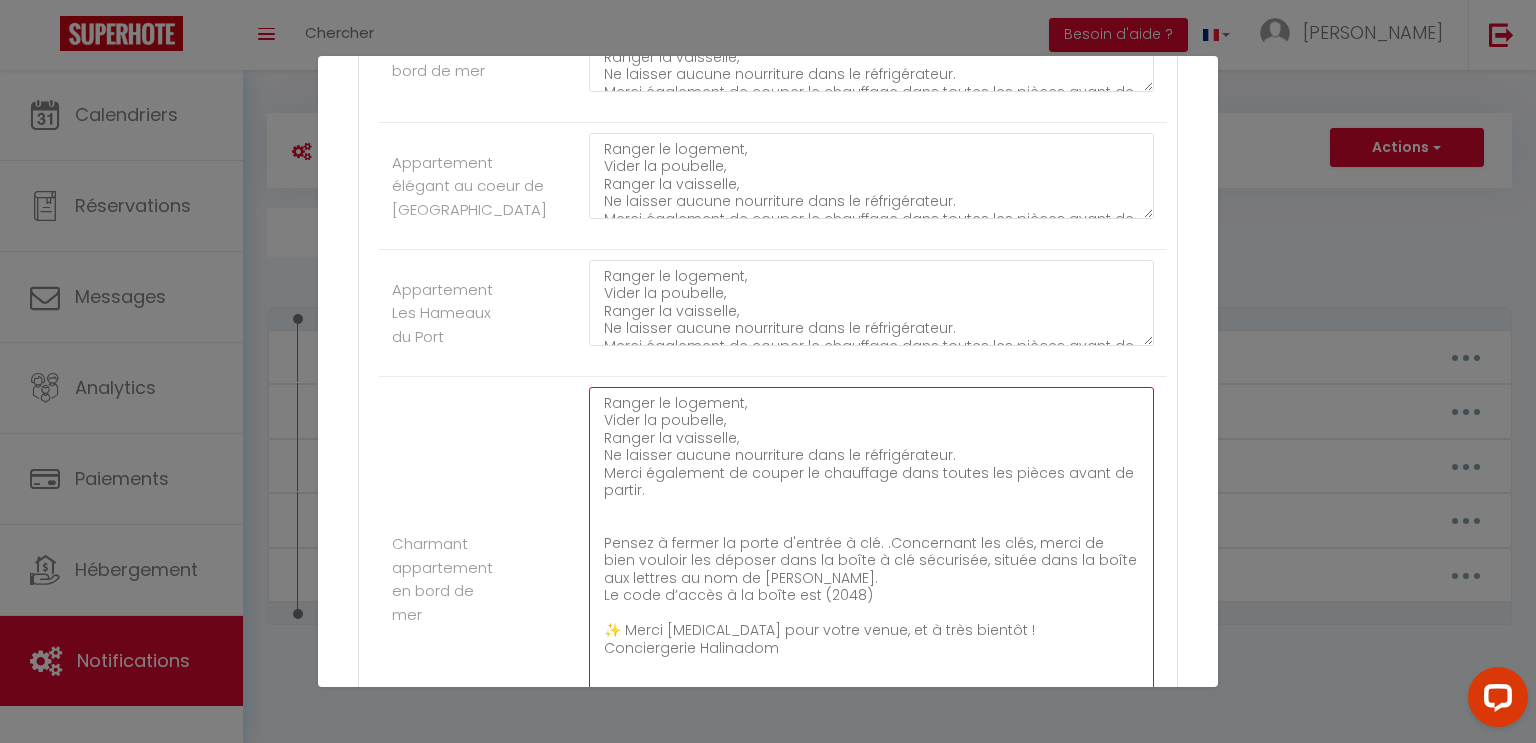 click on "Ranger le logement,
Vider la poubelle,
Ranger la vaisselle,
Ne laisser aucune nourriture dans le réfrigérateur.
Merci également de couper le chauffage dans toutes les pièces avant de partir.
Pensez à fermer la porte d'entrée à clé. .Concernant les clés, merci de bien vouloir les déposer dans la boîte à clé sécurisée, située dans la boîte aux lettres au nom de [PERSON_NAME].
Le code d’accès à la boîte est (2048)
✨ Merci [MEDICAL_DATA] pour votre venue, et à très bientôt !
Conciergerie Halinadom" at bounding box center (871, 569) 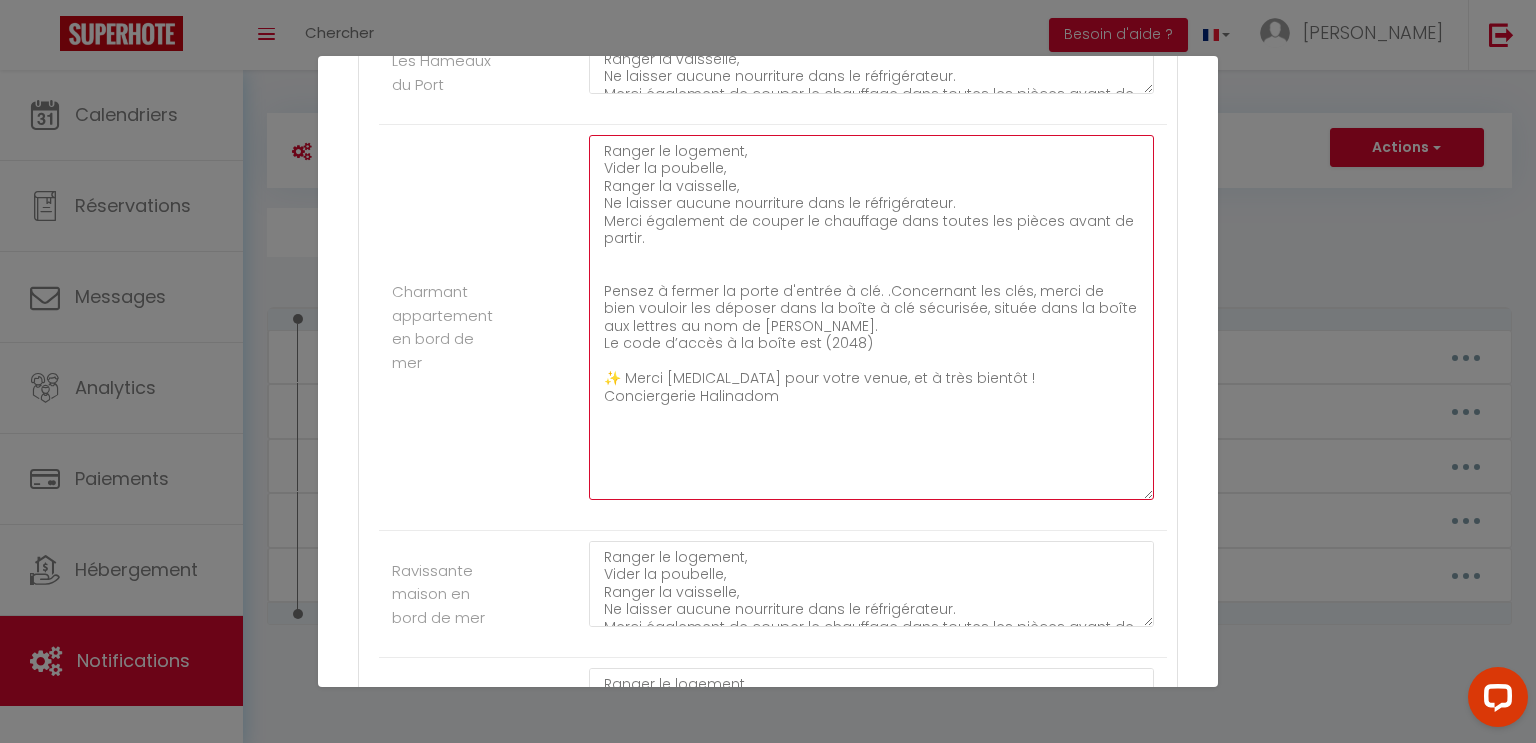 scroll, scrollTop: 883, scrollLeft: 0, axis: vertical 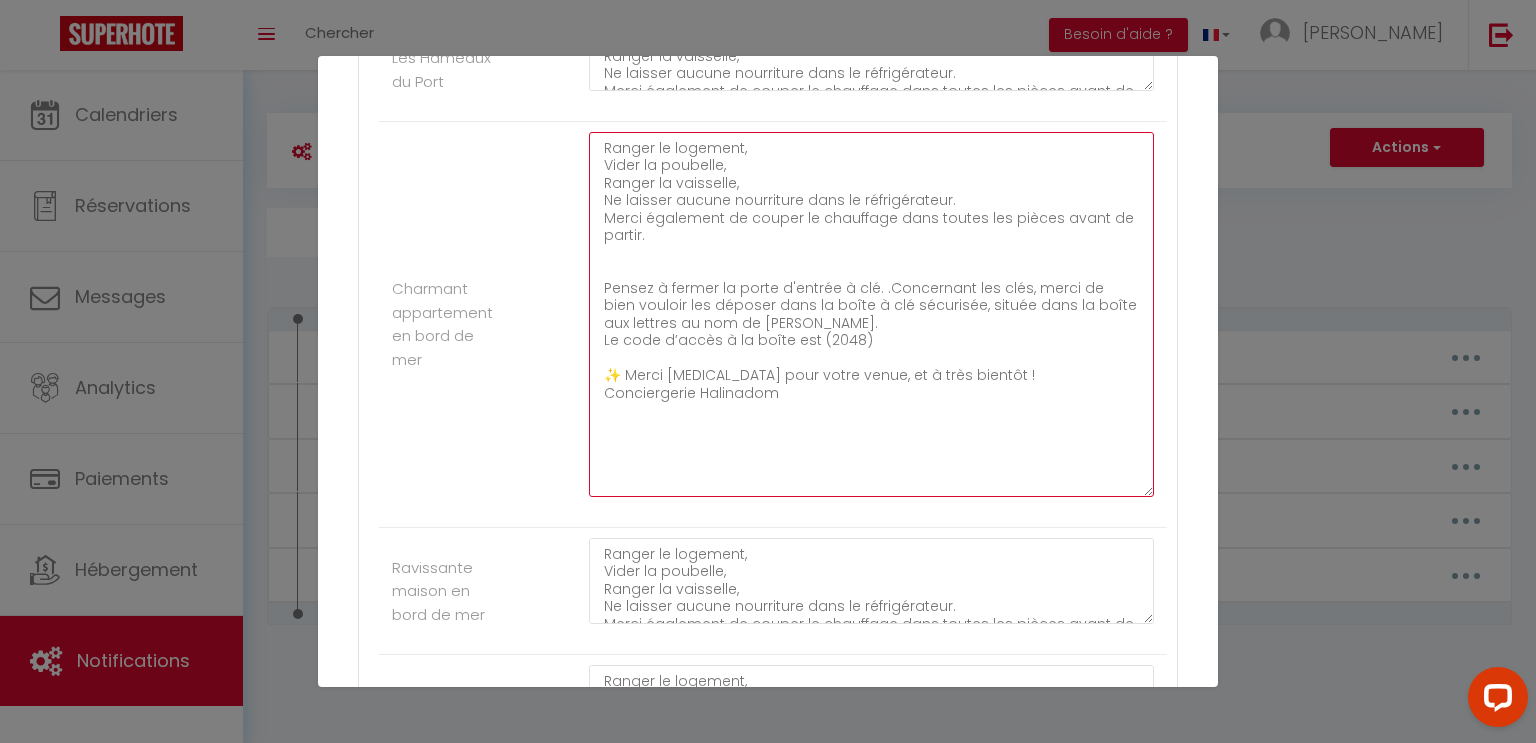 click on "Ranger le logement,
Vider la poubelle,
Ranger la vaisselle,
Ne laisser aucune nourriture dans le réfrigérateur.
Merci également de couper le chauffage dans toutes les pièces avant de partir.
Pensez à fermer la porte d'entrée à clé. .Concernant les clés, merci de bien vouloir les déposer dans la boîte à clé sécurisée, située dans la boîte aux lettres au nom de [PERSON_NAME].
Le code d’accès à la boîte est (2048)
✨ Merci [MEDICAL_DATA] pour votre venue, et à très bientôt !
Conciergerie Halinadom" at bounding box center [871, 314] 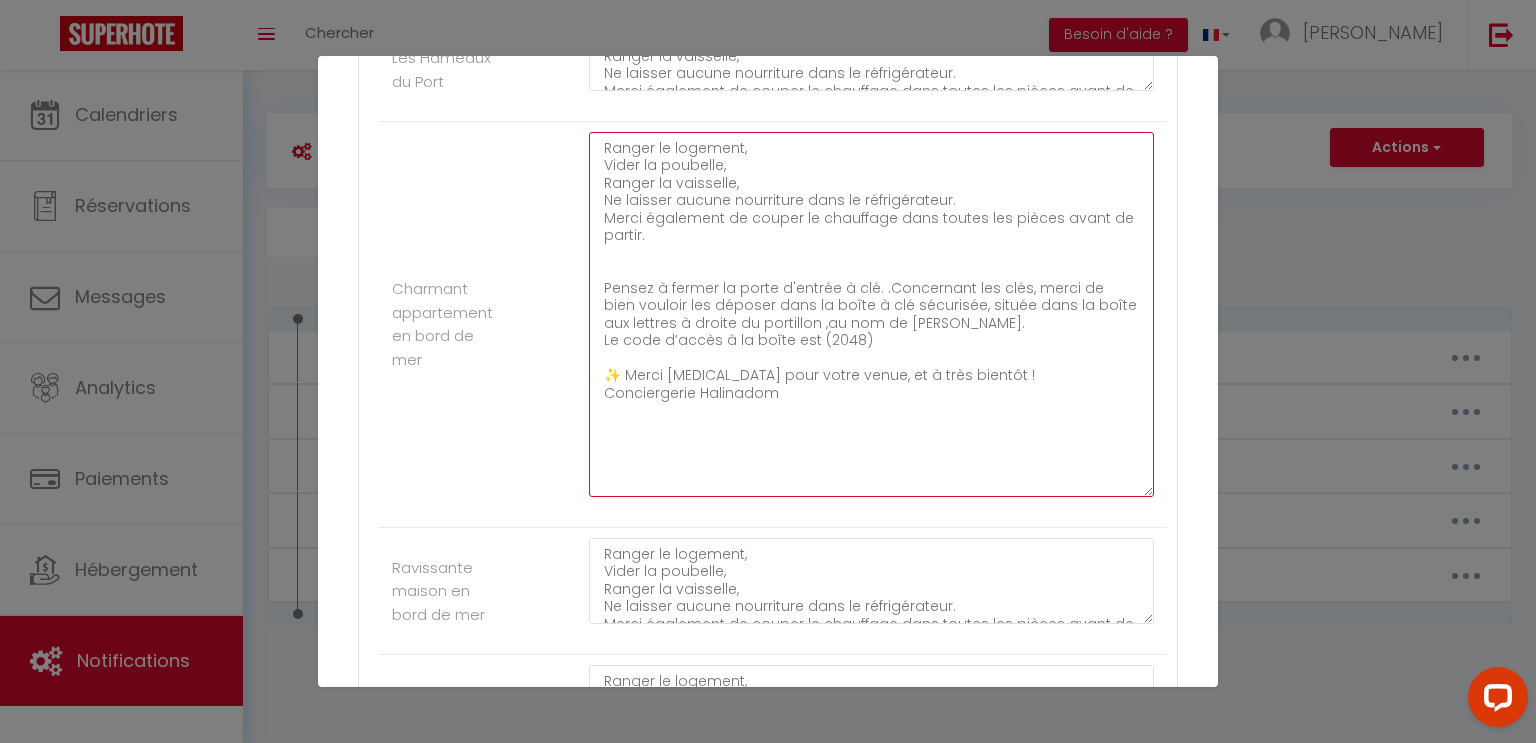 drag, startPoint x: 863, startPoint y: 340, endPoint x: 595, endPoint y: 280, distance: 274.6343 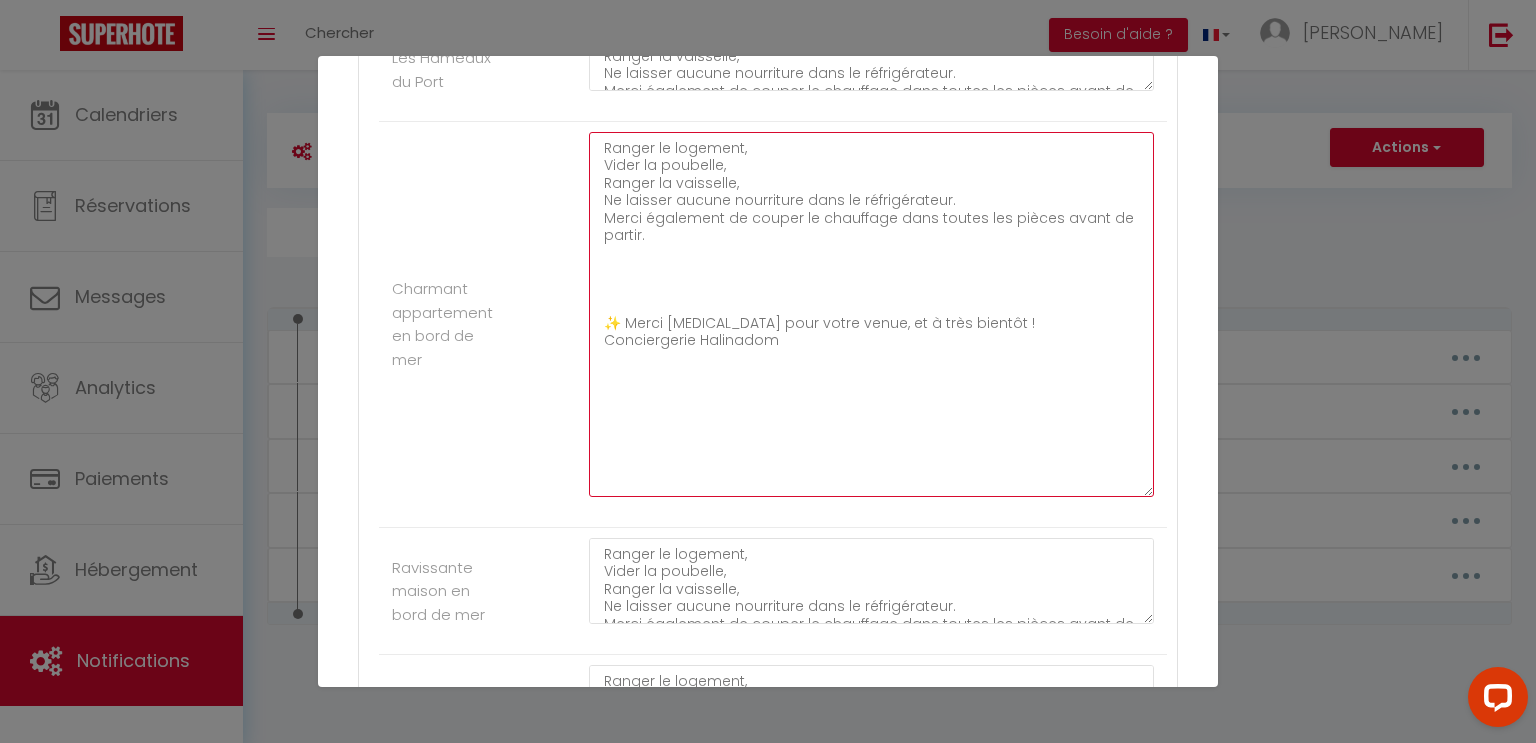 paste on "Concernant les clés, je vous remercie de bien vouloir les déposer dans la boîte à clés sécurisée, située dans la boîte aux lettres à droite du portillon, au nom de [PERSON_NAME]." 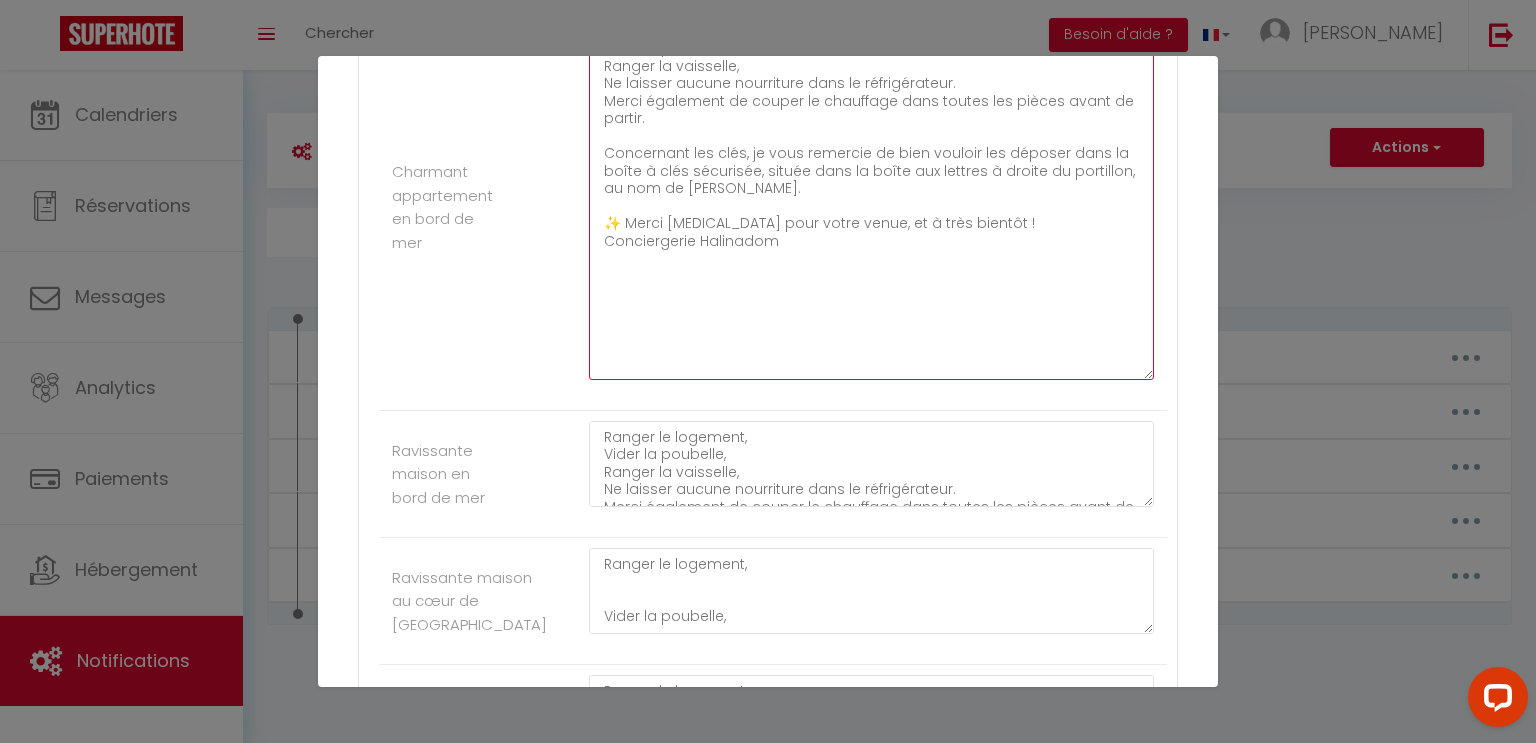 scroll, scrollTop: 1054, scrollLeft: 0, axis: vertical 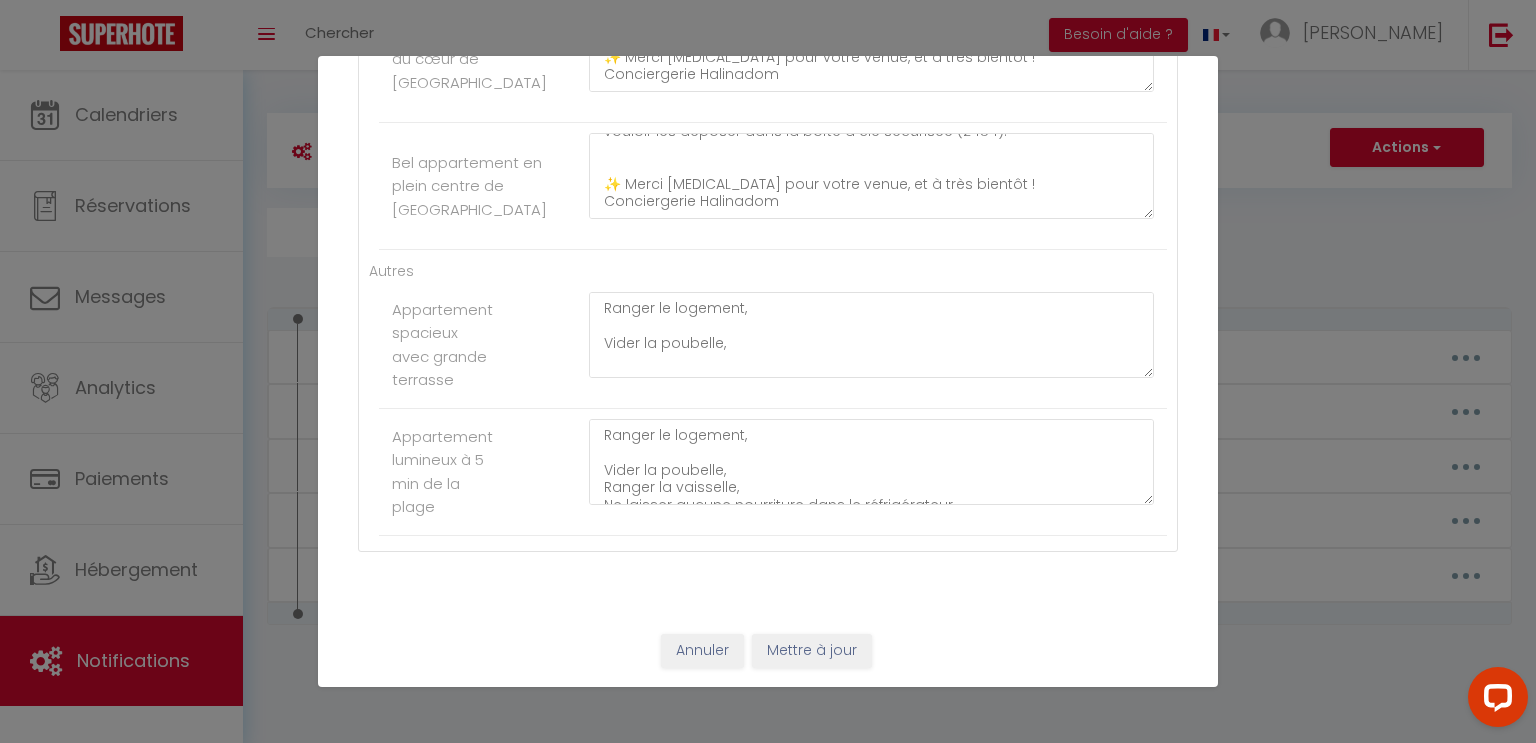 type on "Ranger le logement,
Vider la poubelle,
Ranger la vaisselle,
Ne laisser aucune nourriture dans le réfrigérateur.
Merci également de couper le chauffage dans toutes les pièces avant de partir.
Concernant les clés, je vous remercie de bien vouloir les déposer dans la boîte à clés sécurisée, située dans la boîte aux lettres à droite du portillon, au nom de [PERSON_NAME].
✨ Merci [MEDICAL_DATA] pour votre venue, et à très bientôt !
Conciergerie Halinadom" 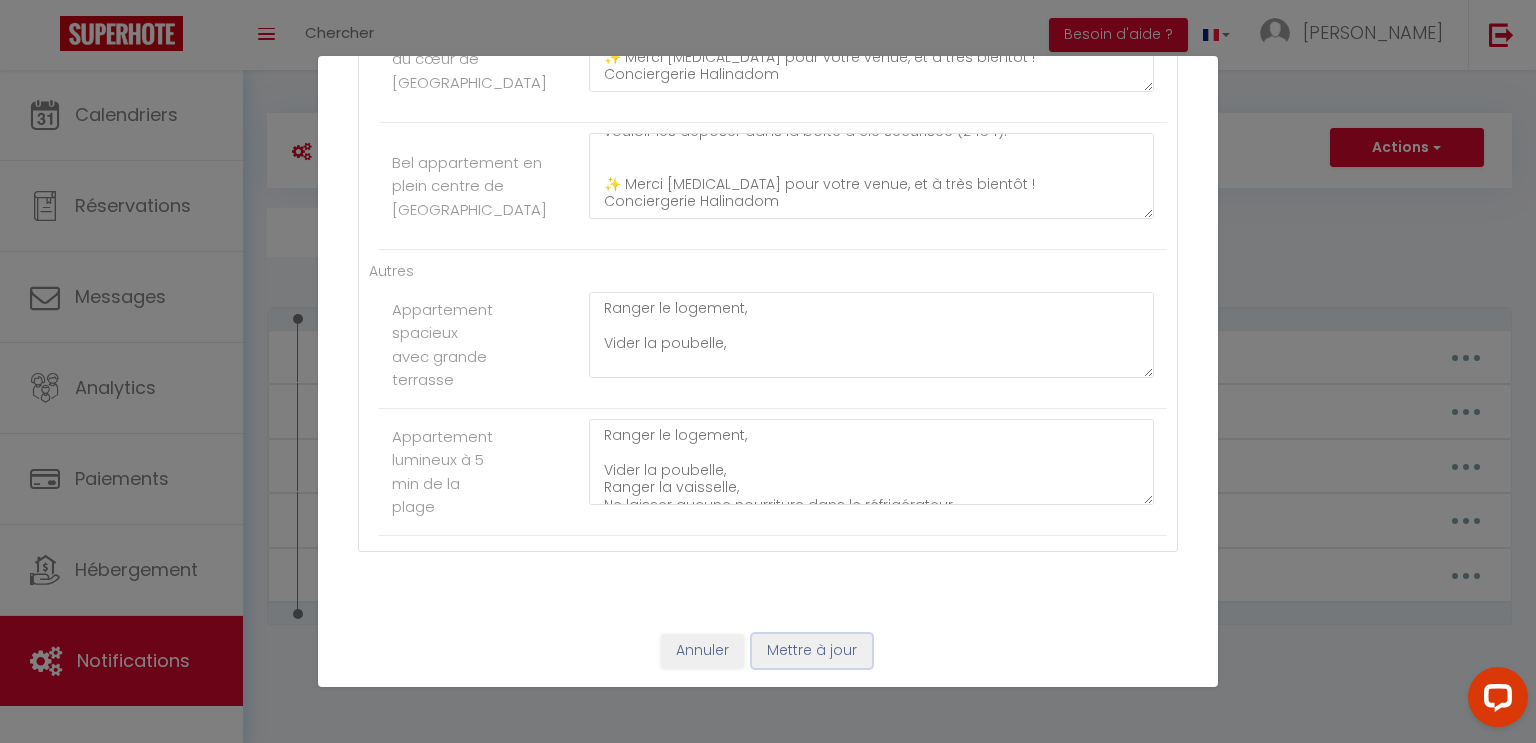 click on "Mettre à jour" at bounding box center [812, 651] 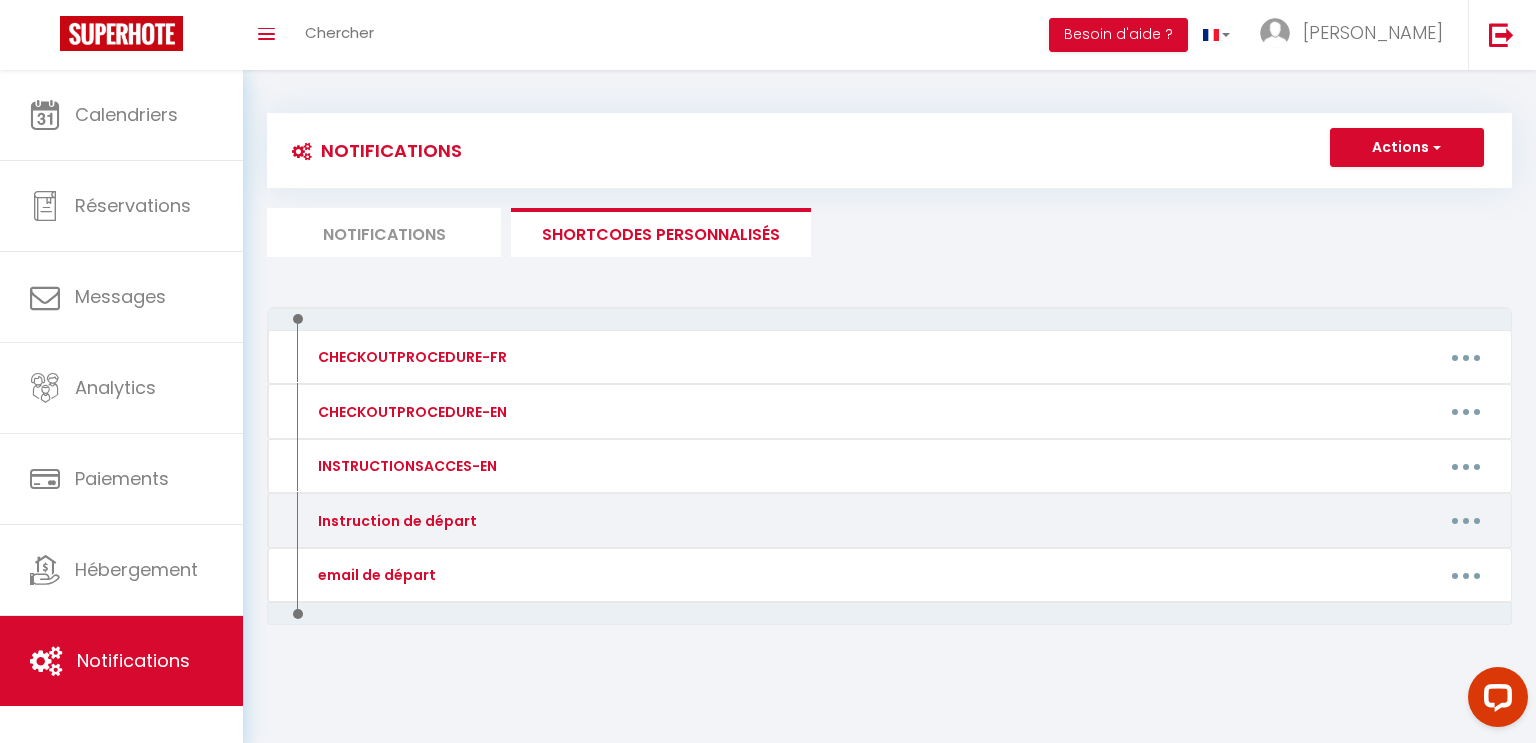 click at bounding box center (1466, 521) 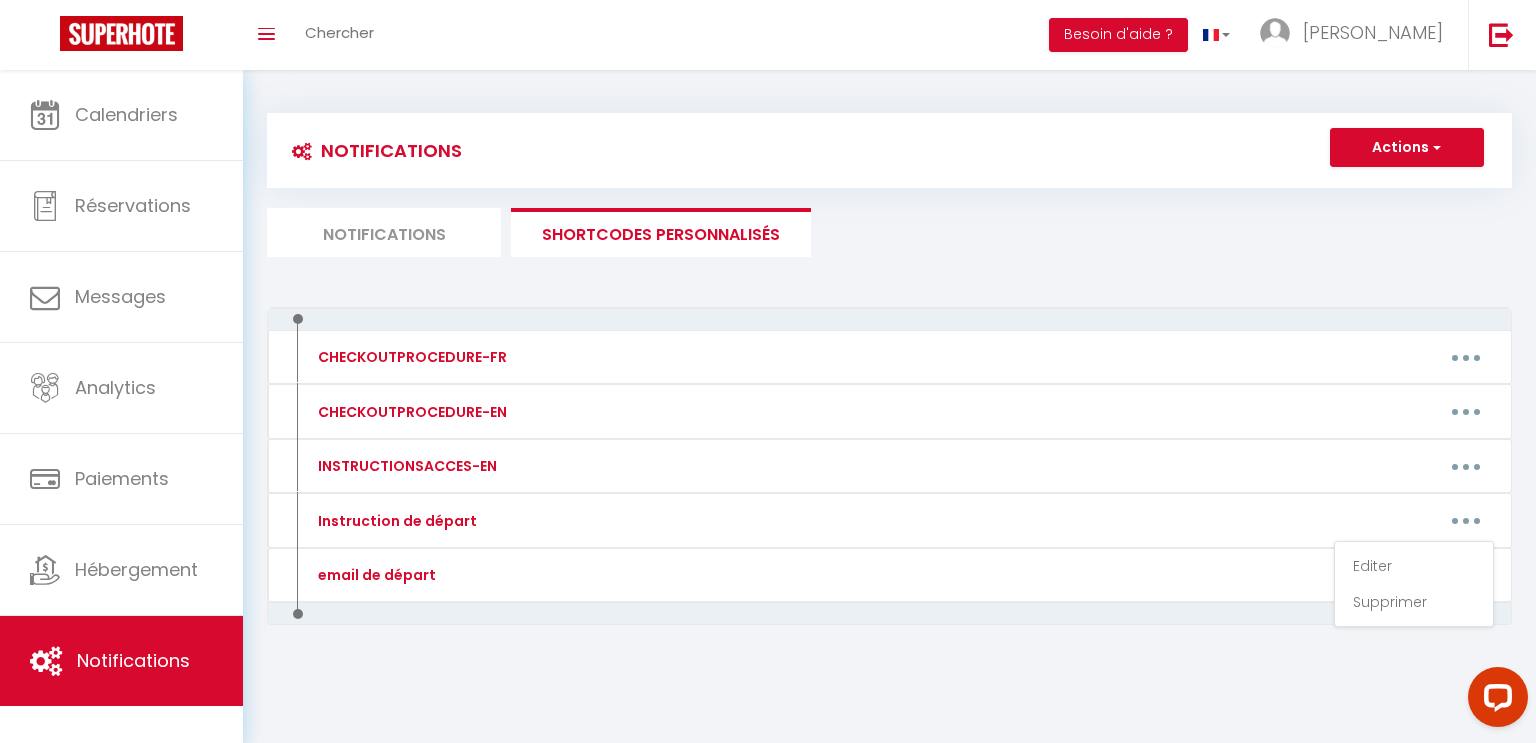 click on "Notifications" at bounding box center [384, 232] 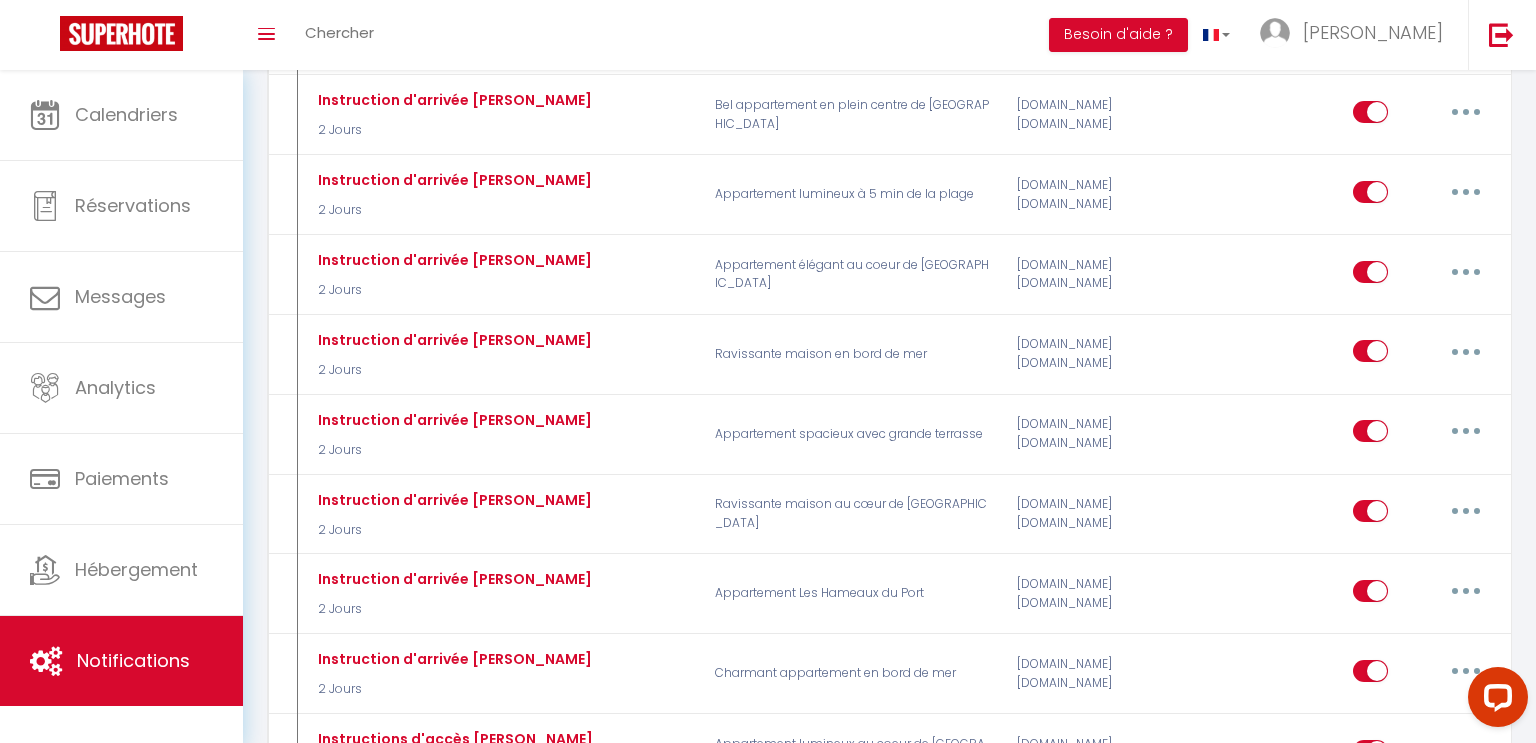 scroll, scrollTop: 1338, scrollLeft: 0, axis: vertical 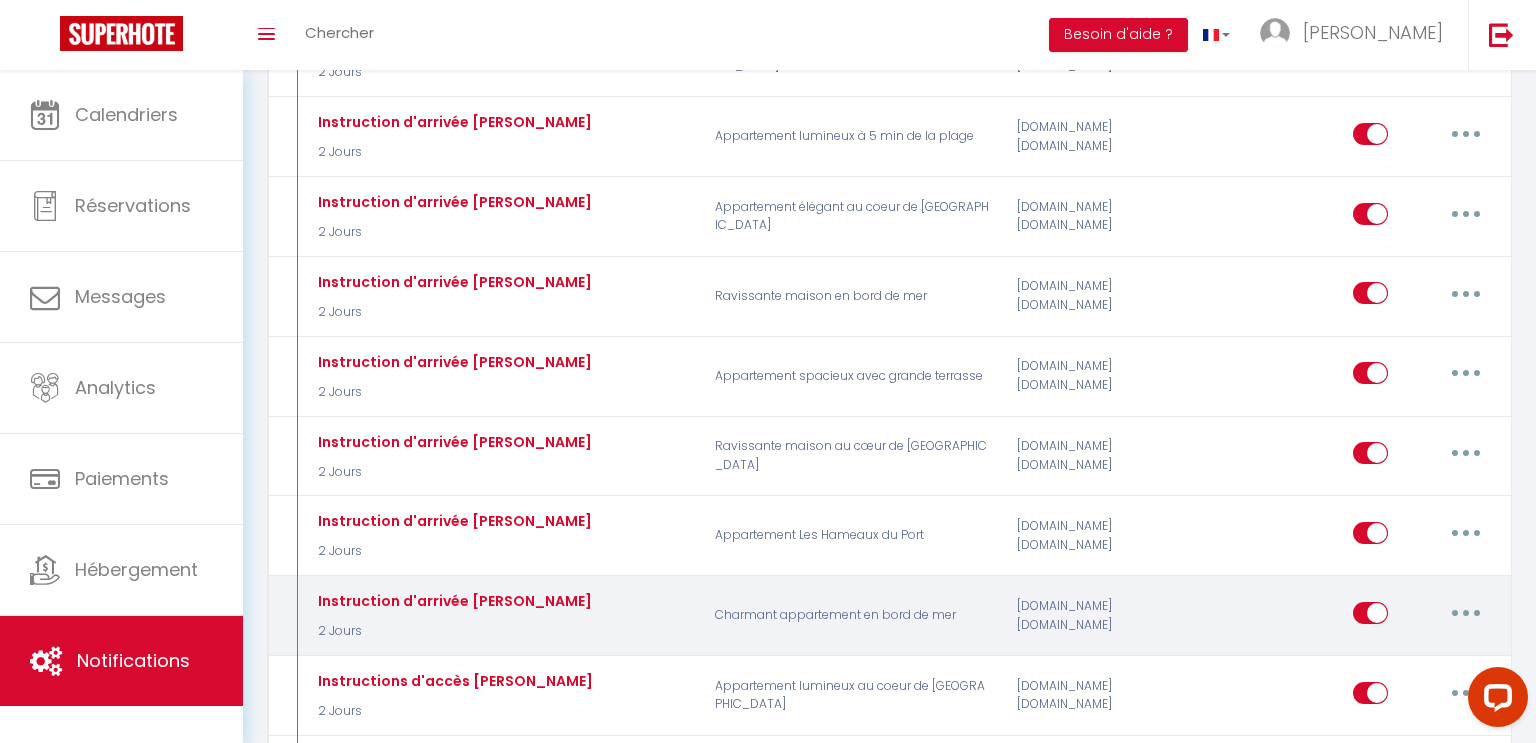 click at bounding box center (1466, 613) 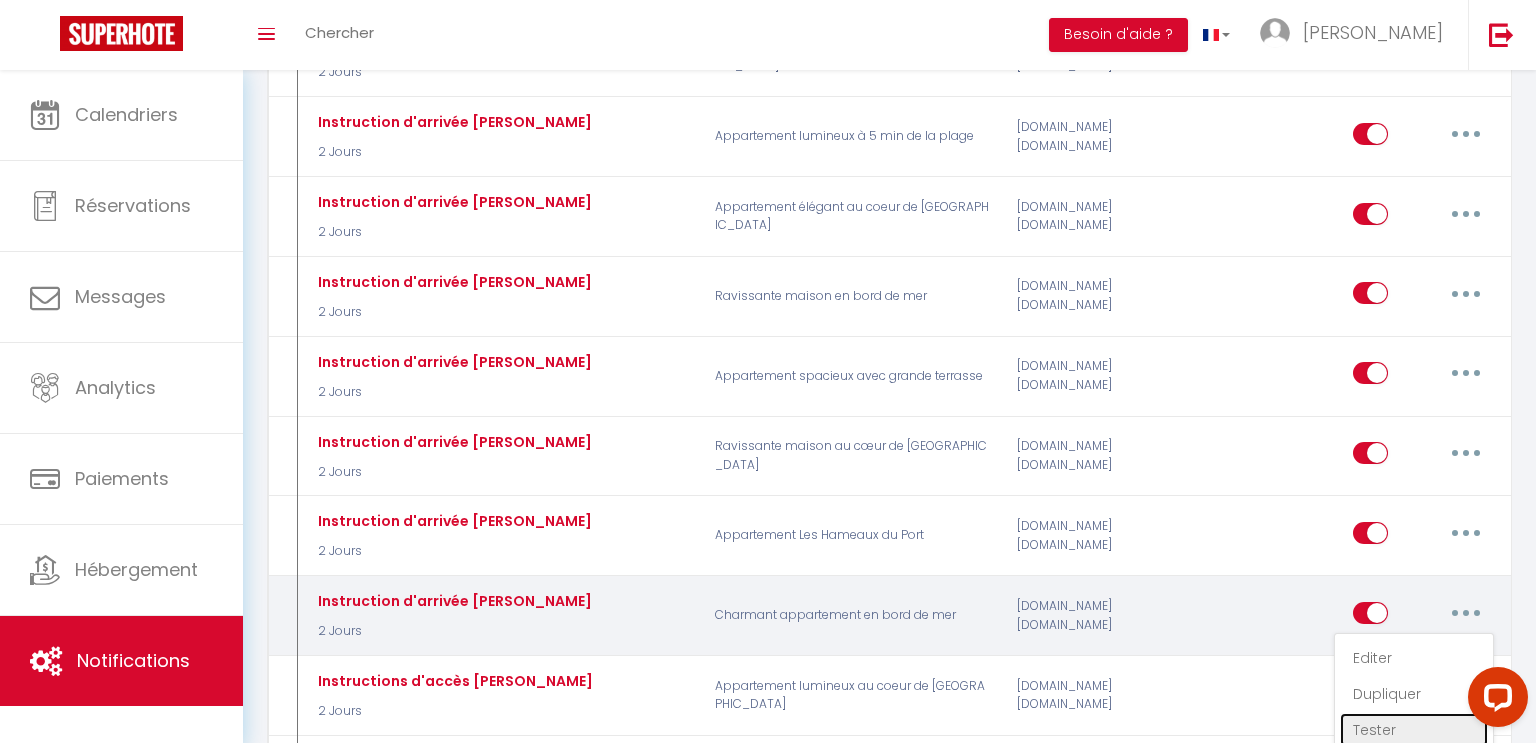 click on "Tester" at bounding box center (1414, 730) 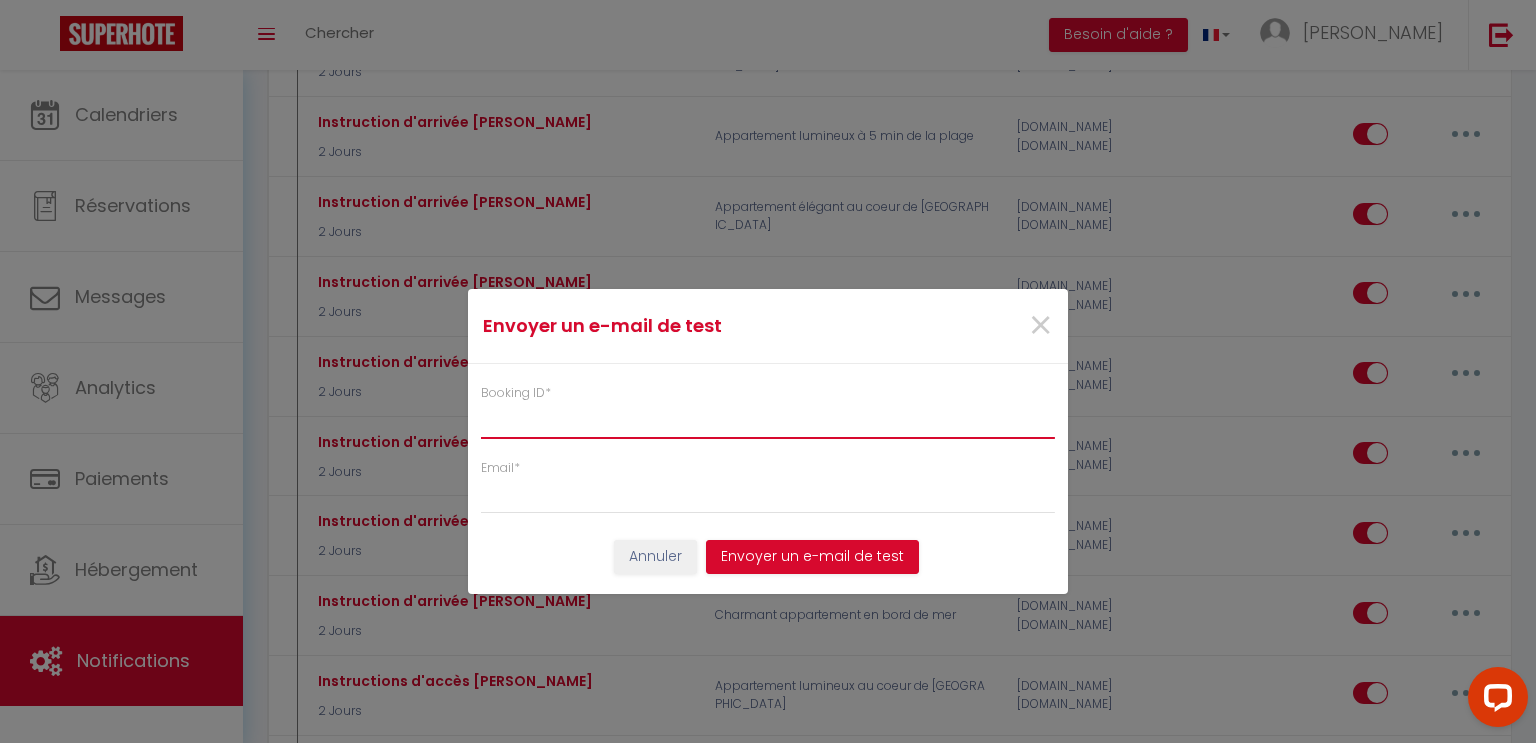 paste on "6135255" 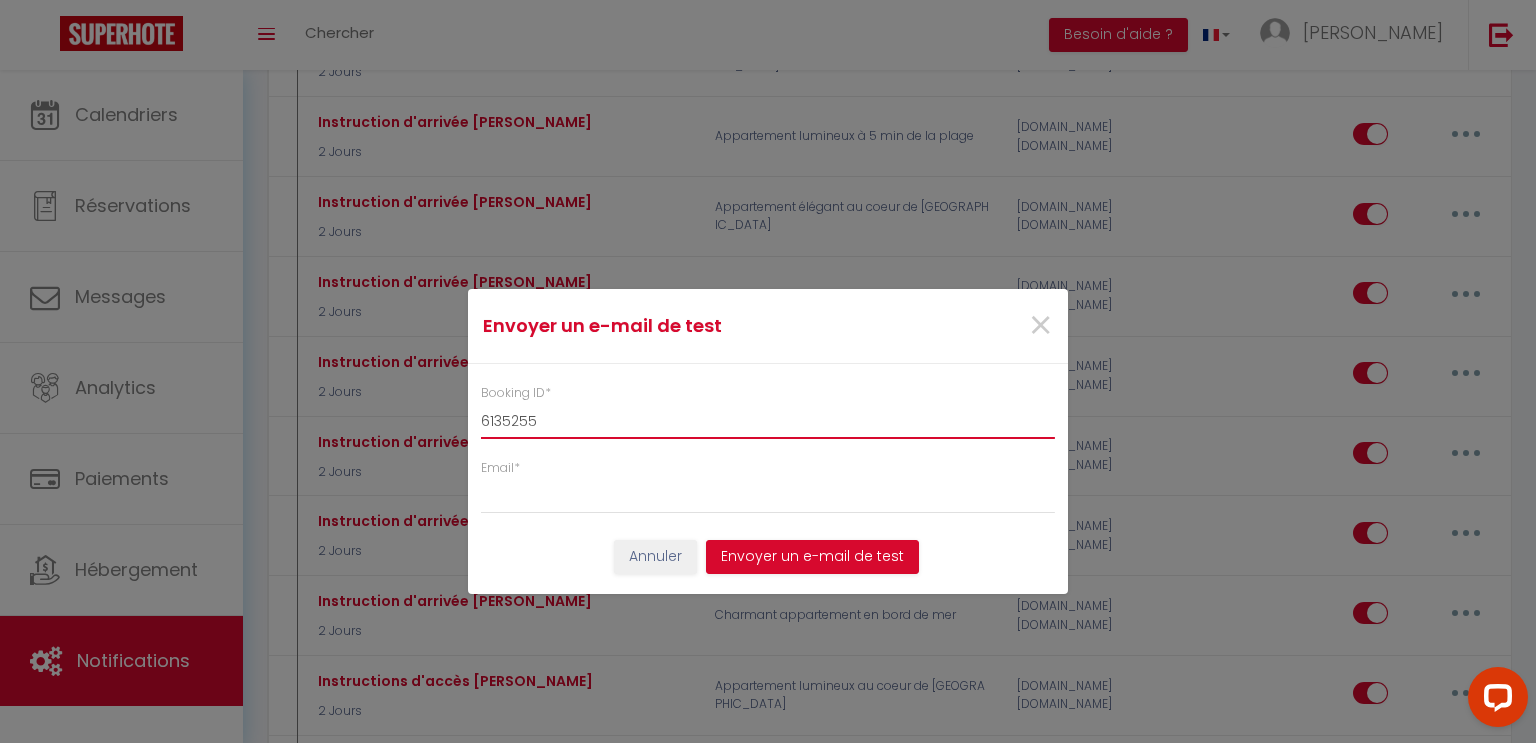 type on "6135255" 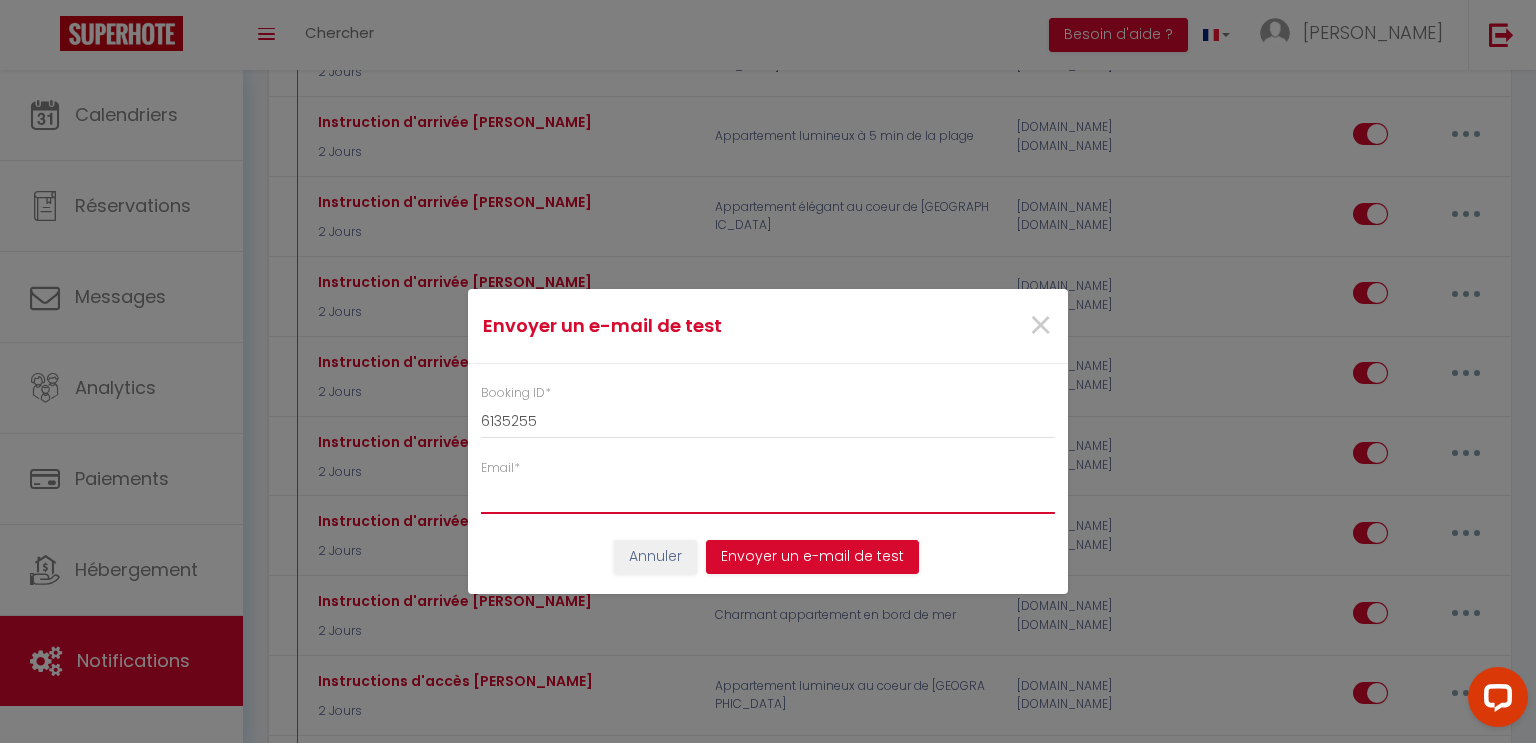 click on "Email
*" at bounding box center (768, 496) 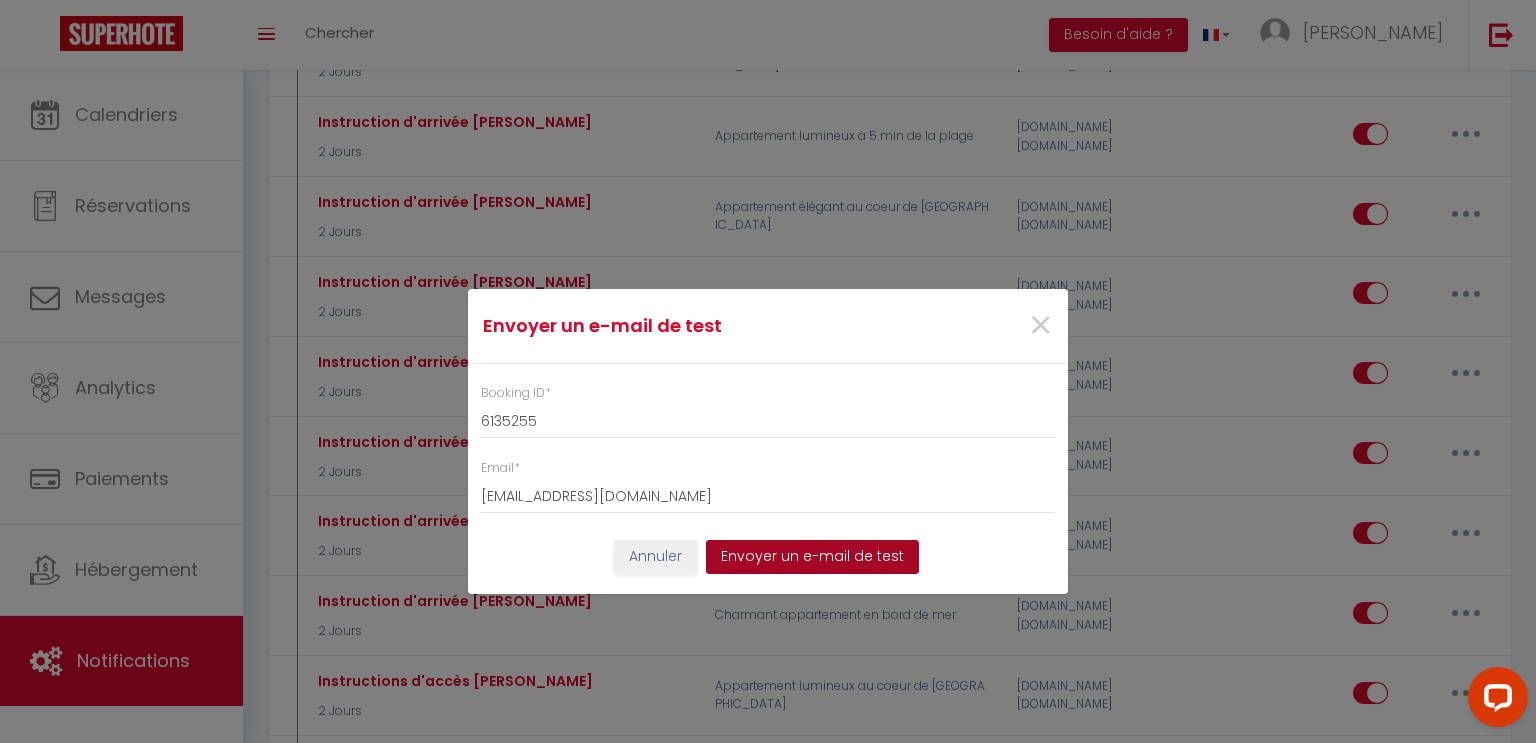 click on "Envoyer un e-mail de test" at bounding box center (812, 557) 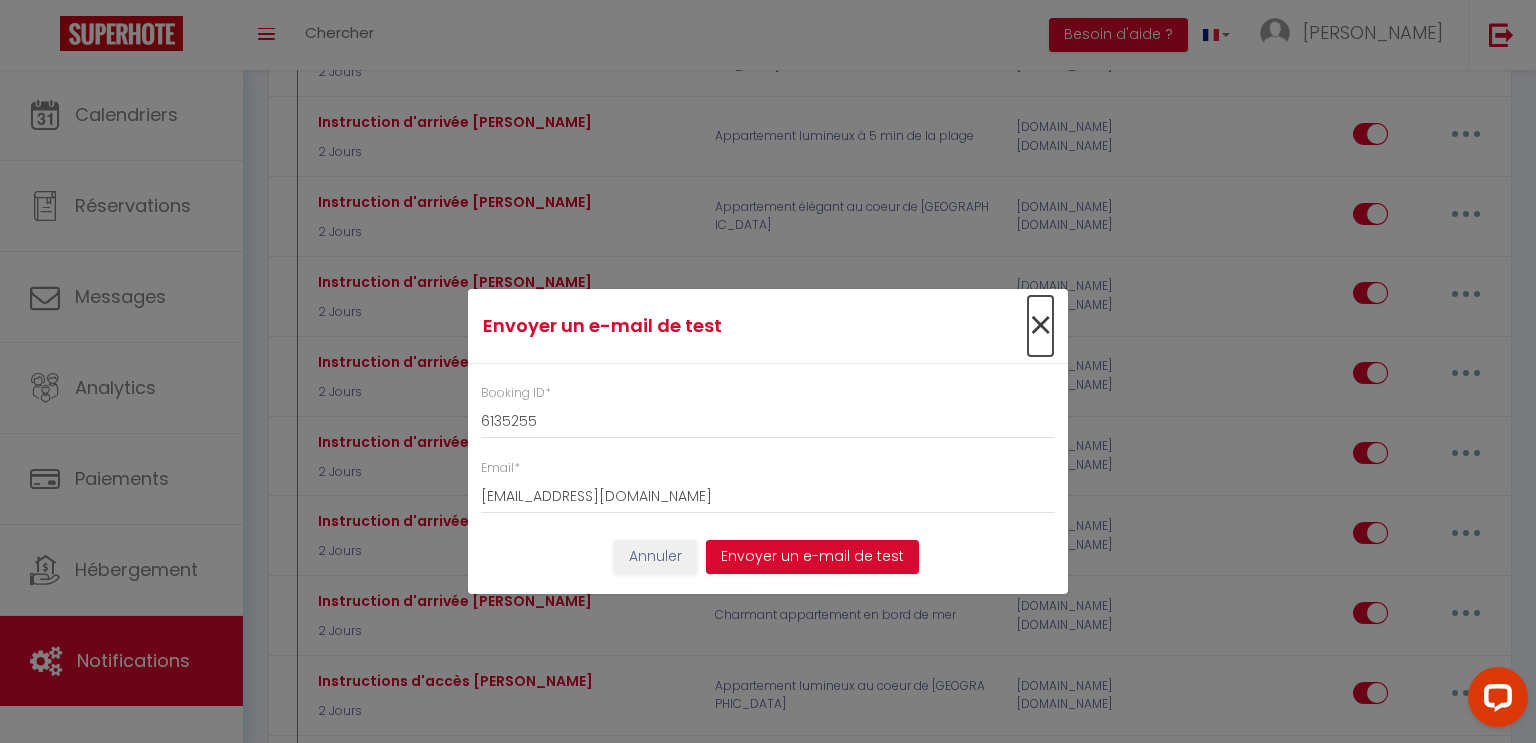 click on "×" at bounding box center [1040, 326] 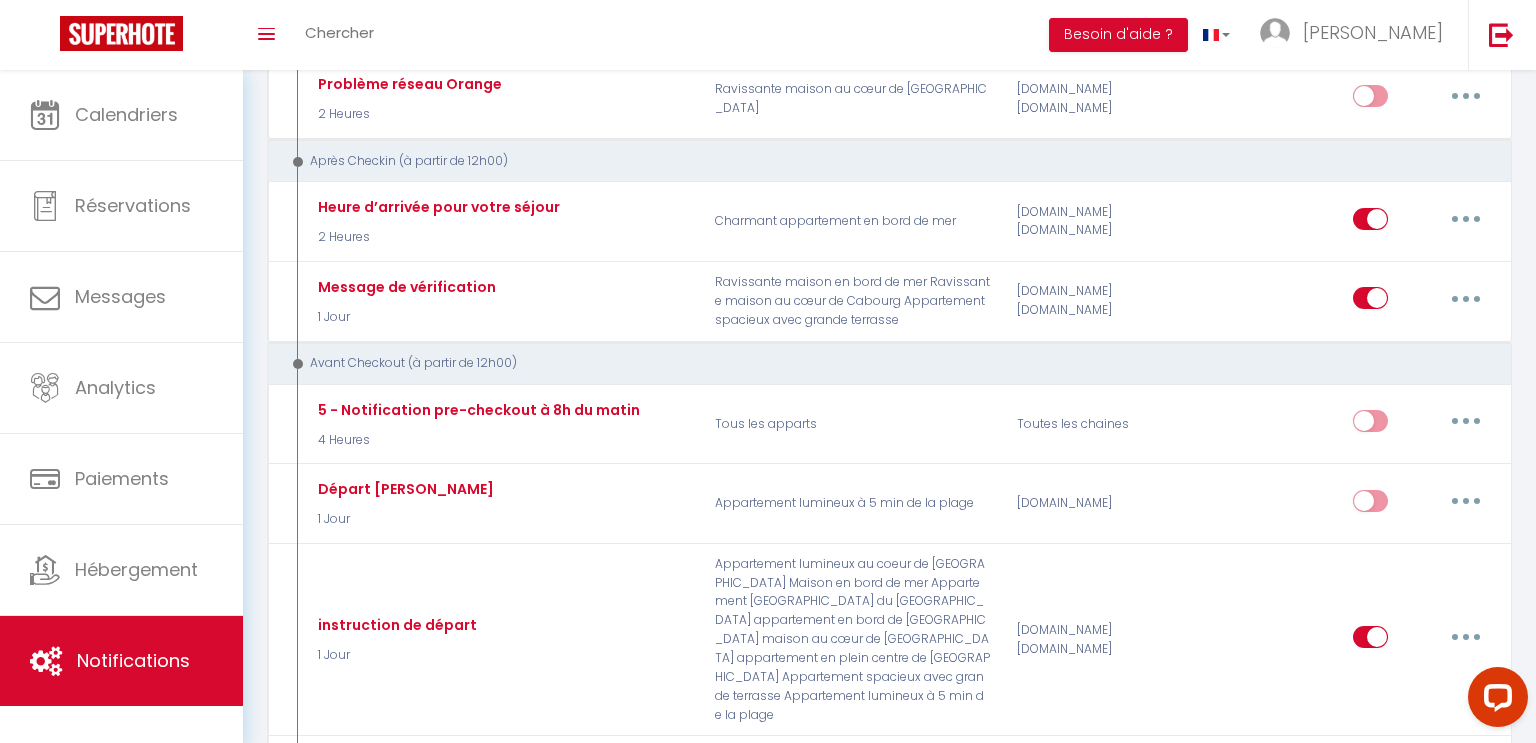 scroll, scrollTop: 2468, scrollLeft: 0, axis: vertical 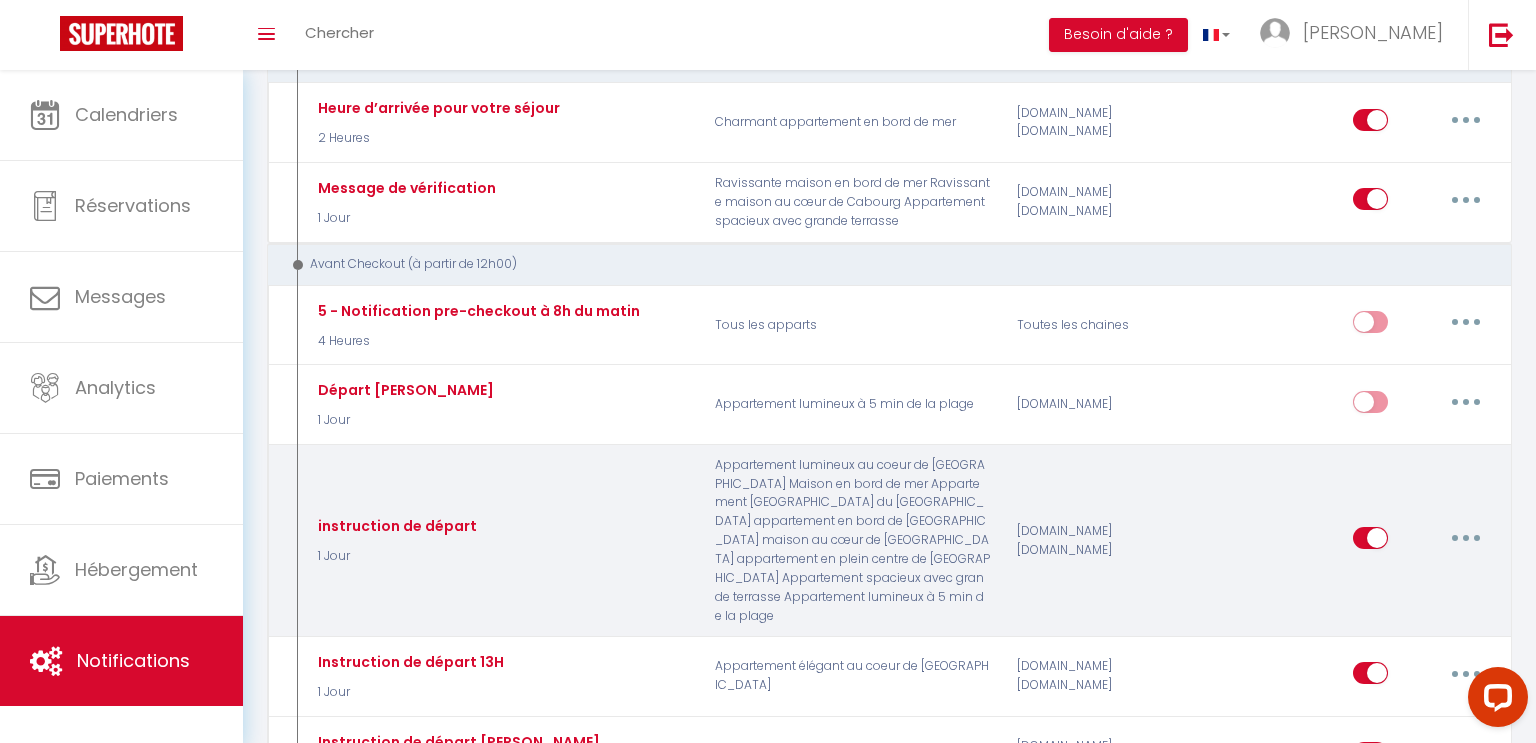 click at bounding box center [1466, 538] 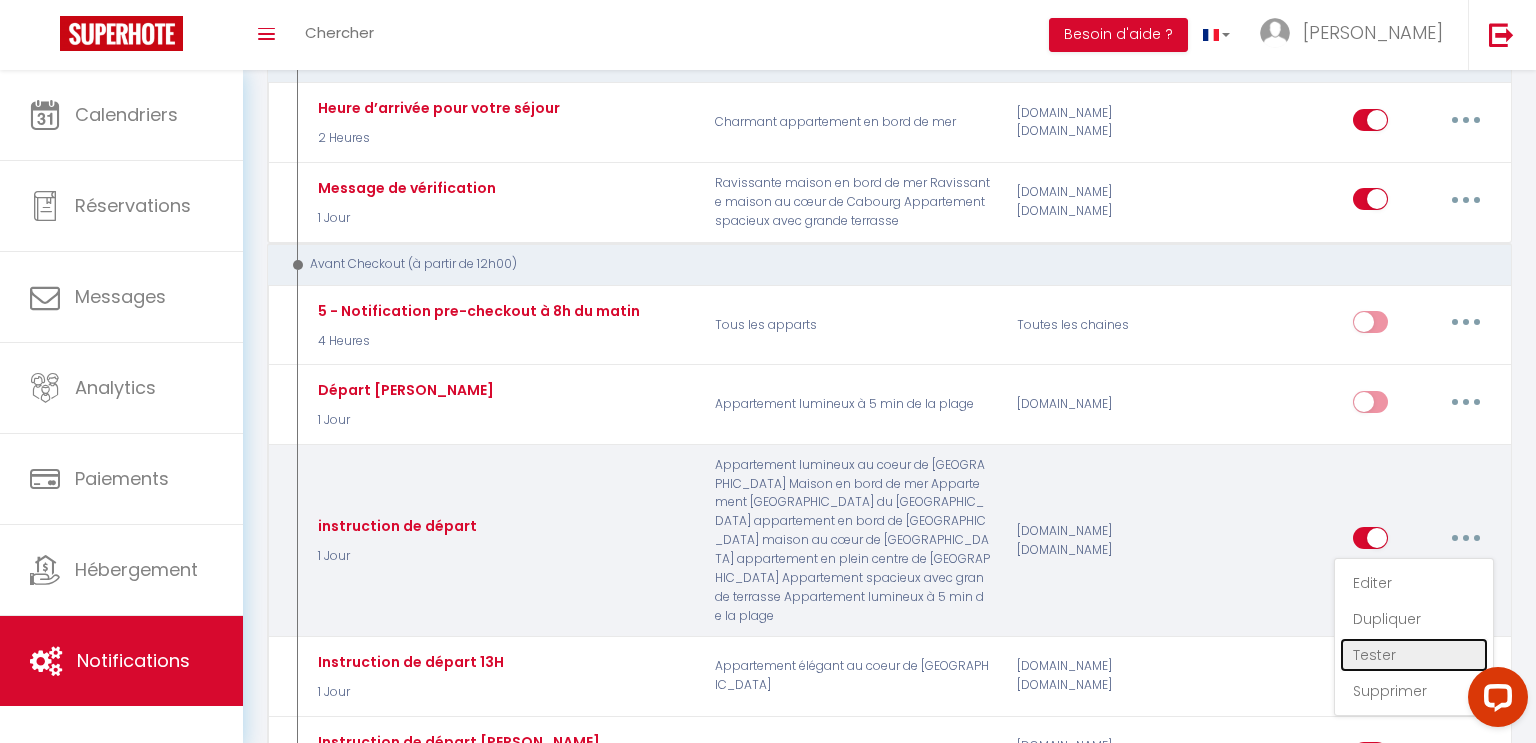 click on "Tester" at bounding box center (1414, 655) 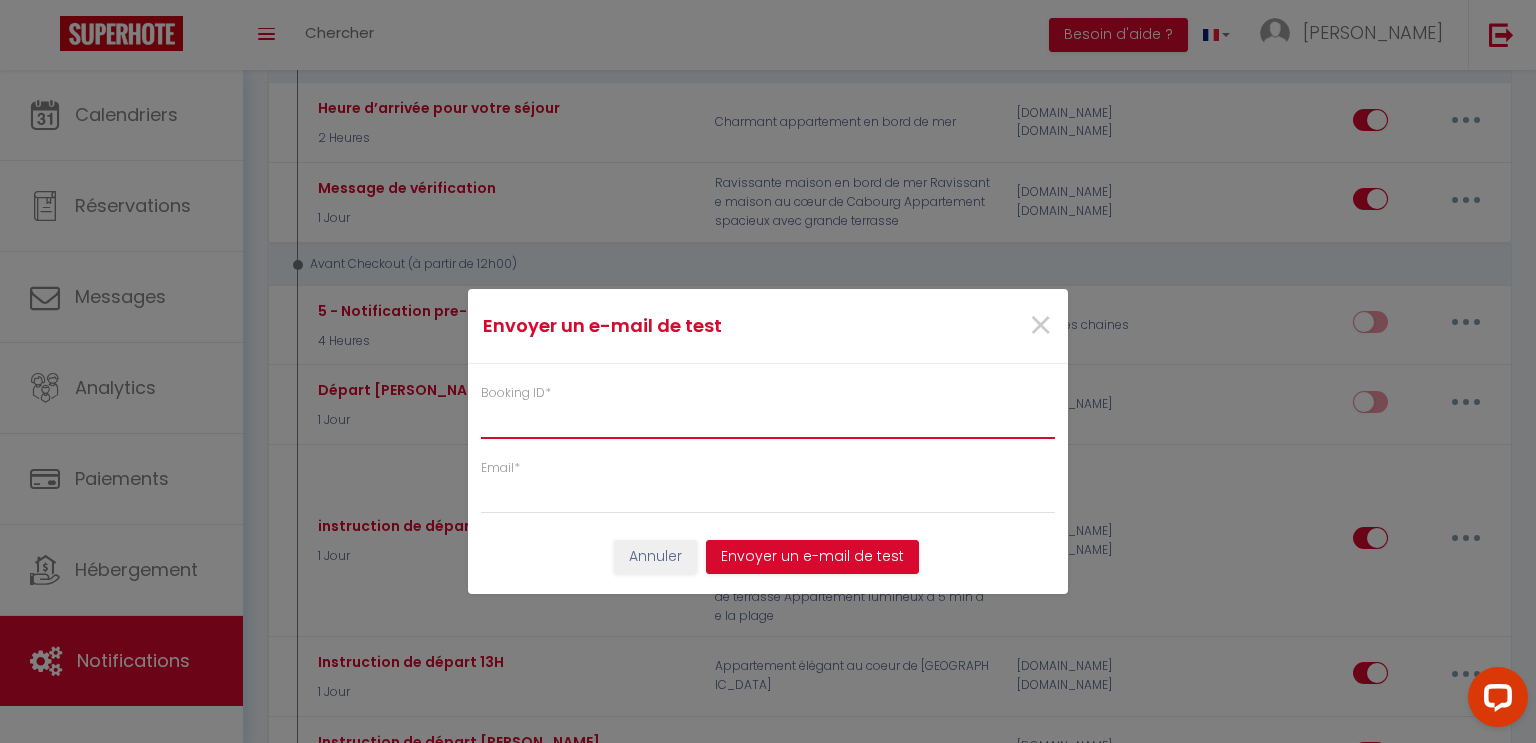click on "Booking ID
*" at bounding box center [768, 421] 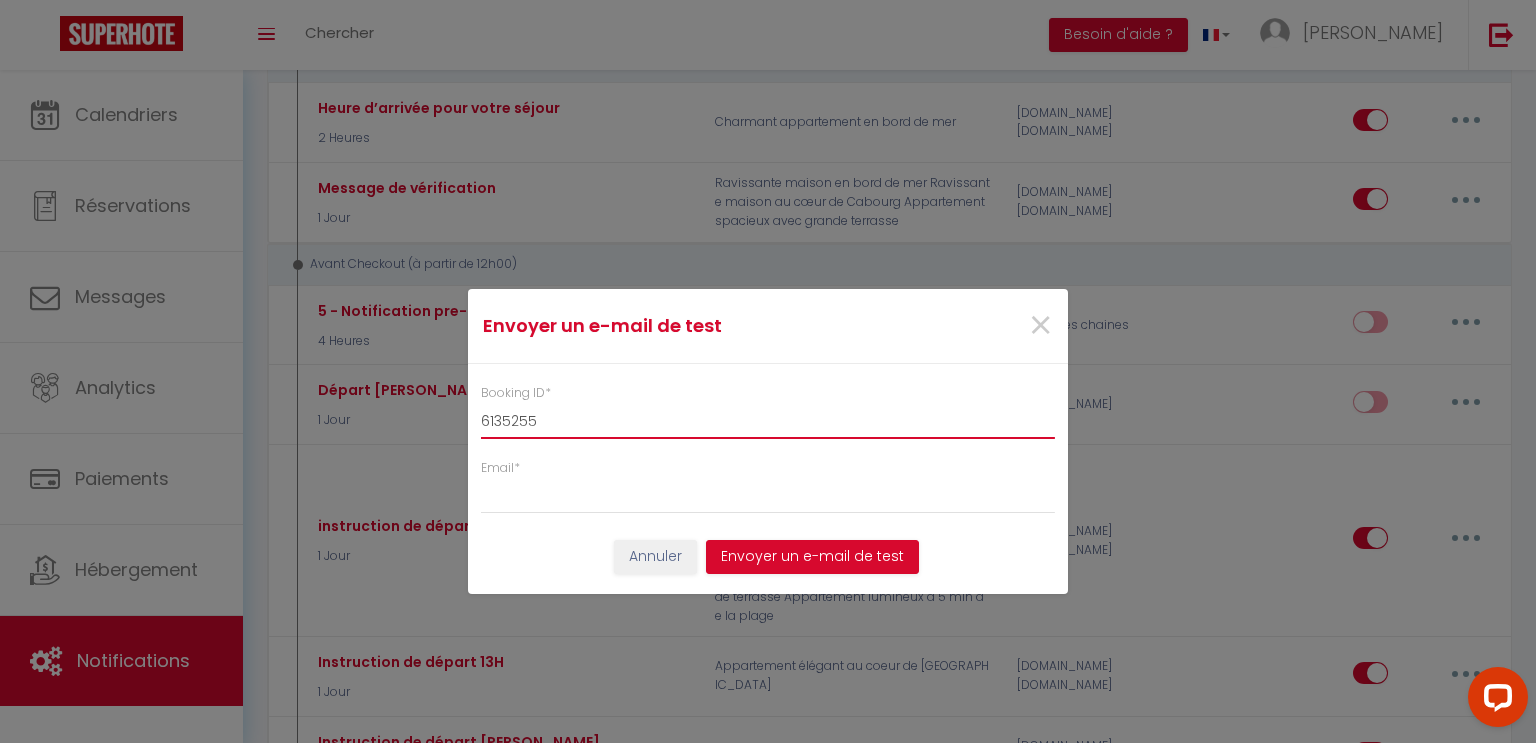 type on "6135255" 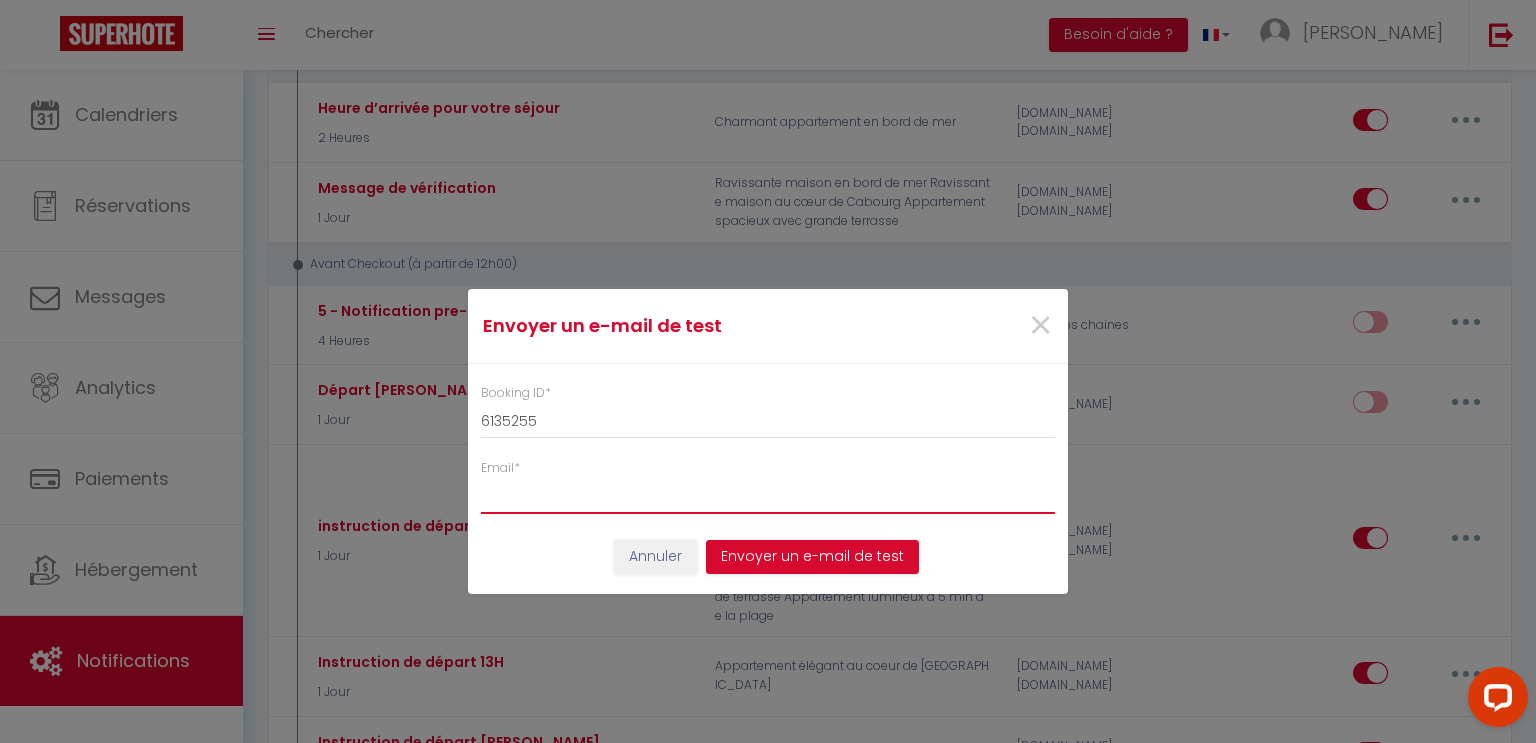 click on "Email
*" at bounding box center [768, 496] 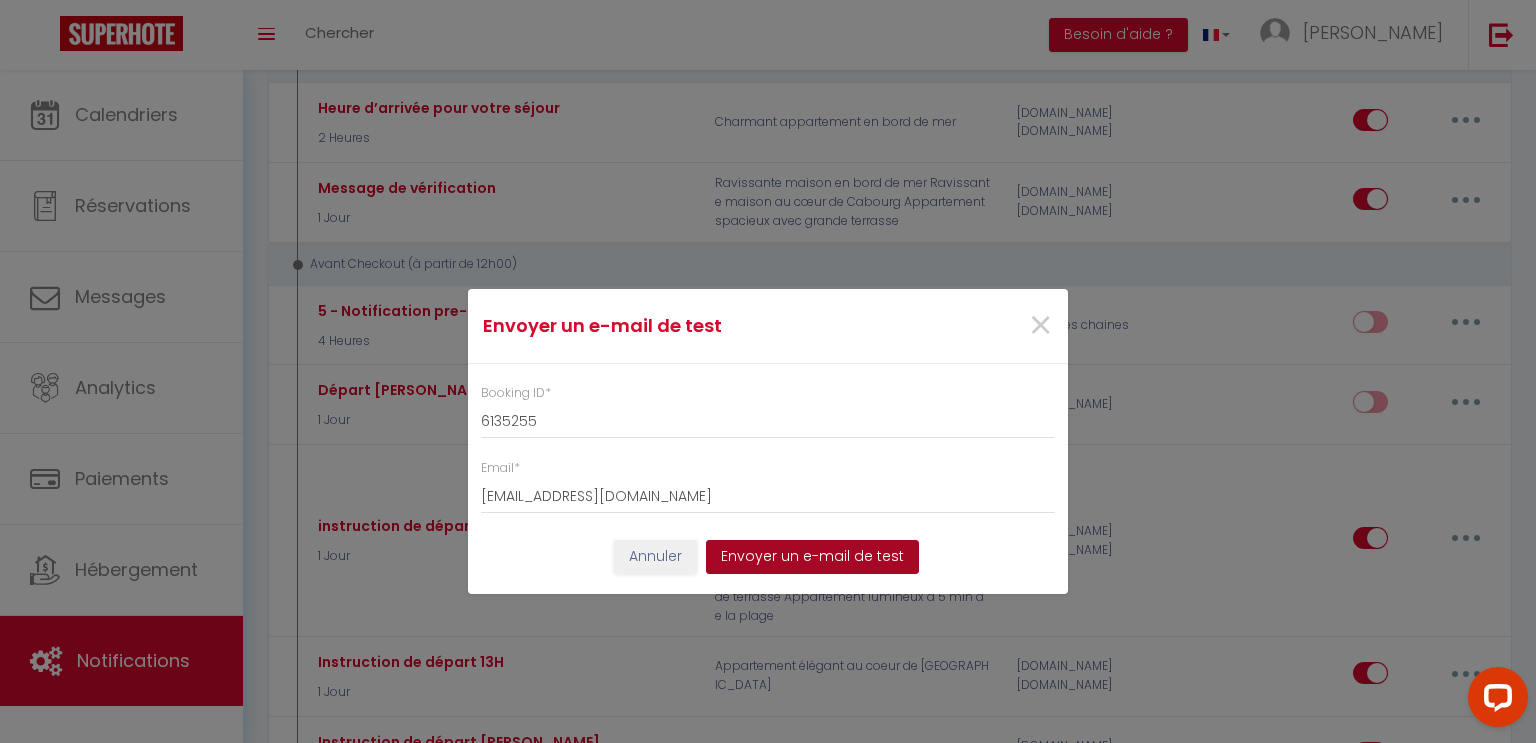 click on "Envoyer un e-mail de test" at bounding box center [812, 557] 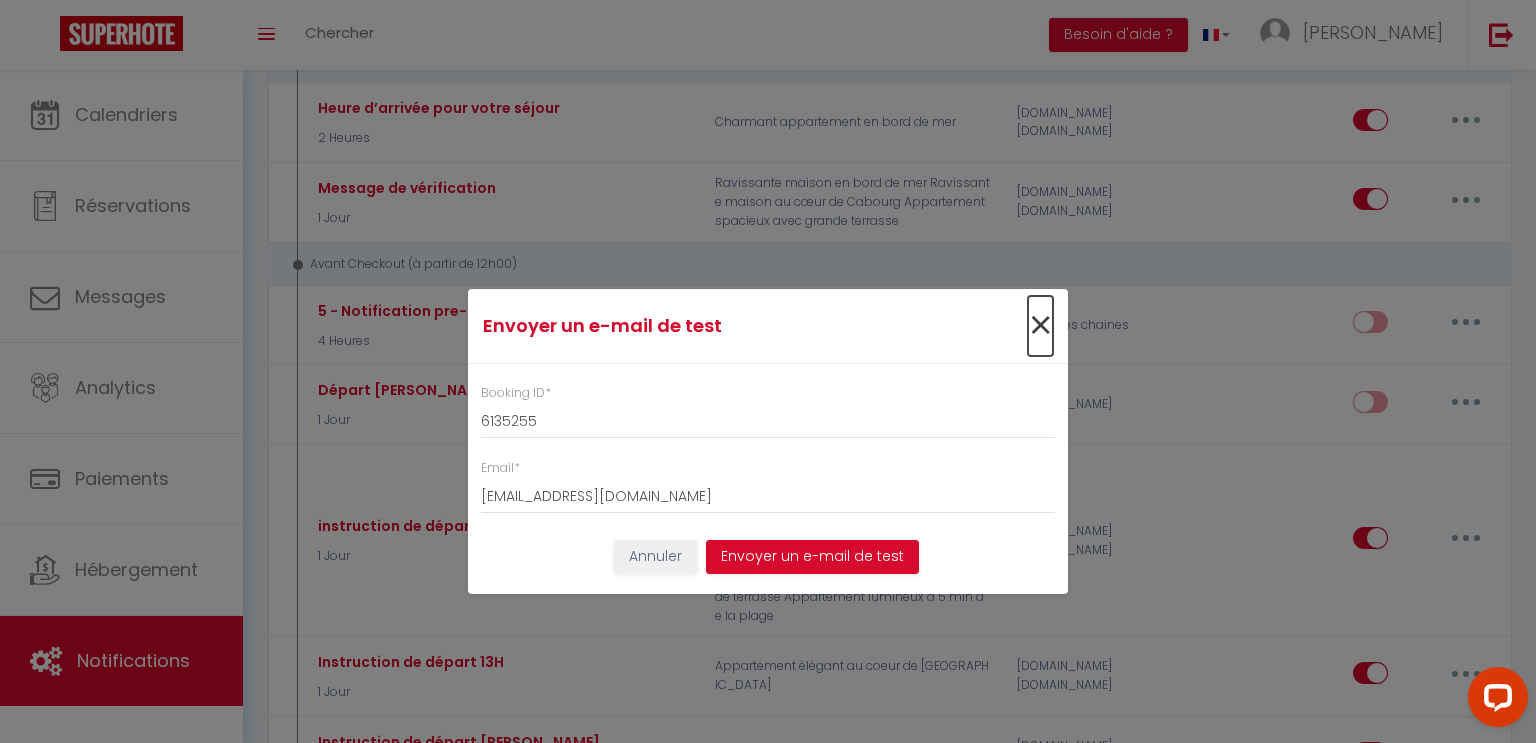 click on "×" at bounding box center [1040, 326] 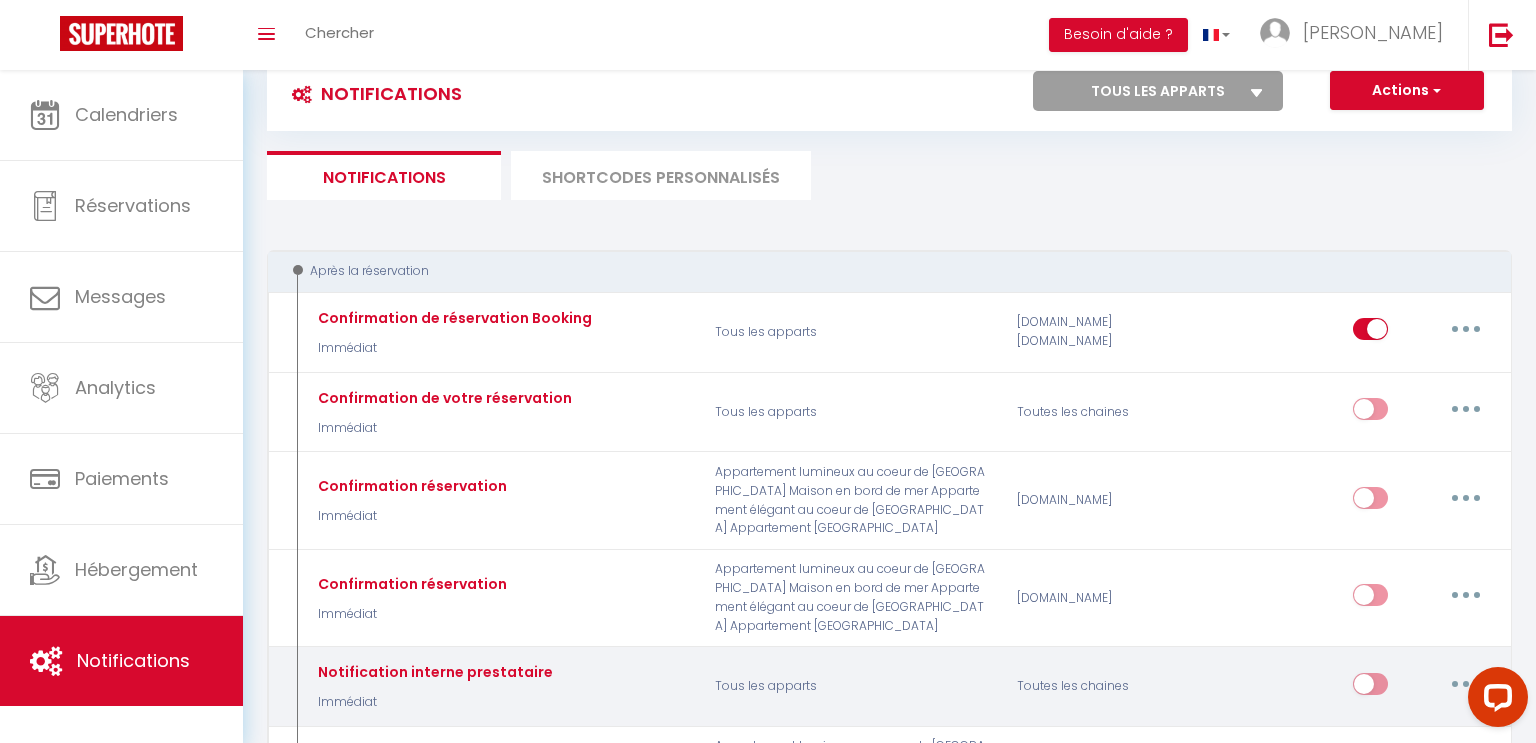 scroll, scrollTop: 0, scrollLeft: 0, axis: both 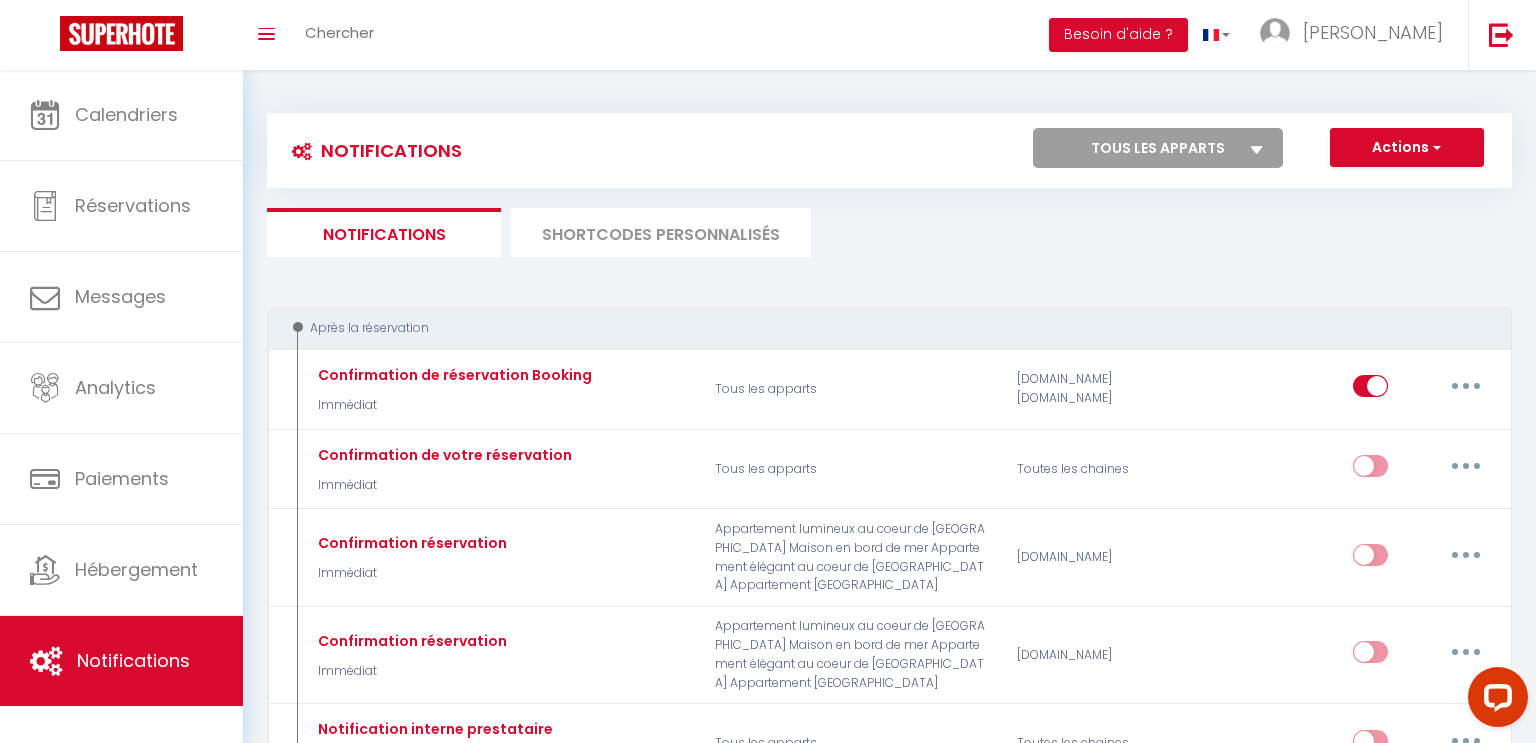 click on "SHORTCODES PERSONNALISÉS" at bounding box center (661, 232) 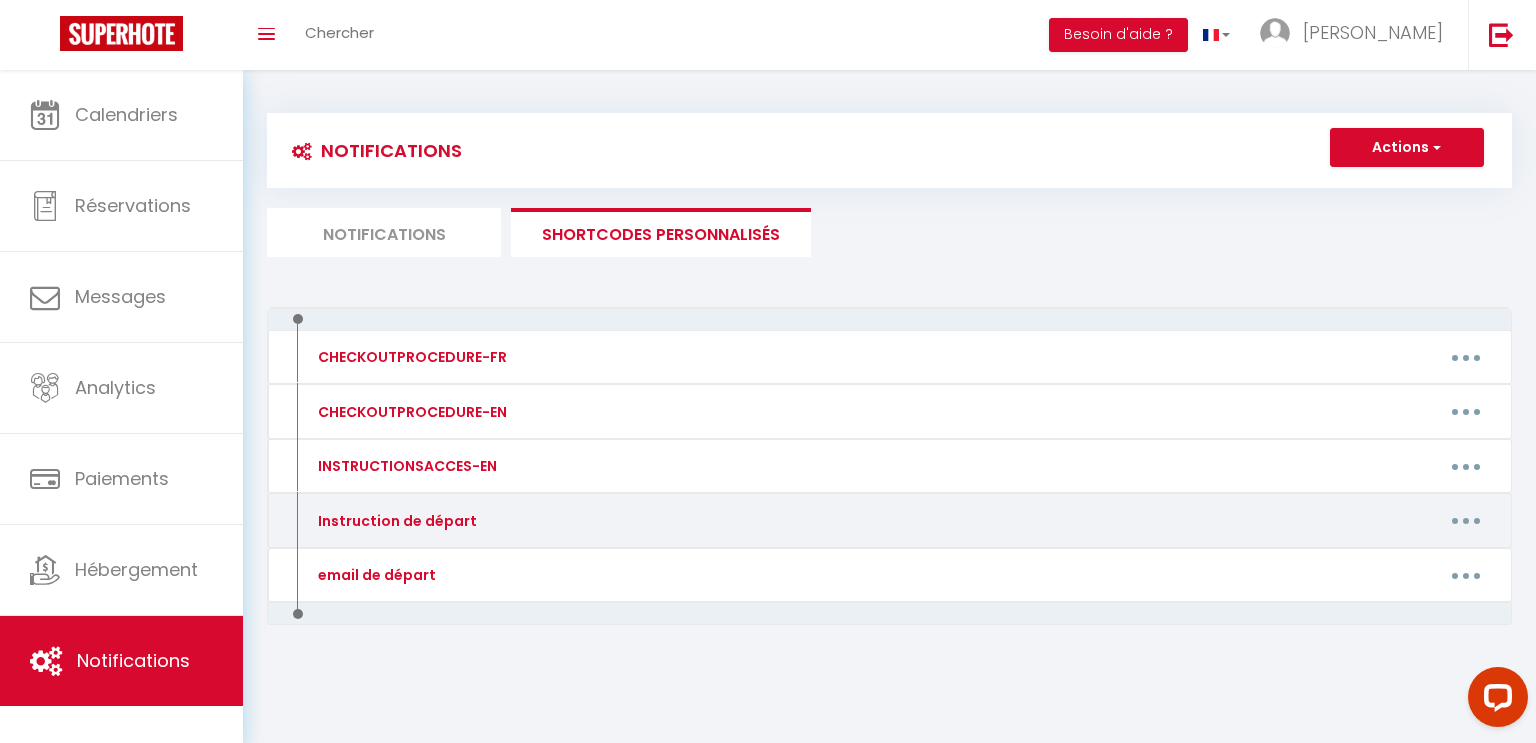click at bounding box center (1466, 521) 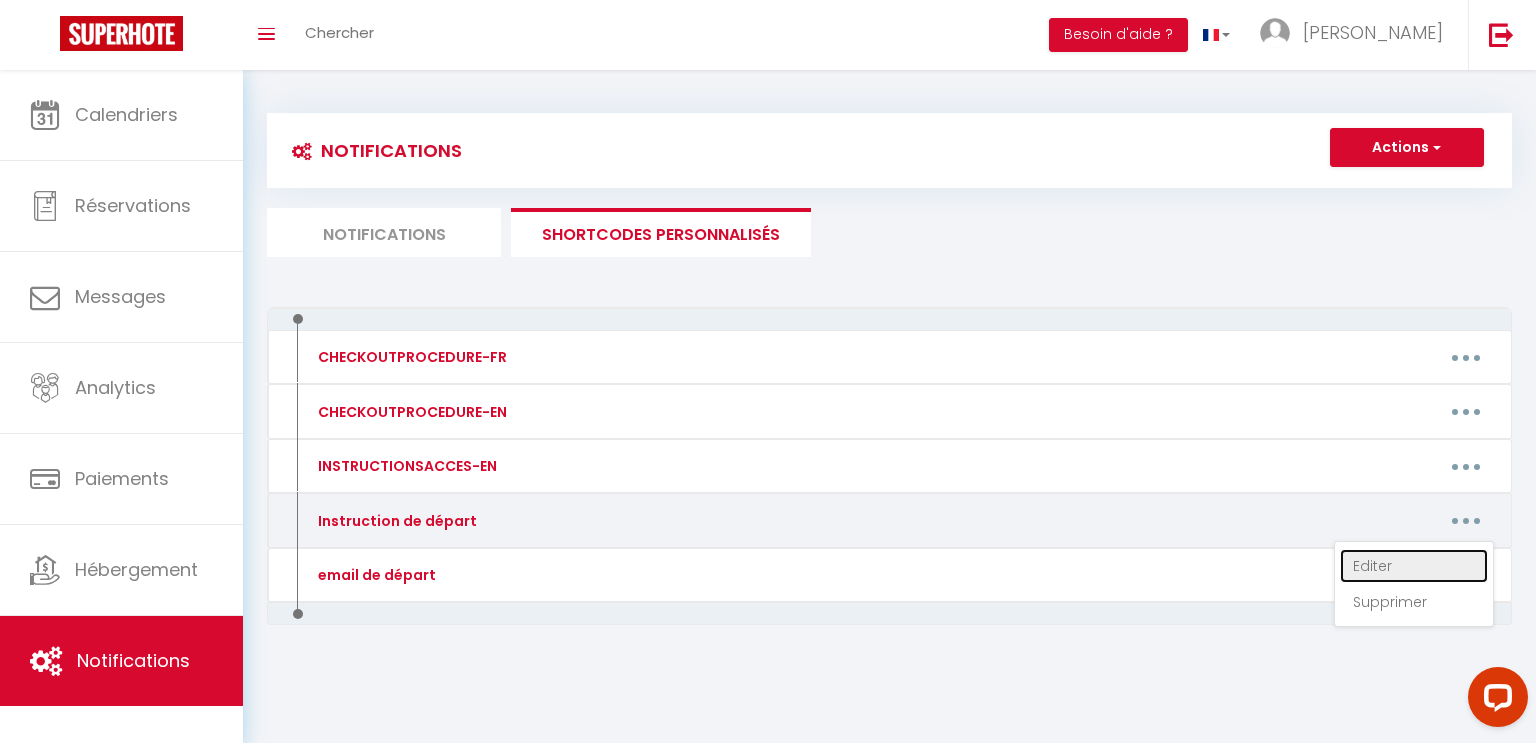 click on "Editer" at bounding box center [1414, 566] 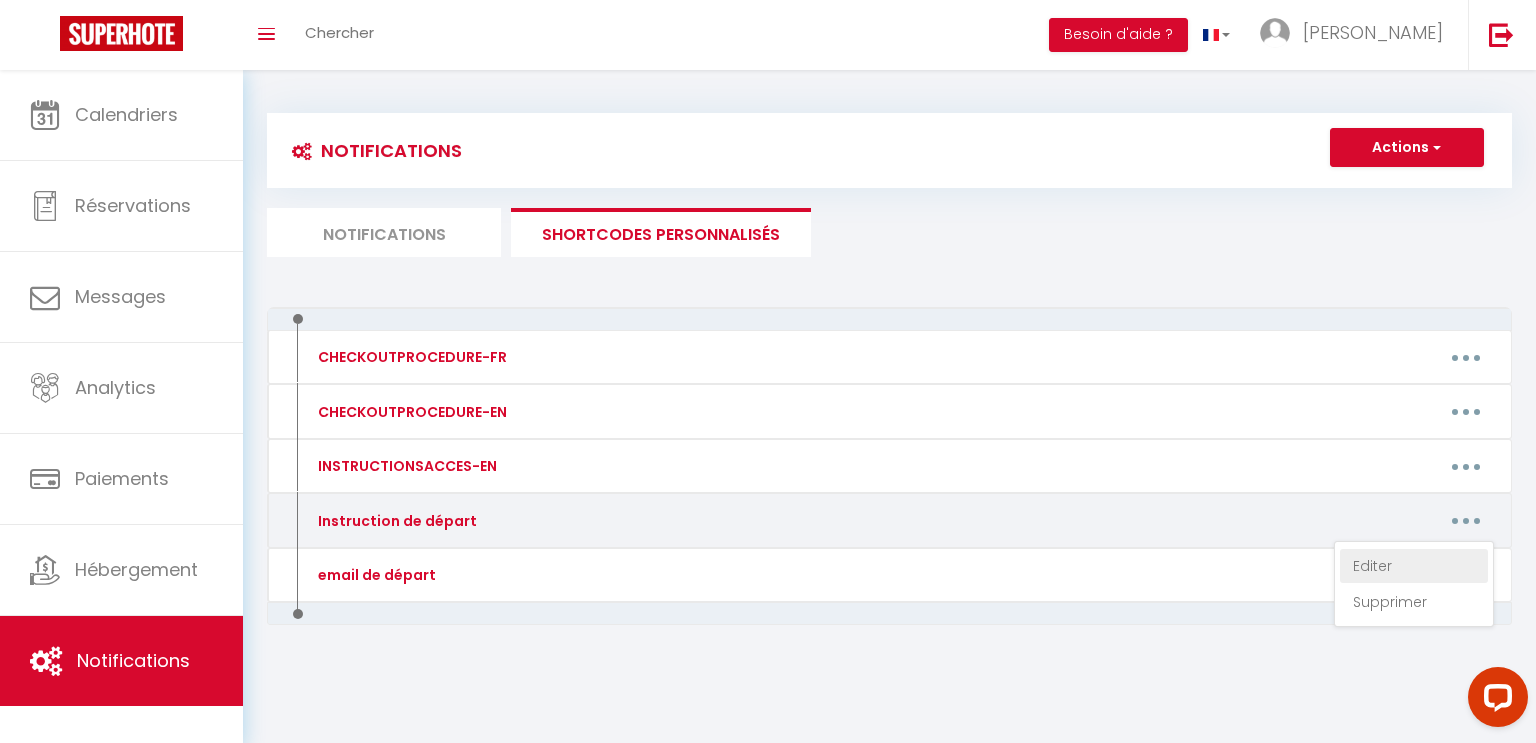 type on "Instruction de départ" 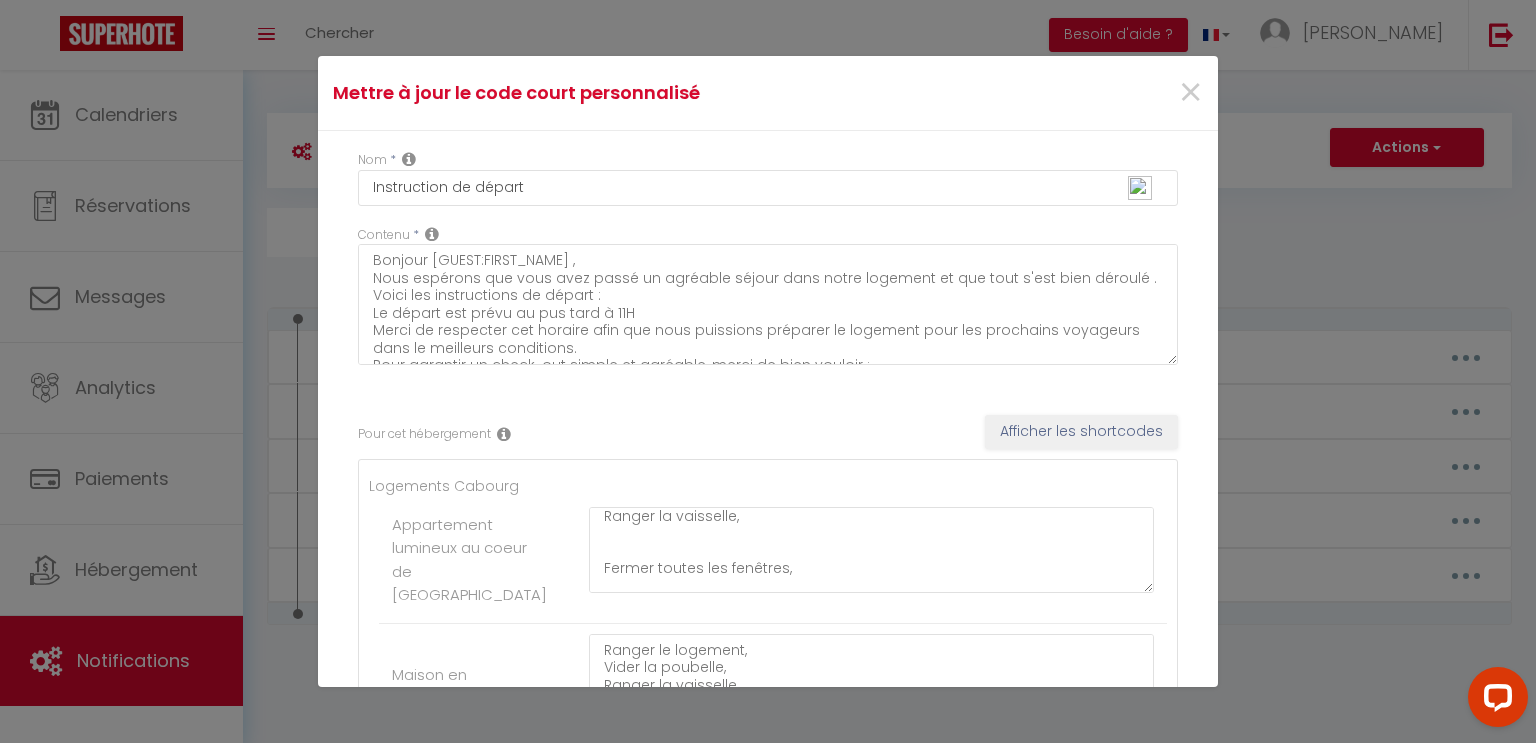 scroll, scrollTop: 224, scrollLeft: 0, axis: vertical 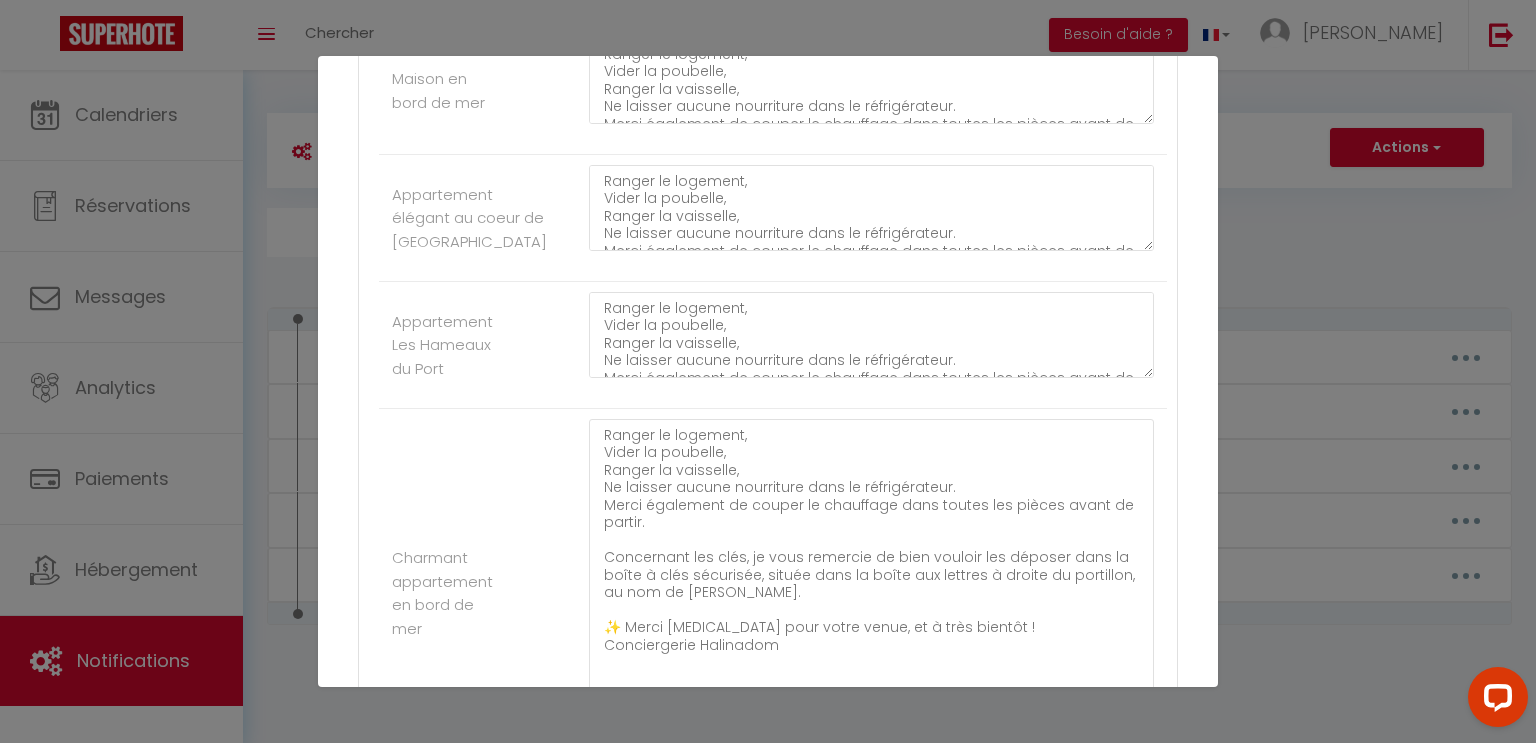 drag, startPoint x: 1148, startPoint y: 491, endPoint x: 1133, endPoint y: 734, distance: 243.46252 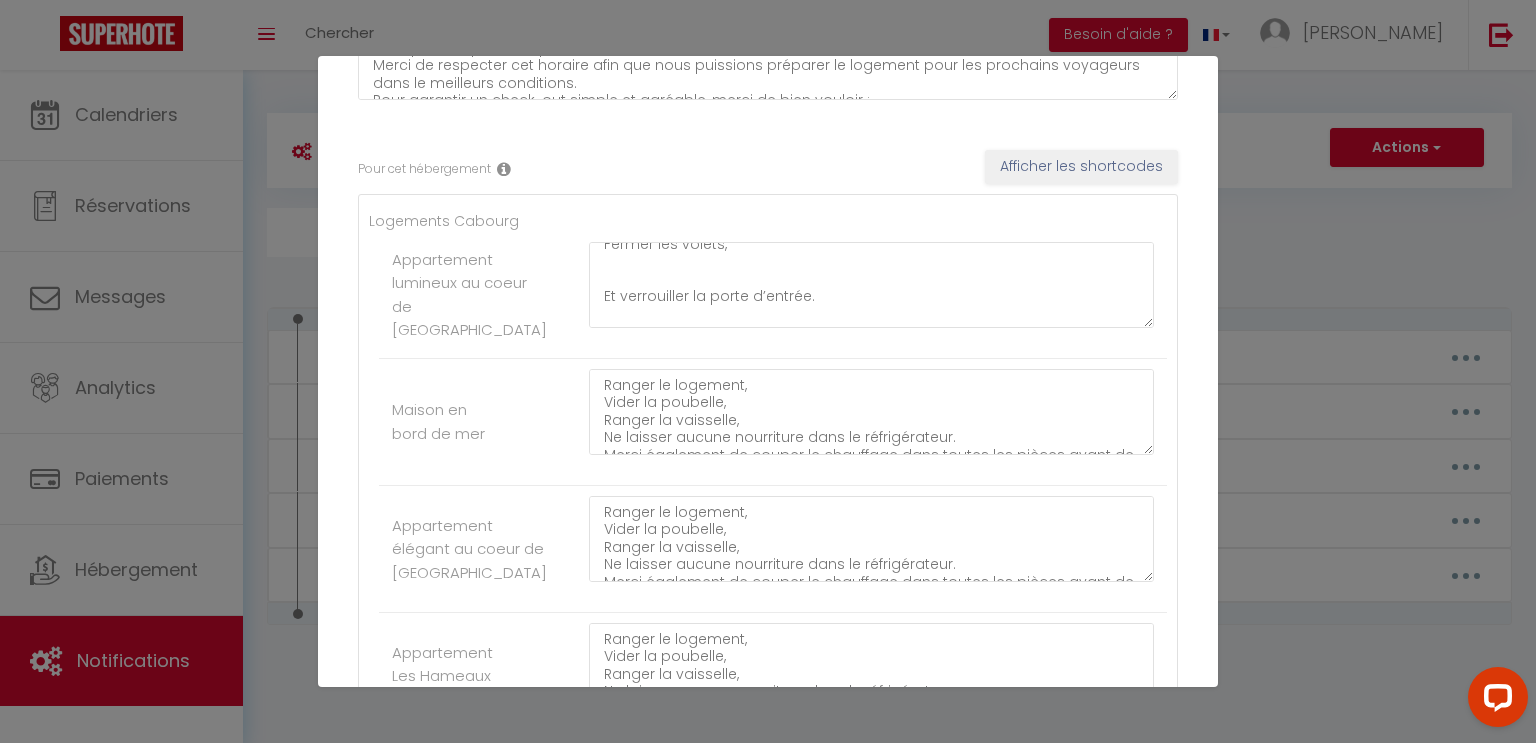 scroll, scrollTop: 236, scrollLeft: 0, axis: vertical 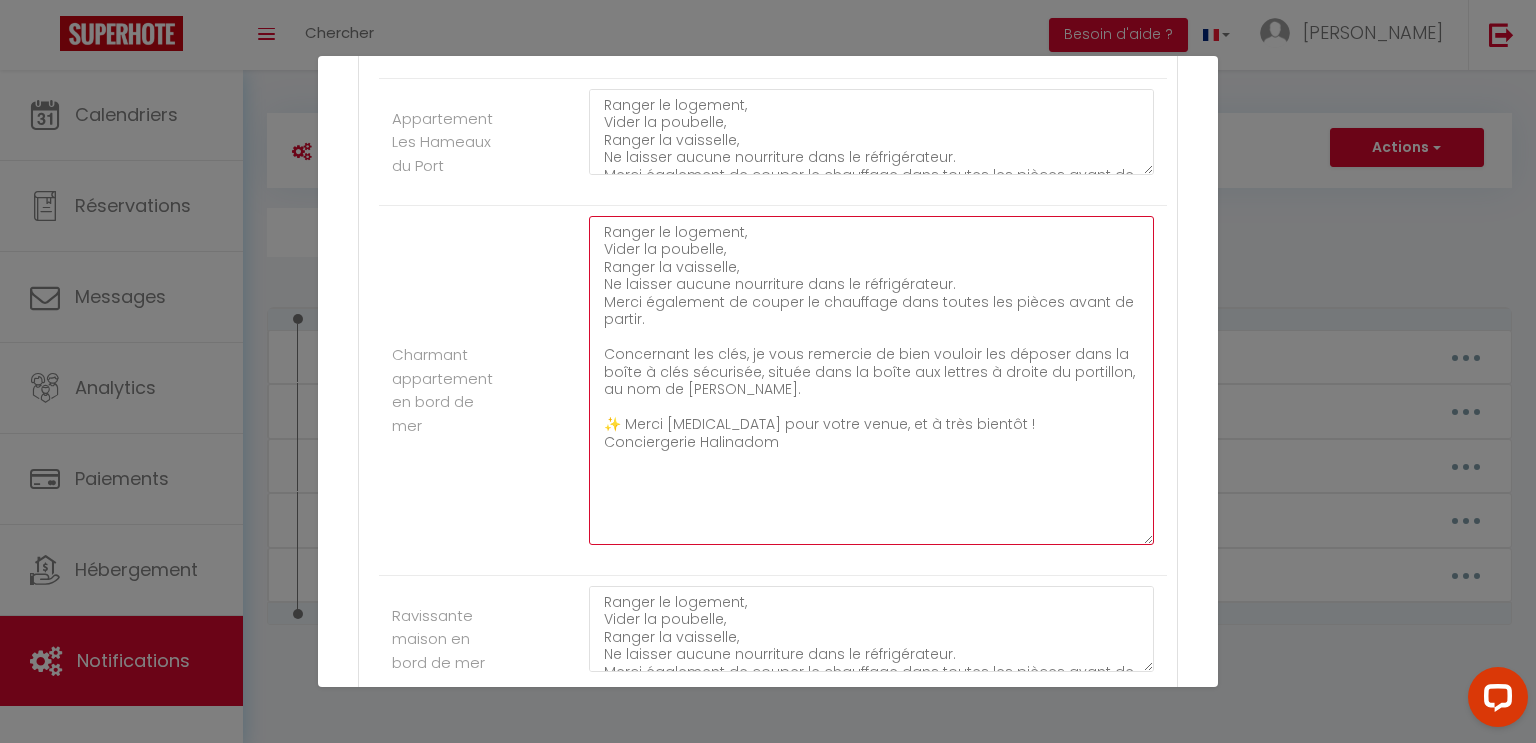 drag, startPoint x: 784, startPoint y: 447, endPoint x: 577, endPoint y: 195, distance: 326.11807 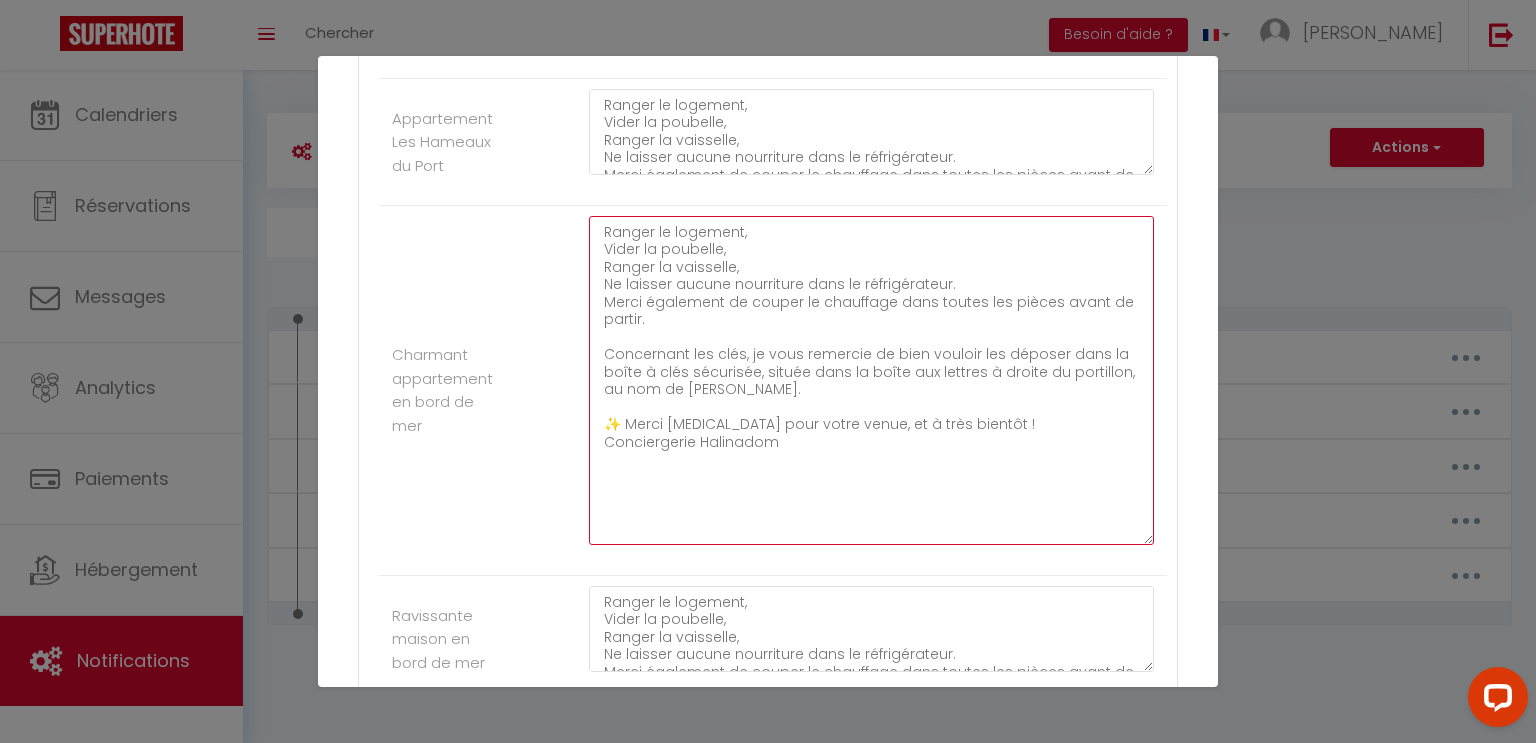 click on "Ranger le logement,
Vider la poubelle,
Ranger la vaisselle,
Ne laisser aucune nourriture dans le réfrigérateur.
Merci également de couper le chauffage dans toutes les pièces avant de partir.
Concernant les clés, je vous remercie de bien vouloir les déposer dans la boîte à clés sécurisée, située dans la boîte aux lettres à droite du portillon, au nom de [PERSON_NAME].
✨ Merci [MEDICAL_DATA] pour votre venue, et à très bientôt !
Conciergerie Halinadom" at bounding box center [871, 380] 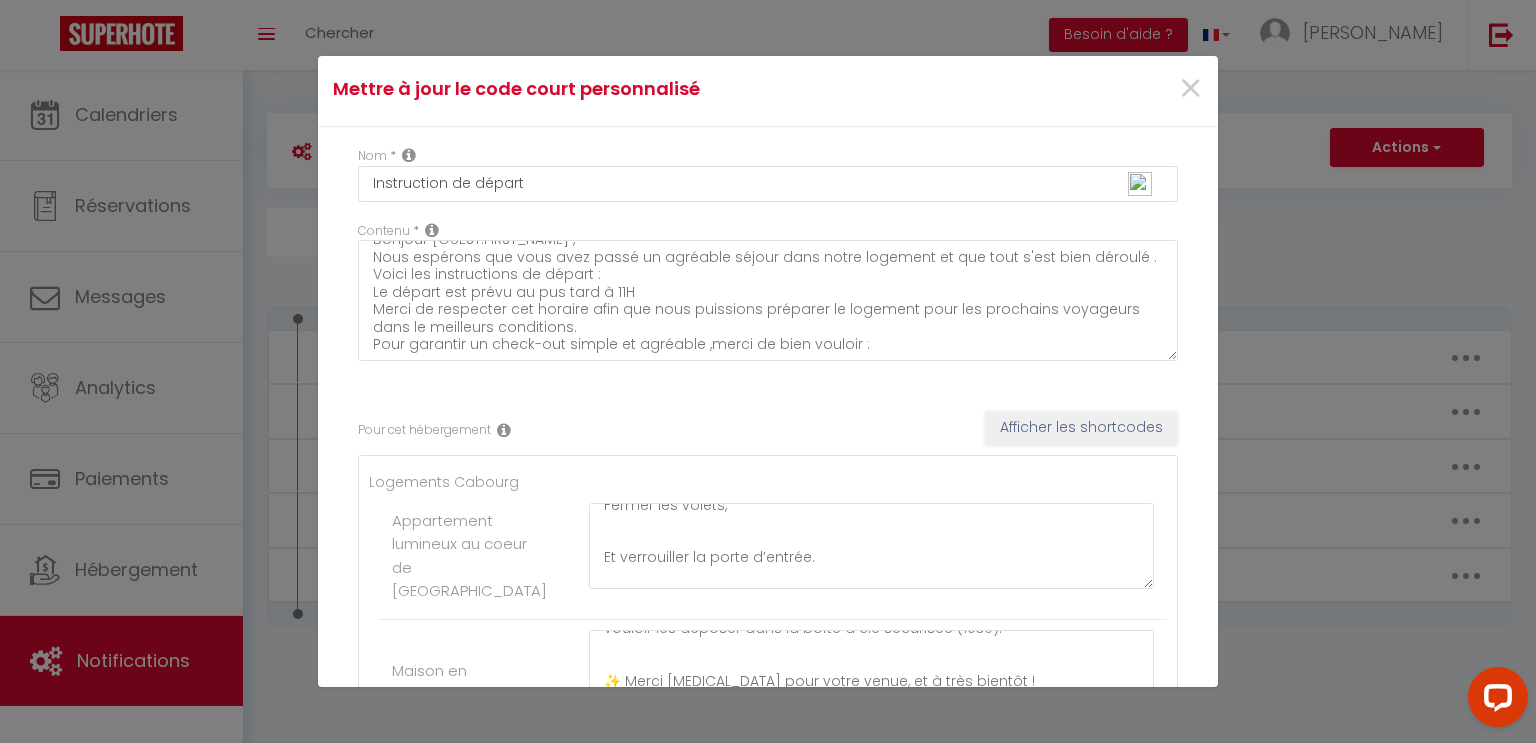 scroll, scrollTop: 0, scrollLeft: 0, axis: both 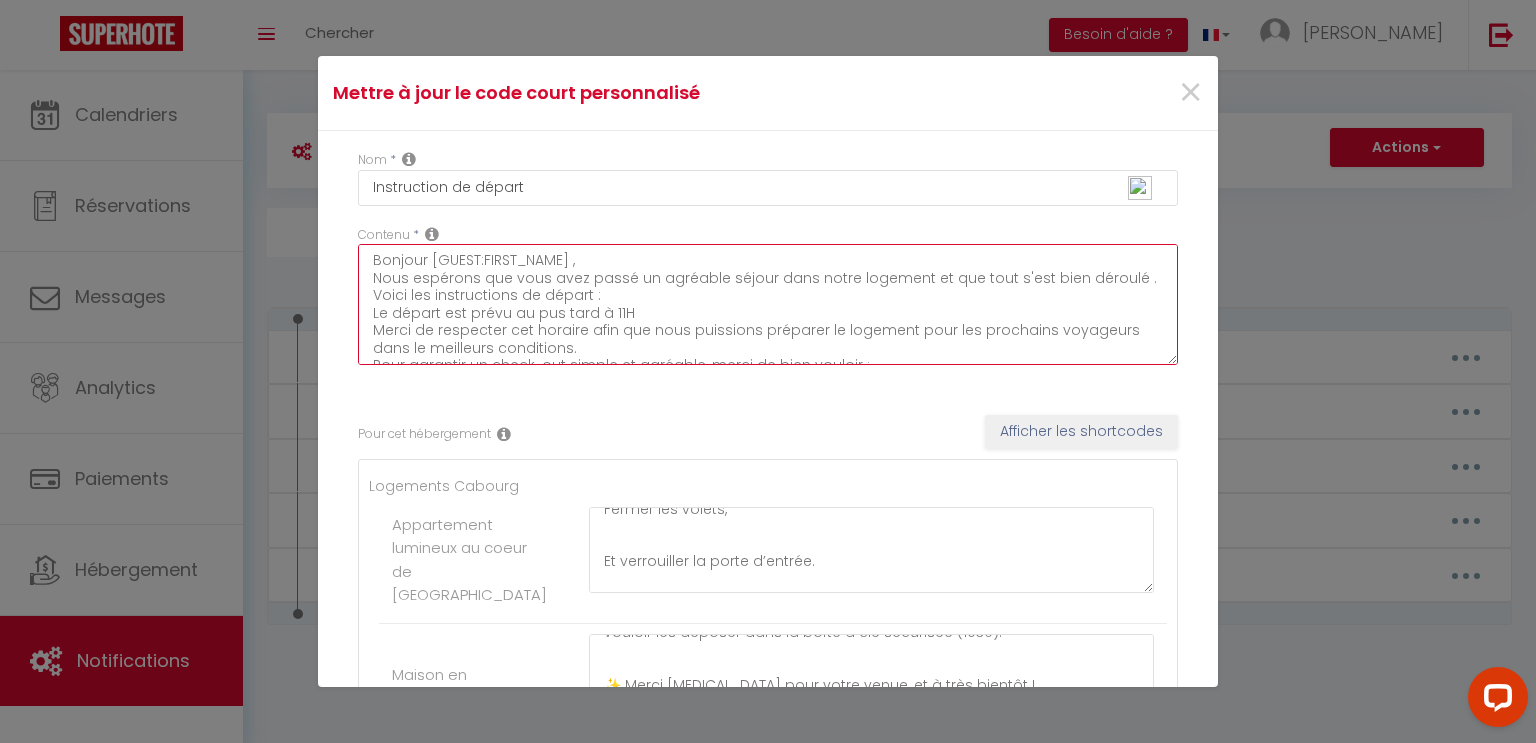 drag, startPoint x: 866, startPoint y: 352, endPoint x: 347, endPoint y: 252, distance: 528.54614 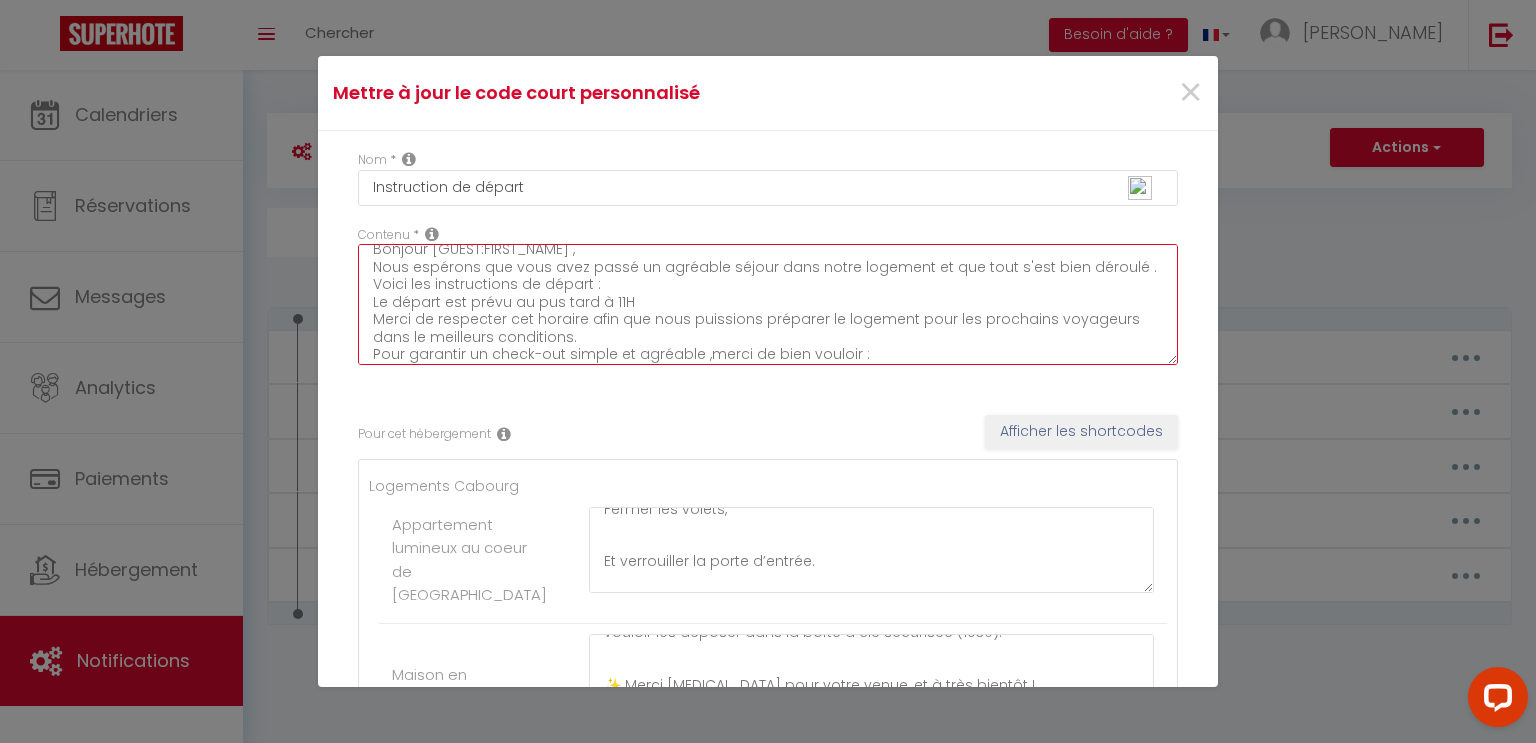 scroll, scrollTop: 17, scrollLeft: 0, axis: vertical 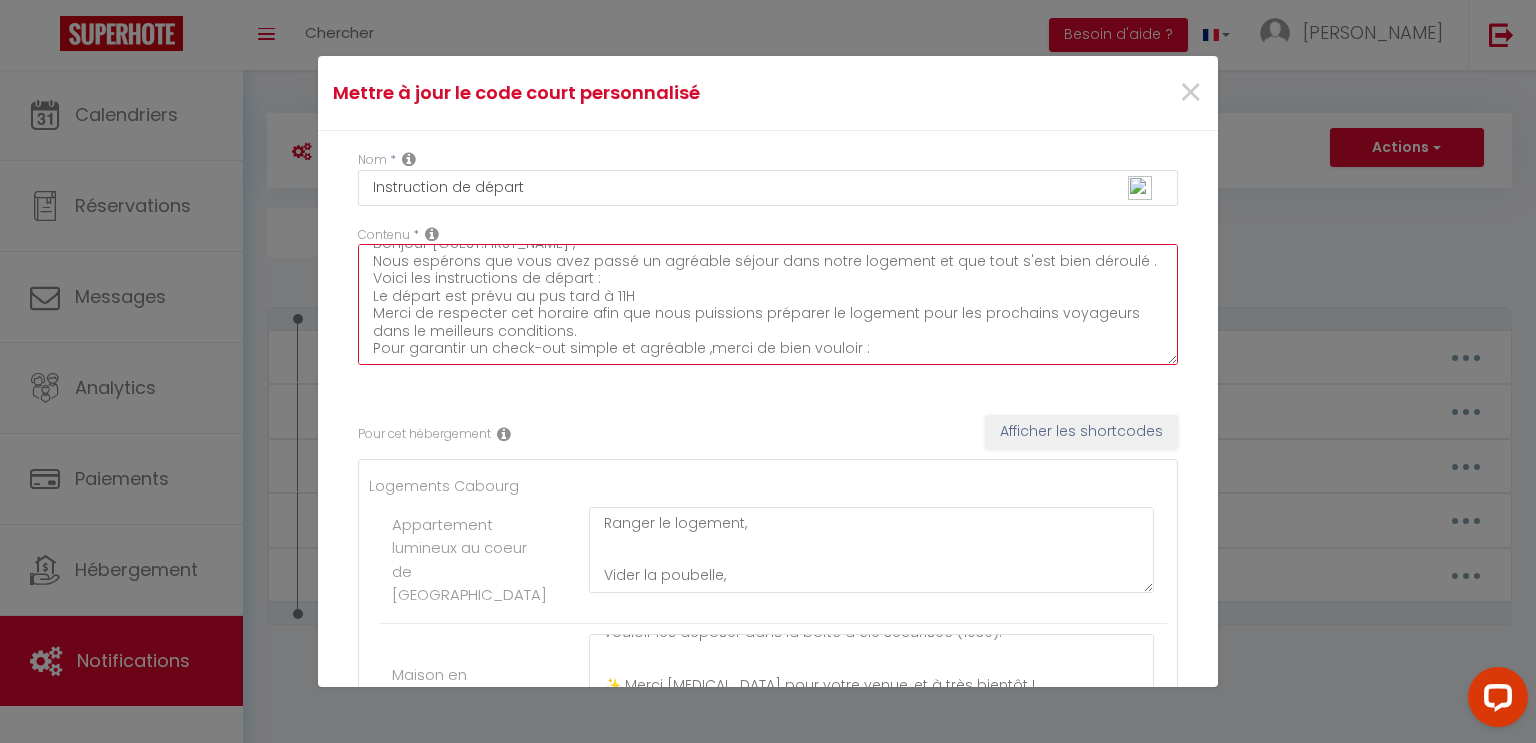 click on "Bonjour [GUEST:FIRST_NAME] ,
Nous espérons que vous avez passé un agréable séjour dans notre logement et que tout s'est bien déroulé .
Voici les instructions de départ :
Le départ est prévu au pus tard à 11H
Merci de respecter cet horaire afin que nous puissions préparer le logement pour les prochains voyageurs dans le meilleurs conditions.
Pour garantir un check-out simple et agréable ,merci de bien vouloir :" at bounding box center [768, 304] 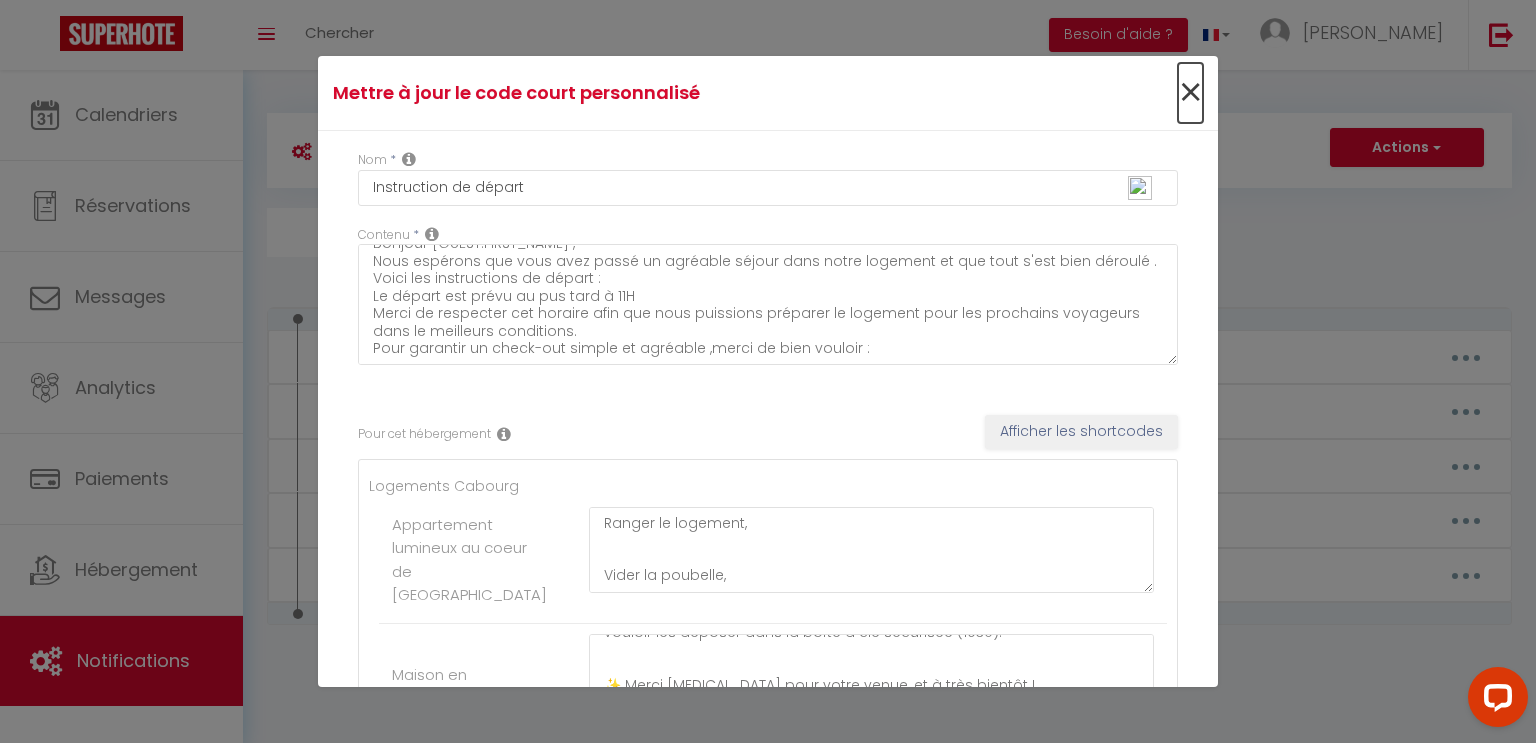 click on "×" at bounding box center (1190, 93) 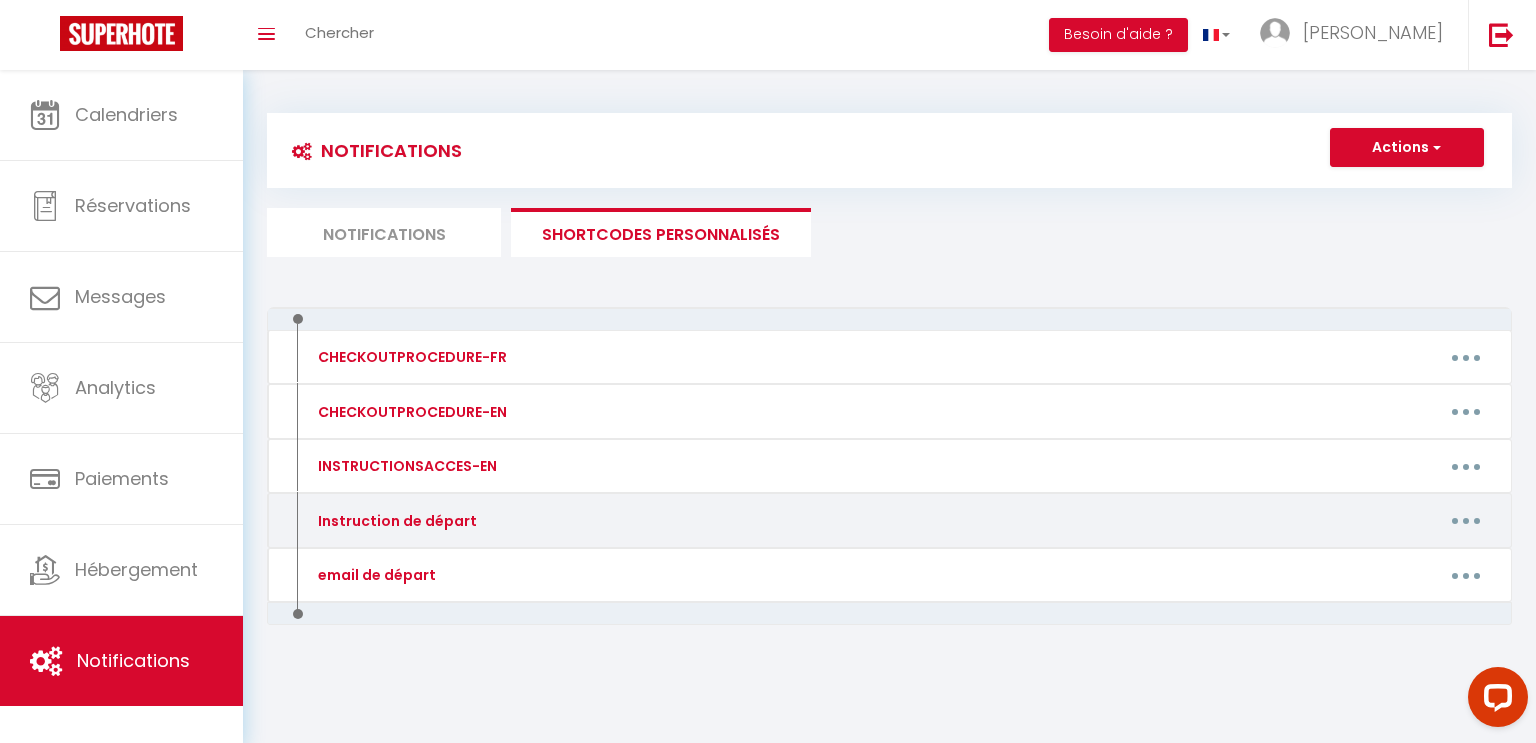click on "Instruction de départ" at bounding box center (395, 521) 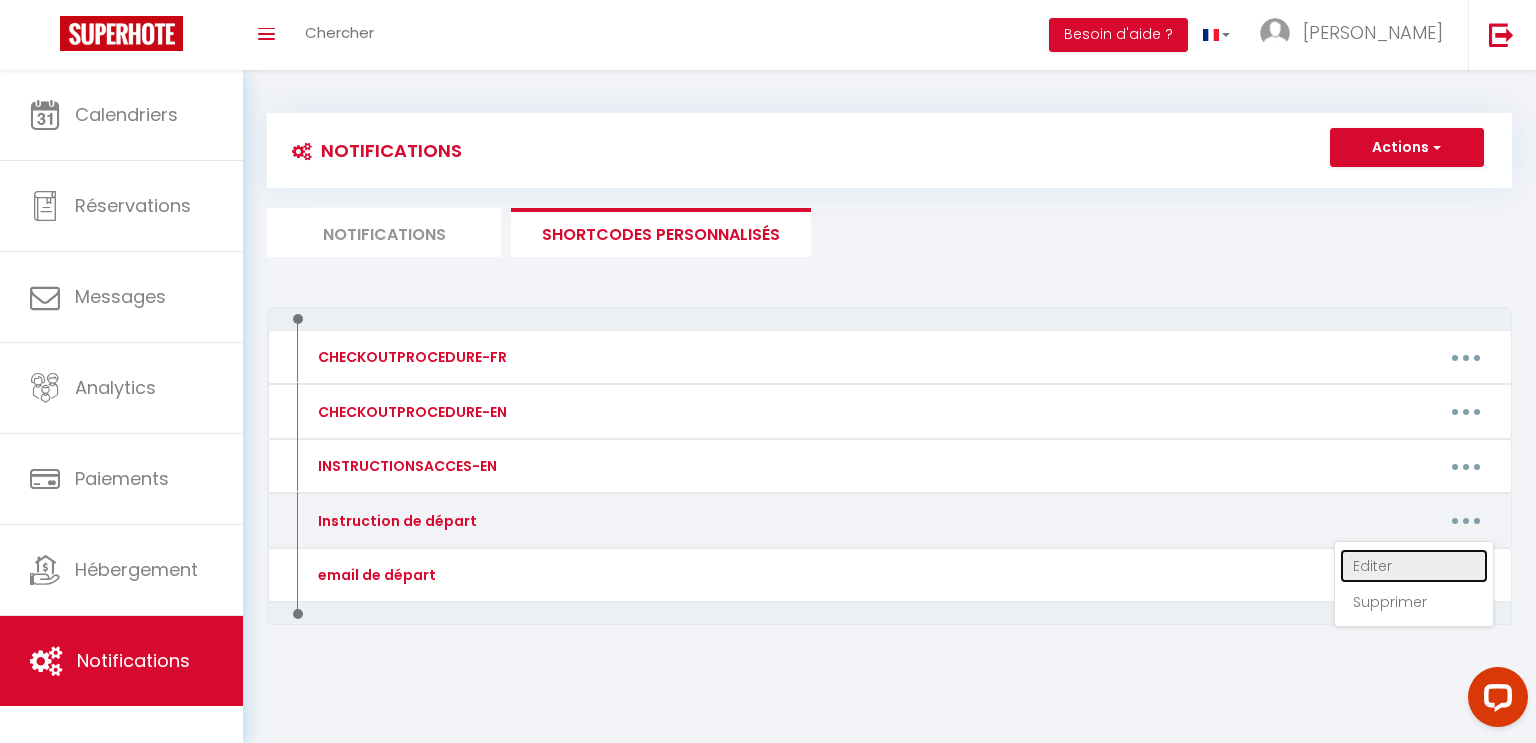 click on "Editer" at bounding box center (1414, 566) 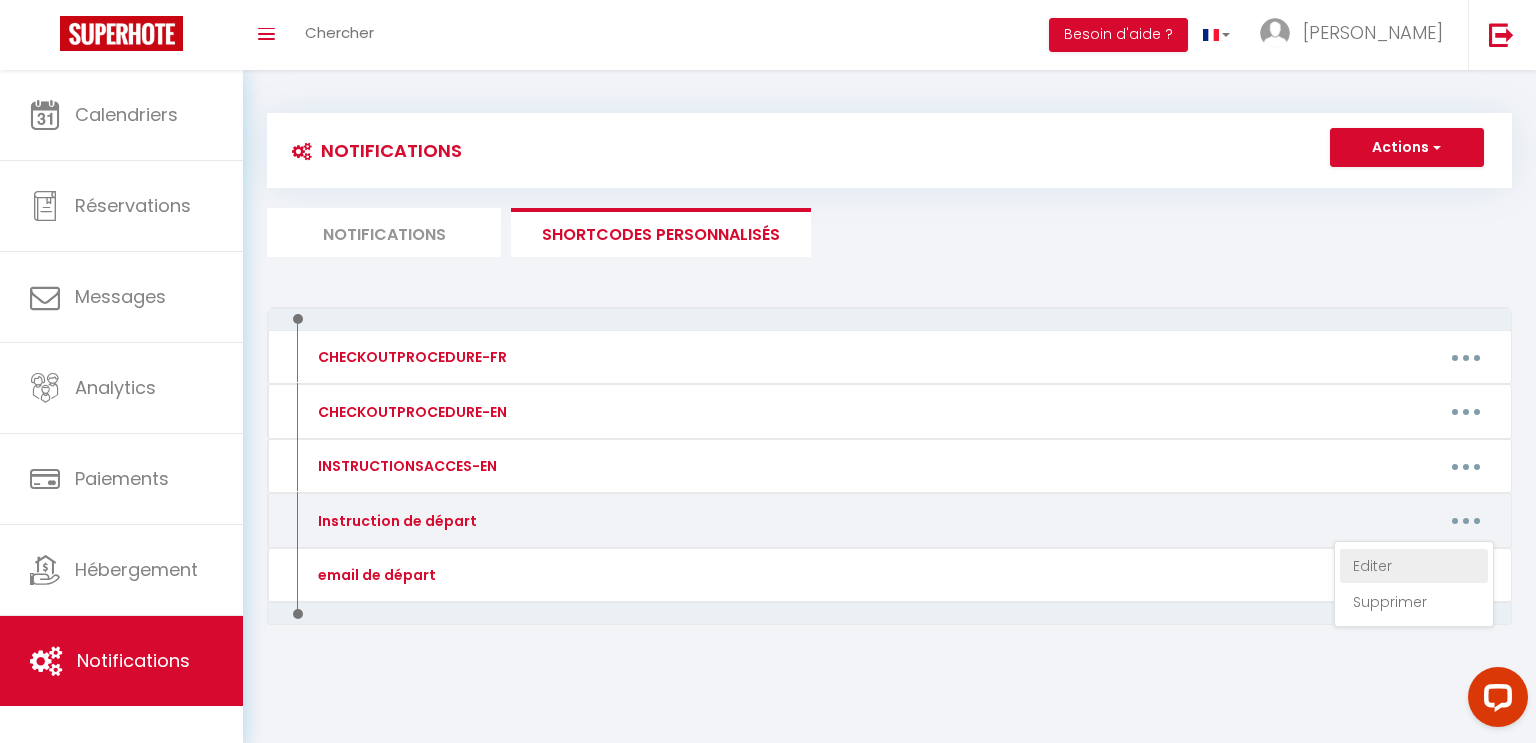 type on "Instruction de départ" 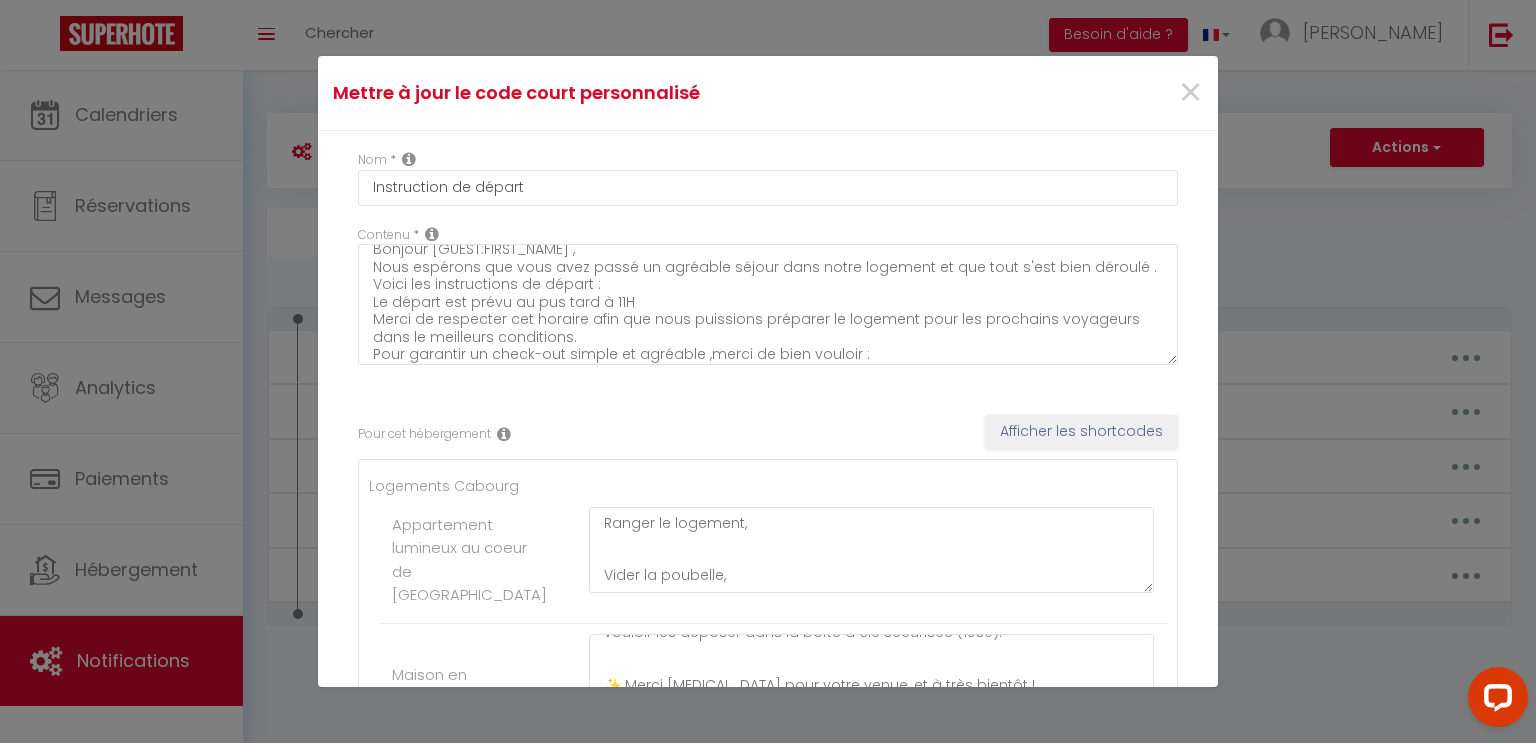 scroll, scrollTop: 17, scrollLeft: 0, axis: vertical 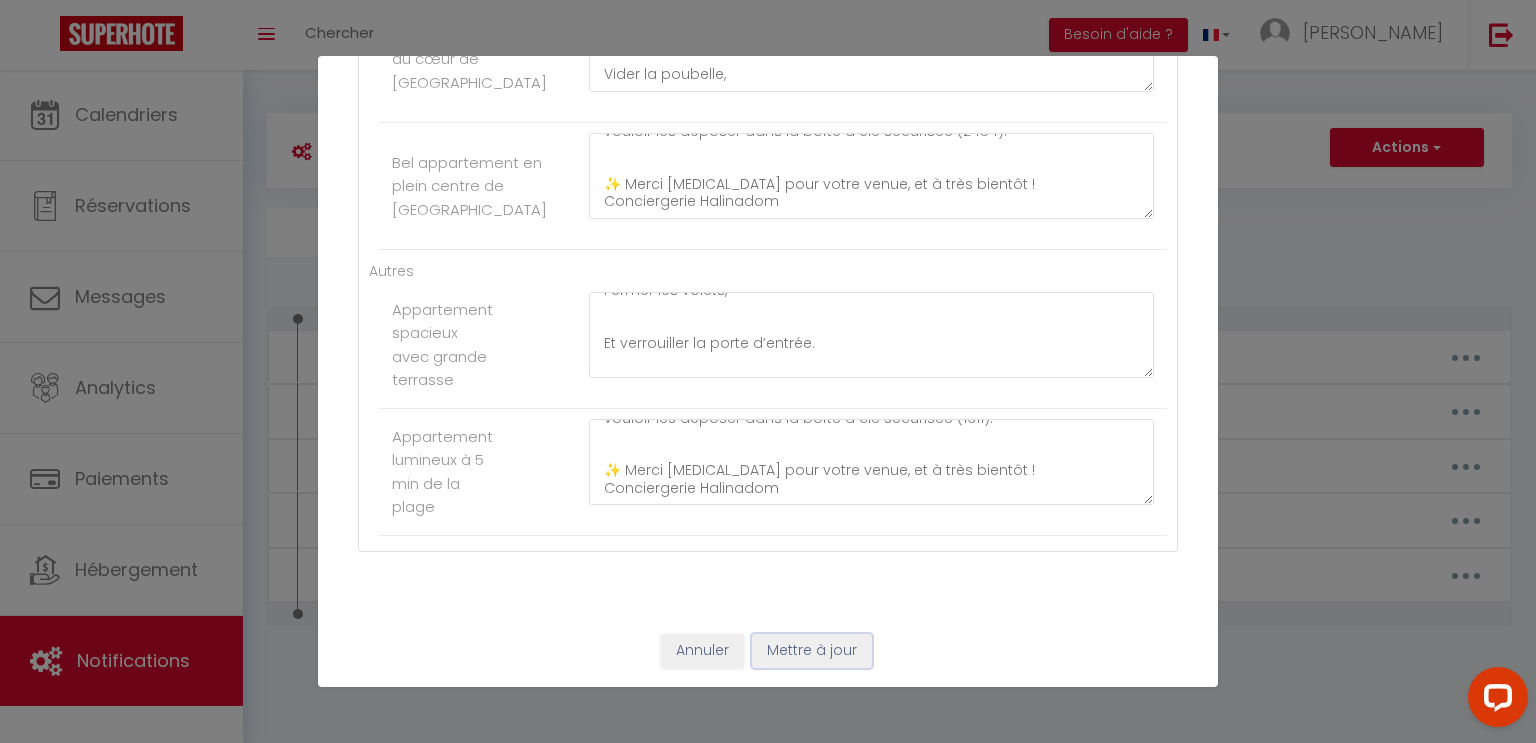click on "Mettre à jour" at bounding box center [812, 651] 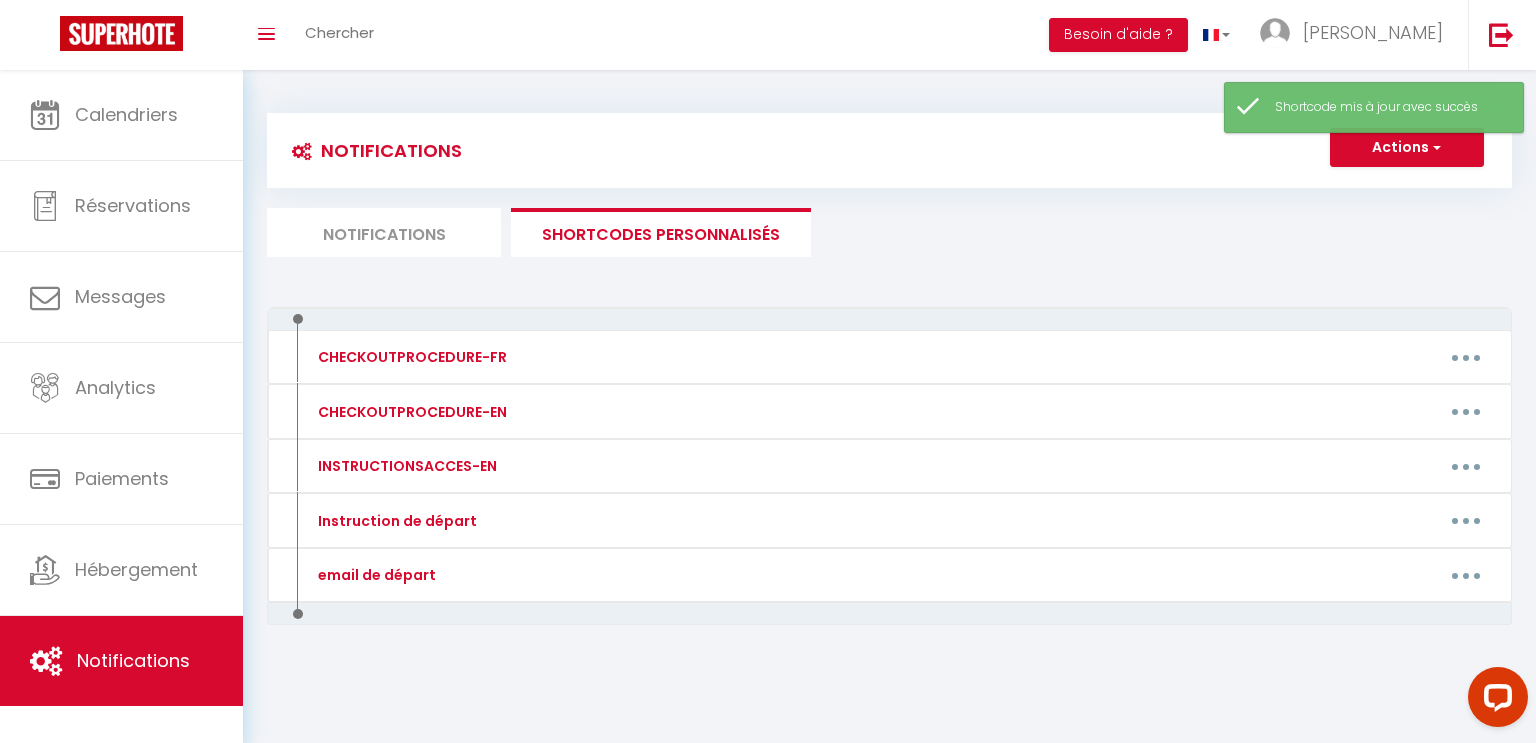 click on "Notifications" at bounding box center (384, 232) 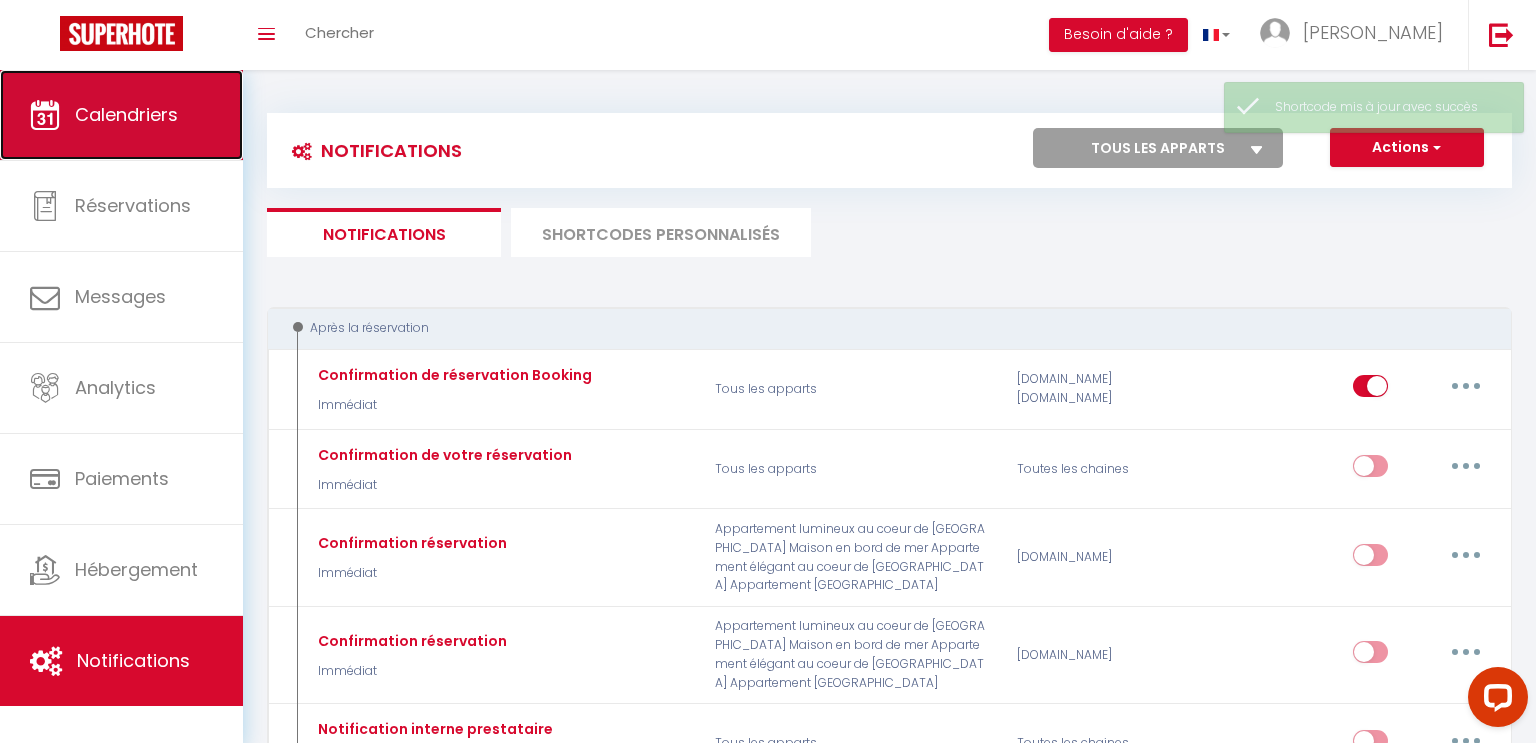 click on "Calendriers" at bounding box center (126, 114) 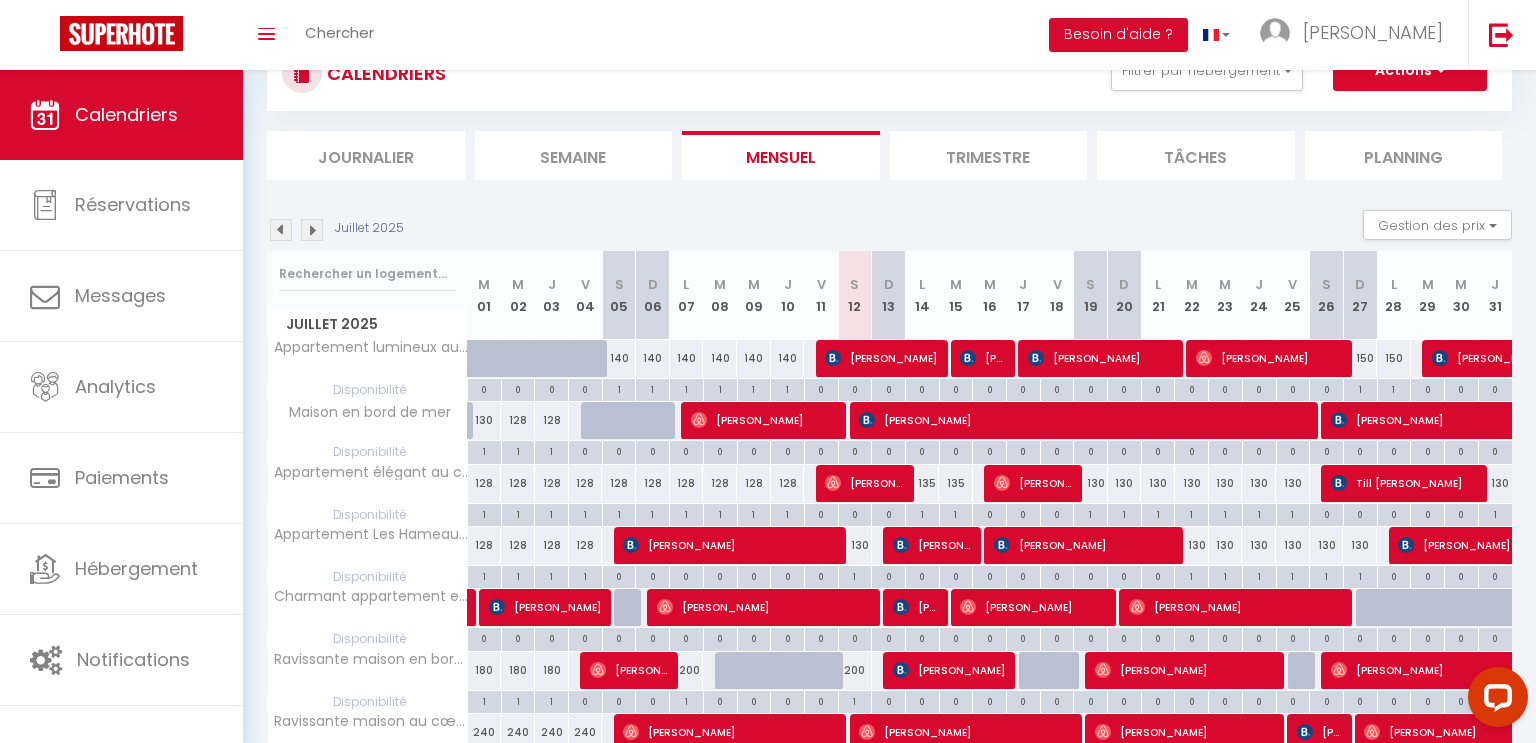 scroll, scrollTop: 123, scrollLeft: 0, axis: vertical 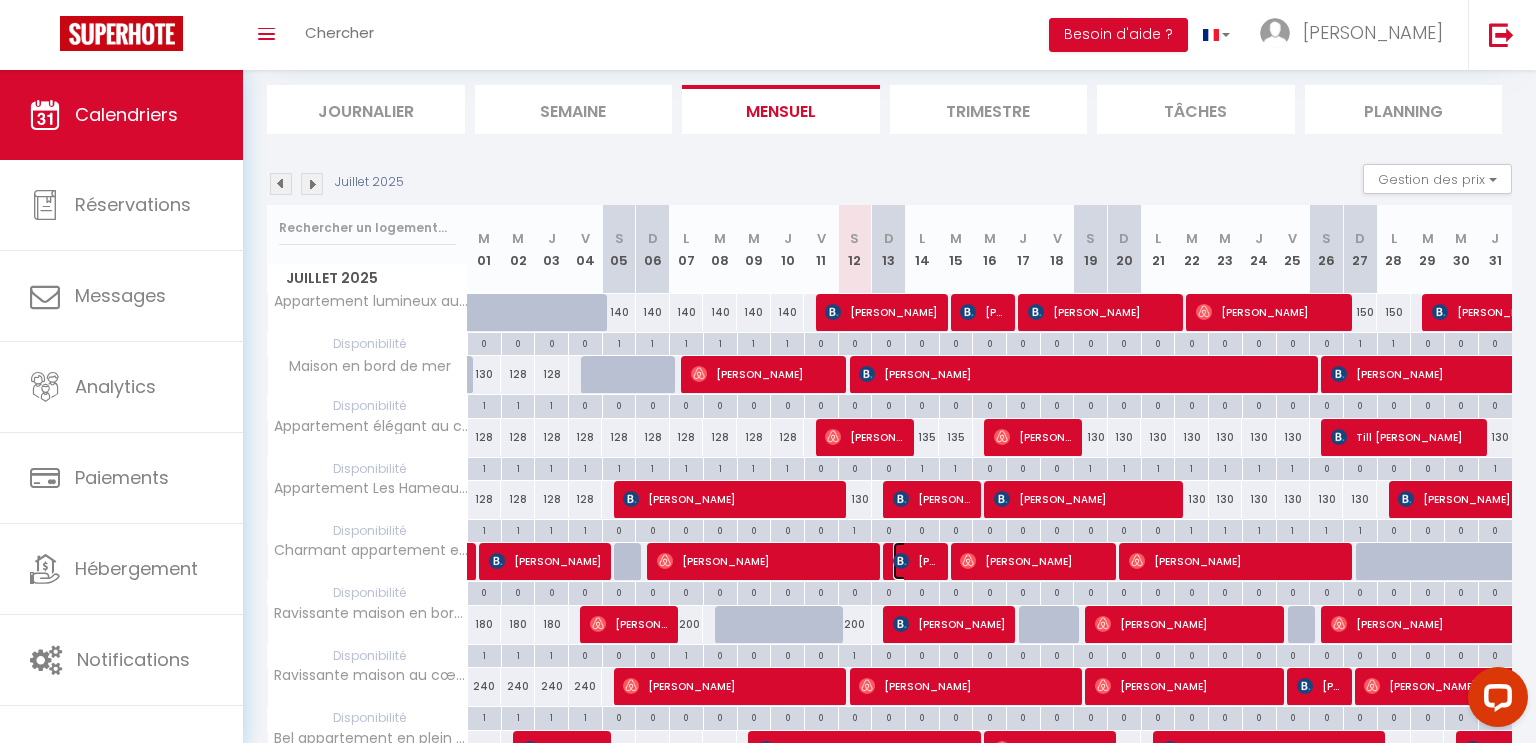 click on "[PERSON_NAME]" at bounding box center [915, 561] 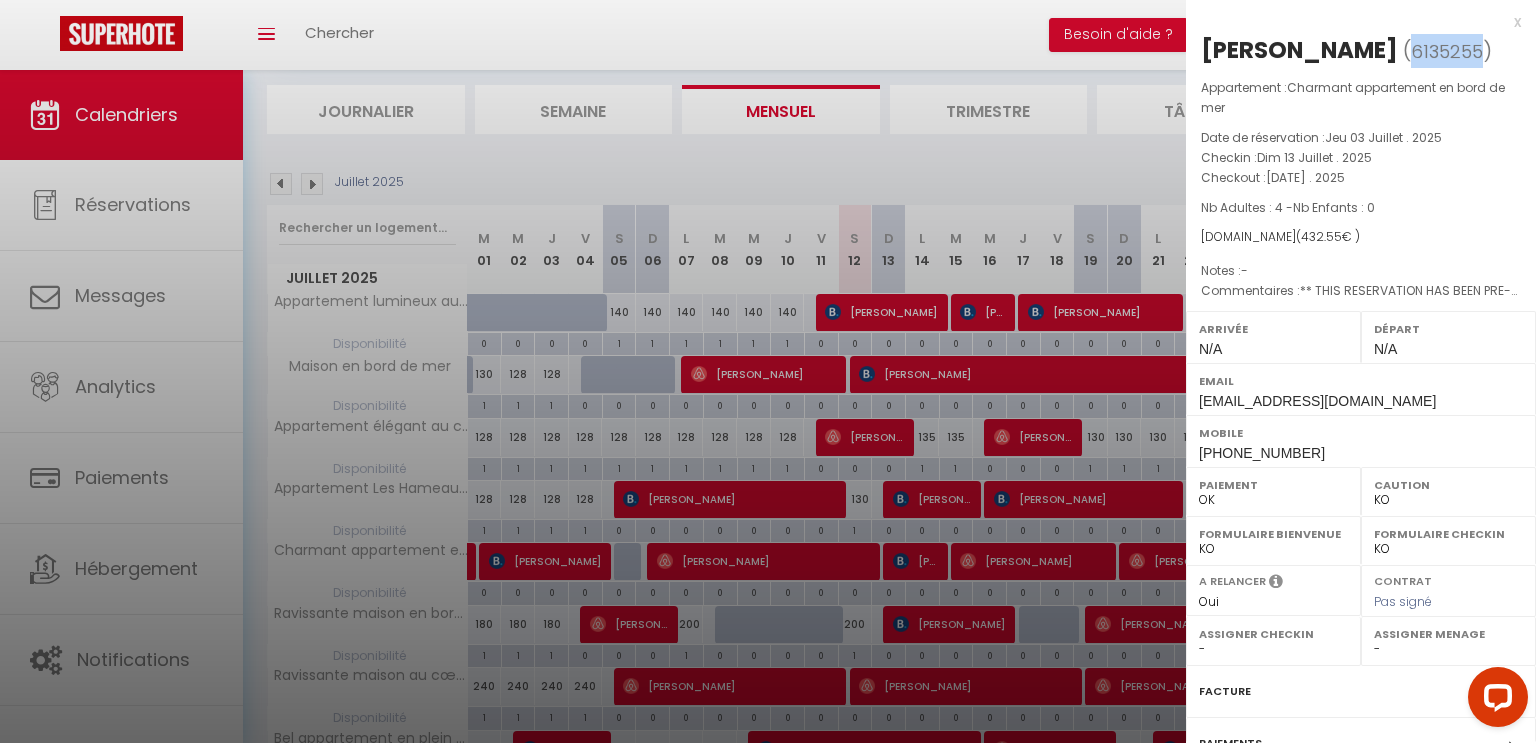 drag, startPoint x: 1482, startPoint y: 43, endPoint x: 1413, endPoint y: 50, distance: 69.354164 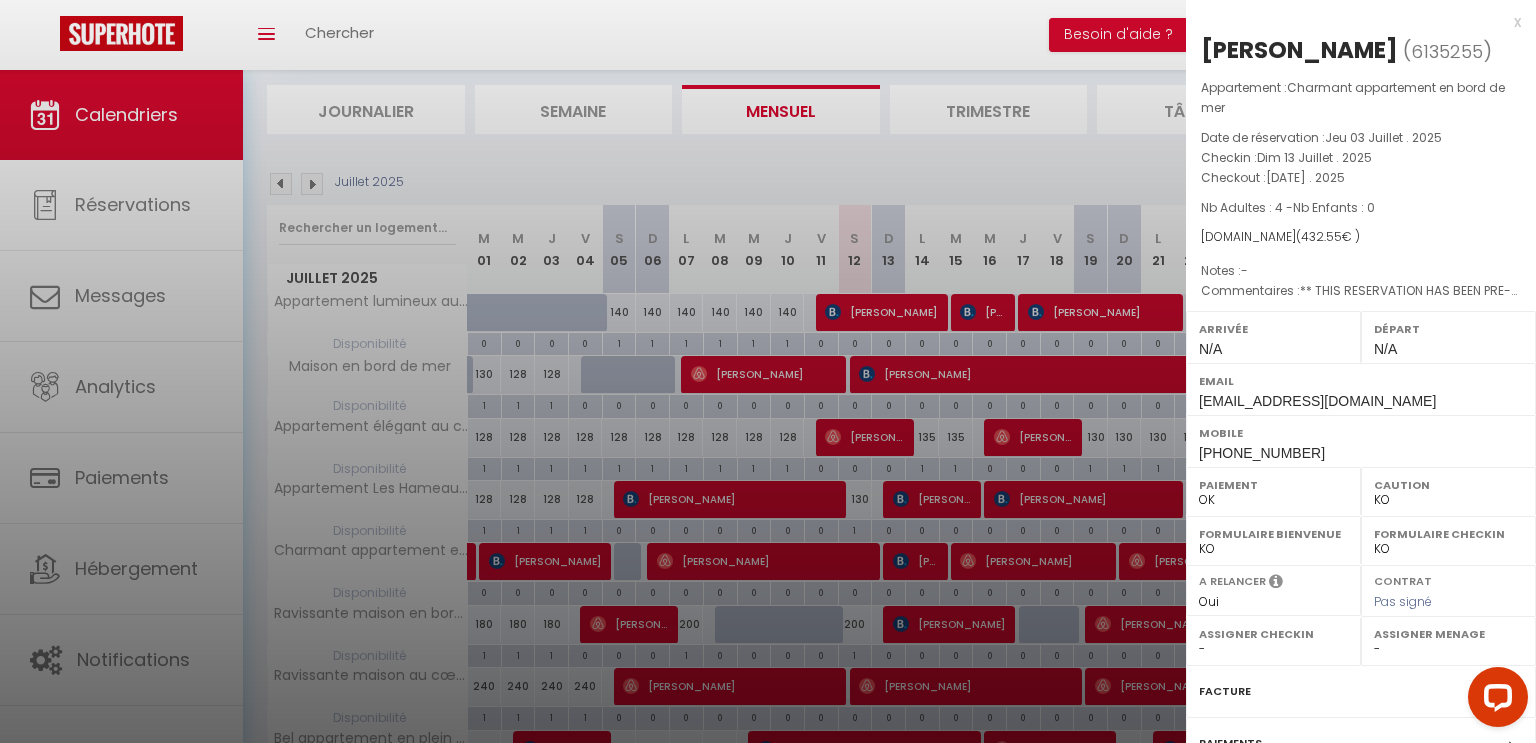 click on "x" at bounding box center [1353, 22] 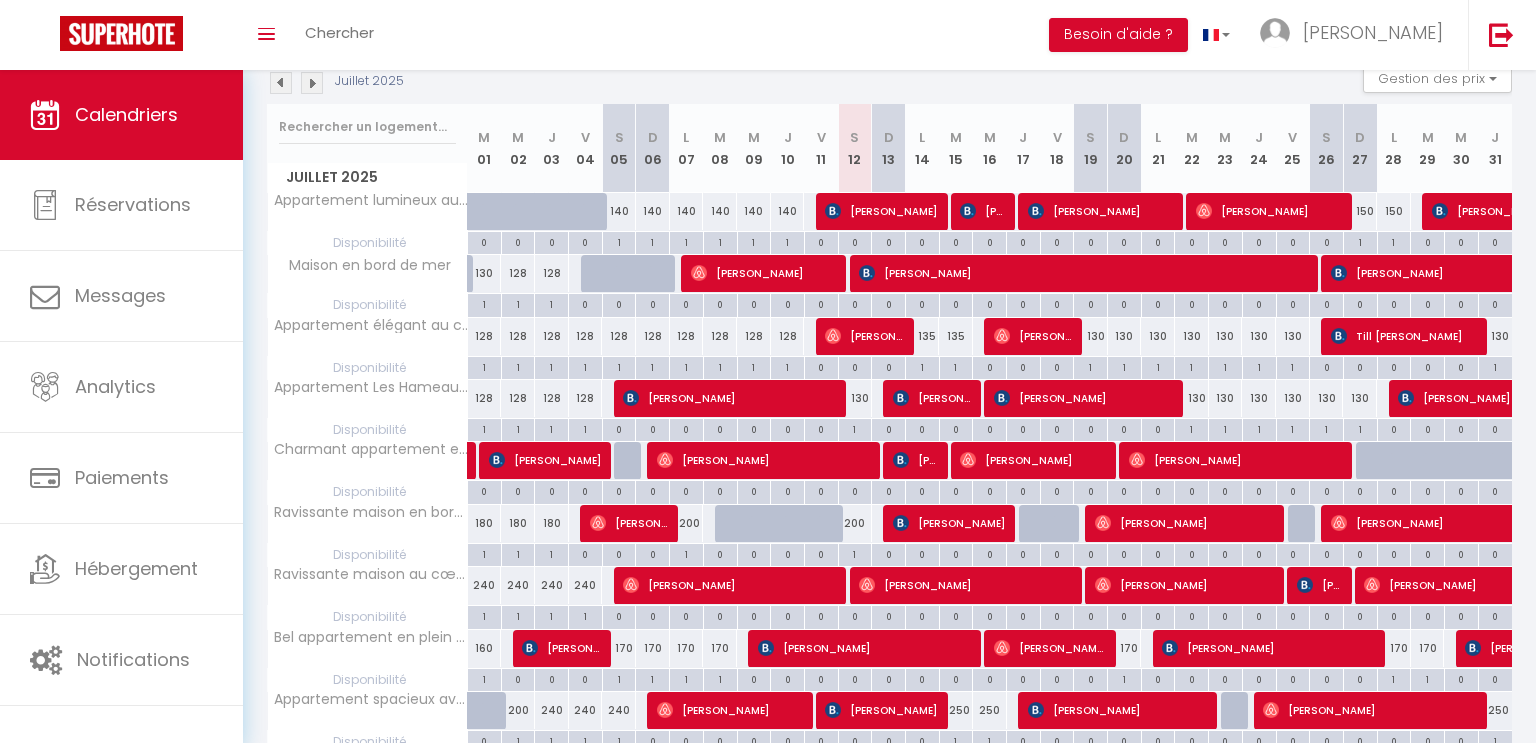 scroll, scrollTop: 224, scrollLeft: 0, axis: vertical 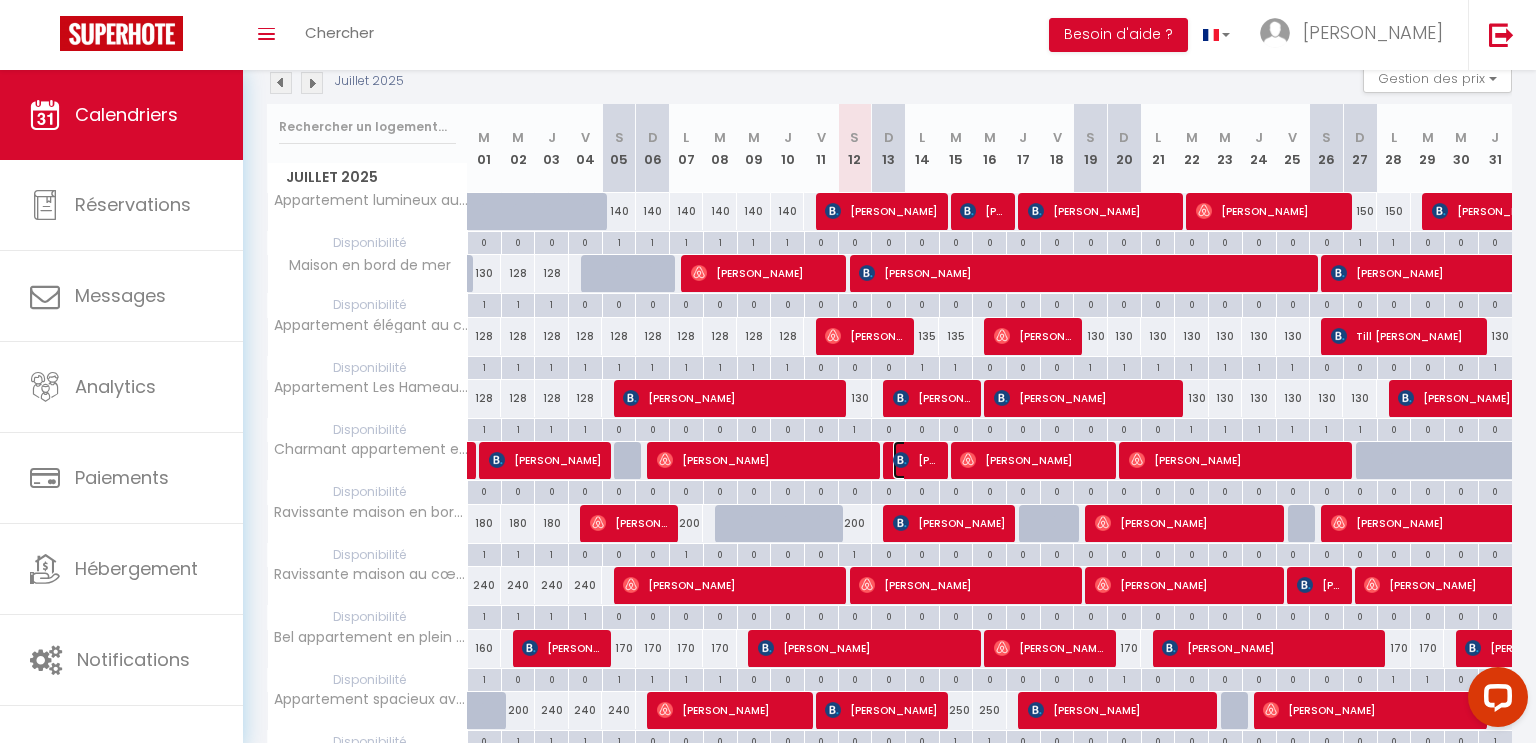 click on "[PERSON_NAME]" at bounding box center (915, 460) 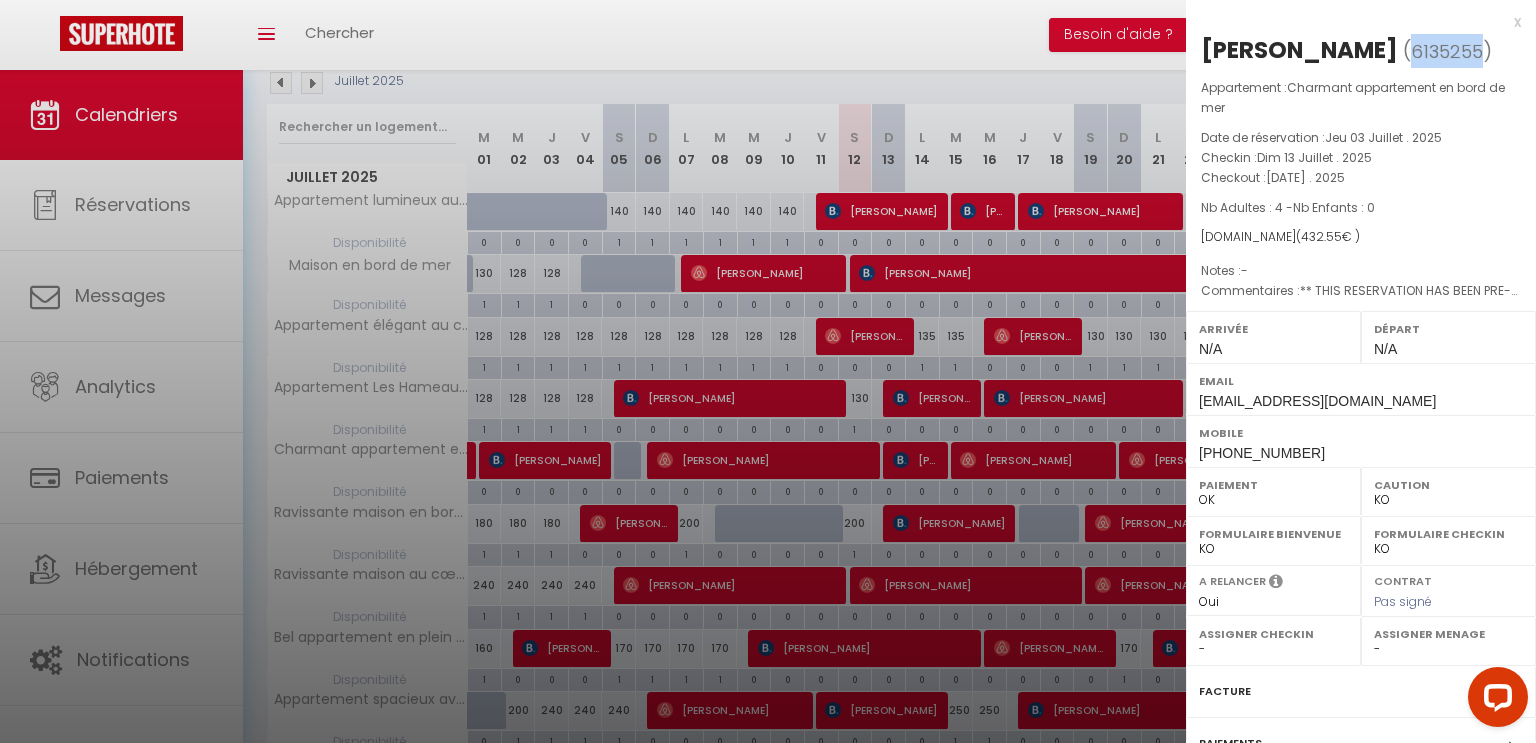 drag, startPoint x: 1483, startPoint y: 44, endPoint x: 1411, endPoint y: 47, distance: 72.06247 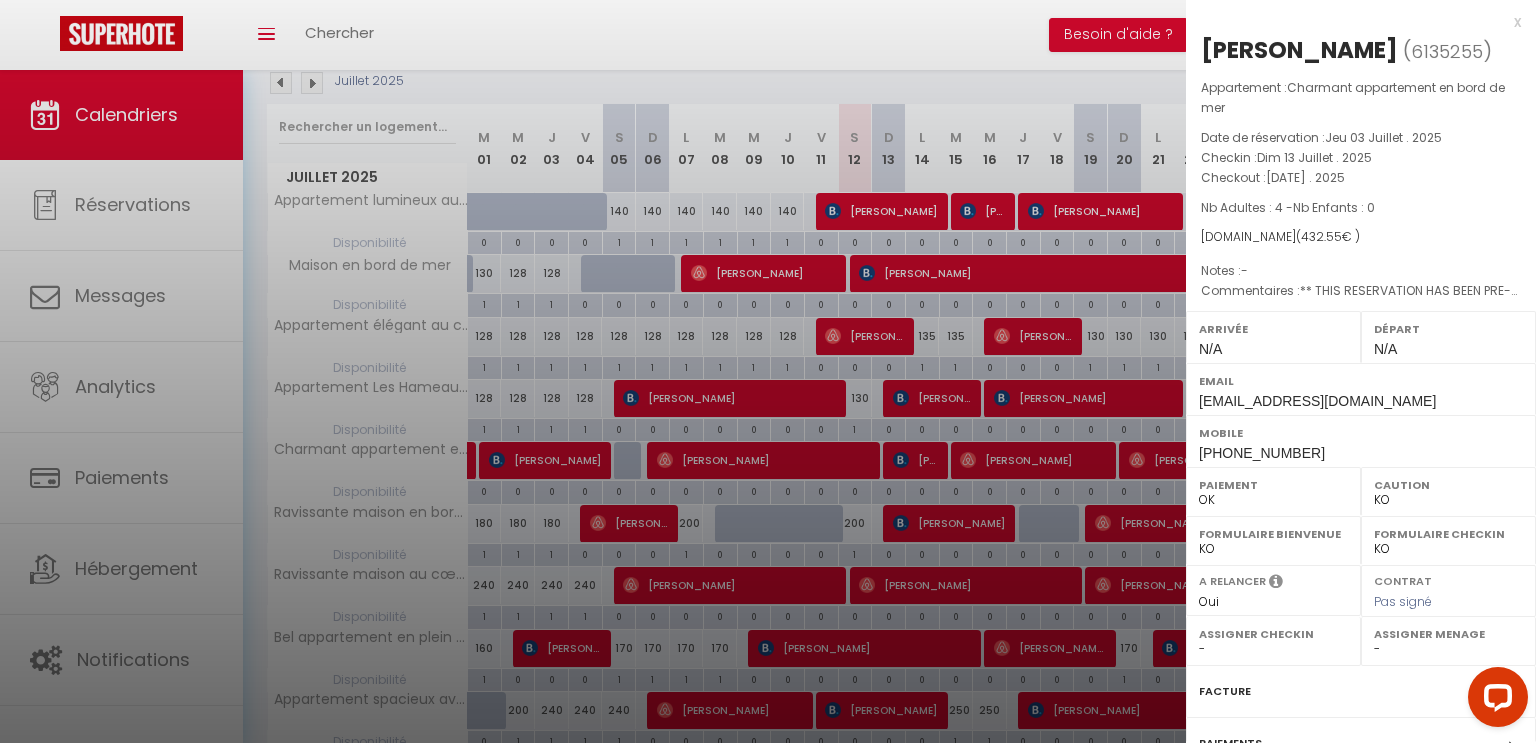 click on "x" at bounding box center [1353, 22] 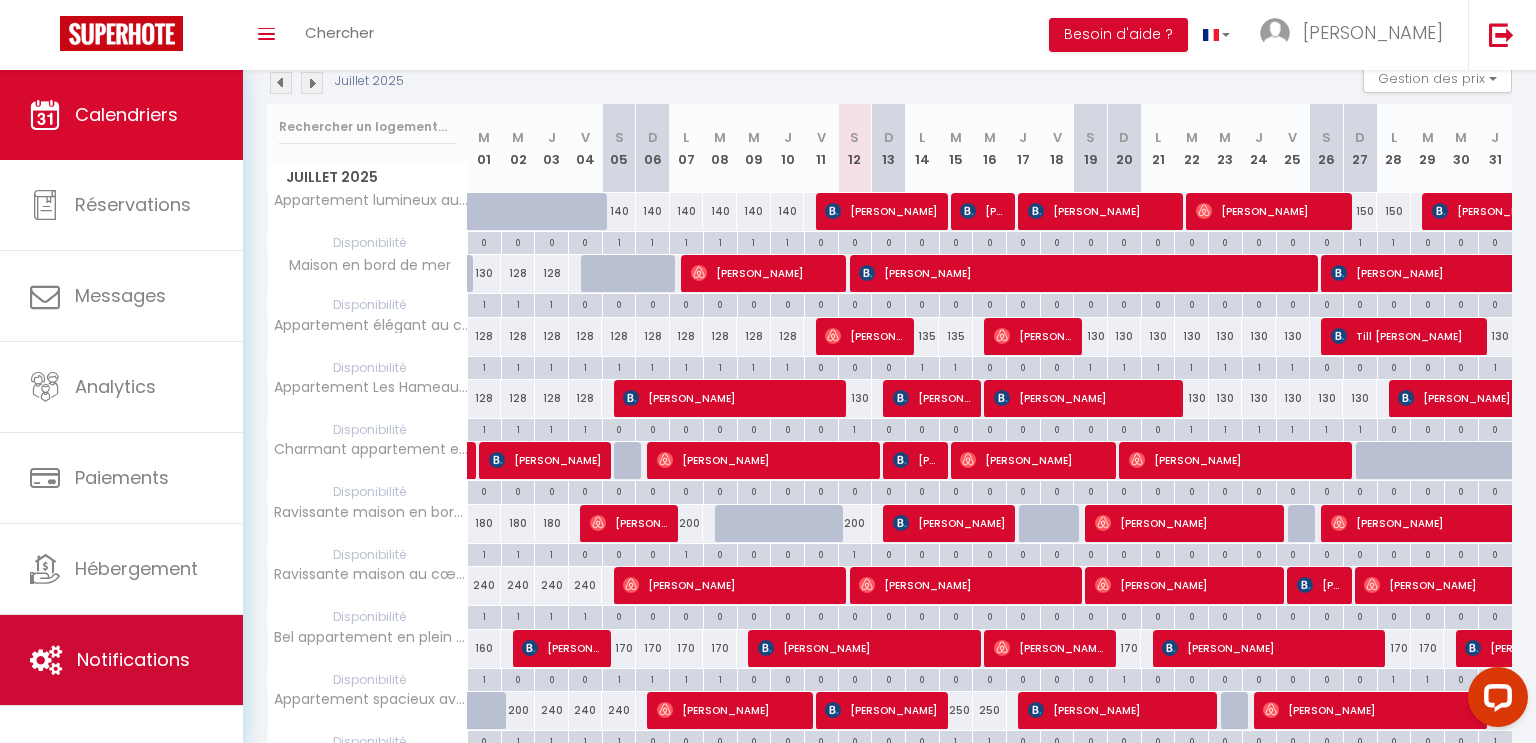 click on "Notifications" at bounding box center (133, 659) 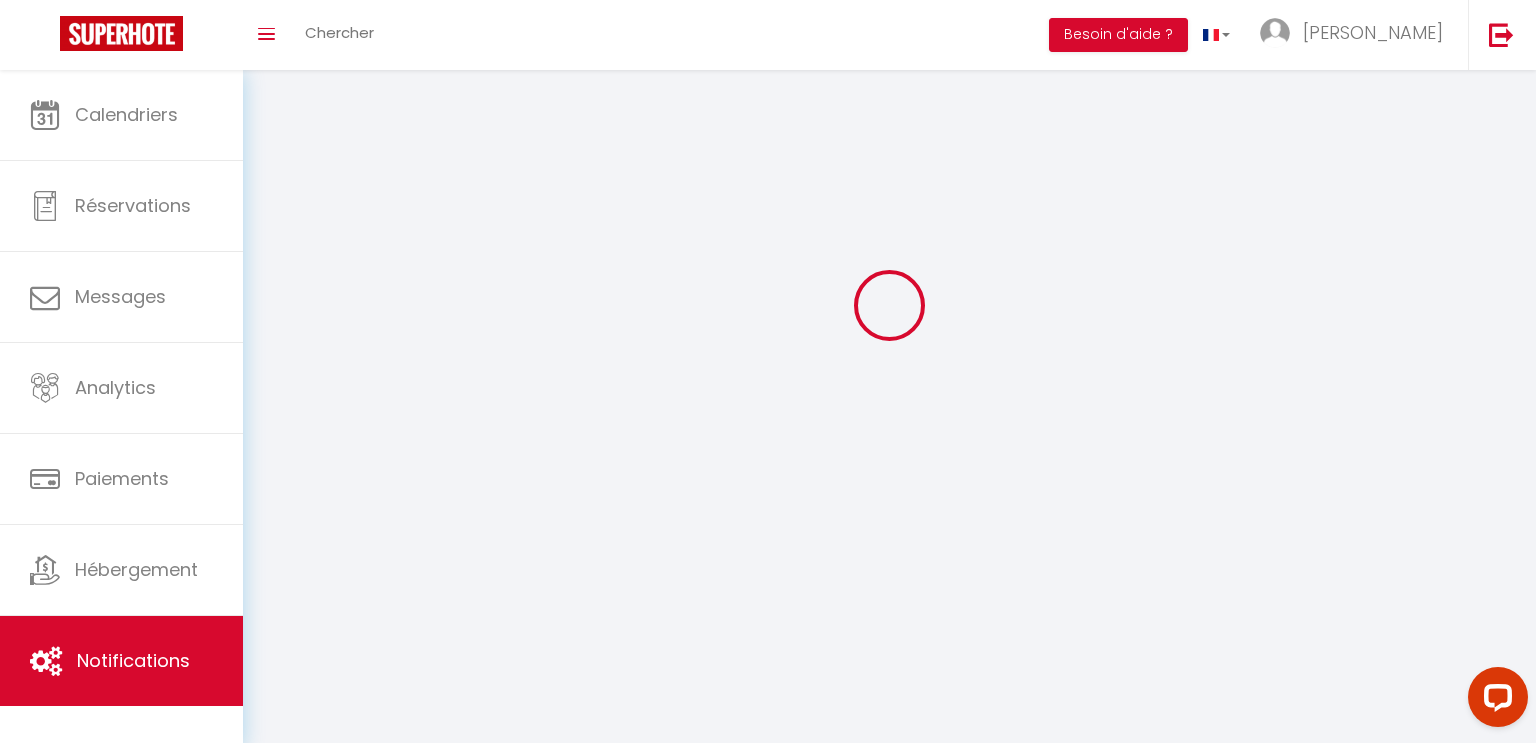 scroll, scrollTop: 0, scrollLeft: 0, axis: both 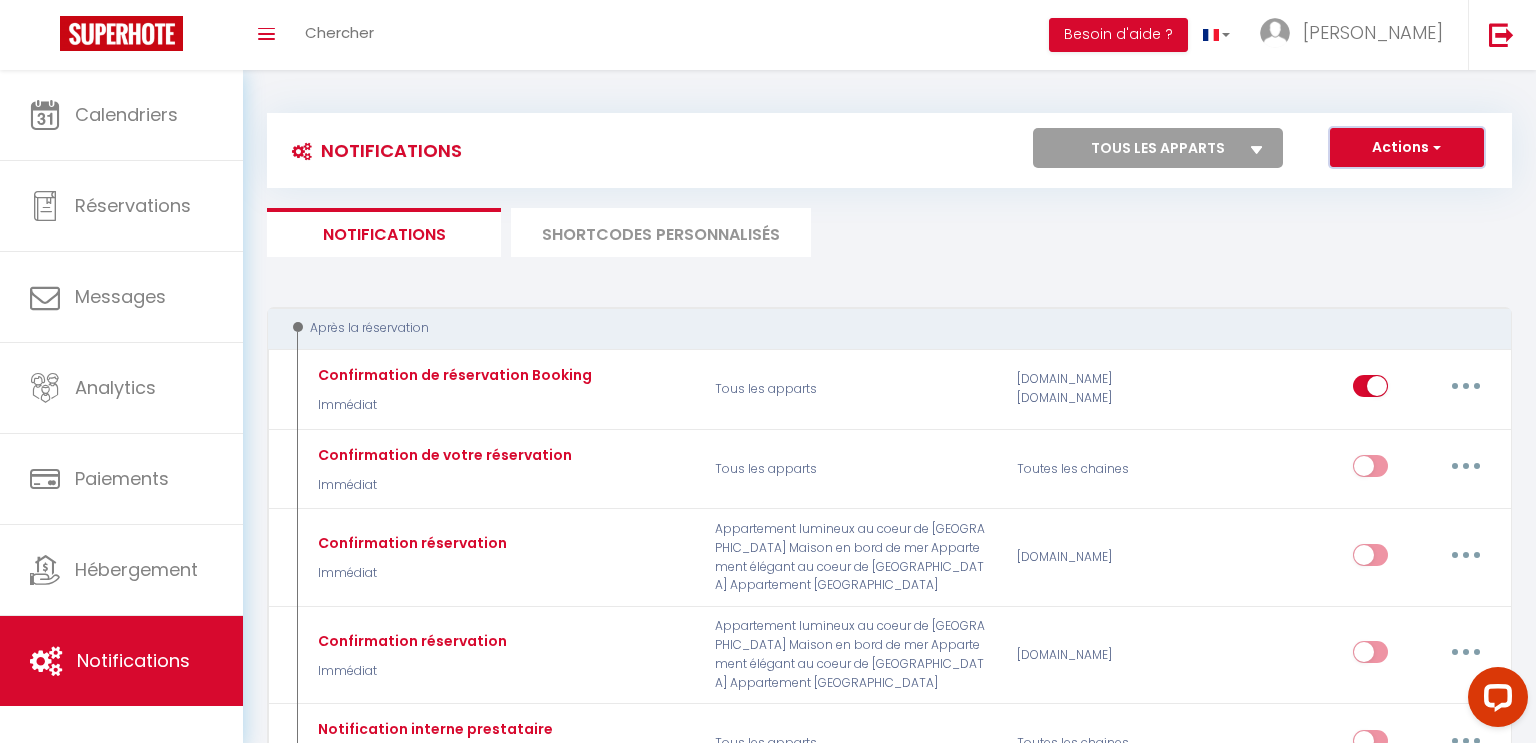 click on "Actions" at bounding box center (1407, 148) 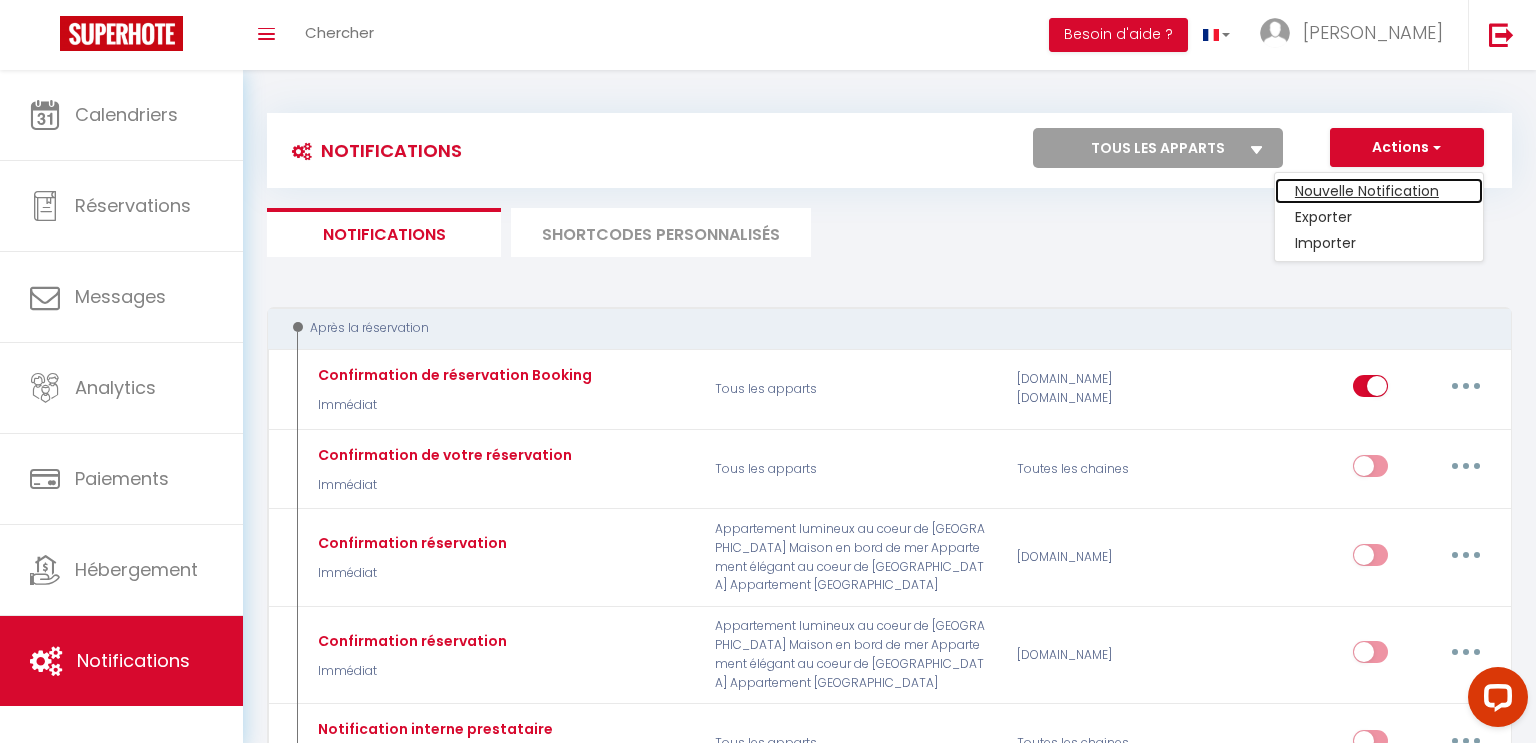click on "Nouvelle Notification" at bounding box center [1379, 191] 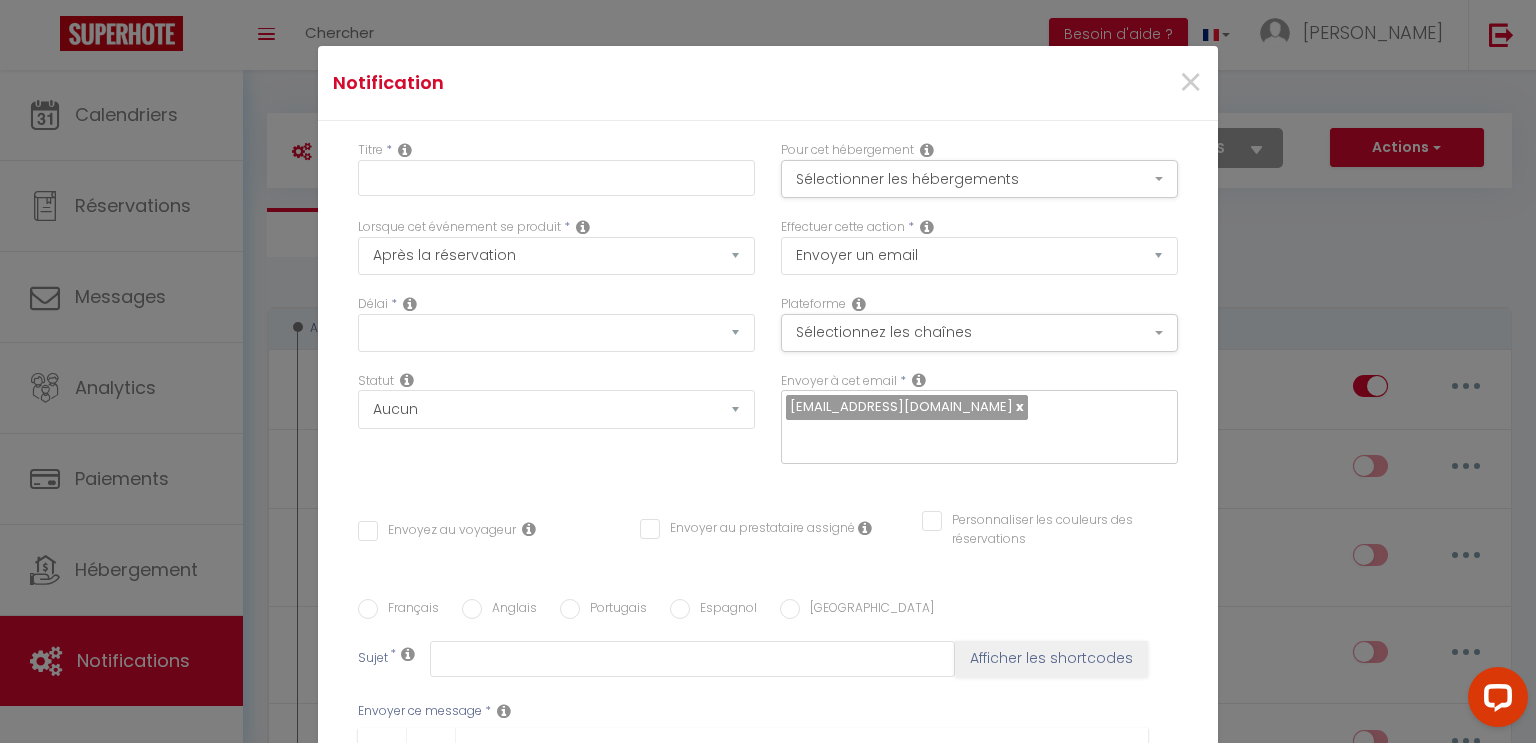 select on "Immédiat" 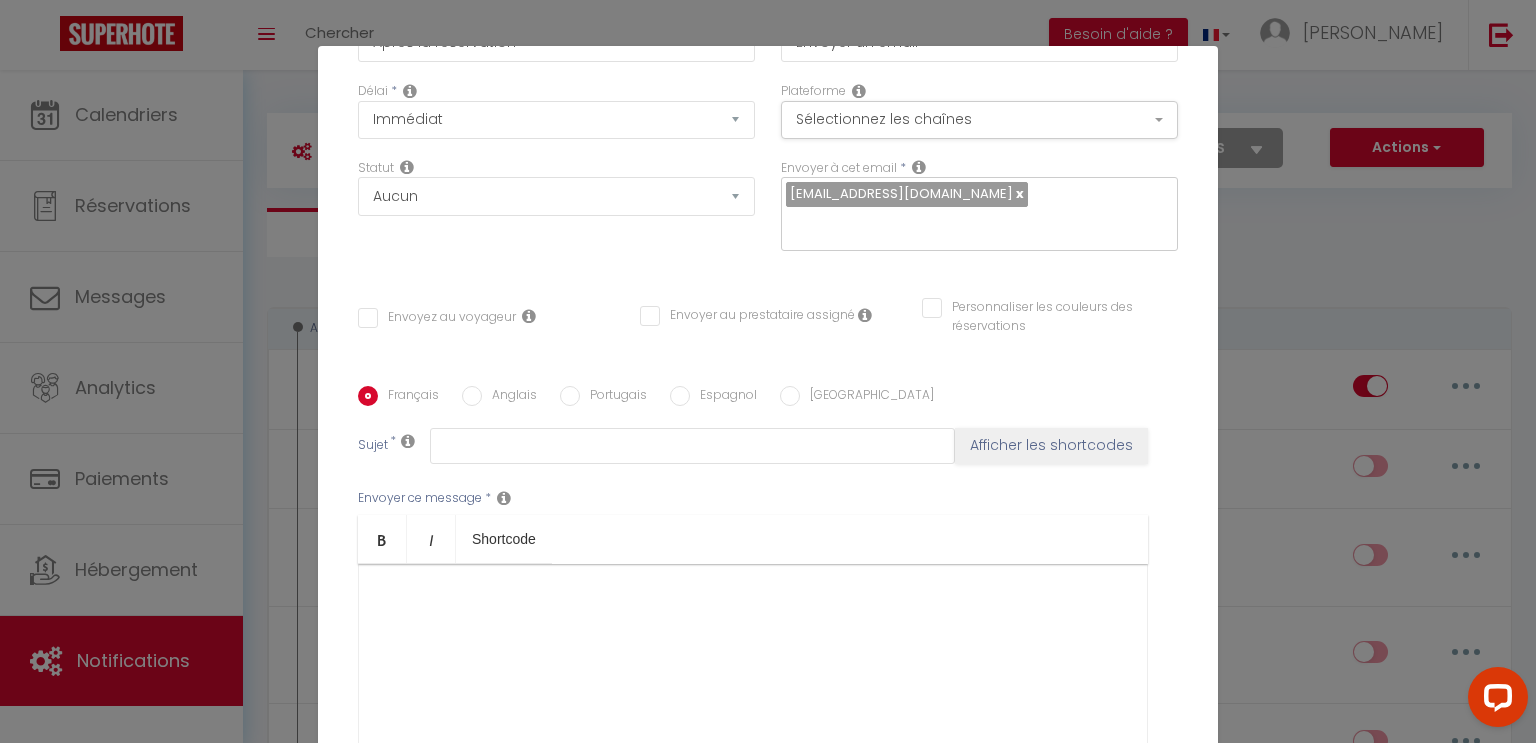 scroll, scrollTop: 216, scrollLeft: 0, axis: vertical 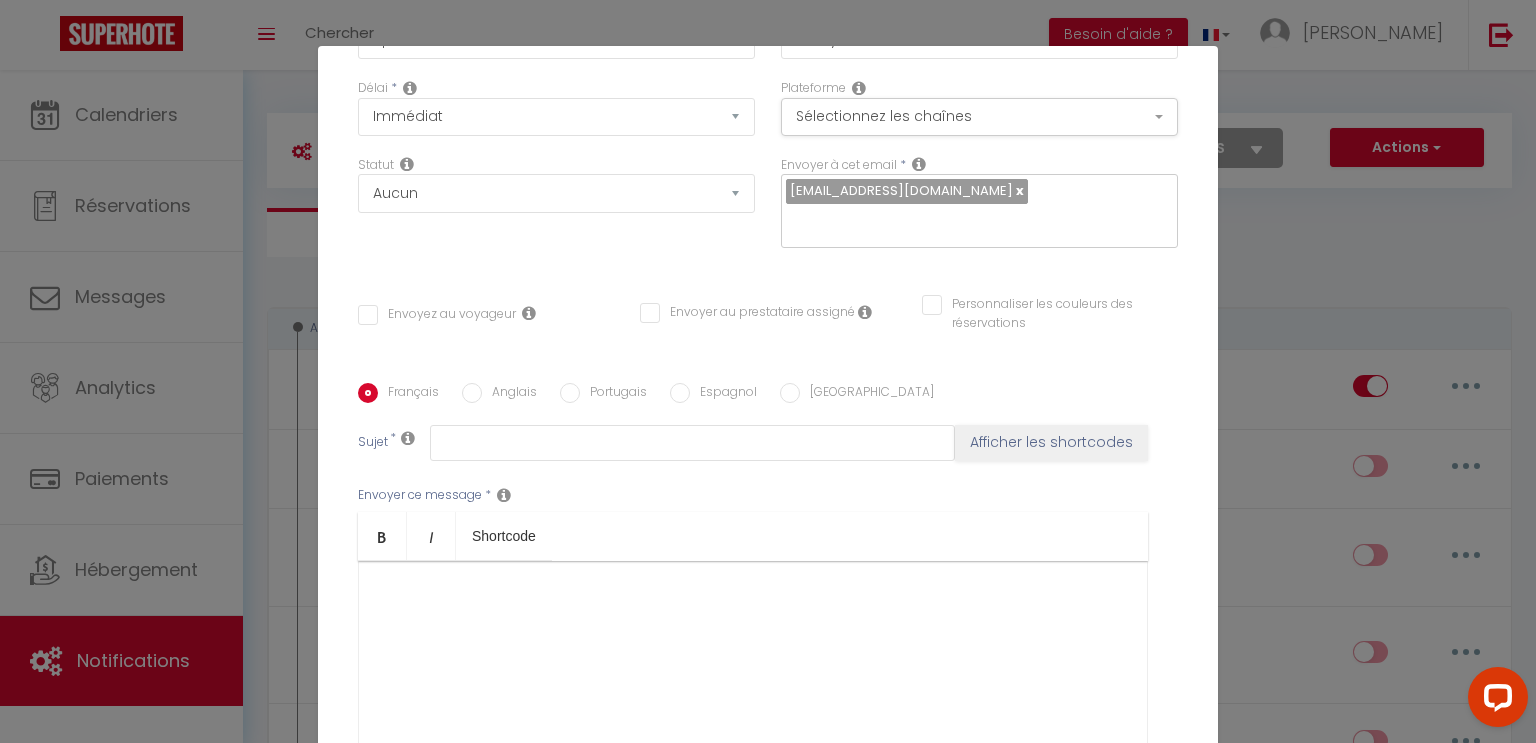 click at bounding box center (753, 661) 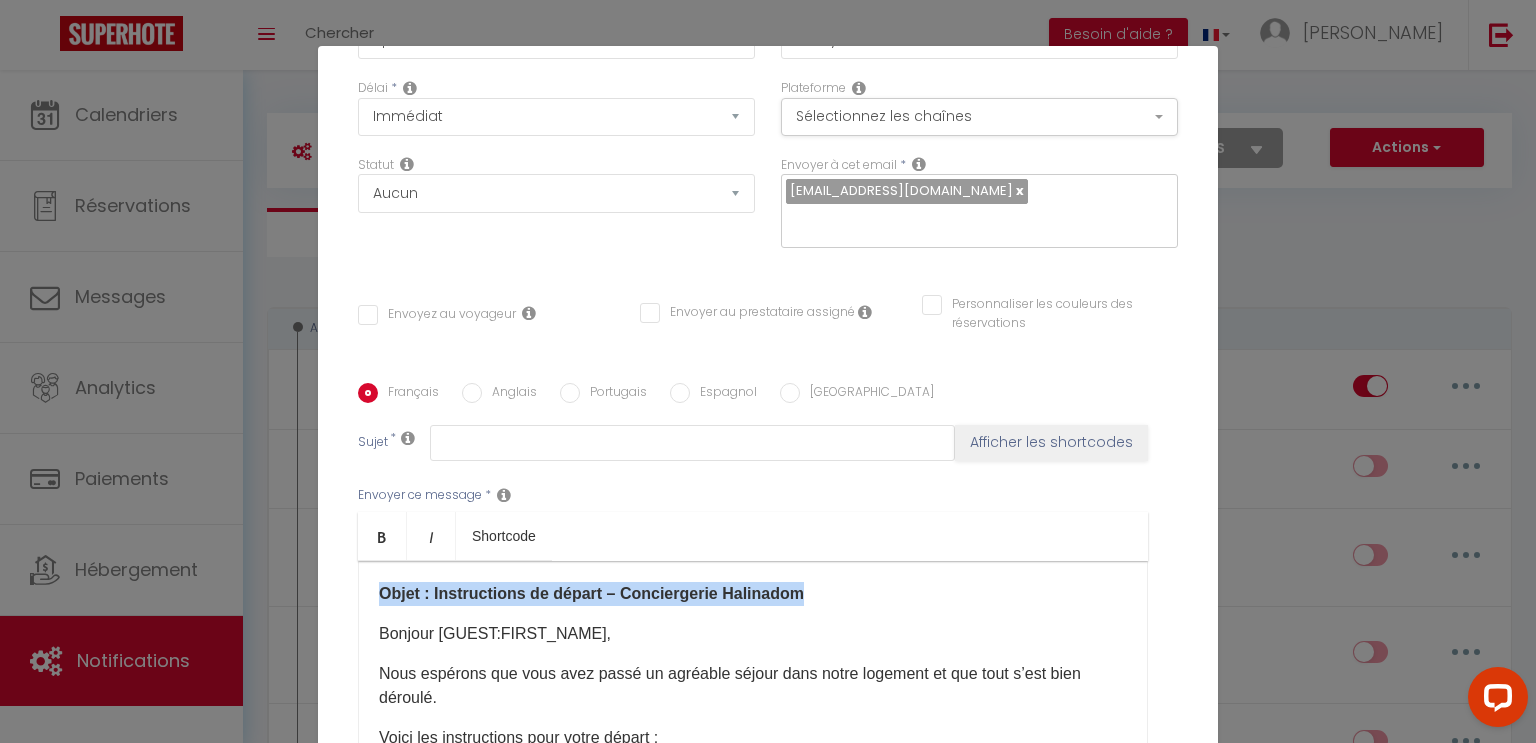drag, startPoint x: 818, startPoint y: 596, endPoint x: 323, endPoint y: 567, distance: 495.84875 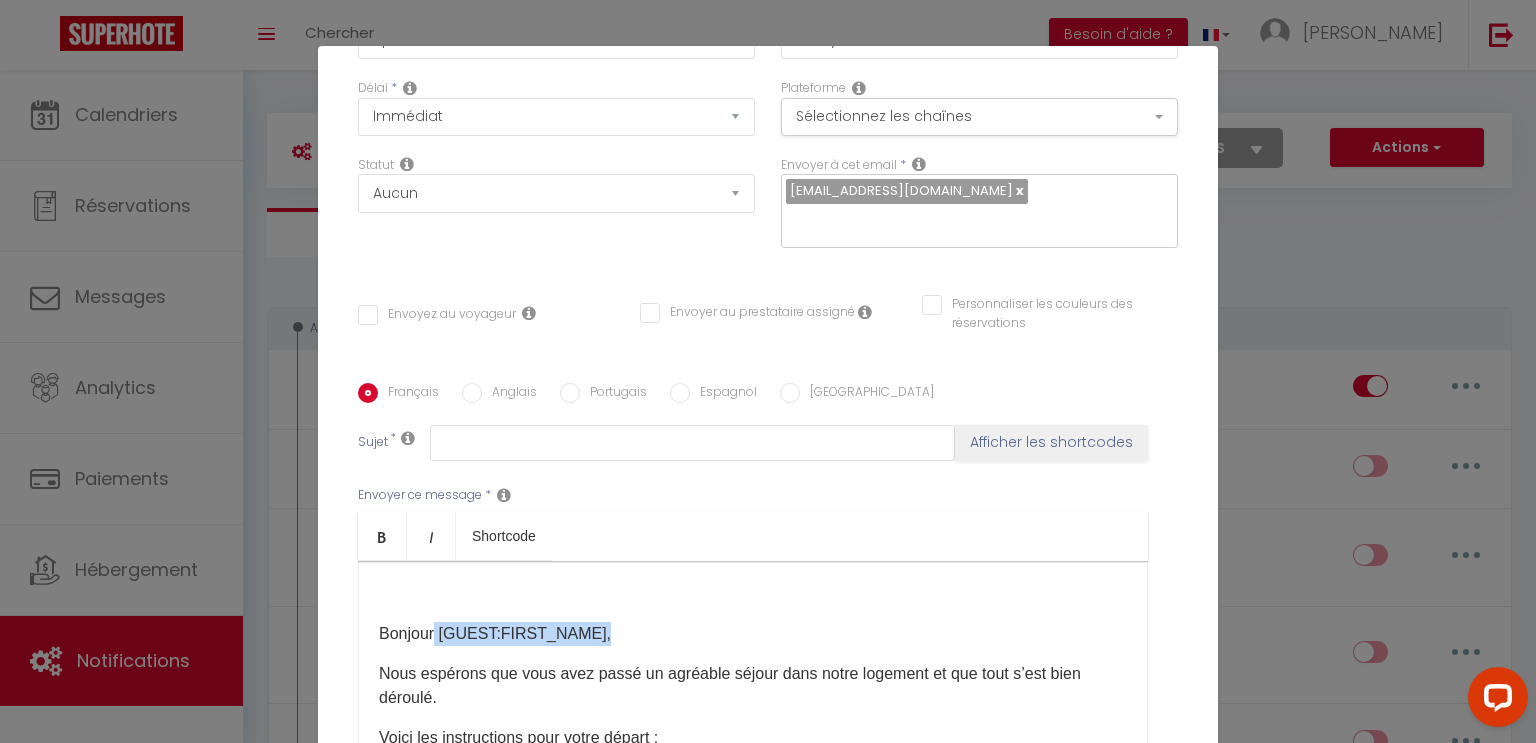 drag, startPoint x: 611, startPoint y: 636, endPoint x: 437, endPoint y: 624, distance: 174.4133 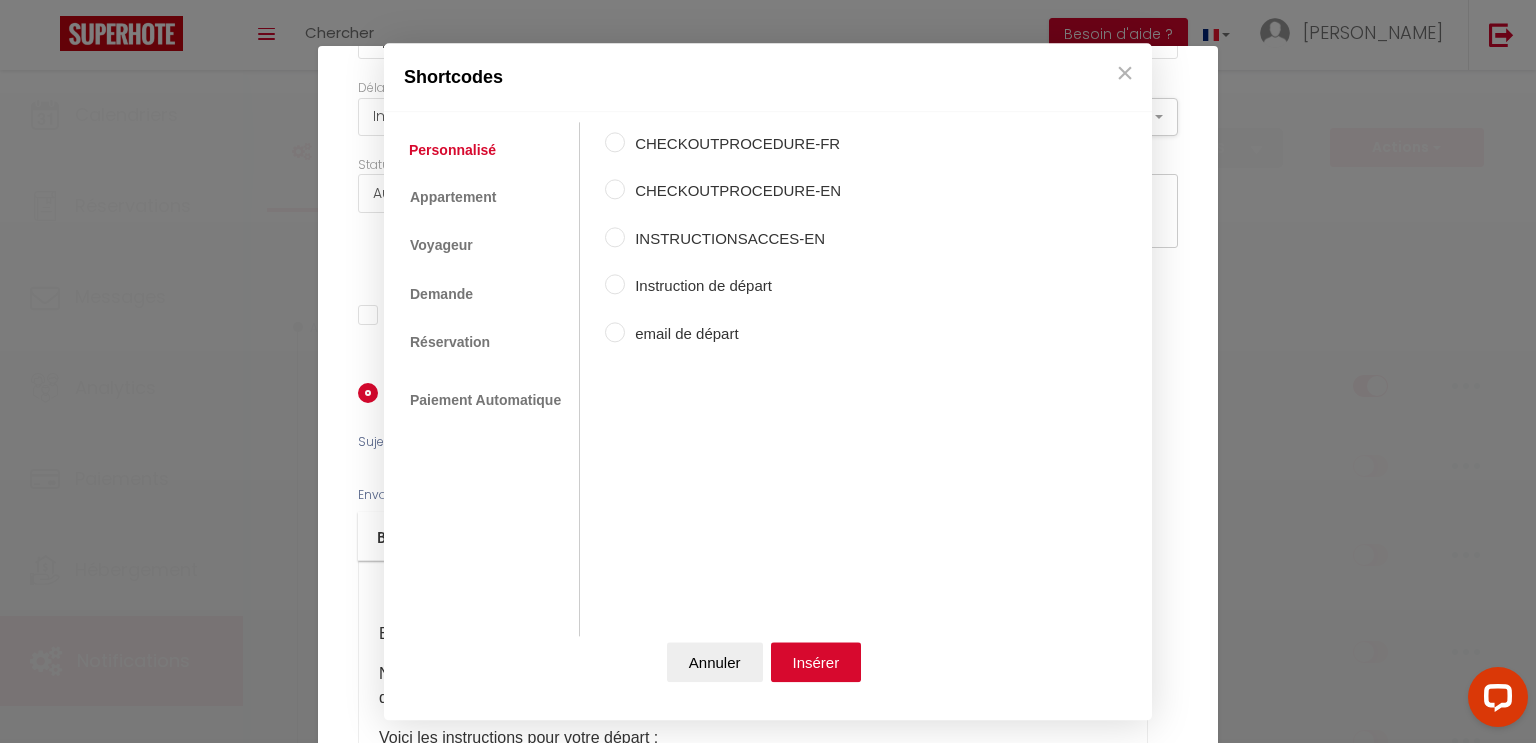 click on "Coaching SuperHote ce soir à 18h00, pour participer:  https://us02web.zoom.us/j/4667554618?pwd=QUhUTnBqenhNTG1HazhBOFJXWjRYUT09   ×     Toggle navigation       Toggle Search     Toggle menubar     Chercher   BUTTON
Besoin d'aide ?
Halina   Paramètres        Équipe     Résultat de la recherche   Aucun résultat     Calendriers     Réservations     Messages     Analytics      Paiements     Hébergement     Notifications                 Résultat de la recherche   Id   Appart   Voyageur    Checkin   Checkout   Nuits   Pers.   Plateforme   Statut     Résultat de la recherche   Aucun résultat          Notifications
Actions
Nouvelle Notification    Exporter    Importer    Tous les apparts    Appartement lumineux au coeur de Cabourg Maison en bord de mer Appartement élégant au coeur de Cabourg Appartement Les Hameaux du Port Charmant appartement en bord de mer         Notifications" at bounding box center [768, 3202] 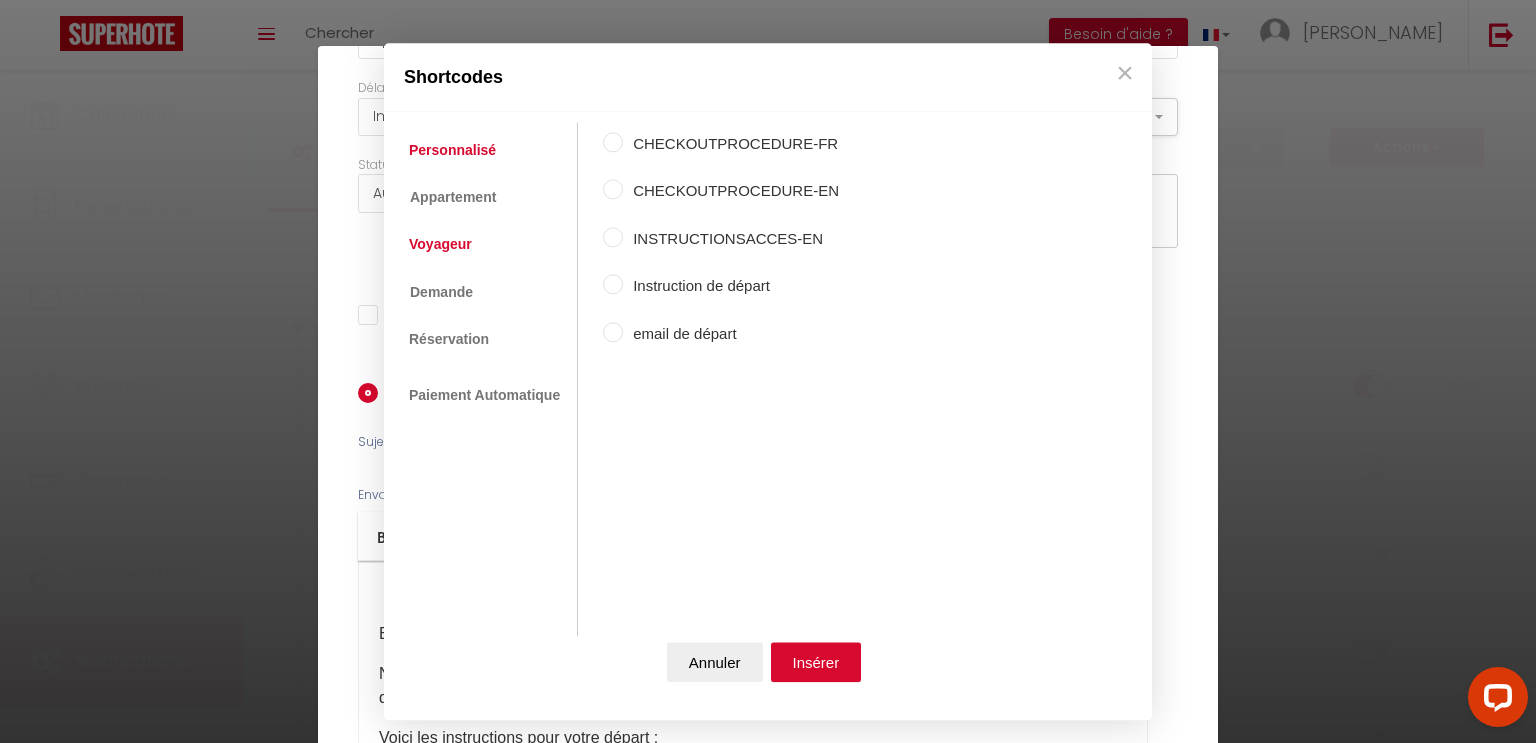 click on "Voyageur" at bounding box center (440, 245) 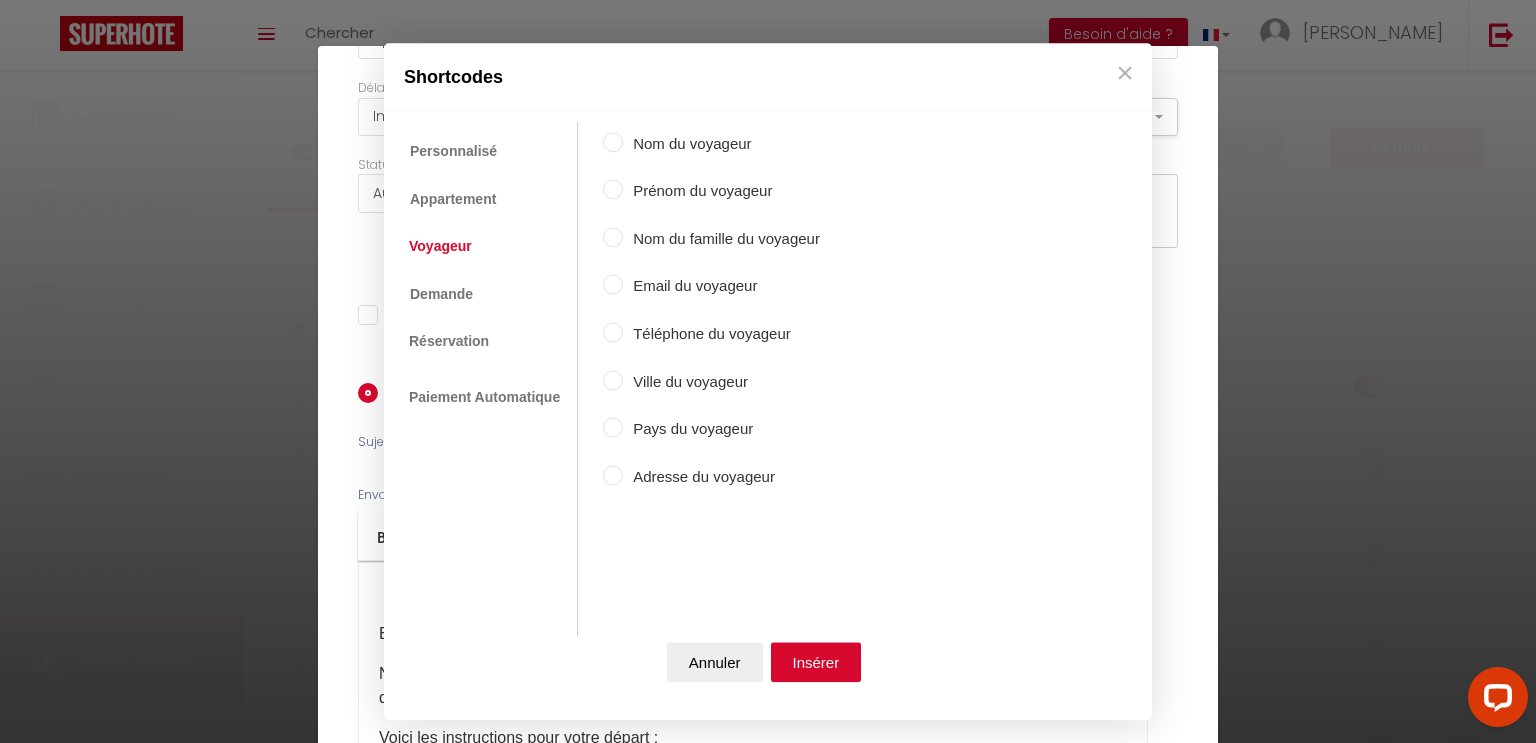 click on "Prénom du voyageur" at bounding box center [613, 190] 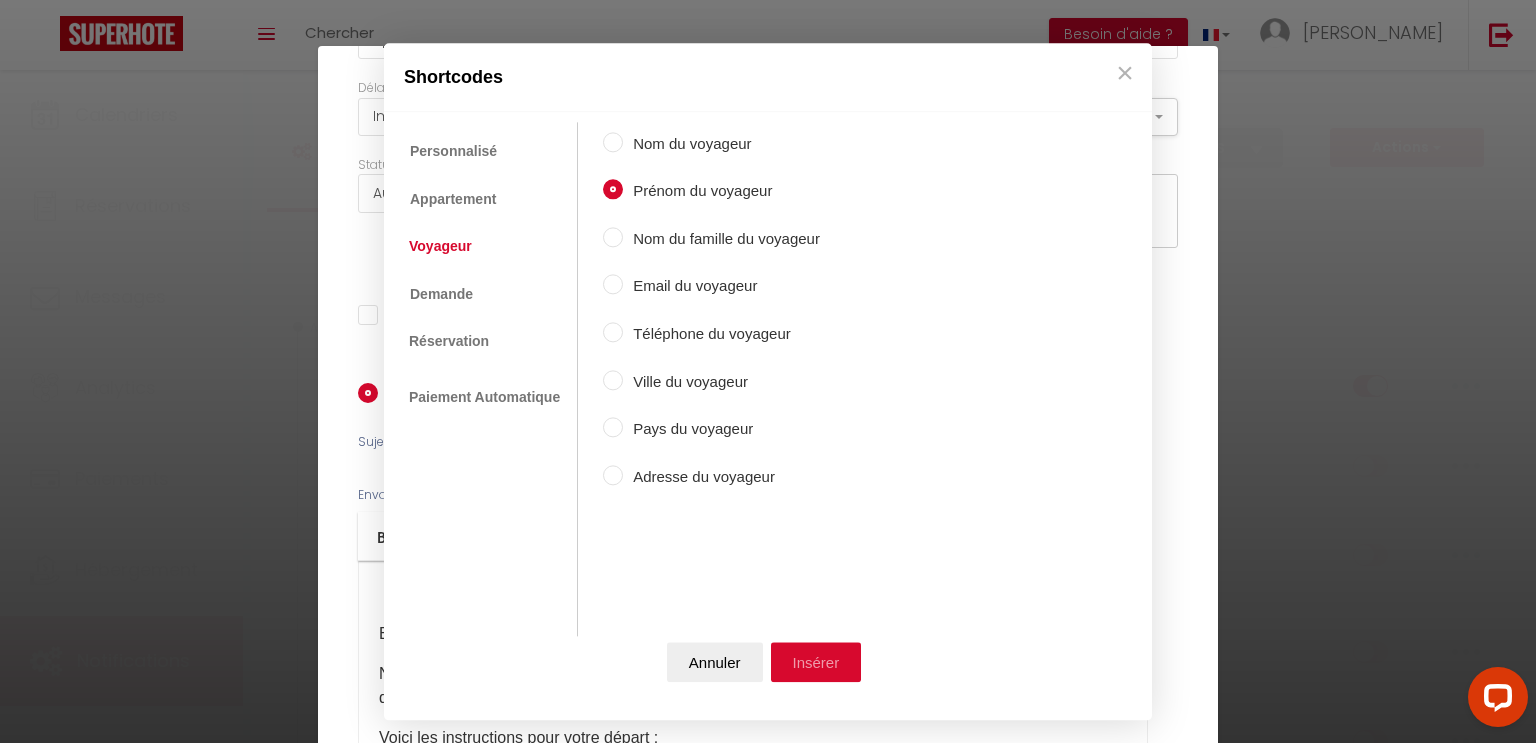 click on "Insérer" at bounding box center (816, 662) 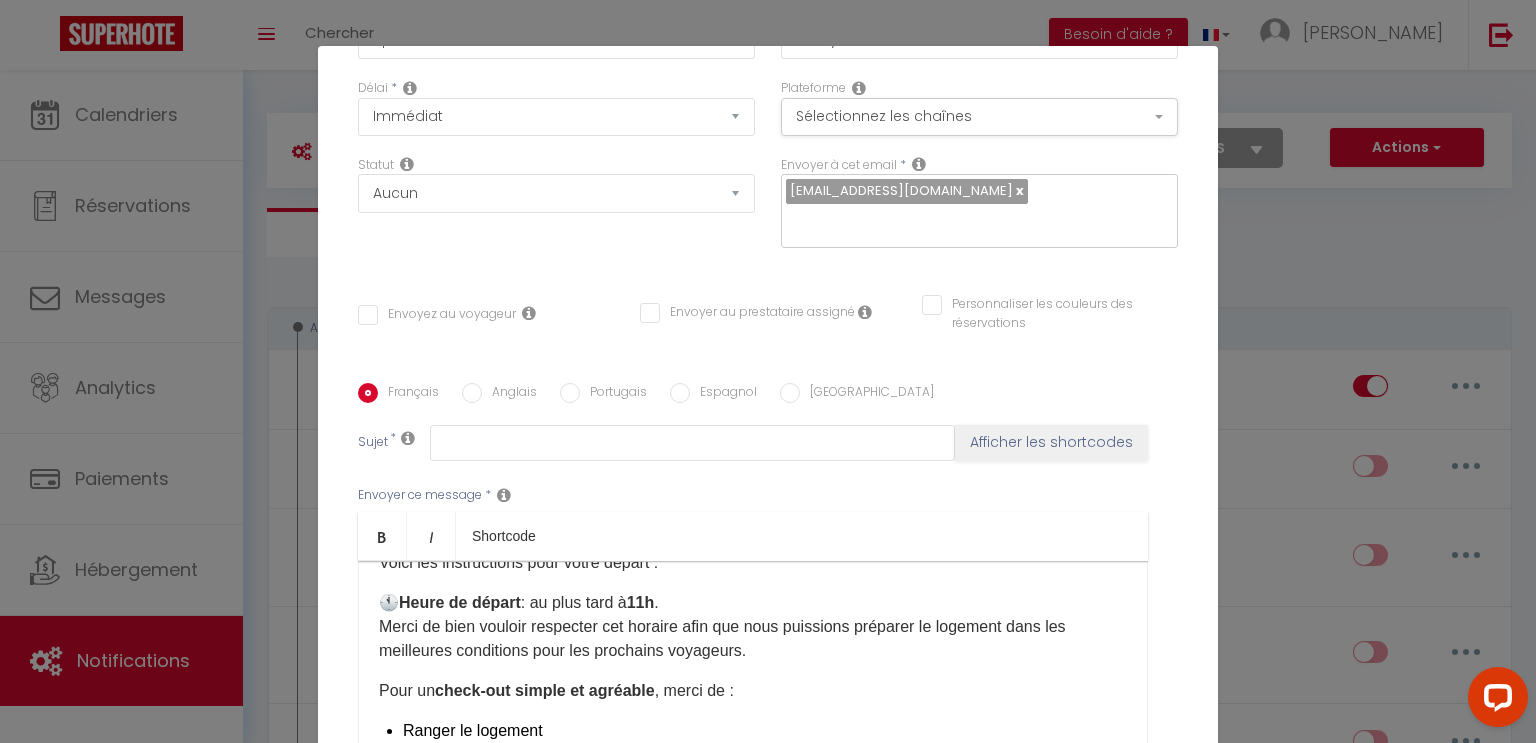 scroll, scrollTop: 224, scrollLeft: 0, axis: vertical 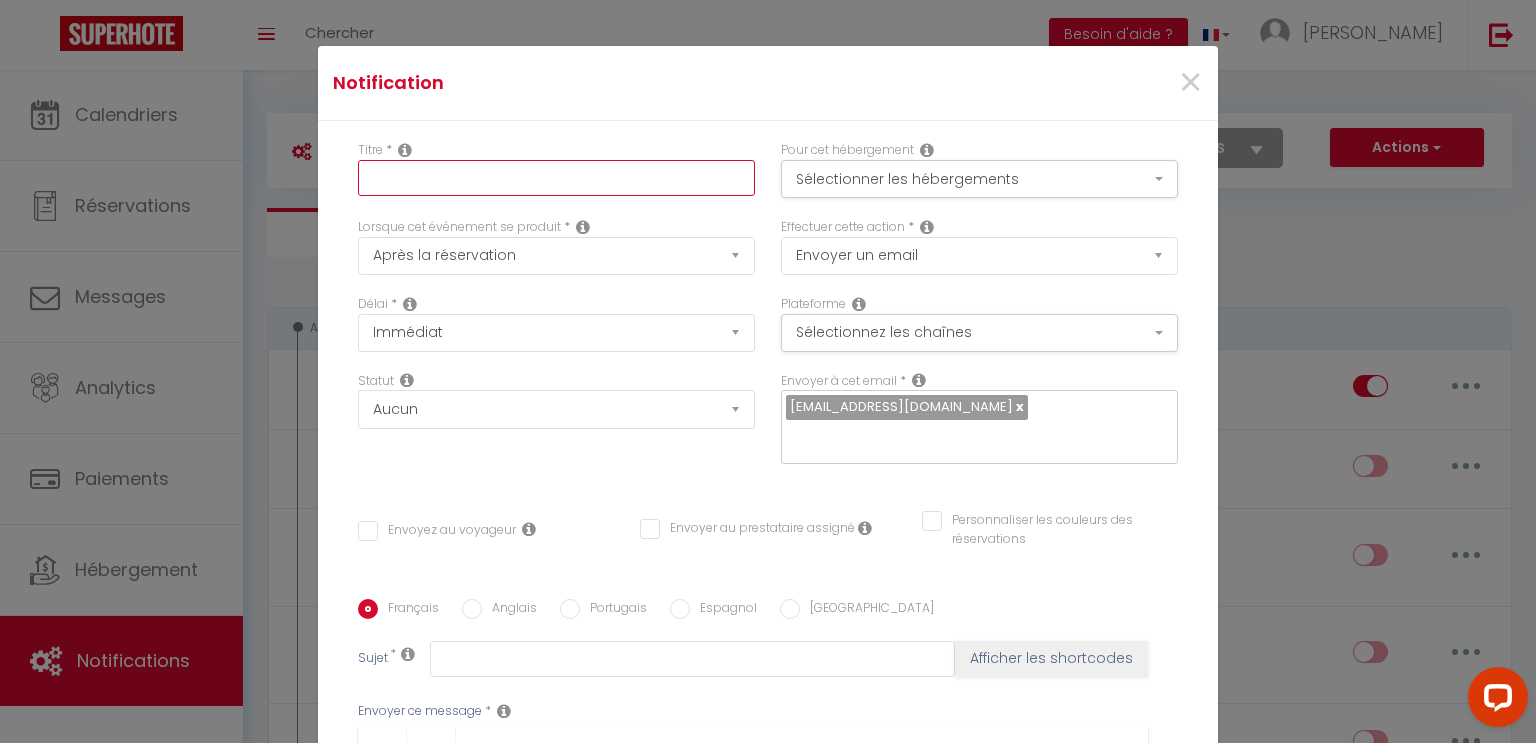 click at bounding box center (556, 178) 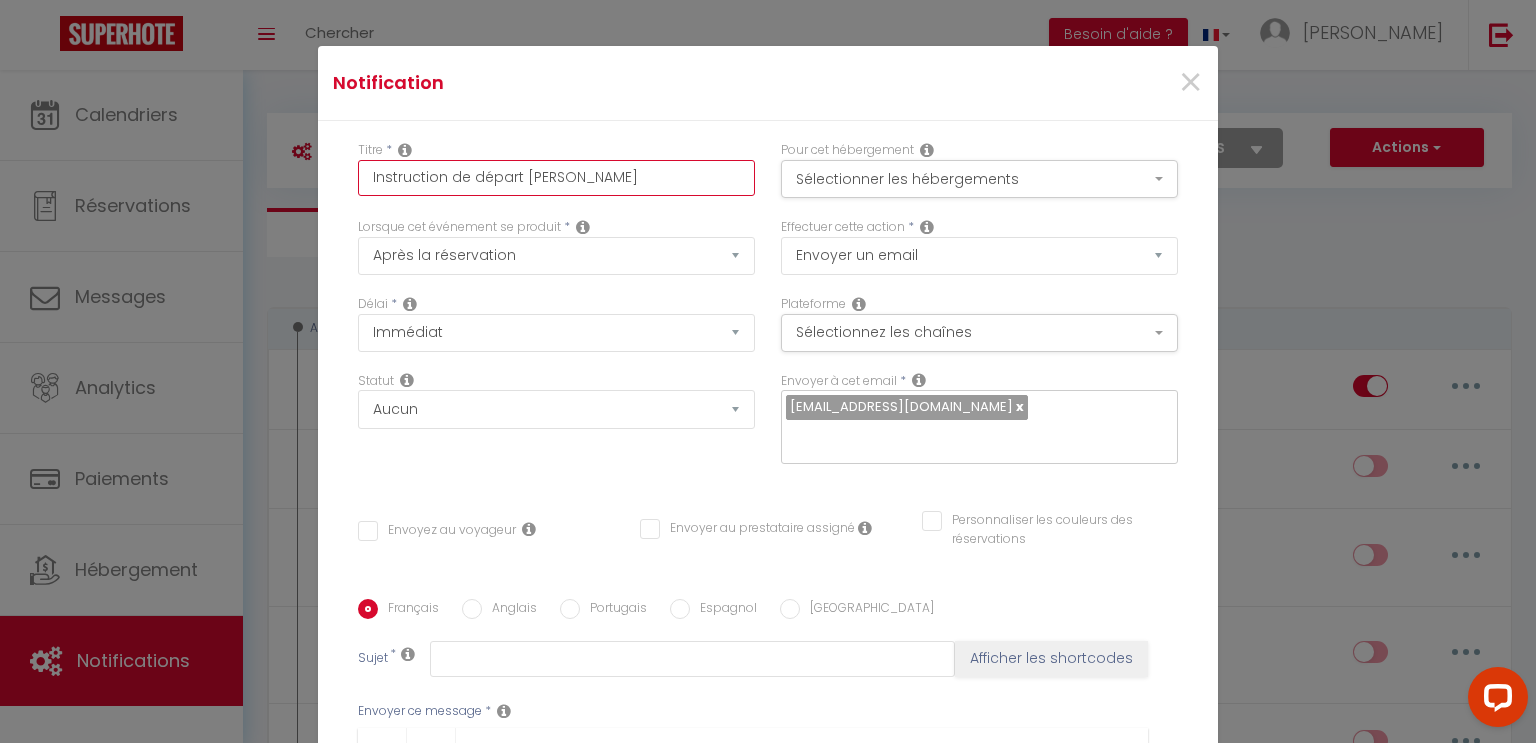 type on "Instruction de départ Pierre" 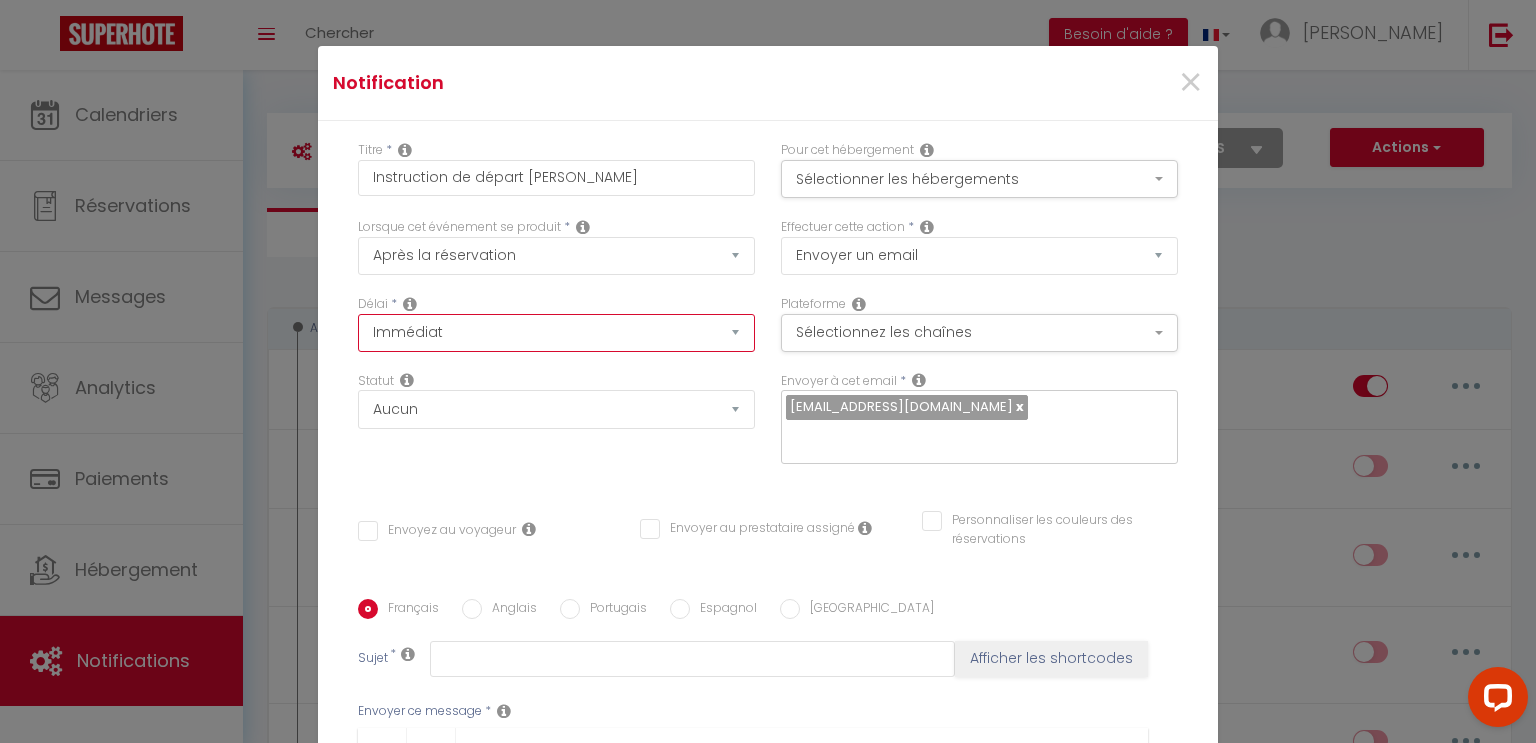 click on "Immédiat + 10 Minutes + 1 Heure + 2 Heures + 3 Heures + 4 Heures + 5 Heures + 6 Heures + 7 Heures + 8 Heures + 9 Heures + 10 Heures + 11 Heures + 12 Heures + 13 Heures + 14 Heures + 15 Heures + 16 Heures + 17 Heures + 18 Heures + 19 Heures + 20 Heures + 21 Heures + 22 Heures + 23 Heures   + 1 Jour + 2 Jours + 3 Jours + 4 Jours + 5 Jours + 6 Jours + 7 Jours + 8 Jours + 9 Jours + 10 Jours + 11 Jours + 12 Jours + 13 Jours + 14 Jours + 15 Jours + 16 Jours + 17 Jours + 18 Jours + 19 Jours + 20 Jours + 21 Jours + 22 Jours + 23 Jours + 24 Jours + 25 Jours + 26 Jours + 27 Jours + 28 Jours + 29 Jours + 30 Jours + 31 Jours + 32 Jours + 33 Jours + 34 Jours + 35 Jours + 36 Jours + 37 Jours + 38 Jours + 39 Jours + 40 Jours + 41 Jours + 42 Jours + 43 Jours + 44 Jours + 45 Jours + 46 Jours + 47 Jours + 48 Jours + 49 Jours + 50 Jours + 51 Jours + 52 Jours + 53 Jours + 54 Jours + 55 Jours + 56 Jours + 57 Jours + 58 Jours + 59 Jours + 60 Jours + 61 Jours + 62 Jours + 63 Jours + 64 Jours + 65 Jours + 66 Jours + 67 Jours" at bounding box center [556, 333] 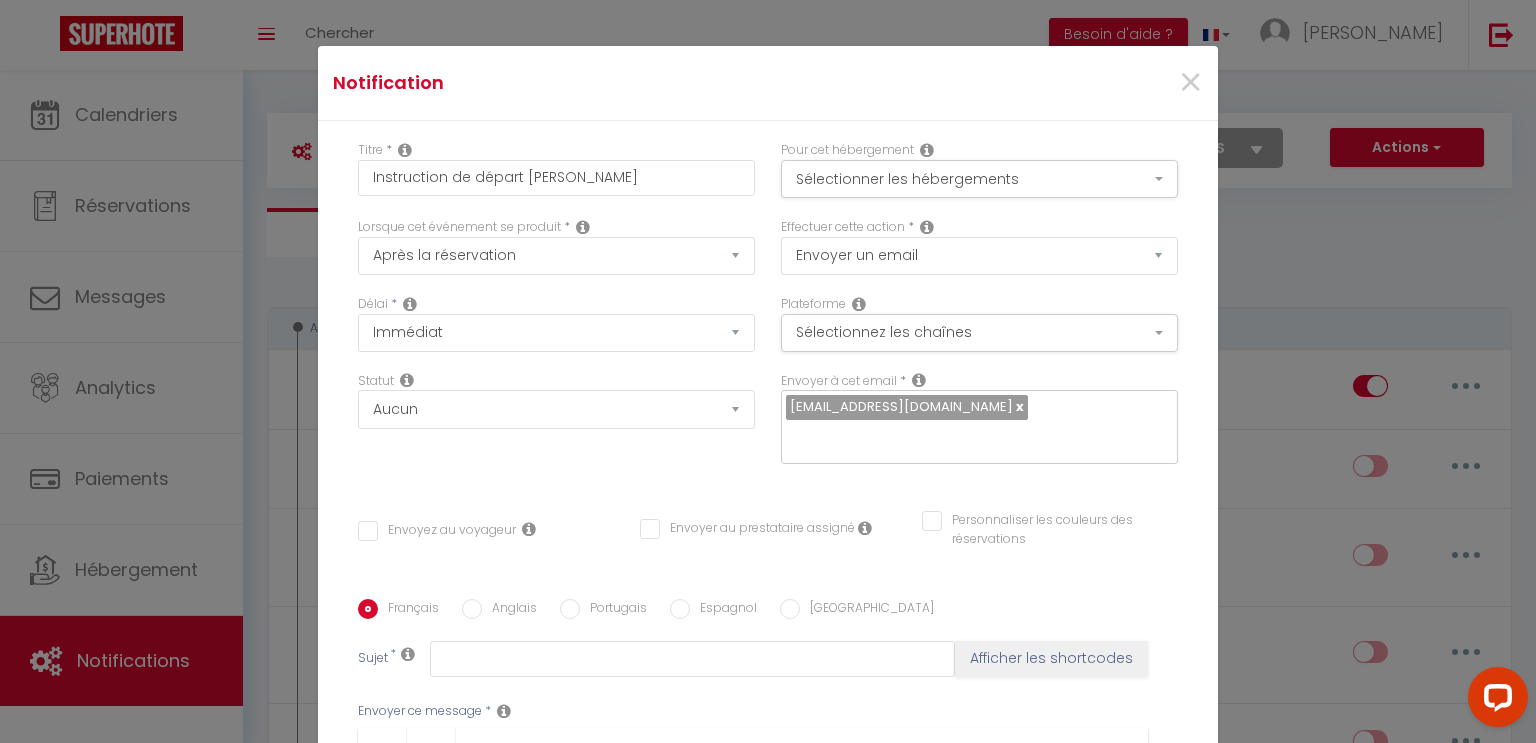 click on "Délai   *     Immédiat + 10 Minutes + 1 Heure + 2 Heures + 3 Heures + 4 Heures + 5 Heures + 6 Heures + 7 Heures + 8 Heures + 9 Heures + 10 Heures + 11 Heures + 12 Heures + 13 Heures + 14 Heures + 15 Heures + 16 Heures + 17 Heures + 18 Heures + 19 Heures + 20 Heures + 21 Heures + 22 Heures + 23 Heures   + 1 Jour + 2 Jours + 3 Jours + 4 Jours + 5 Jours + 6 Jours + 7 Jours + 8 Jours + 9 Jours + 10 Jours + 11 Jours + 12 Jours + 13 Jours + 14 Jours + 15 Jours + 16 Jours + 17 Jours + 18 Jours + 19 Jours + 20 Jours + 21 Jours + 22 Jours + 23 Jours + 24 Jours + 25 Jours + 26 Jours + 27 Jours + 28 Jours + 29 Jours + 30 Jours + 31 Jours + 32 Jours + 33 Jours + 34 Jours + 35 Jours + 36 Jours + 37 Jours + 38 Jours + 39 Jours + 40 Jours + 41 Jours + 42 Jours + 43 Jours + 44 Jours + 45 Jours + 46 Jours + 47 Jours + 48 Jours + 49 Jours + 50 Jours + 51 Jours + 52 Jours + 53 Jours + 54 Jours + 55 Jours + 56 Jours + 57 Jours + 58 Jours + 59 Jours + 60 Jours + 61 Jours + 62 Jours + 63 Jours + 64 Jours + 65 Jours + 66 Jours" at bounding box center [556, 333] 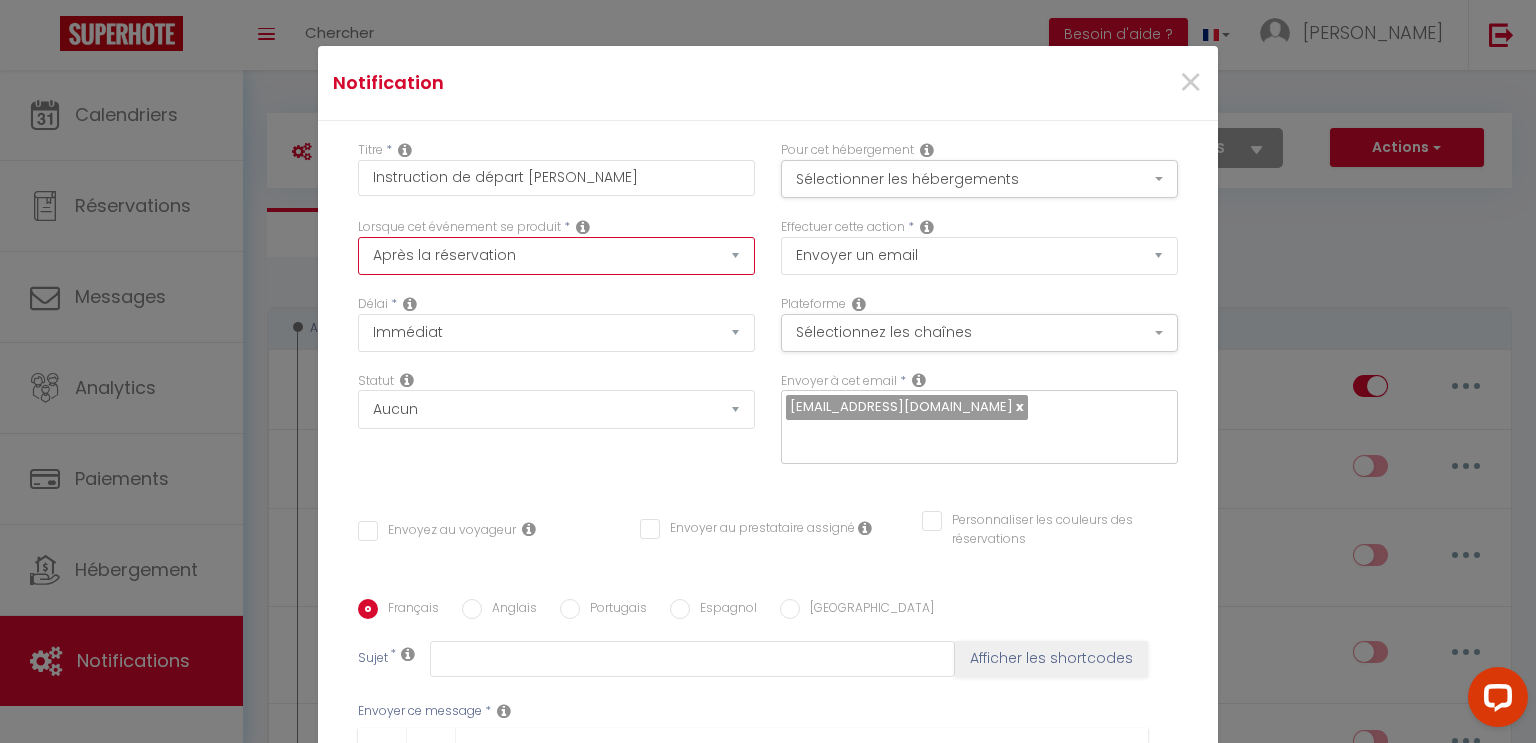 click on "Après la réservation   Avant Checkin (à partir de 12h00)   Après Checkin (à partir de 12h00)   Avant Checkout (à partir de 12h00)   Après Checkout (à partir de 12h00)   Température   Co2   Bruit sonore   Après visualisation lien paiement   Après Paiement Lien KO   Après Caution Lien KO   Après Paiement Automatique KO   Après Caution Automatique KO   Après Visualisation du Contrat   Après Signature du Contrat   Paiement OK   Après soumission formulaire bienvenue   Aprés annulation réservation   Après remboursement automatique   Date spécifique   Après Assignation   Après Désassignation   Après soumission online checkin   Caution OK" at bounding box center [556, 256] 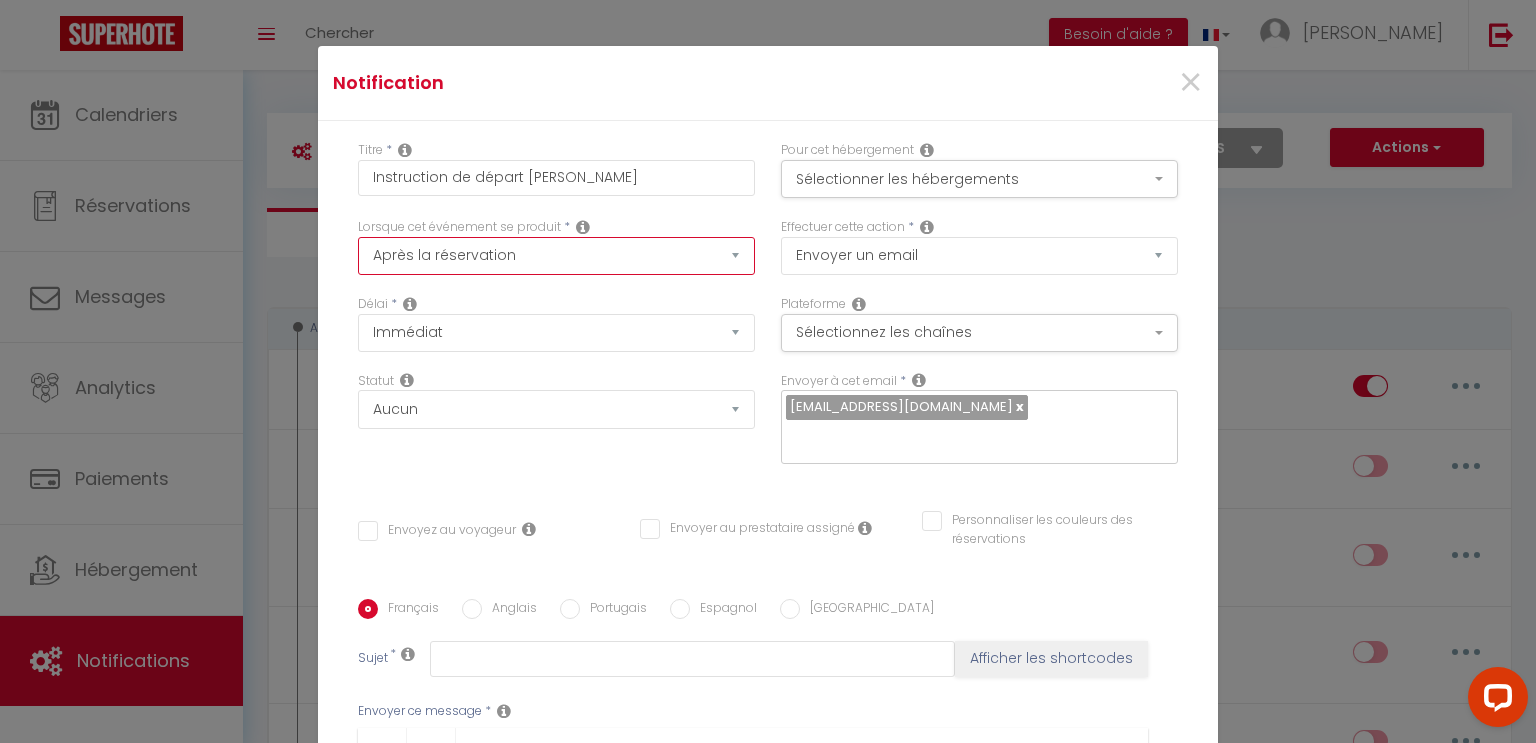 select on "4" 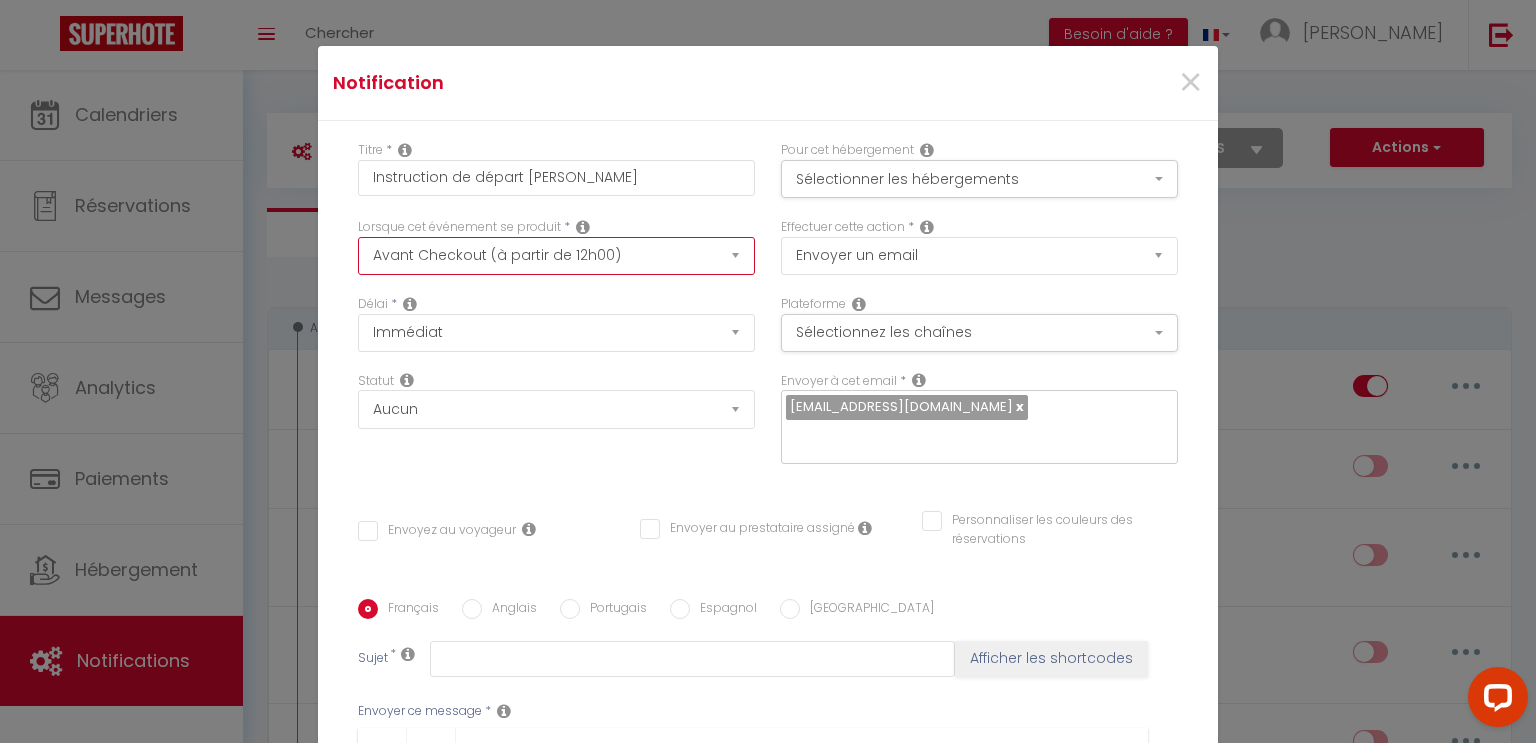 click on "Après la réservation   Avant Checkin (à partir de 12h00)   Après Checkin (à partir de 12h00)   Avant Checkout (à partir de 12h00)   Après Checkout (à partir de 12h00)   Température   Co2   Bruit sonore   Après visualisation lien paiement   Après Paiement Lien KO   Après Caution Lien KO   Après Paiement Automatique KO   Après Caution Automatique KO   Après Visualisation du Contrat   Après Signature du Contrat   Paiement OK   Après soumission formulaire bienvenue   Aprés annulation réservation   Après remboursement automatique   Date spécifique   Après Assignation   Après Désassignation   Après soumission online checkin   Caution OK" at bounding box center (556, 256) 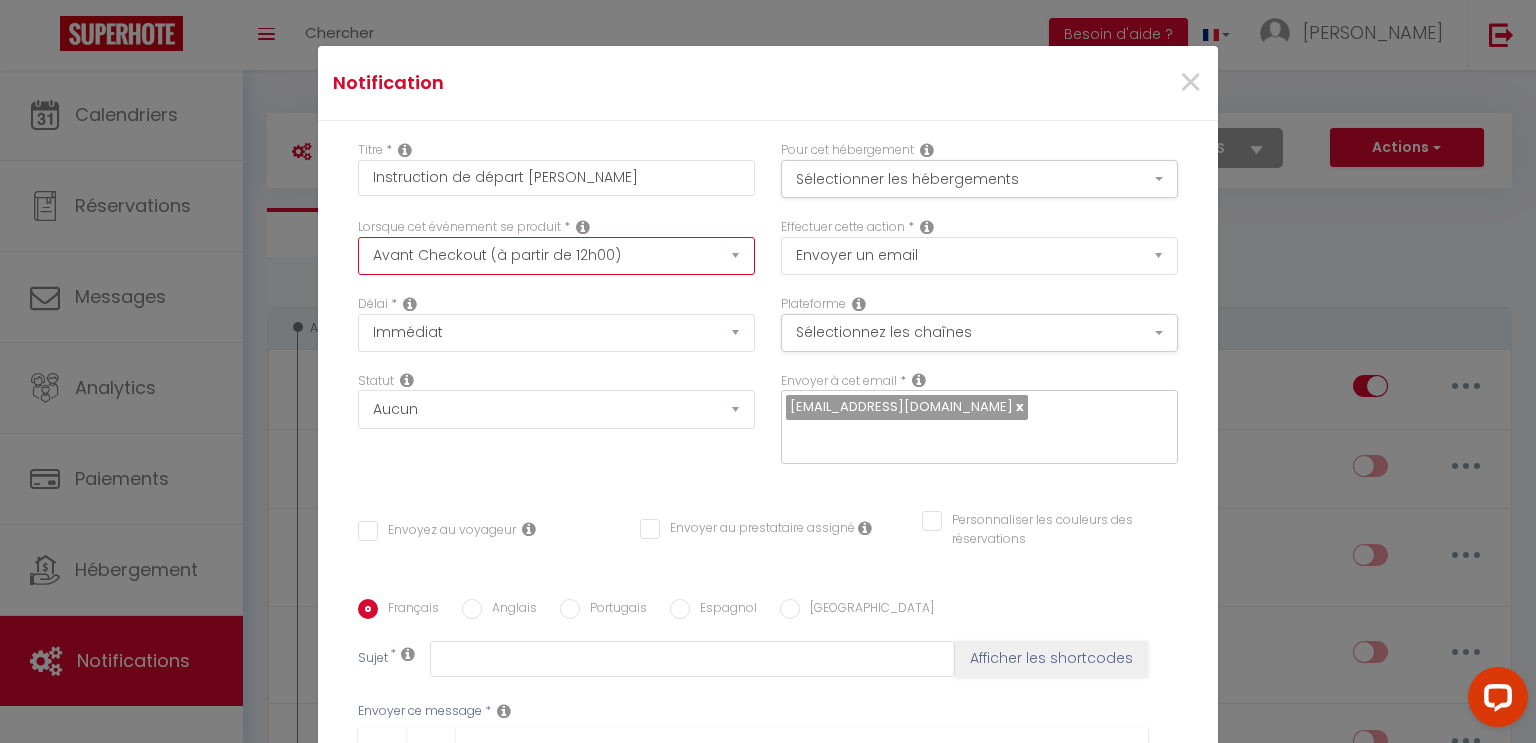 checkbox on "false" 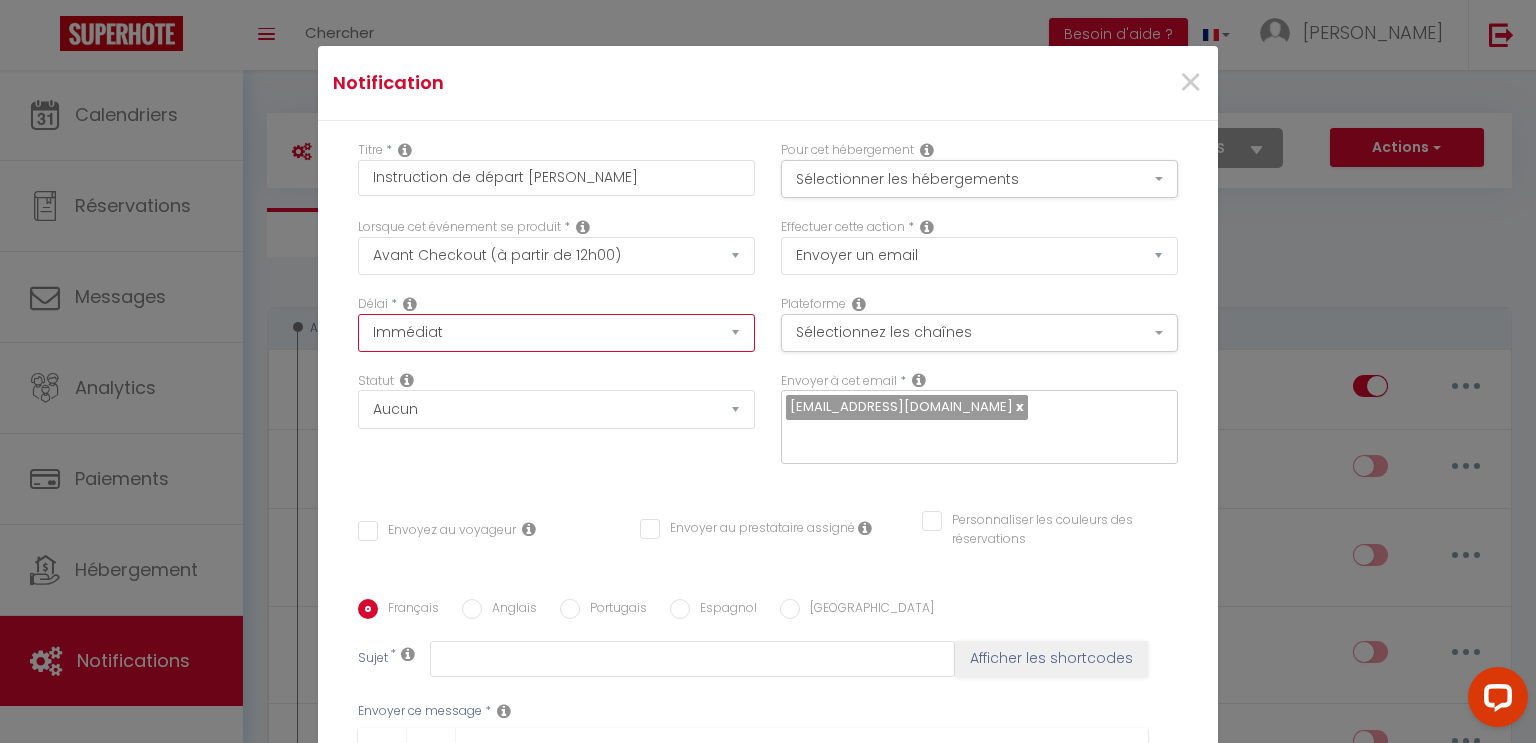 click on "Immédiat - 10 Minutes - 1 Heure - 2 Heures - 3 Heures - 4 Heures - 5 Heures - 6 Heures - 7 Heures - 8 Heures - 9 Heures - 10 Heures - 11 Heures - 12 Heures - 13 Heures - 14 Heures - 15 Heures - 16 Heures - 17 Heures - 18 Heures - 19 Heures - 20 Heures - 21 Heures - 22 Heures - 23 Heures   - 1 Jour - 2 Jours - 3 Jours - 4 Jours - 5 Jours - 6 Jours - 7 Jours - 8 Jours - 9 Jours - 10 Jours - 11 Jours - 12 Jours - 13 Jours - 14 Jours - 15 Jours - 16 Jours - 17 Jours - 18 Jours - 19 Jours - 20 Jours - 21 Jours - 22 Jours - 23 Jours - 24 Jours - 25 Jours - 26 Jours - 27 Jours - 28 Jours - 29 Jours - 30 Jours - 31 Jours - 32 Jours - 33 Jours - 34 Jours - 35 Jours - 36 Jours - 37 Jours - 38 Jours - 39 Jours - 40 Jours - 41 Jours - 42 Jours - 43 Jours - 44 Jours - 45 Jours - 46 Jours - 47 Jours - 48 Jours - 49 Jours - 50 Jours - 51 Jours - 52 Jours - 53 Jours - 54 Jours - 55 Jours - 56 Jours - 57 Jours - 58 Jours - 59 Jours - 60 Jours - 61 Jours - 62 Jours - 63 Jours - 64 Jours - 65 Jours - 66 Jours - 67 Jours" at bounding box center [556, 333] 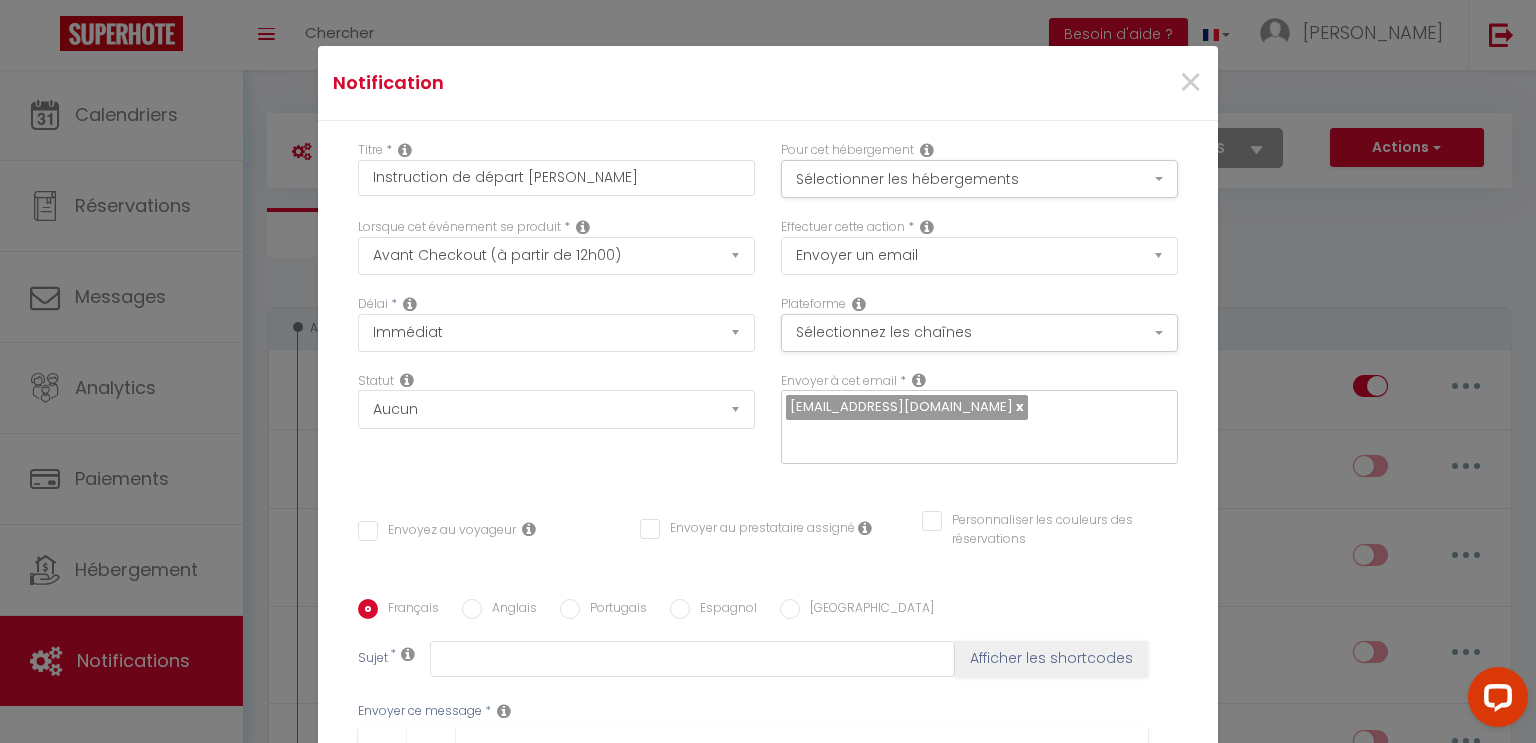 click on "Statut     Aucun   Si la réservation est payée   Si réservation non payée   Si la caution a été prise   Si caution non payée" at bounding box center [556, 400] 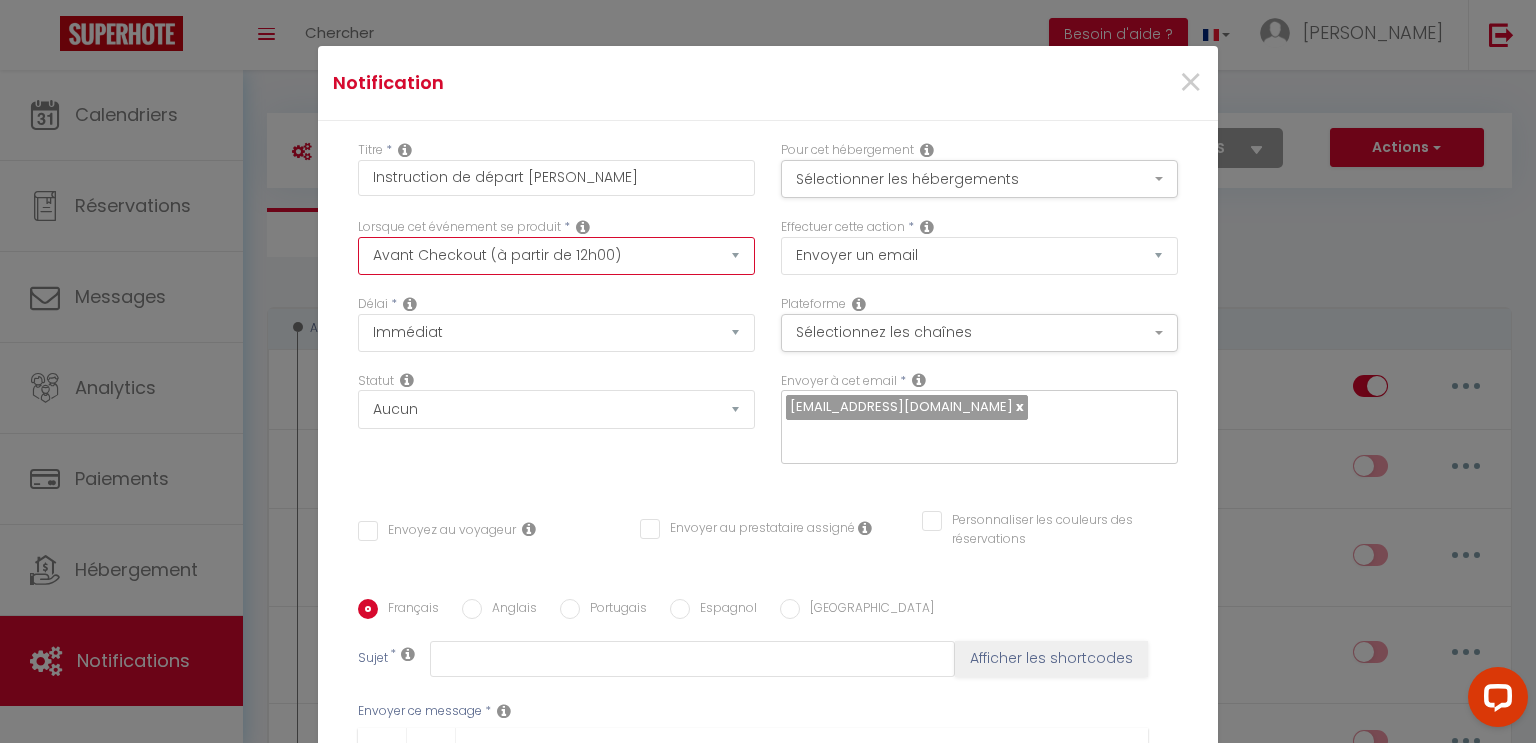 click on "Après la réservation   Avant Checkin (à partir de 12h00)   Après Checkin (à partir de 12h00)   Avant Checkout (à partir de 12h00)   Après Checkout (à partir de 12h00)   Température   Co2   Bruit sonore   Après visualisation lien paiement   Après Paiement Lien KO   Après Caution Lien KO   Après Paiement Automatique KO   Après Caution Automatique KO   Après Visualisation du Contrat   Après Signature du Contrat   Paiement OK   Après soumission formulaire bienvenue   Aprés annulation réservation   Après remboursement automatique   Date spécifique   Après Assignation   Après Désassignation   Après soumission online checkin   Caution OK" at bounding box center (556, 256) 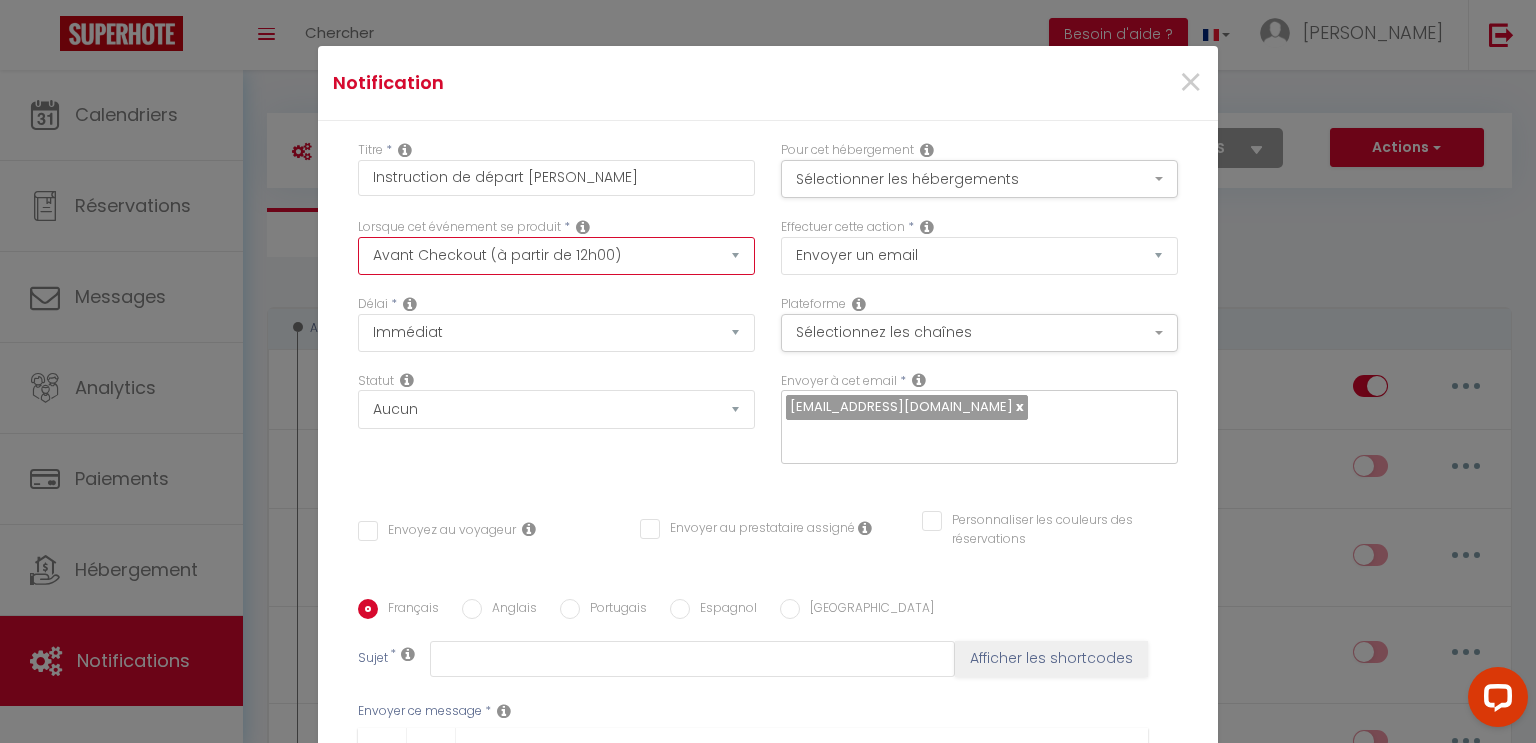 click on "Après la réservation   Avant Checkin (à partir de 12h00)   Après Checkin (à partir de 12h00)   Avant Checkout (à partir de 12h00)   Après Checkout (à partir de 12h00)   Température   Co2   Bruit sonore   Après visualisation lien paiement   Après Paiement Lien KO   Après Caution Lien KO   Après Paiement Automatique KO   Après Caution Automatique KO   Après Visualisation du Contrat   Après Signature du Contrat   Paiement OK   Après soumission formulaire bienvenue   Aprés annulation réservation   Après remboursement automatique   Date spécifique   Après Assignation   Après Désassignation   Après soumission online checkin   Caution OK" at bounding box center (556, 256) 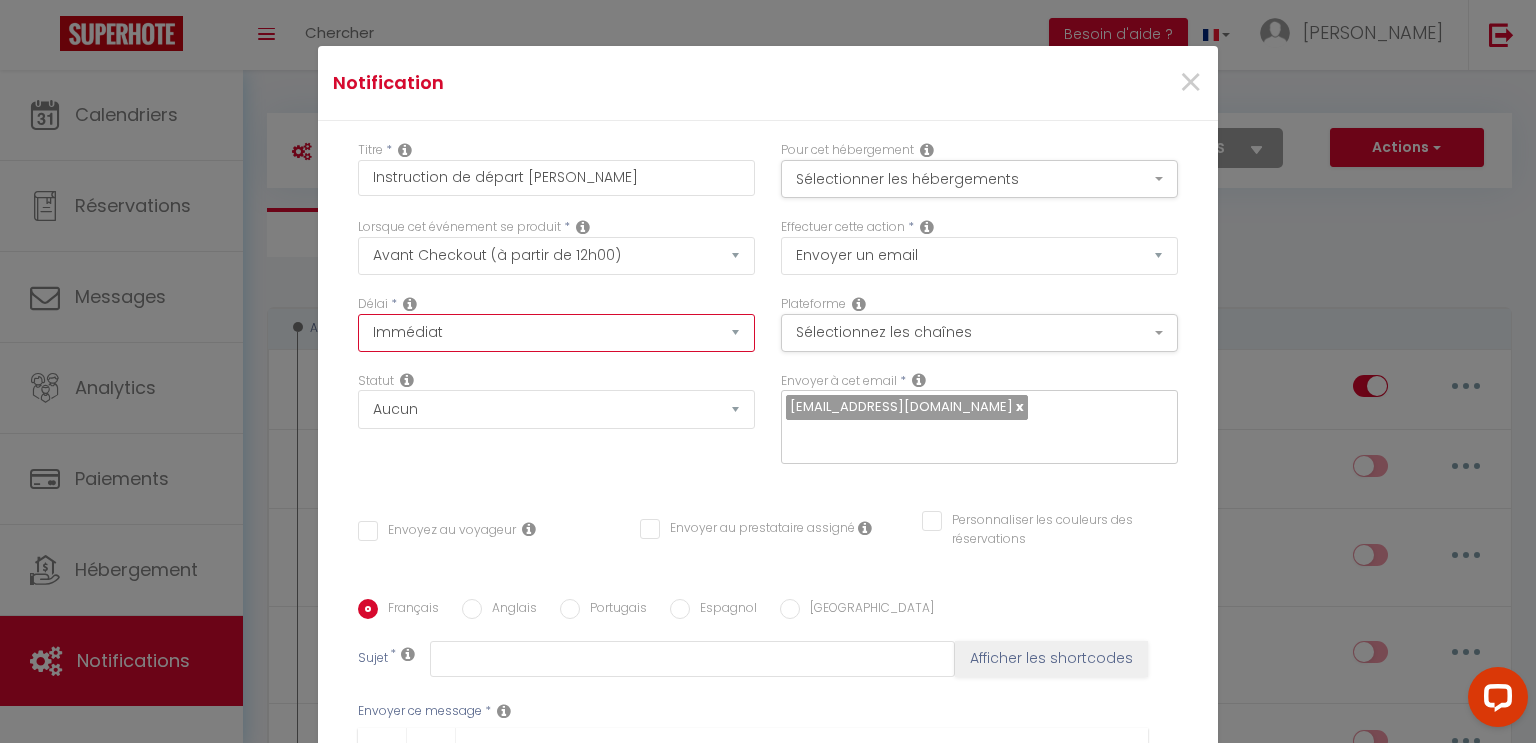 click on "Immédiat - 10 Minutes - 1 Heure - 2 Heures - 3 Heures - 4 Heures - 5 Heures - 6 Heures - 7 Heures - 8 Heures - 9 Heures - 10 Heures - 11 Heures - 12 Heures - 13 Heures - 14 Heures - 15 Heures - 16 Heures - 17 Heures - 18 Heures - 19 Heures - 20 Heures - 21 Heures - 22 Heures - 23 Heures   - 1 Jour - 2 Jours - 3 Jours - 4 Jours - 5 Jours - 6 Jours - 7 Jours - 8 Jours - 9 Jours - 10 Jours - 11 Jours - 12 Jours - 13 Jours - 14 Jours - 15 Jours - 16 Jours - 17 Jours - 18 Jours - 19 Jours - 20 Jours - 21 Jours - 22 Jours - 23 Jours - 24 Jours - 25 Jours - 26 Jours - 27 Jours - 28 Jours - 29 Jours - 30 Jours - 31 Jours - 32 Jours - 33 Jours - 34 Jours - 35 Jours - 36 Jours - 37 Jours - 38 Jours - 39 Jours - 40 Jours - 41 Jours - 42 Jours - 43 Jours - 44 Jours - 45 Jours - 46 Jours - 47 Jours - 48 Jours - 49 Jours - 50 Jours - 51 Jours - 52 Jours - 53 Jours - 54 Jours - 55 Jours - 56 Jours - 57 Jours - 58 Jours - 59 Jours - 60 Jours - 61 Jours - 62 Jours - 63 Jours - 64 Jours - 65 Jours - 66 Jours - 67 Jours" at bounding box center [556, 333] 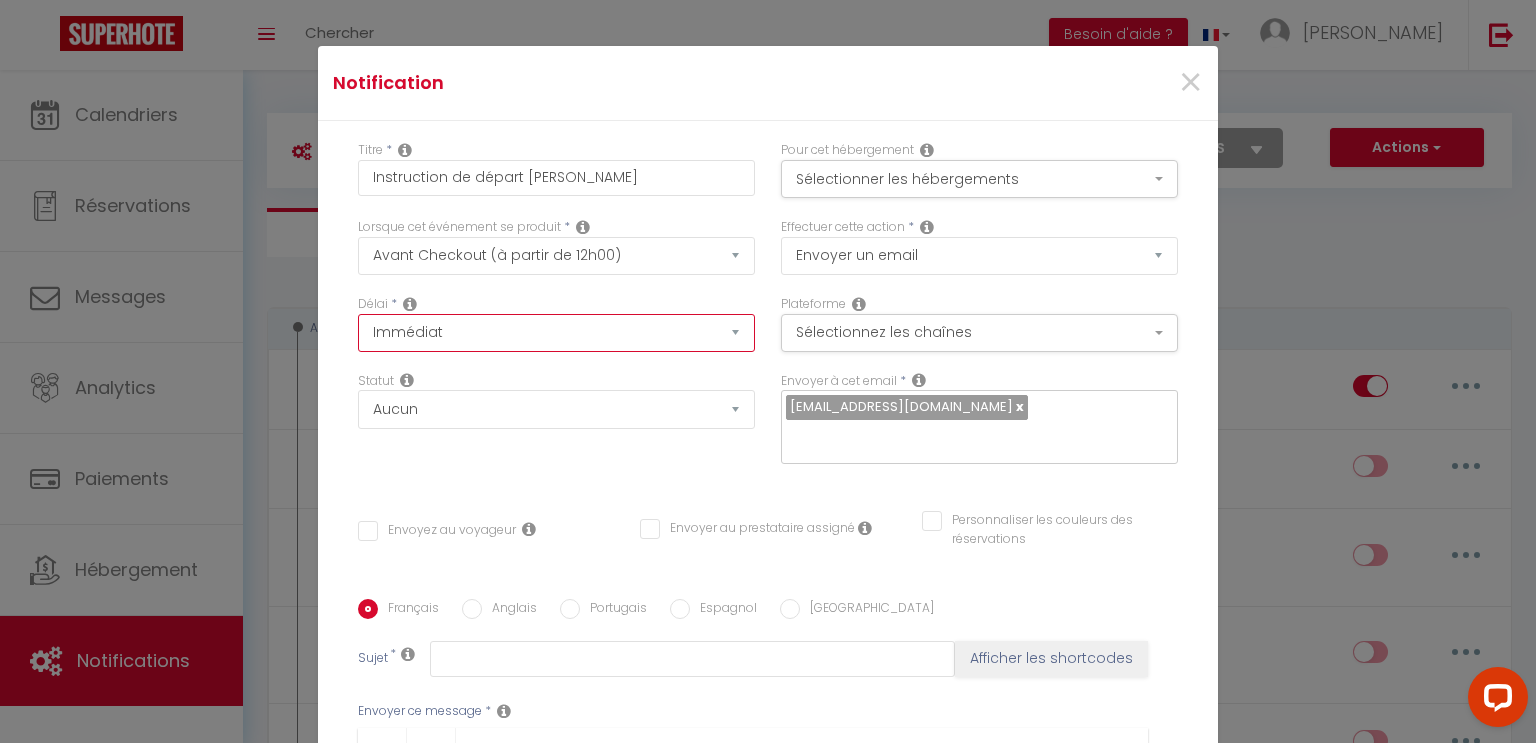 click on "Immédiat - 10 Minutes - 1 Heure - 2 Heures - 3 Heures - 4 Heures - 5 Heures - 6 Heures - 7 Heures - 8 Heures - 9 Heures - 10 Heures - 11 Heures - 12 Heures - 13 Heures - 14 Heures - 15 Heures - 16 Heures - 17 Heures - 18 Heures - 19 Heures - 20 Heures - 21 Heures - 22 Heures - 23 Heures   - 1 Jour - 2 Jours - 3 Jours - 4 Jours - 5 Jours - 6 Jours - 7 Jours - 8 Jours - 9 Jours - 10 Jours - 11 Jours - 12 Jours - 13 Jours - 14 Jours - 15 Jours - 16 Jours - 17 Jours - 18 Jours - 19 Jours - 20 Jours - 21 Jours - 22 Jours - 23 Jours - 24 Jours - 25 Jours - 26 Jours - 27 Jours - 28 Jours - 29 Jours - 30 Jours - 31 Jours - 32 Jours - 33 Jours - 34 Jours - 35 Jours - 36 Jours - 37 Jours - 38 Jours - 39 Jours - 40 Jours - 41 Jours - 42 Jours - 43 Jours - 44 Jours - 45 Jours - 46 Jours - 47 Jours - 48 Jours - 49 Jours - 50 Jours - 51 Jours - 52 Jours - 53 Jours - 54 Jours - 55 Jours - 56 Jours - 57 Jours - 58 Jours - 59 Jours - 60 Jours - 61 Jours - 62 Jours - 63 Jours - 64 Jours - 65 Jours - 66 Jours - 67 Jours" at bounding box center [556, 333] 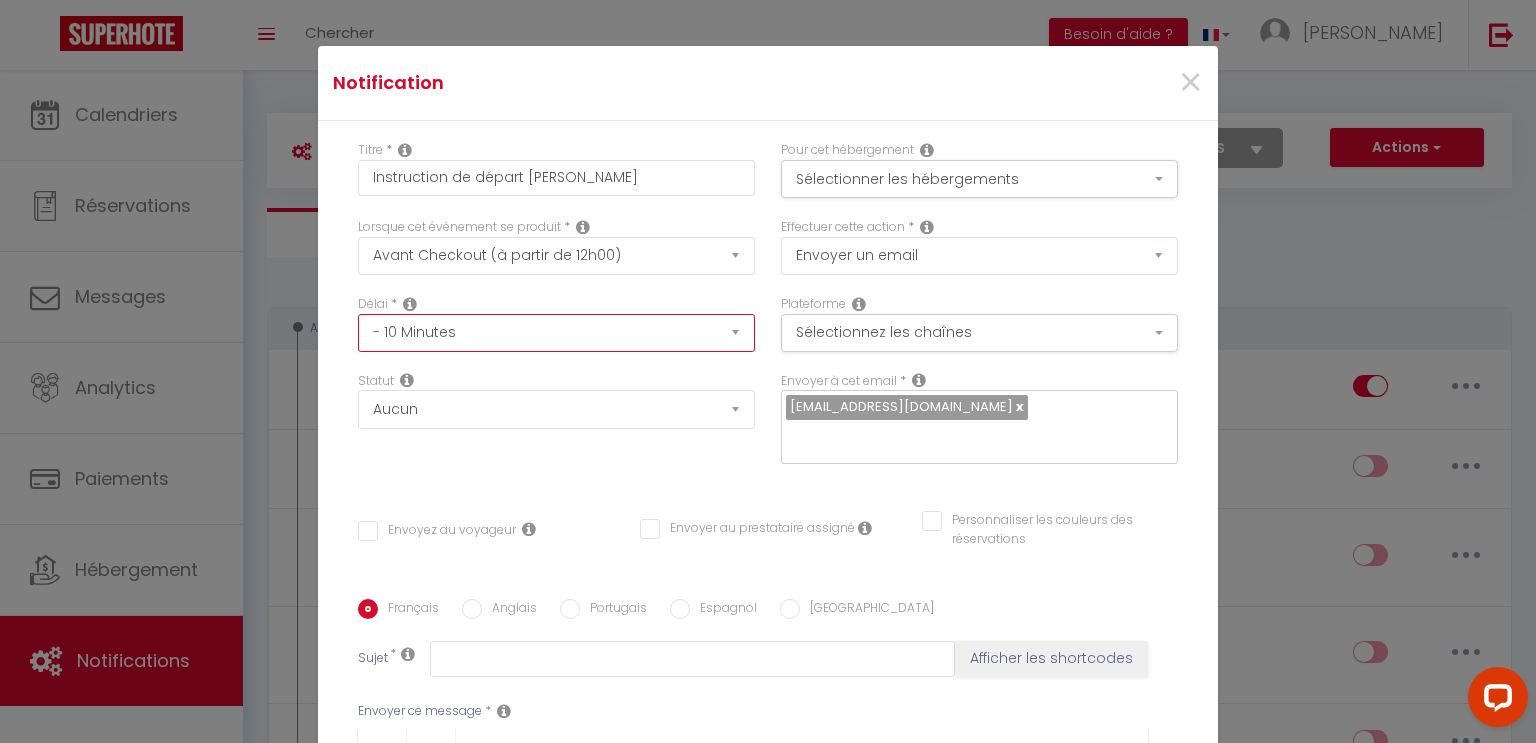 click on "Immédiat - 10 Minutes - 1 Heure - 2 Heures - 3 Heures - 4 Heures - 5 Heures - 6 Heures - 7 Heures - 8 Heures - 9 Heures - 10 Heures - 11 Heures - 12 Heures - 13 Heures - 14 Heures - 15 Heures - 16 Heures - 17 Heures - 18 Heures - 19 Heures - 20 Heures - 21 Heures - 22 Heures - 23 Heures   - 1 Jour - 2 Jours - 3 Jours - 4 Jours - 5 Jours - 6 Jours - 7 Jours - 8 Jours - 9 Jours - 10 Jours - 11 Jours - 12 Jours - 13 Jours - 14 Jours - 15 Jours - 16 Jours - 17 Jours - 18 Jours - 19 Jours - 20 Jours - 21 Jours - 22 Jours - 23 Jours - 24 Jours - 25 Jours - 26 Jours - 27 Jours - 28 Jours - 29 Jours - 30 Jours - 31 Jours - 32 Jours - 33 Jours - 34 Jours - 35 Jours - 36 Jours - 37 Jours - 38 Jours - 39 Jours - 40 Jours - 41 Jours - 42 Jours - 43 Jours - 44 Jours - 45 Jours - 46 Jours - 47 Jours - 48 Jours - 49 Jours - 50 Jours - 51 Jours - 52 Jours - 53 Jours - 54 Jours - 55 Jours - 56 Jours - 57 Jours - 58 Jours - 59 Jours - 60 Jours - 61 Jours - 62 Jours - 63 Jours - 64 Jours - 65 Jours - 66 Jours - 67 Jours" at bounding box center (556, 333) 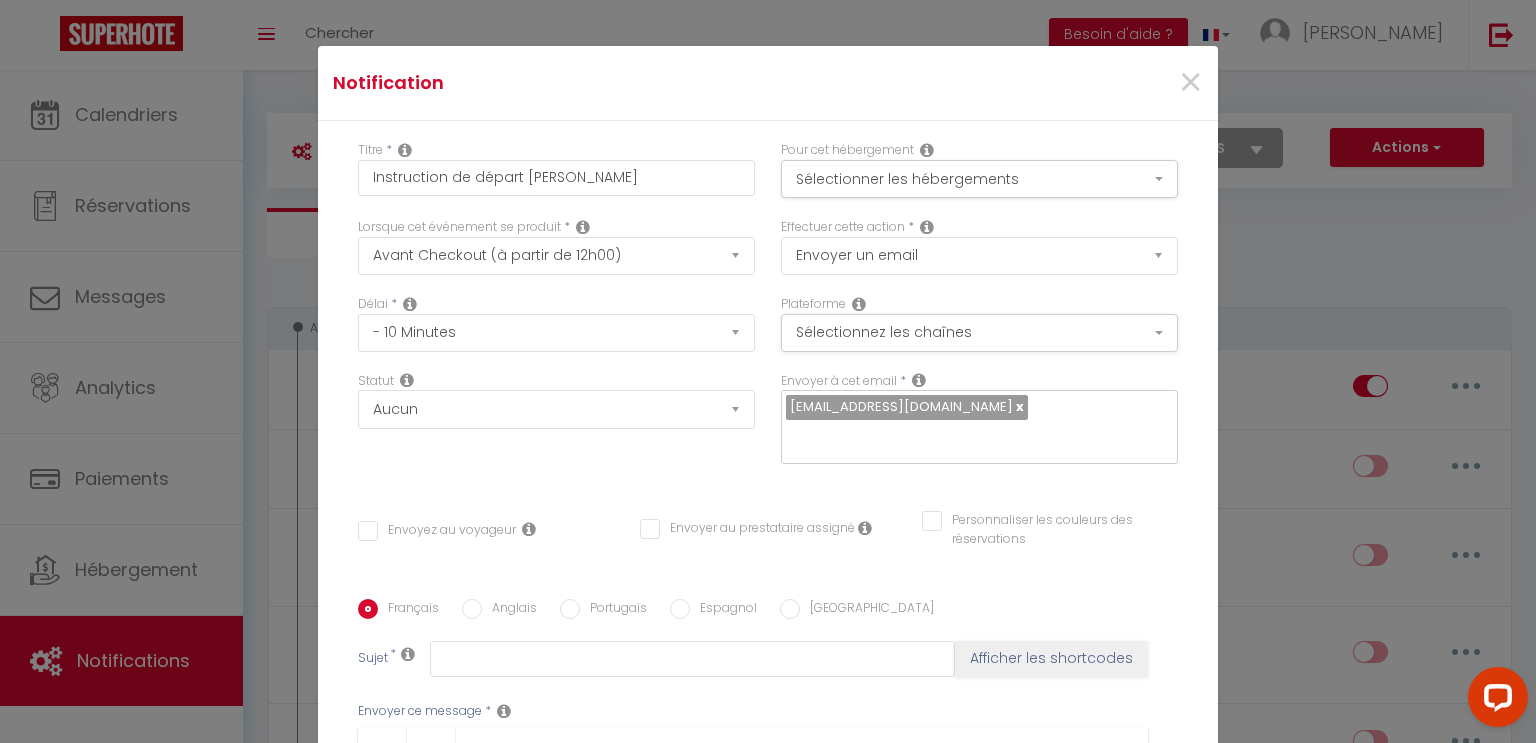 click on "Délai   *     Immédiat - 10 Minutes - 1 Heure - 2 Heures - 3 Heures - 4 Heures - 5 Heures - 6 Heures - 7 Heures - 8 Heures - 9 Heures - 10 Heures - 11 Heures - 12 Heures - 13 Heures - 14 Heures - 15 Heures - 16 Heures - 17 Heures - 18 Heures - 19 Heures - 20 Heures - 21 Heures - 22 Heures - 23 Heures   - 1 Jour - 2 Jours - 3 Jours - 4 Jours - 5 Jours - 6 Jours - 7 Jours - 8 Jours - 9 Jours - 10 Jours - 11 Jours - 12 Jours - 13 Jours - 14 Jours - 15 Jours - 16 Jours - 17 Jours - 18 Jours - 19 Jours - 20 Jours - 21 Jours - 22 Jours - 23 Jours - 24 Jours - 25 Jours - 26 Jours - 27 Jours - 28 Jours - 29 Jours - 30 Jours - 31 Jours - 32 Jours - 33 Jours - 34 Jours - 35 Jours - 36 Jours - 37 Jours - 38 Jours - 39 Jours - 40 Jours - 41 Jours - 42 Jours - 43 Jours - 44 Jours - 45 Jours - 46 Jours - 47 Jours - 48 Jours - 49 Jours - 50 Jours - 51 Jours - 52 Jours - 53 Jours - 54 Jours - 55 Jours - 56 Jours - 57 Jours - 58 Jours - 59 Jours - 60 Jours - 61 Jours - 62 Jours - 63 Jours - 64 Jours - 65 Jours - 66 Jours" at bounding box center [556, 333] 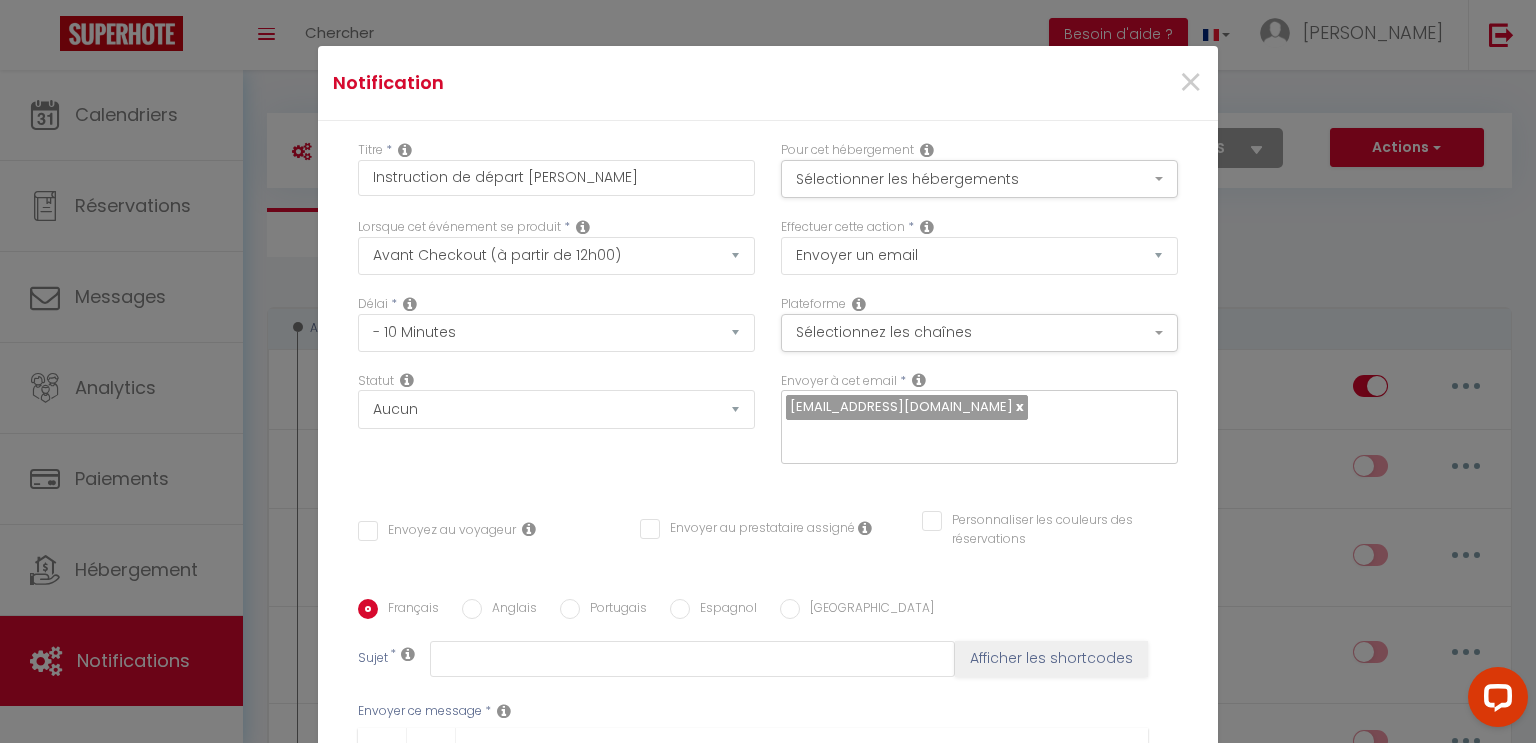 click on "Envoyez au voyageur" at bounding box center [437, 531] 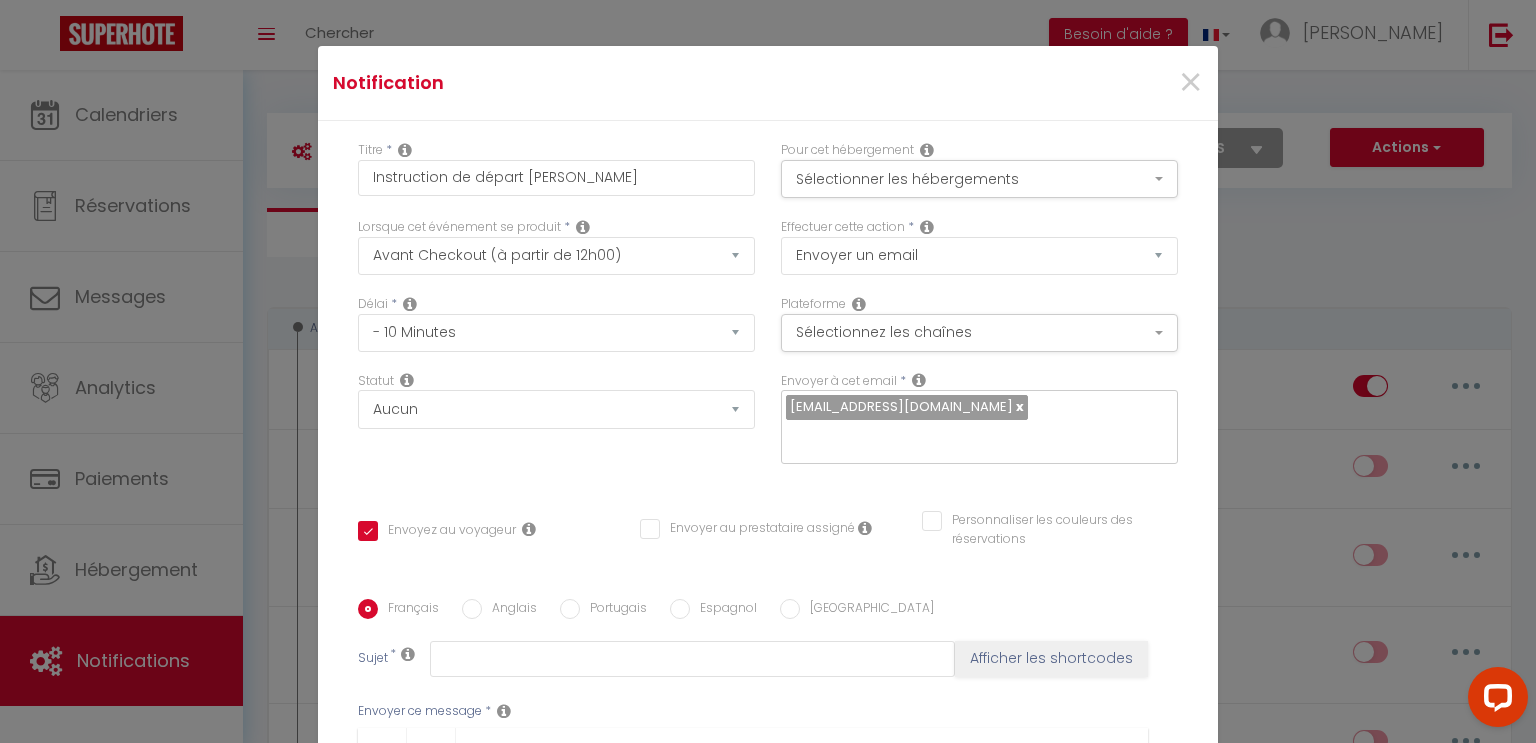 checkbox on "false" 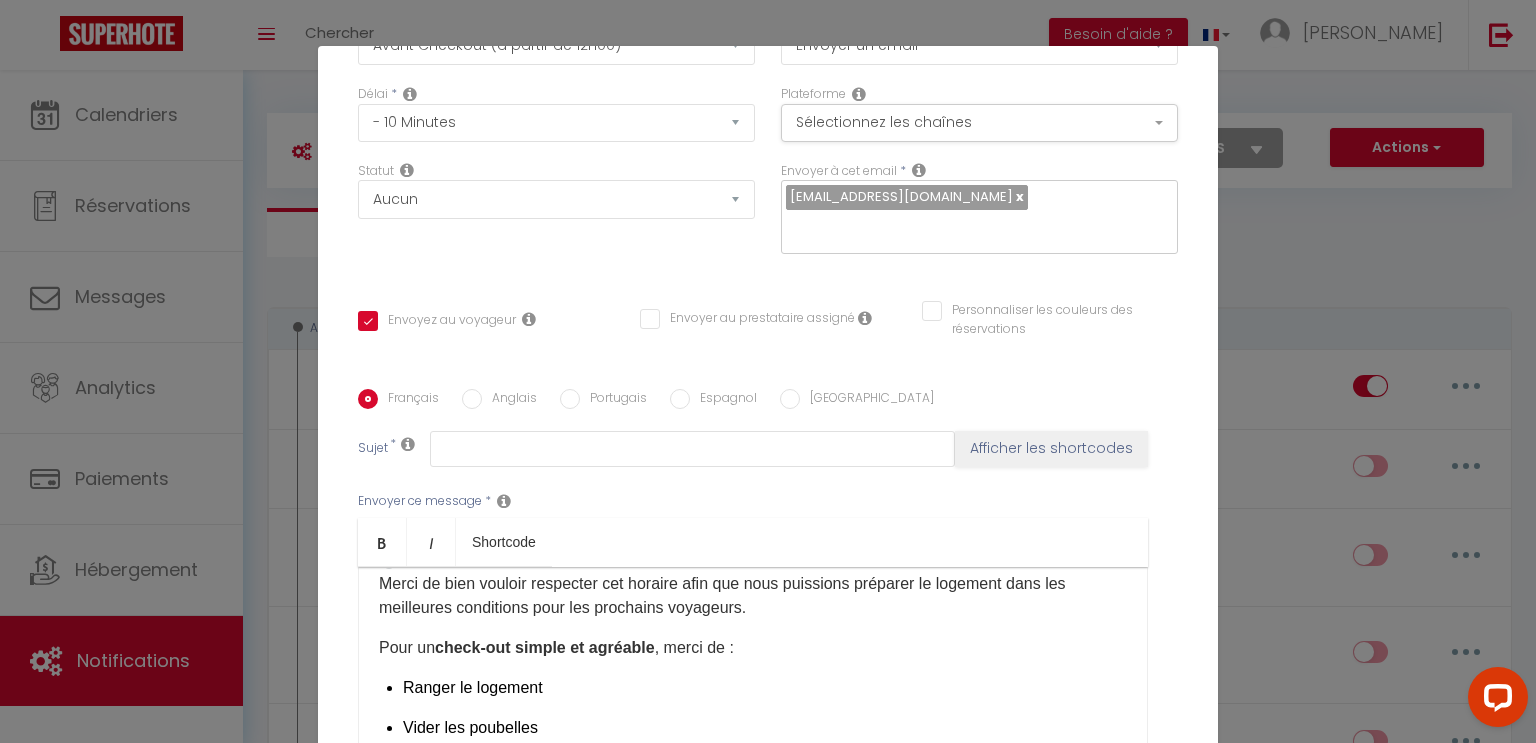 scroll, scrollTop: 260, scrollLeft: 0, axis: vertical 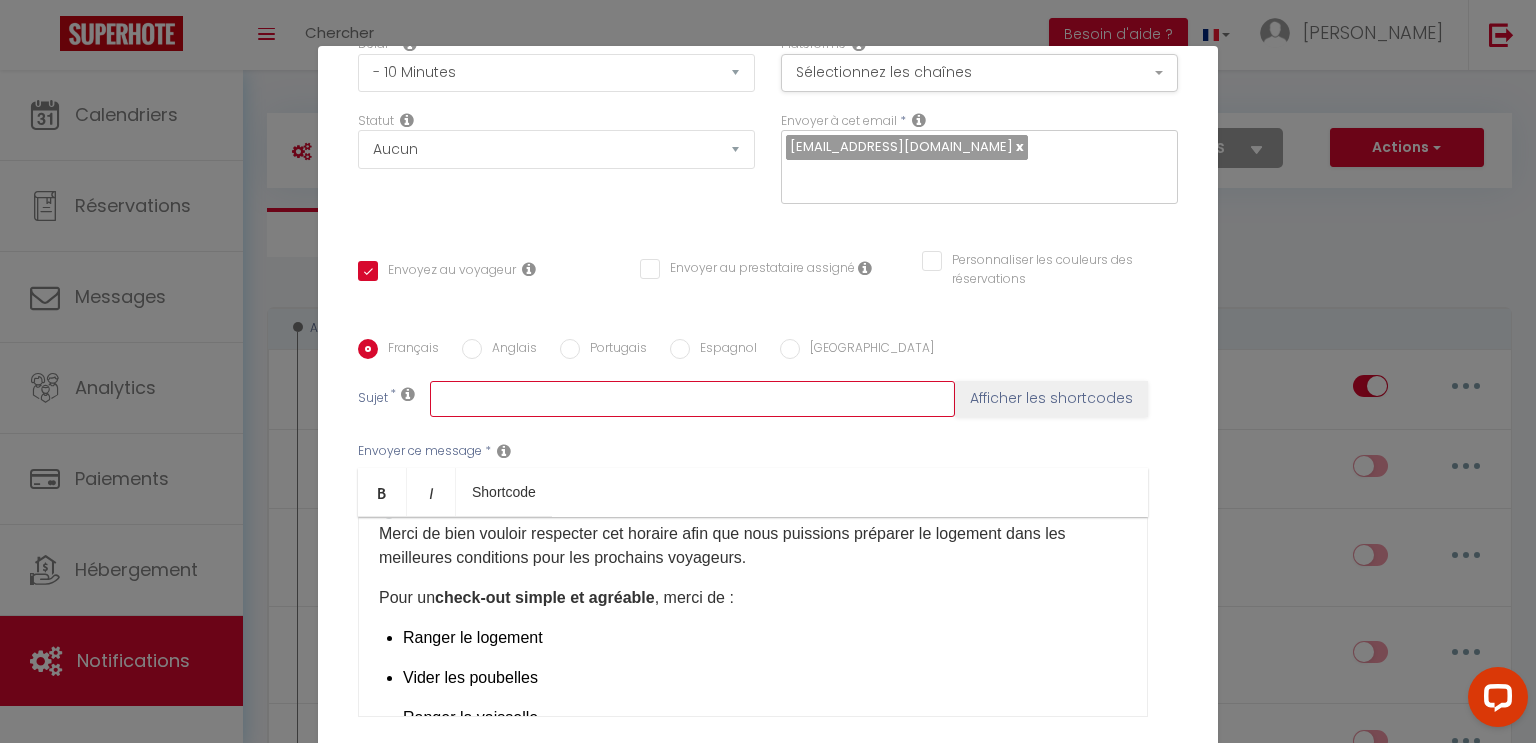 click at bounding box center (692, 399) 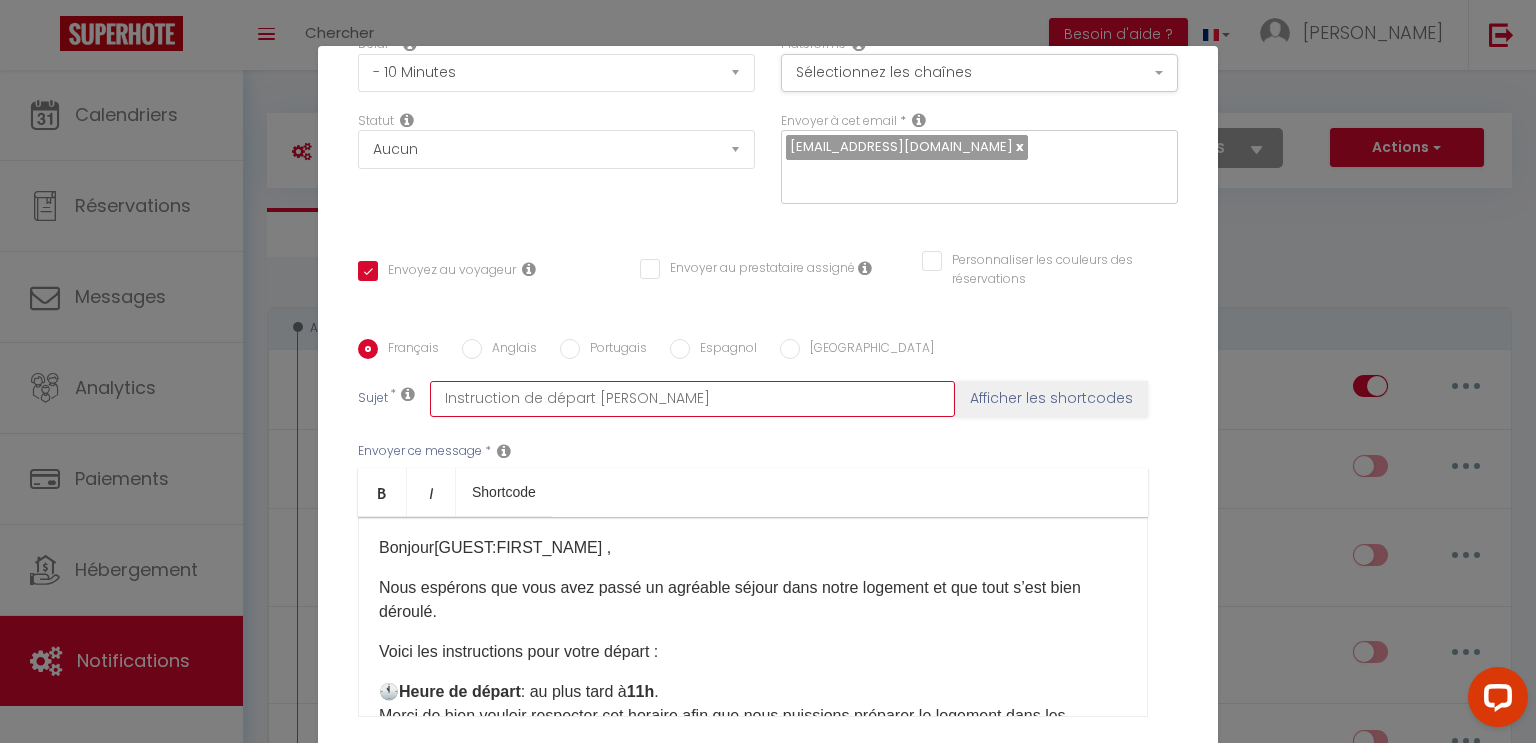scroll, scrollTop: 0, scrollLeft: 0, axis: both 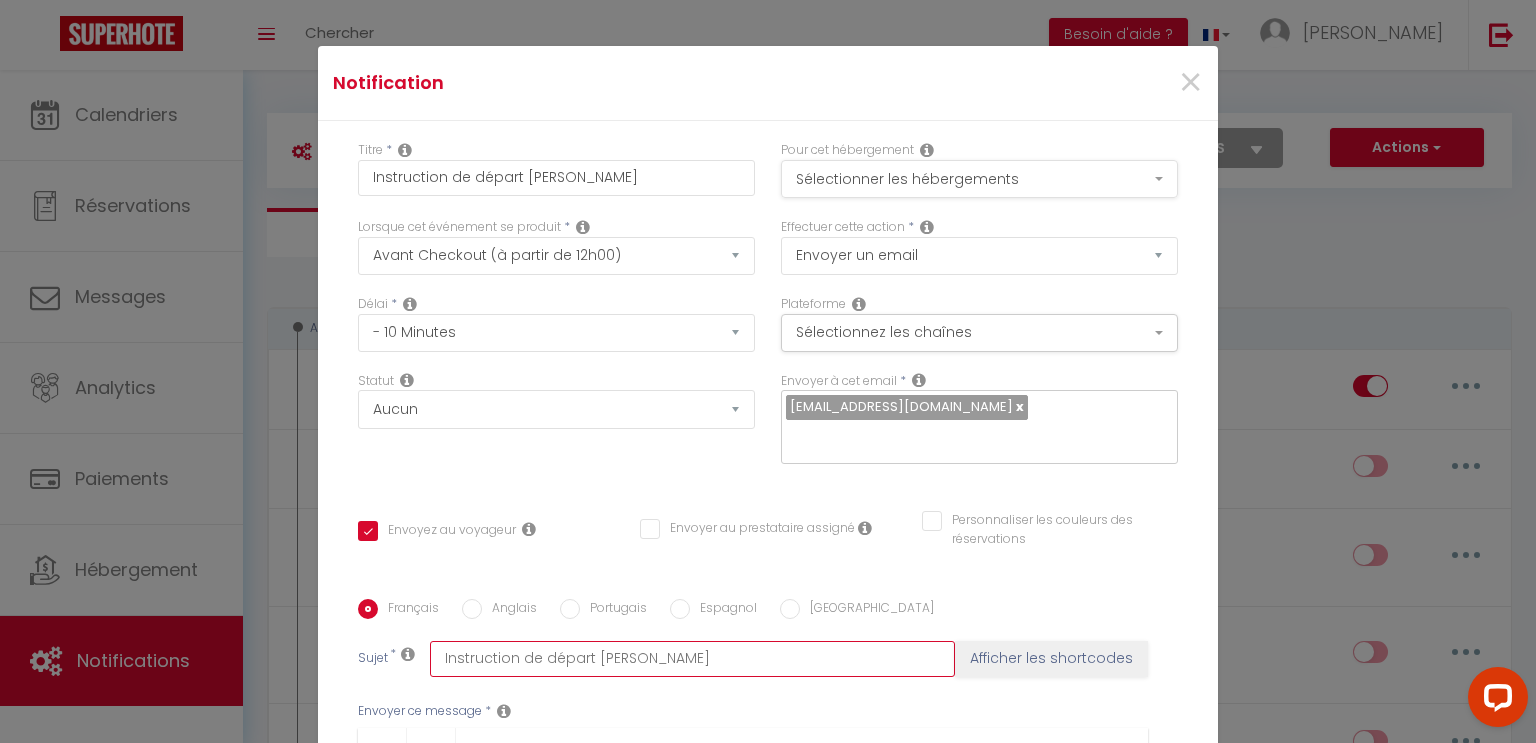 type on "Instruction de départ Pierre" 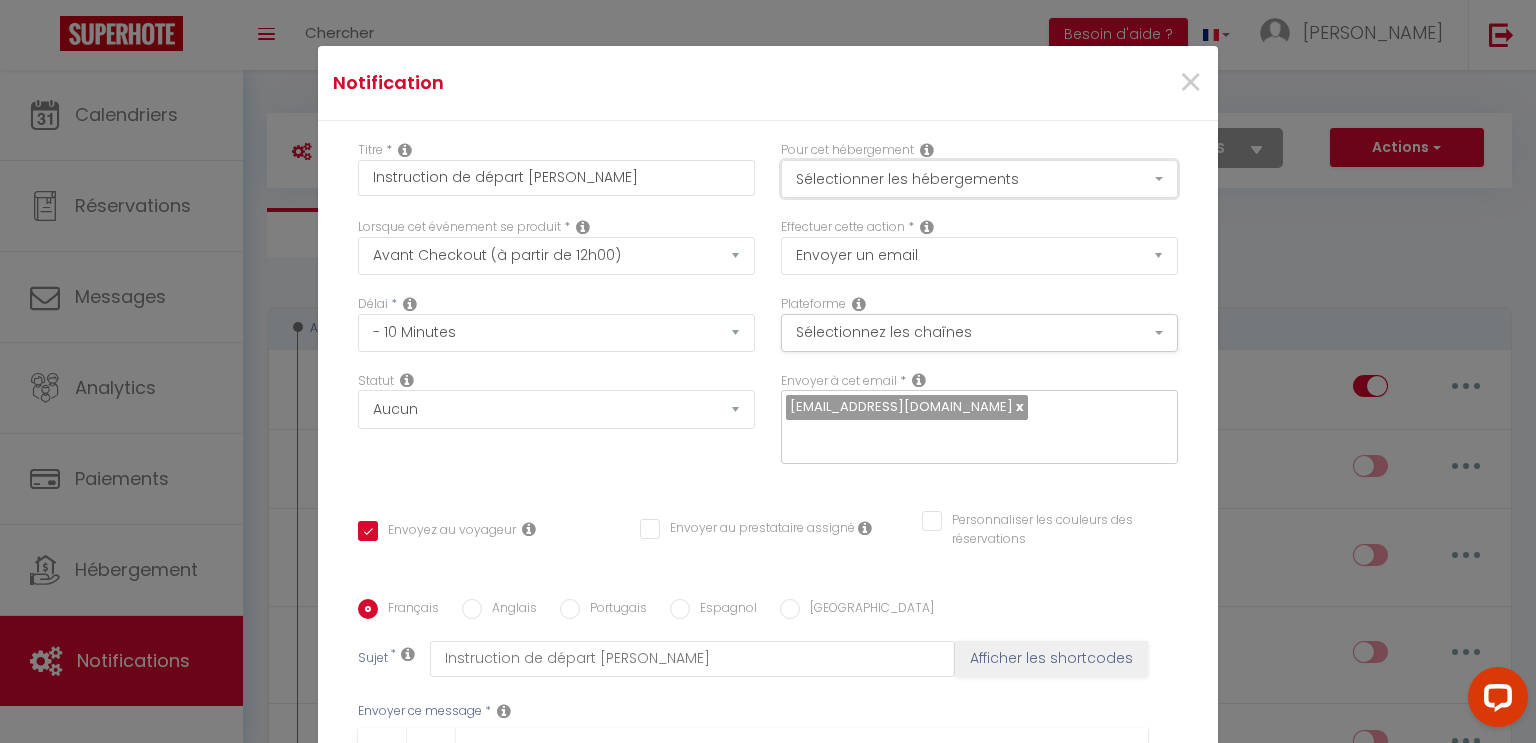 click on "Sélectionner les hébergements" at bounding box center (979, 179) 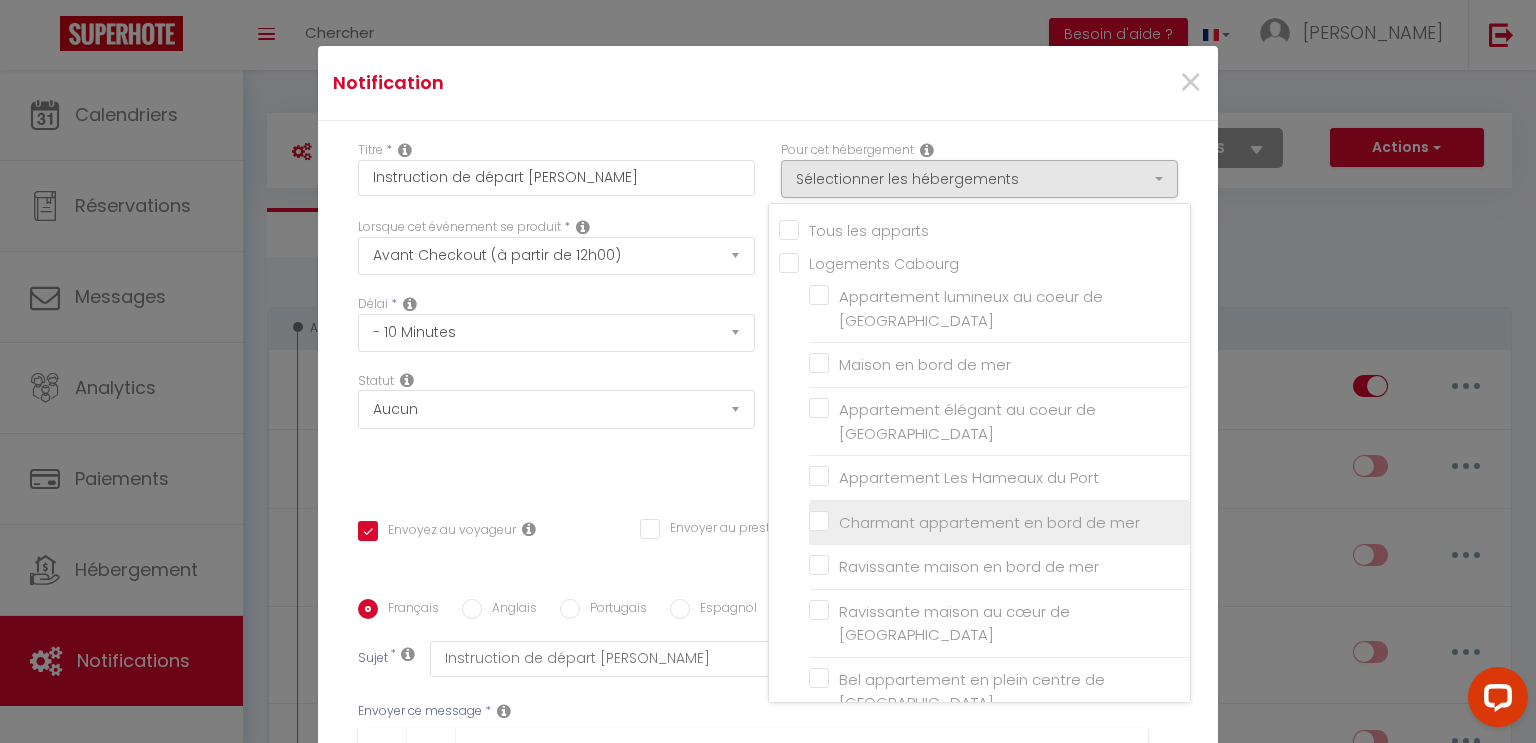click on "Charmant appartement en bord de mer" at bounding box center (999, 522) 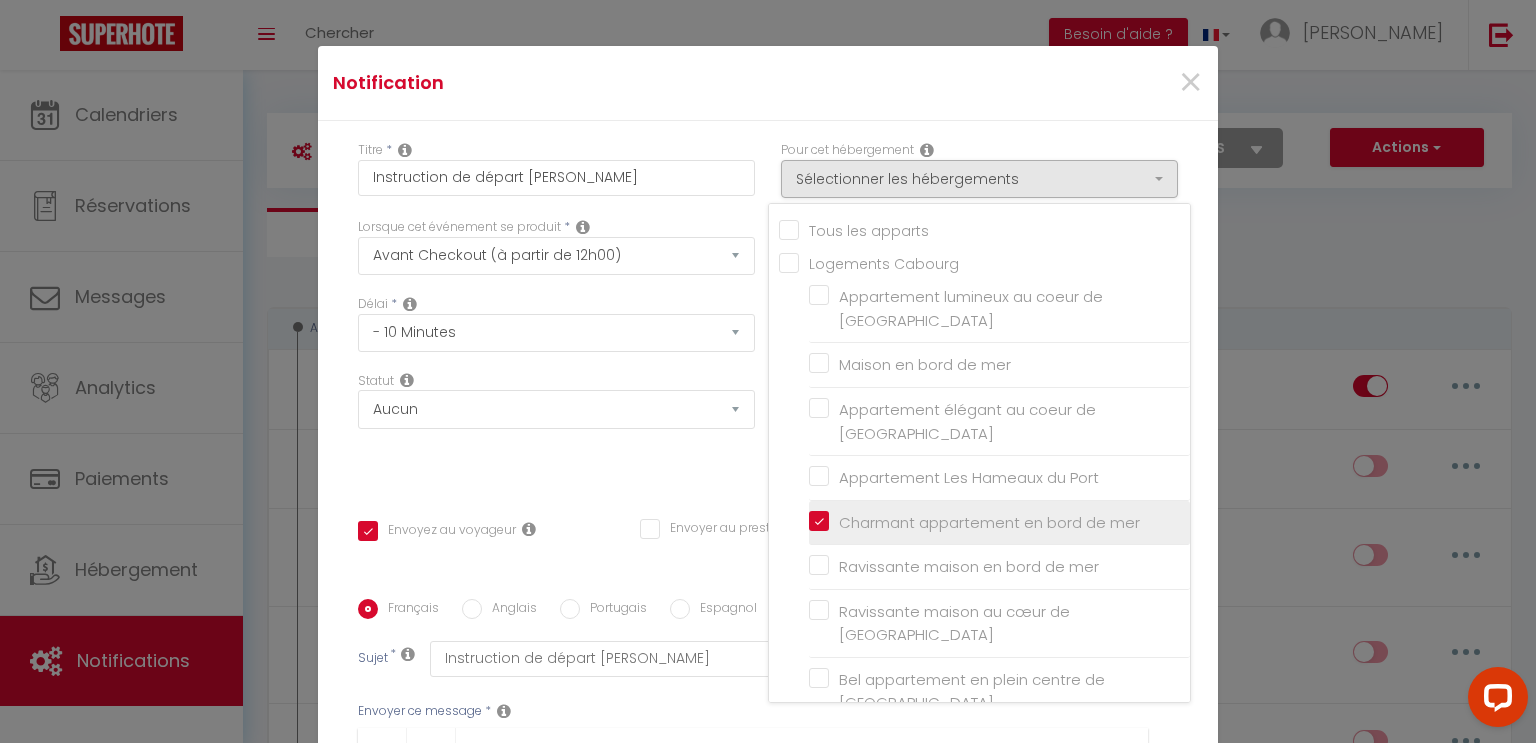 checkbox on "false" 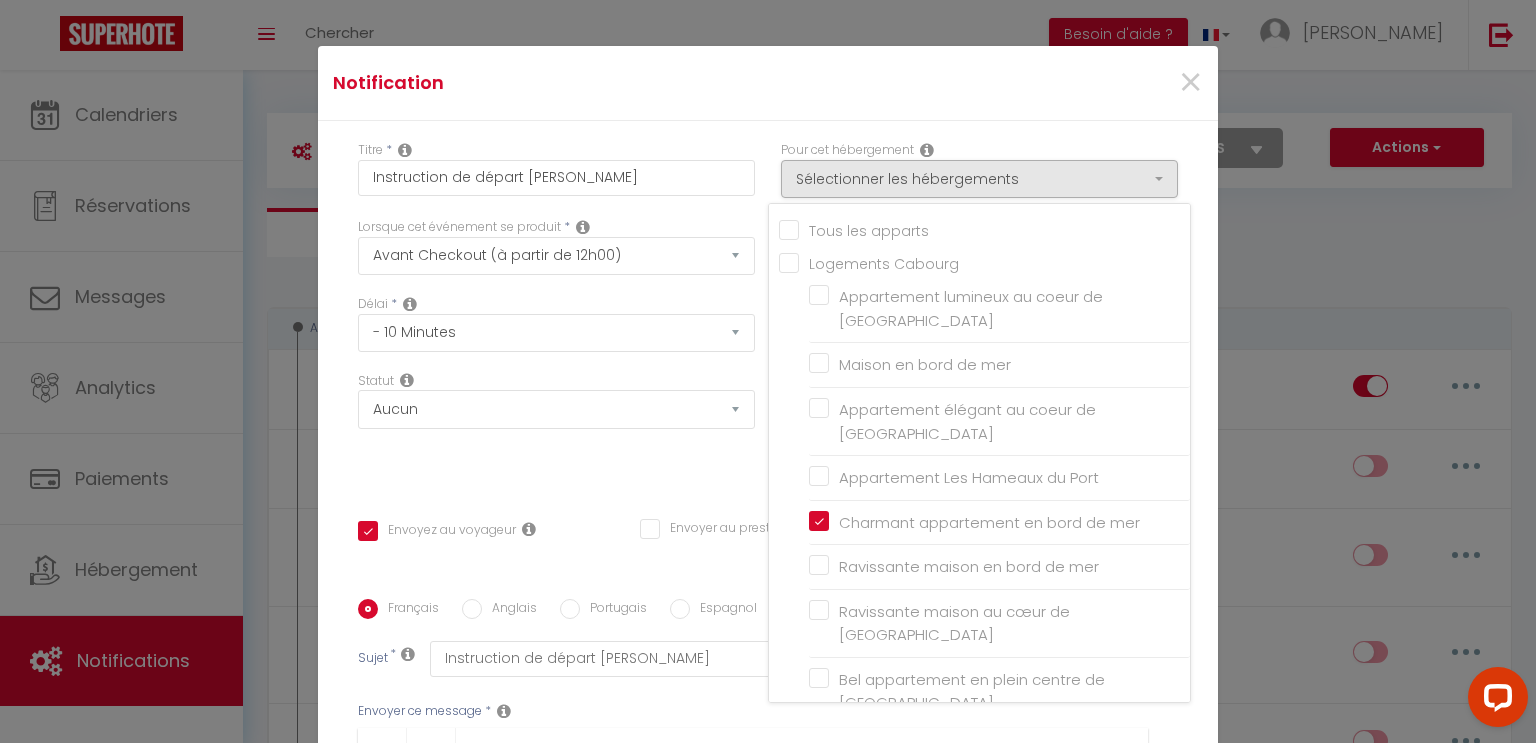 click on "Statut     Aucun   Si la réservation est payée   Si réservation non payée   Si la caution a été prise   Si caution non payée" at bounding box center [556, 428] 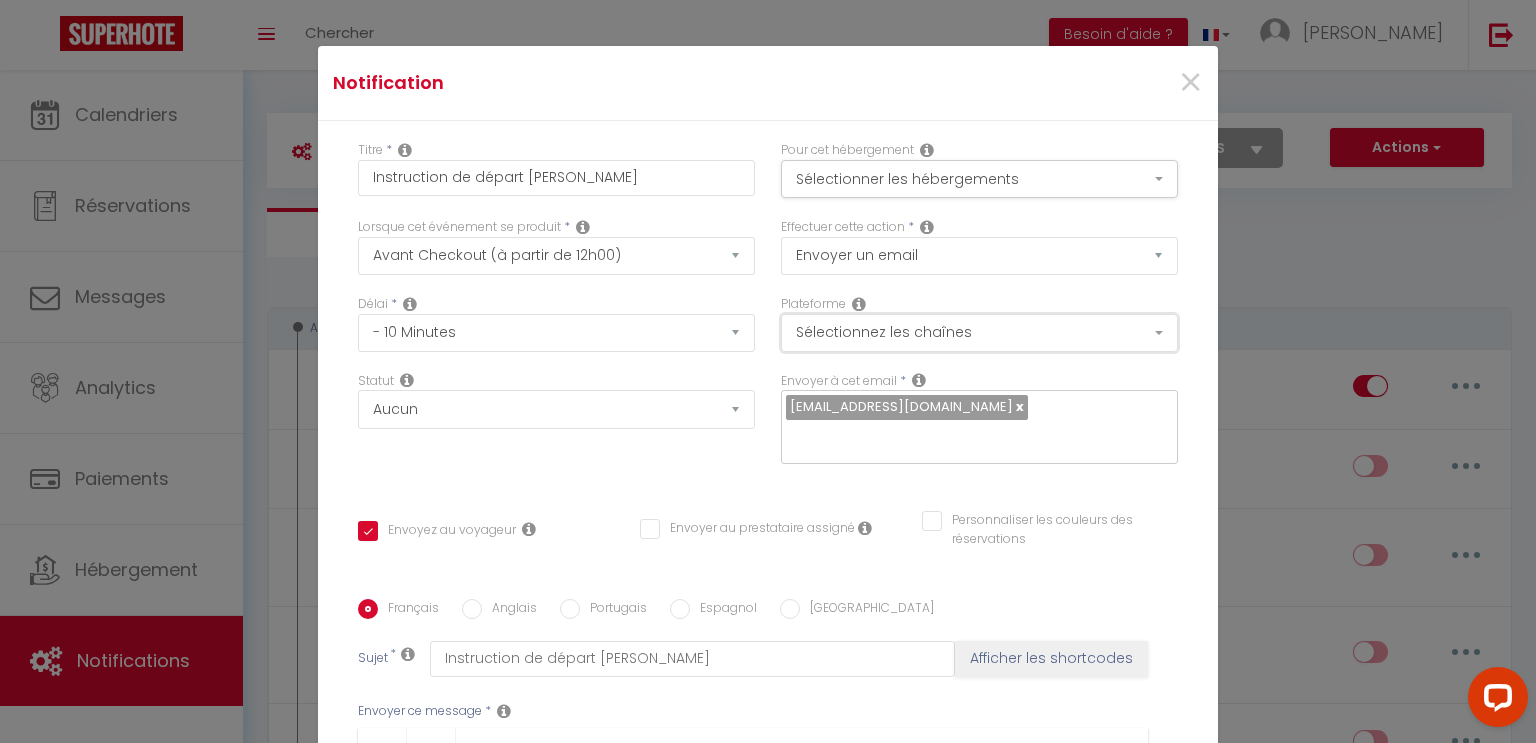 click on "Sélectionnez les chaînes" at bounding box center (979, 333) 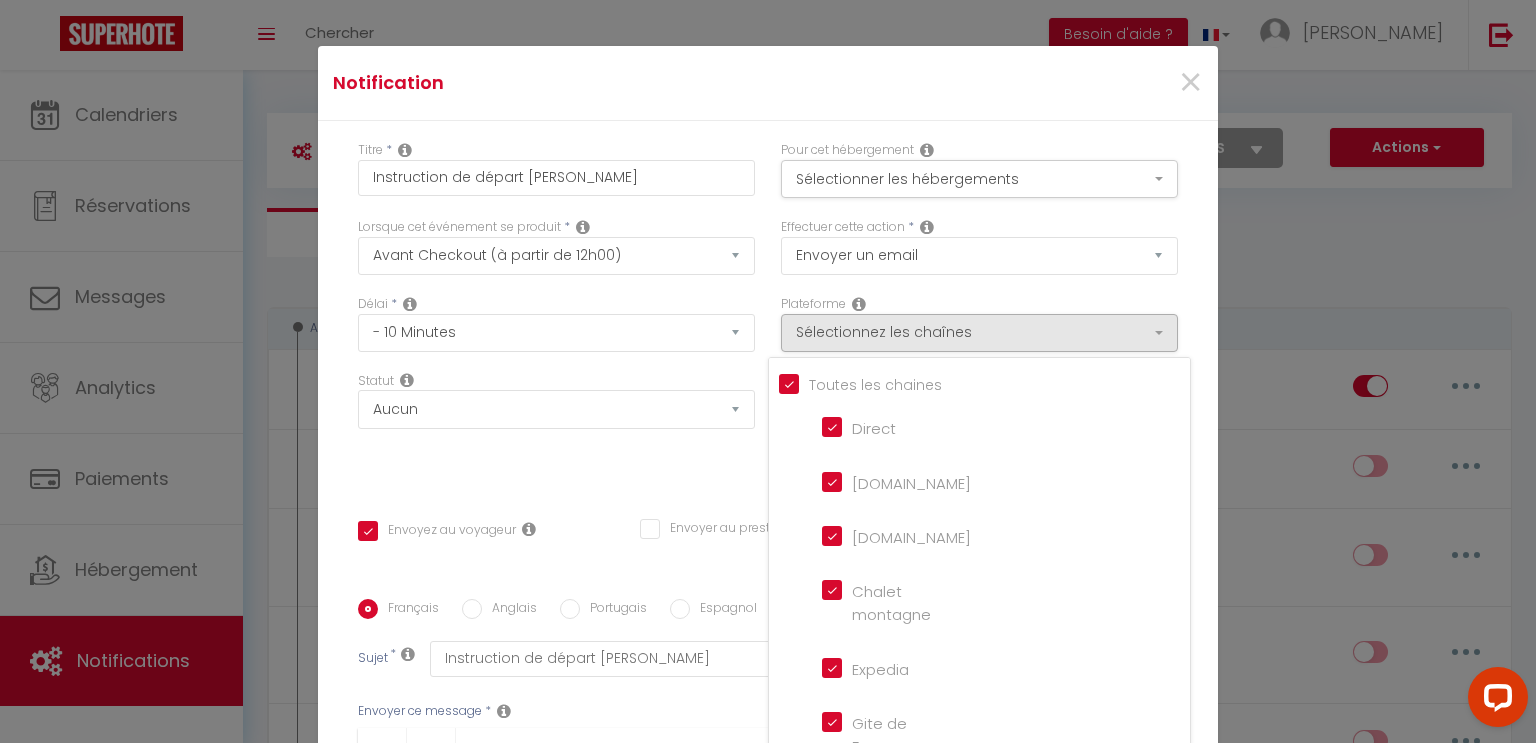 click on "Tous les apparts" at bounding box center [984, 383] 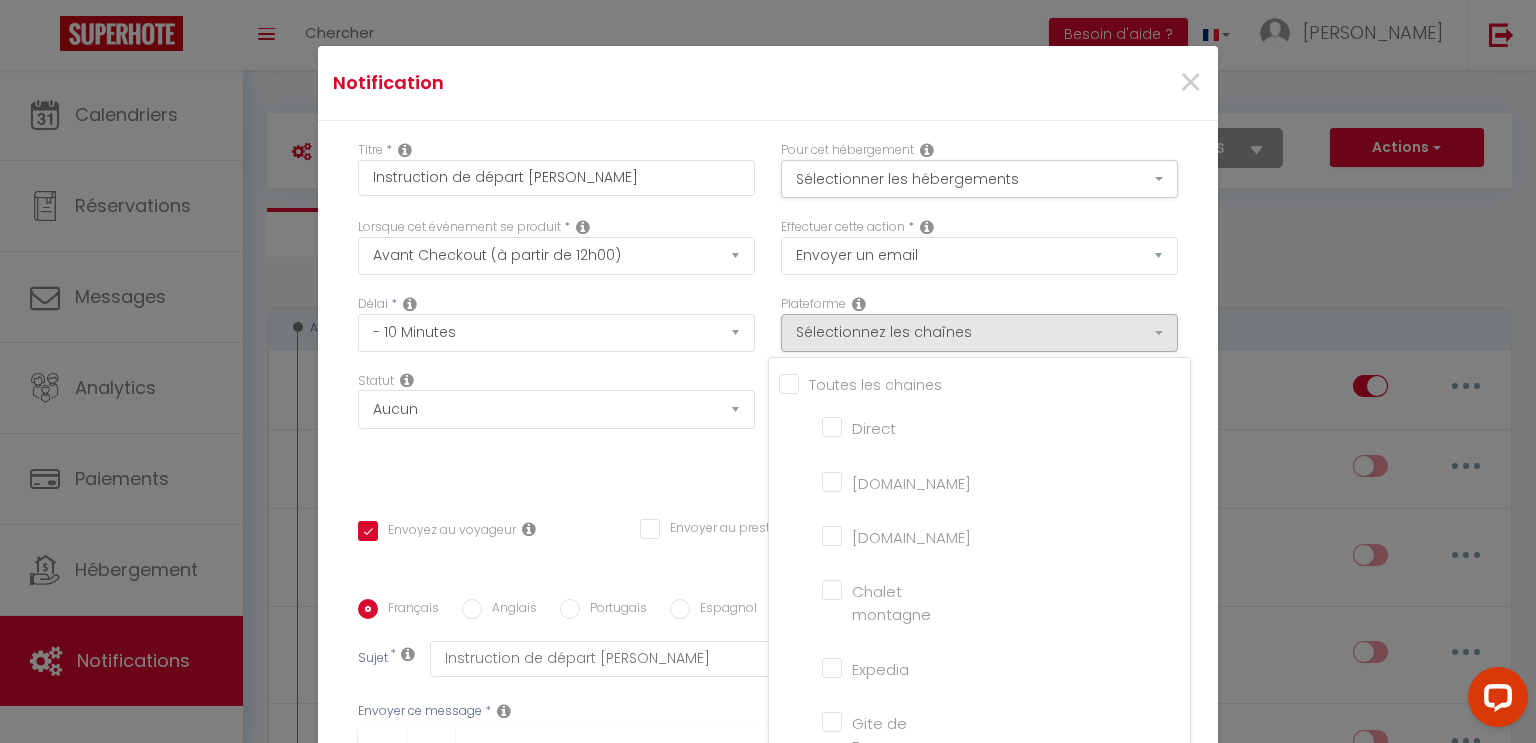 checkbox on "false" 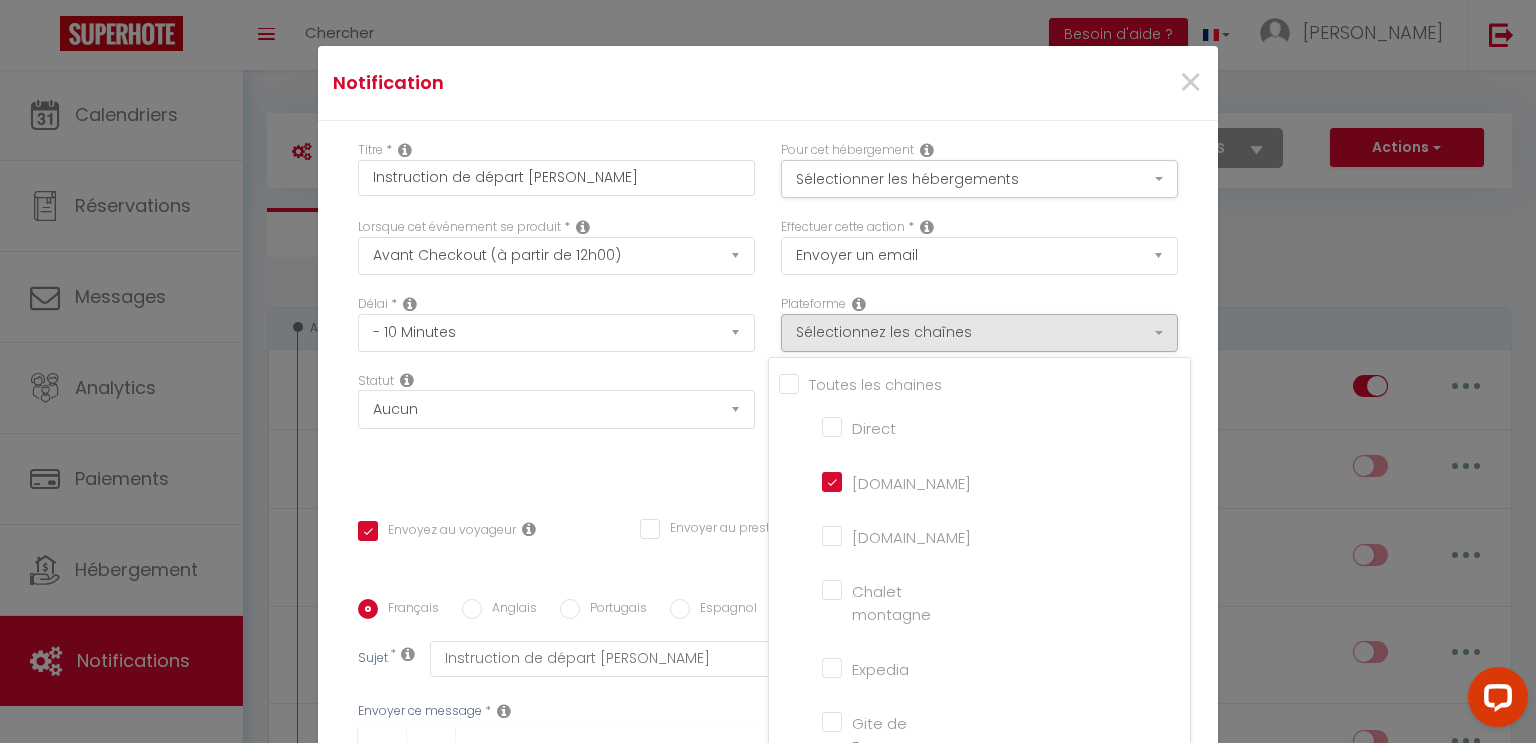 checkbox on "false" 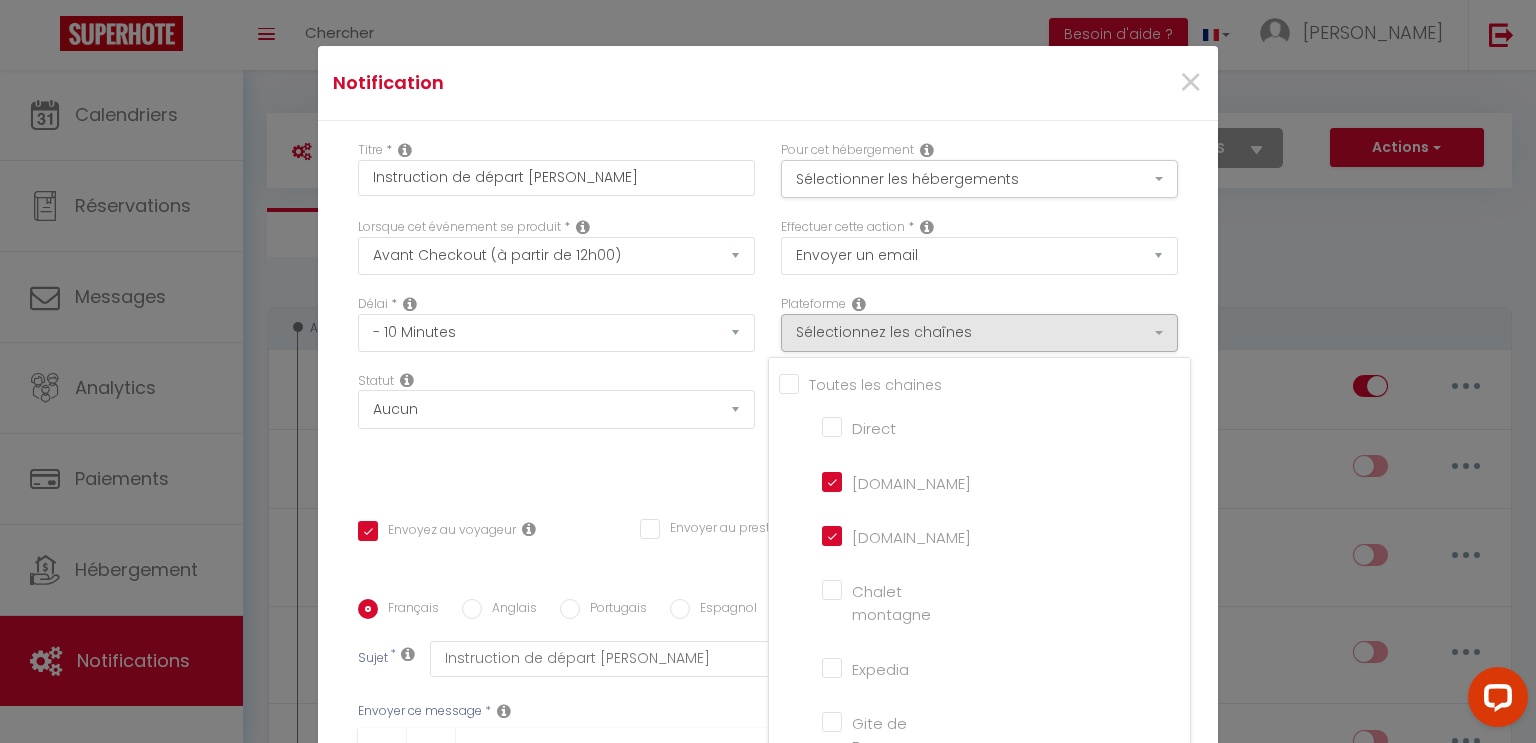 checkbox on "false" 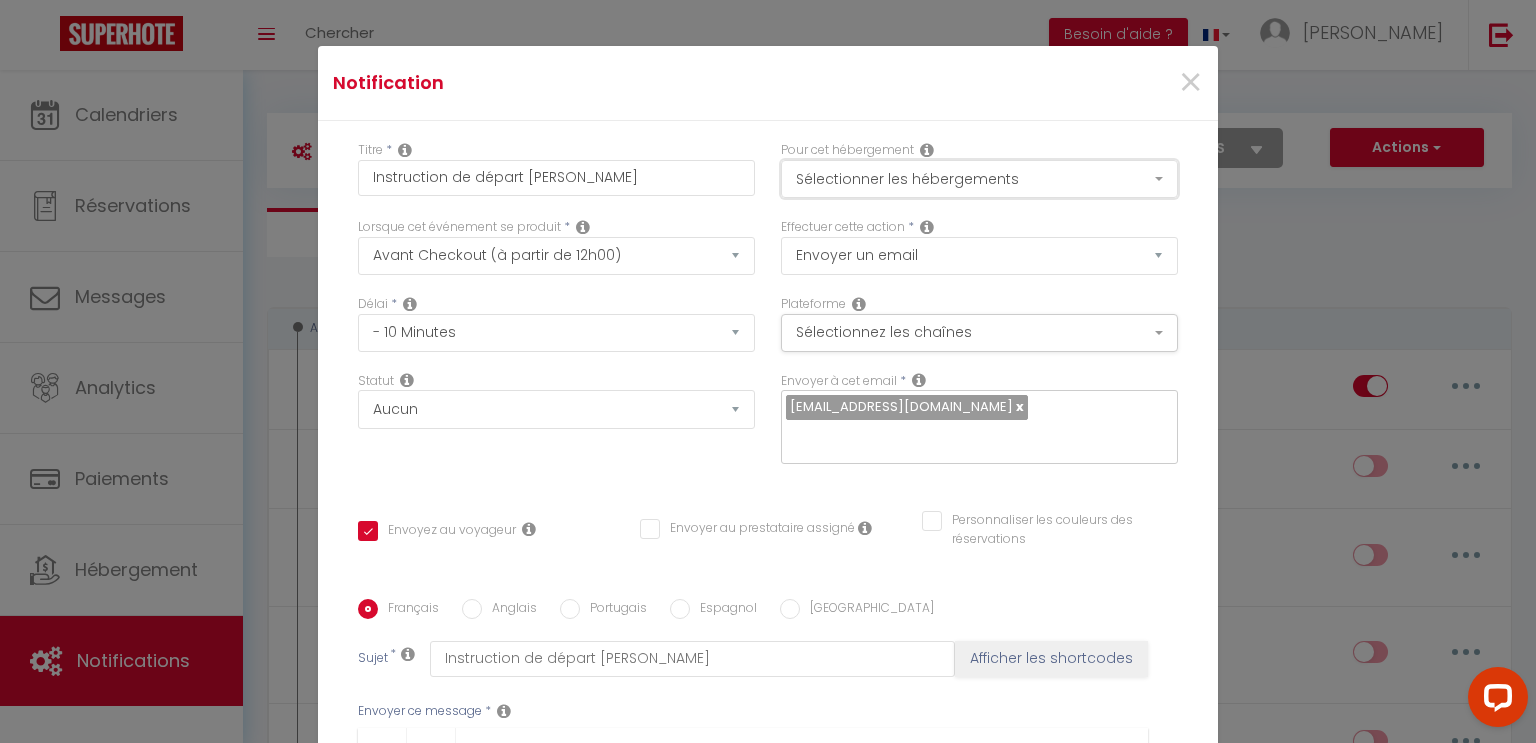 click on "Sélectionner les hébergements" at bounding box center [979, 179] 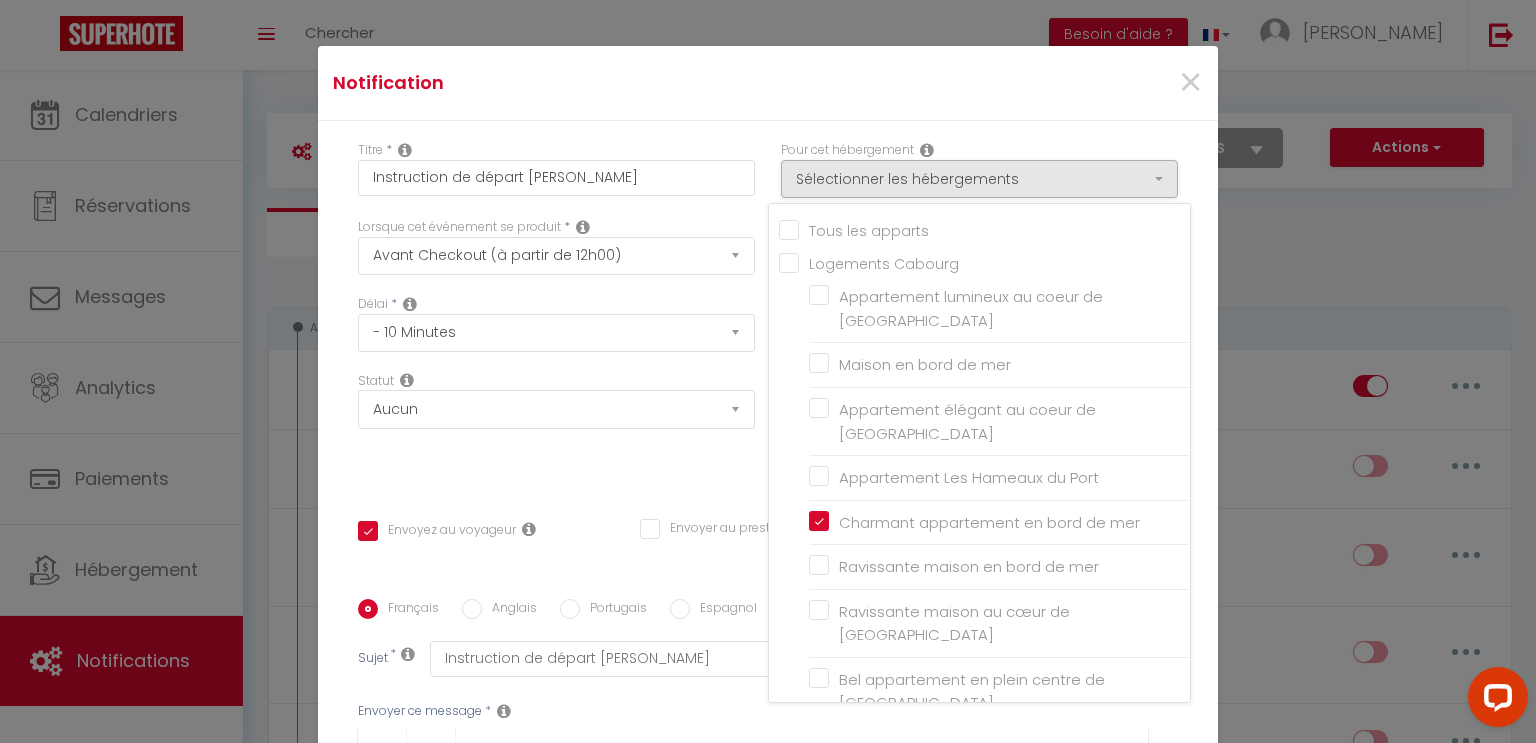 click on "Statut     Aucun   Si la réservation est payée   Si réservation non payée   Si la caution a été prise   Si caution non payée" at bounding box center [556, 428] 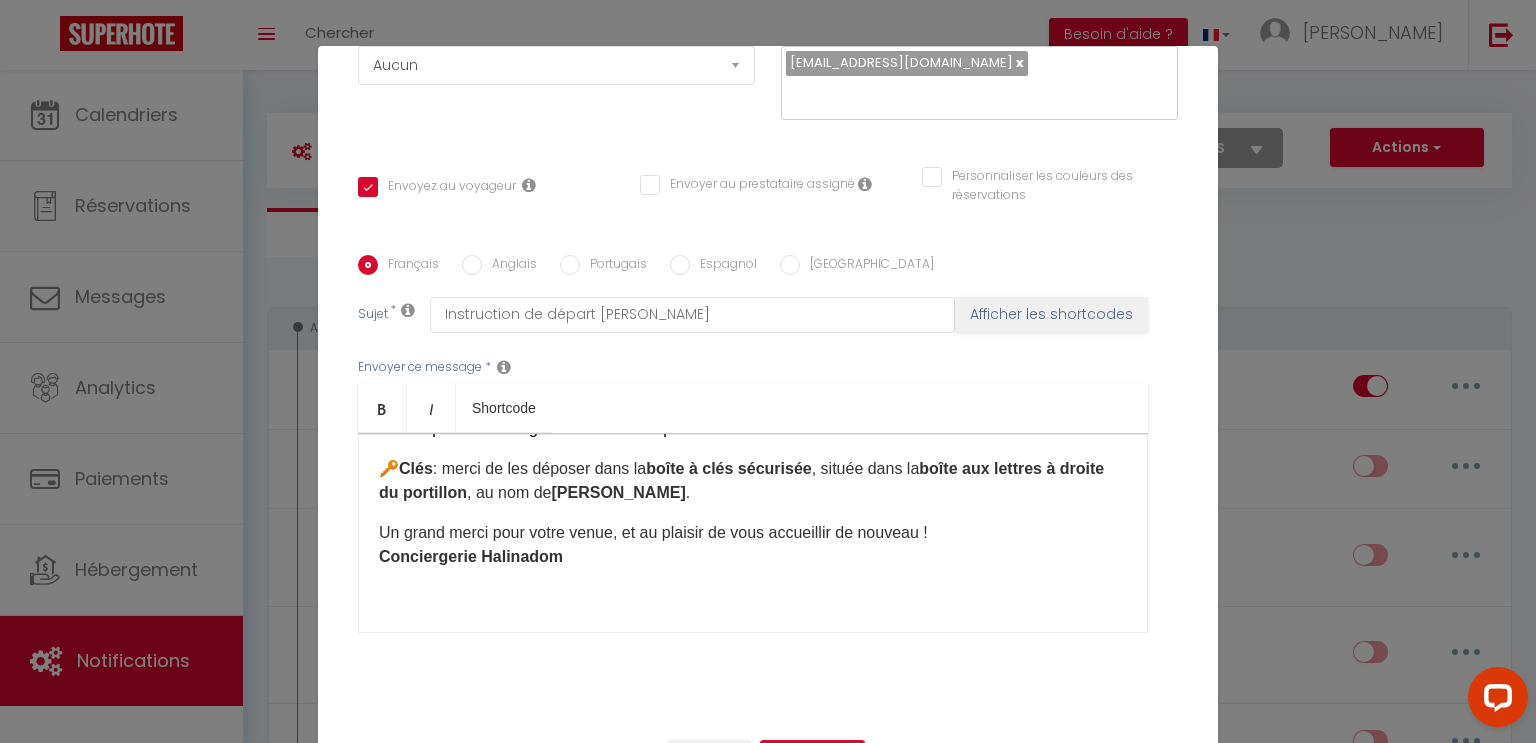 scroll, scrollTop: 346, scrollLeft: 0, axis: vertical 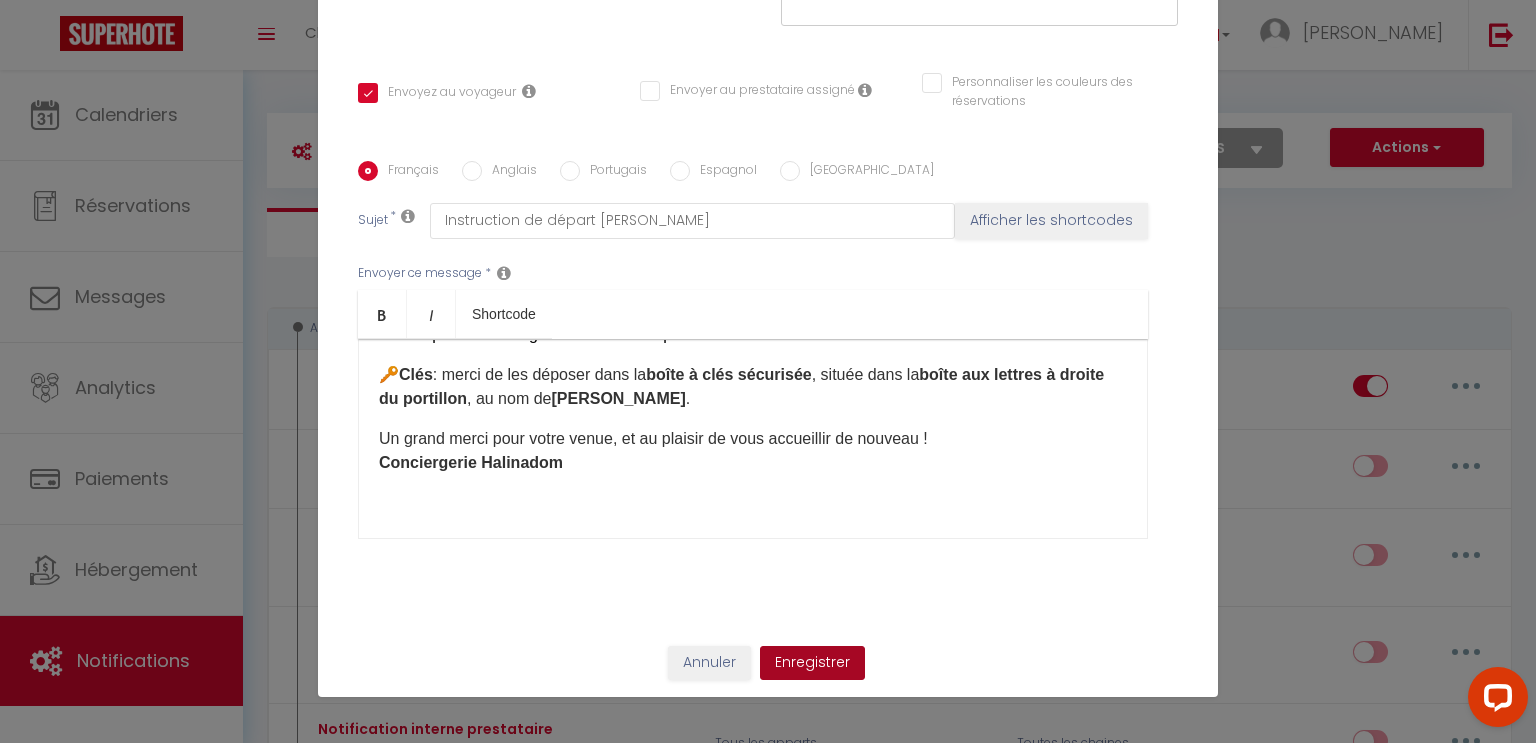 click on "Enregistrer" at bounding box center (812, 663) 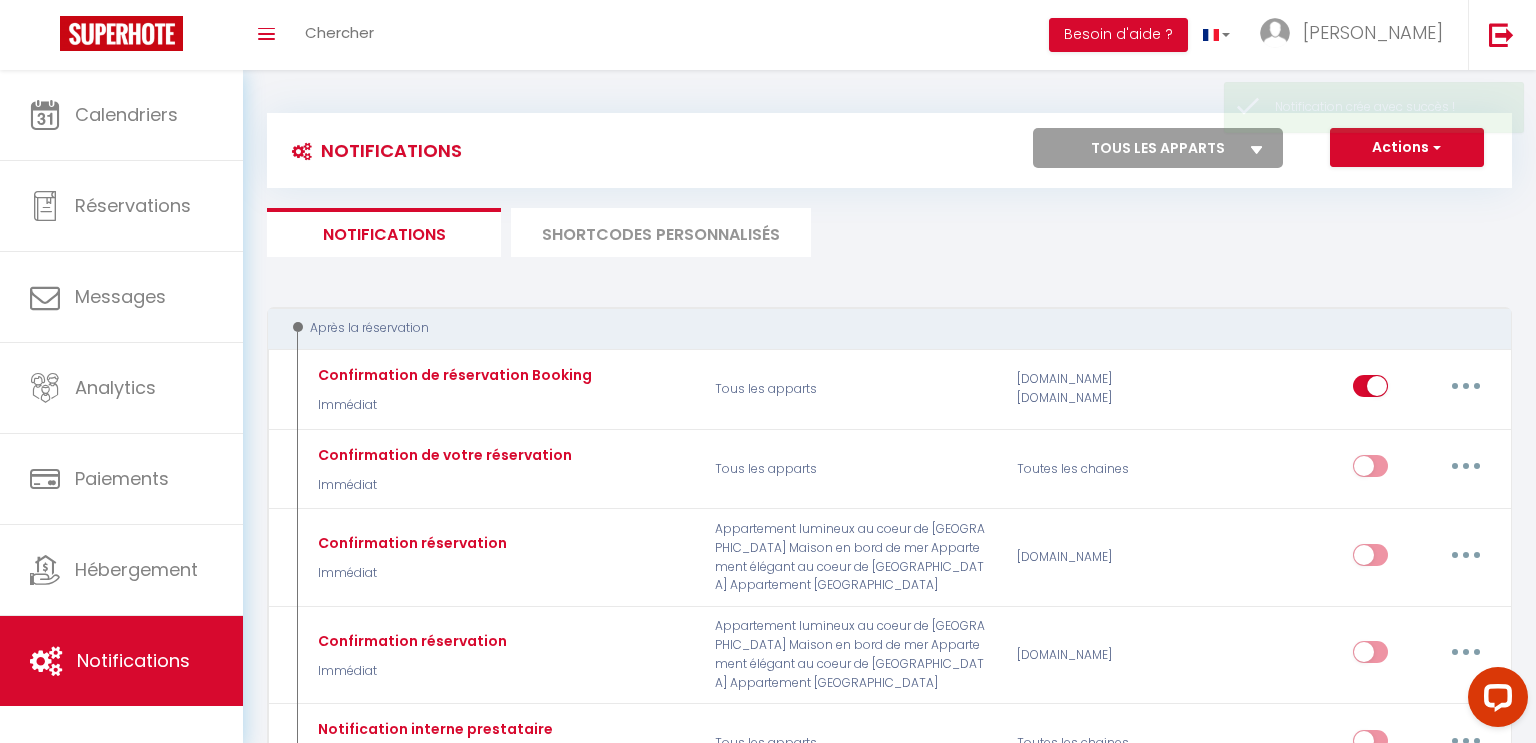 checkbox on "false" 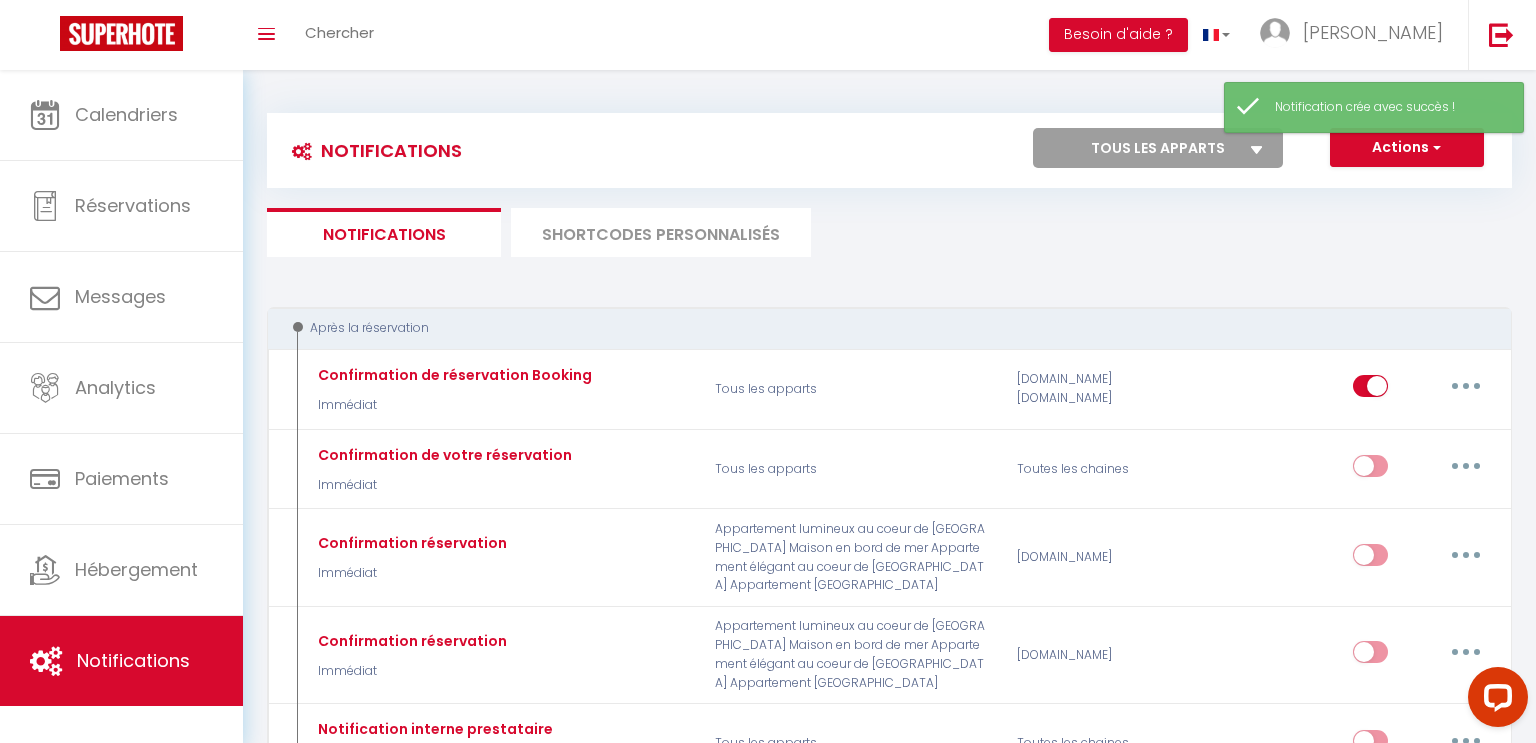 click on "SHORTCODES PERSONNALISÉS" at bounding box center [661, 232] 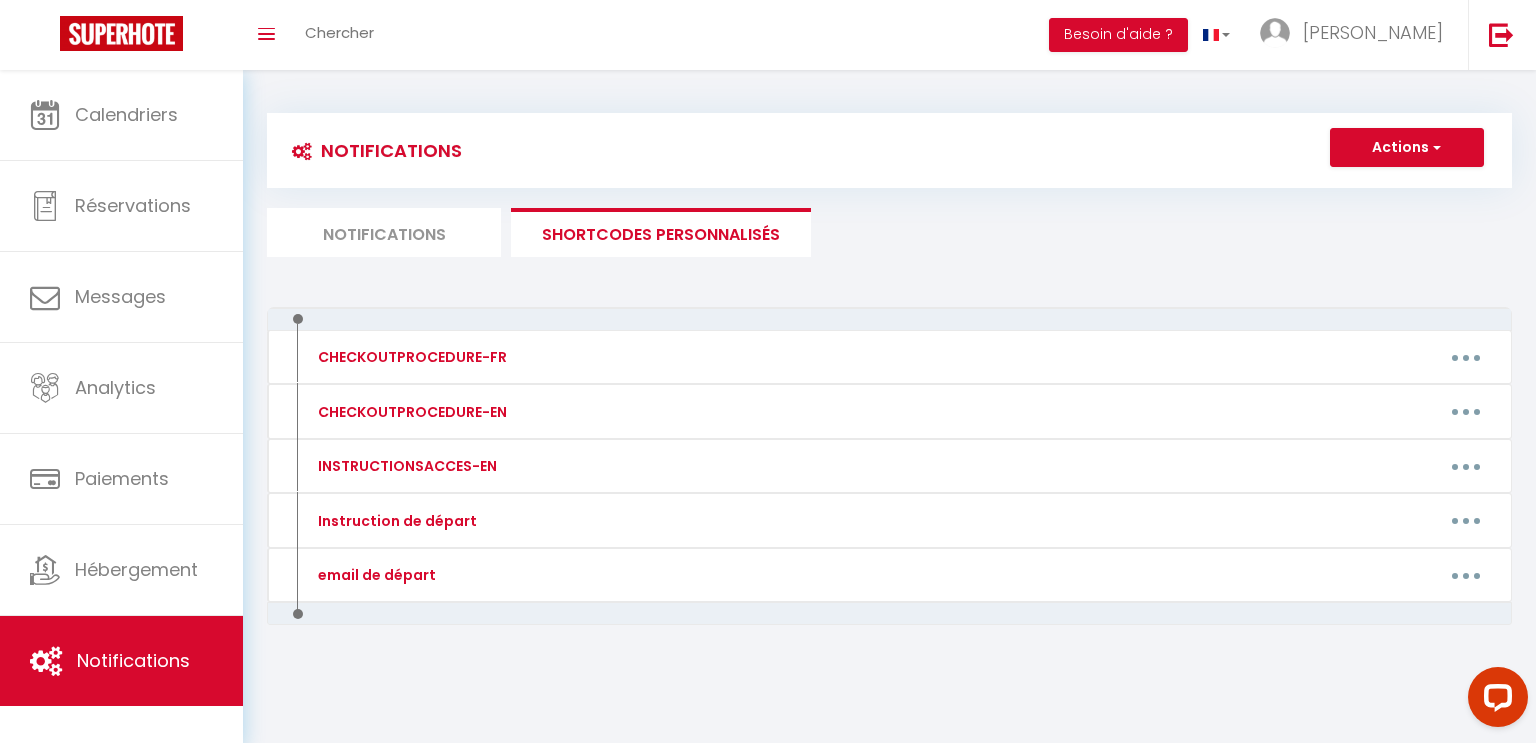 click on "Notifications" at bounding box center (384, 232) 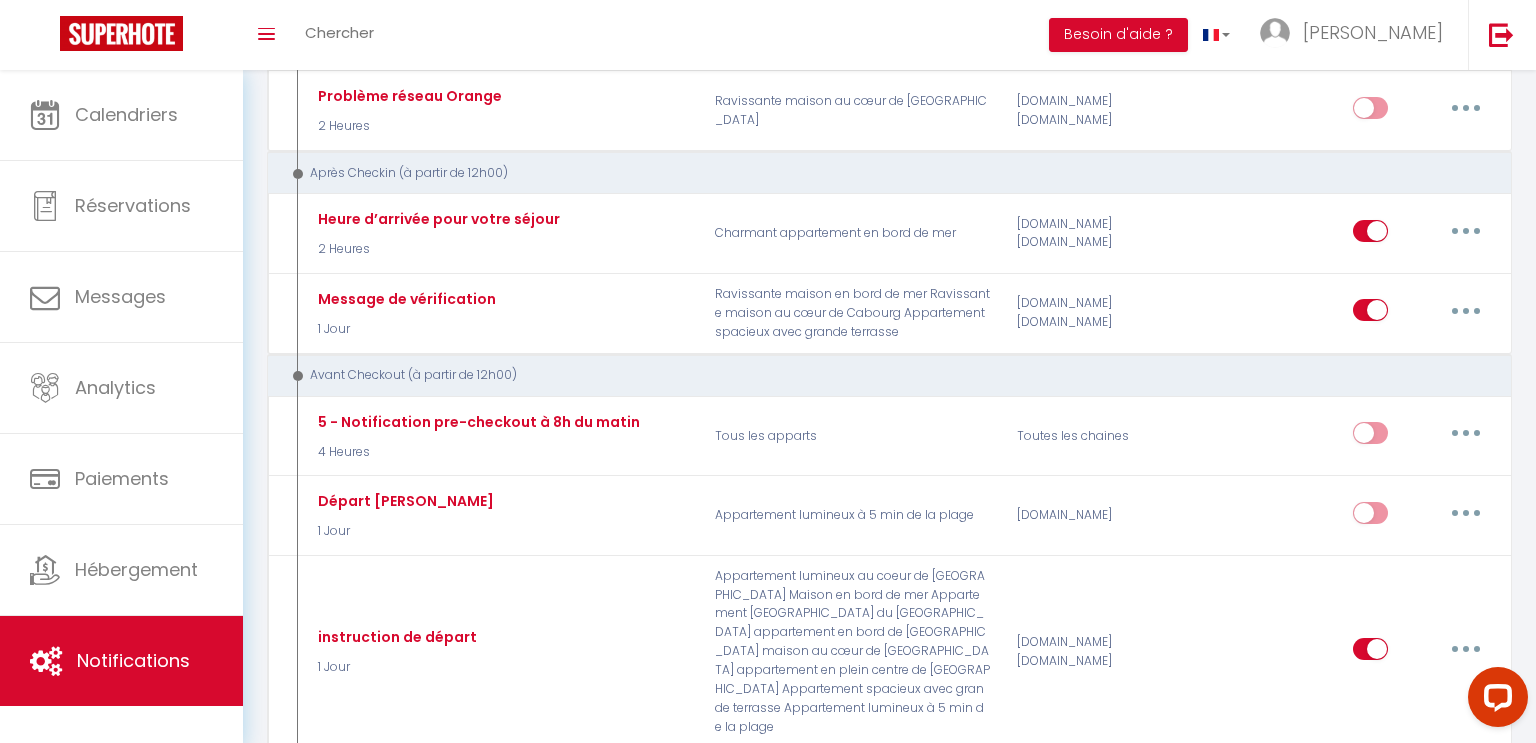 scroll, scrollTop: 2374, scrollLeft: 0, axis: vertical 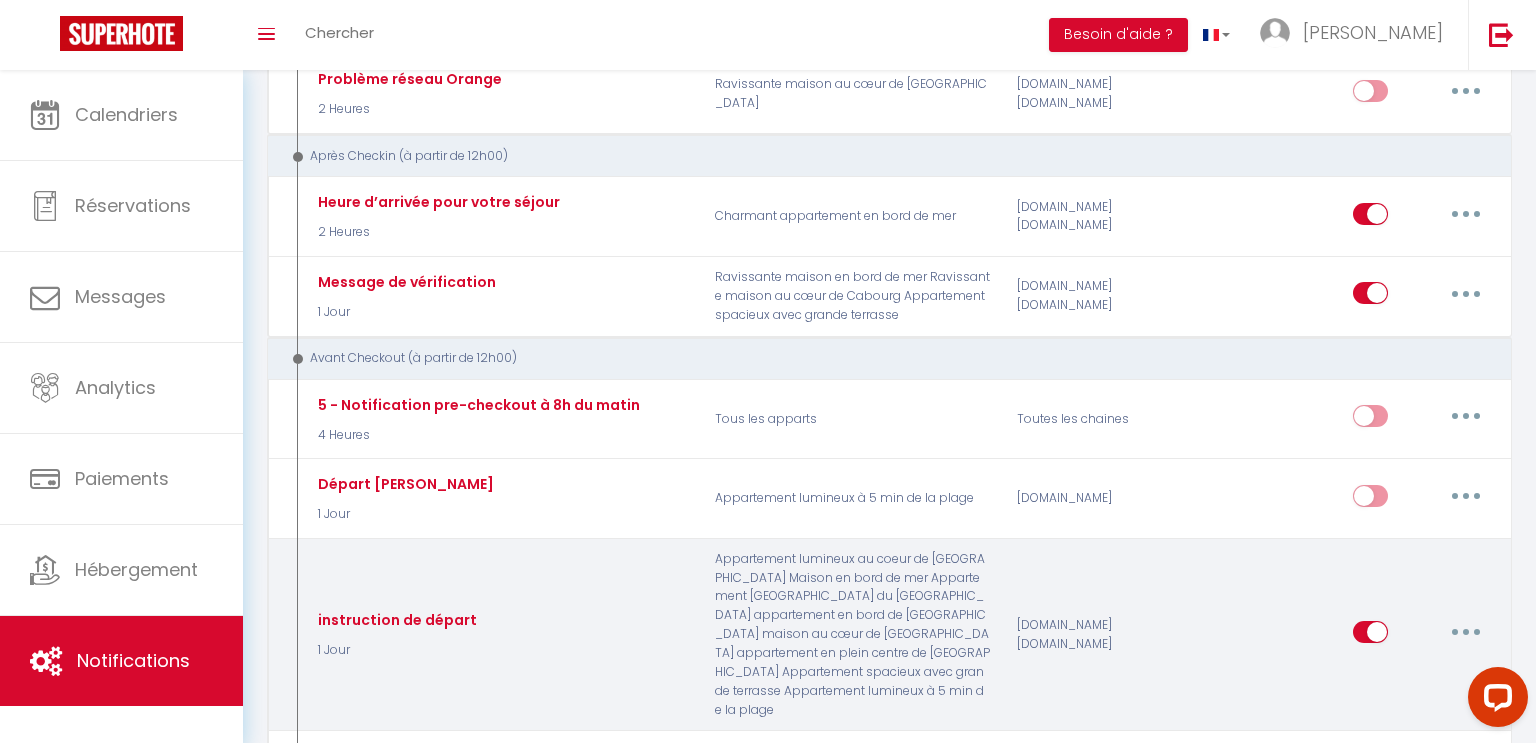 click at bounding box center [1466, 632] 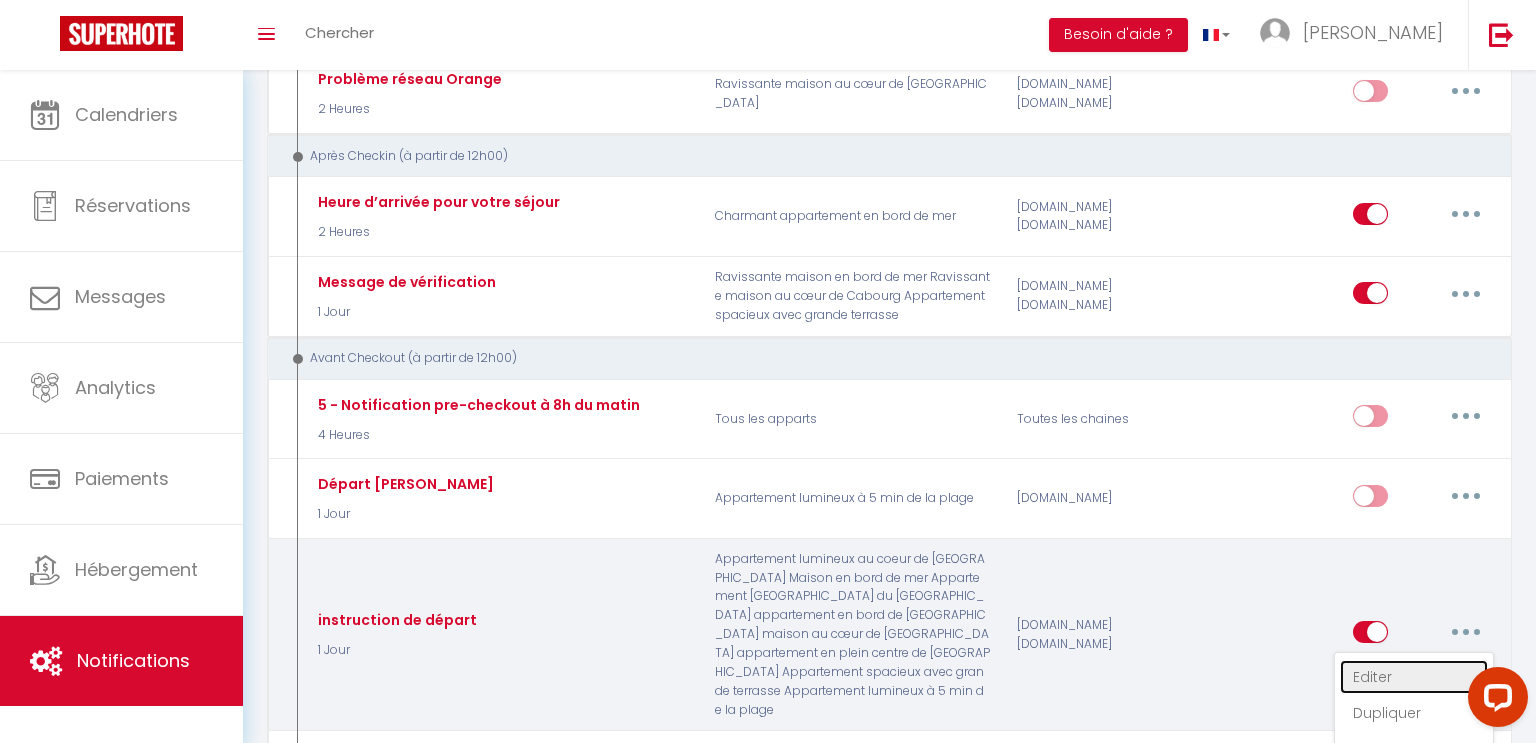 click on "Editer" at bounding box center [1414, 677] 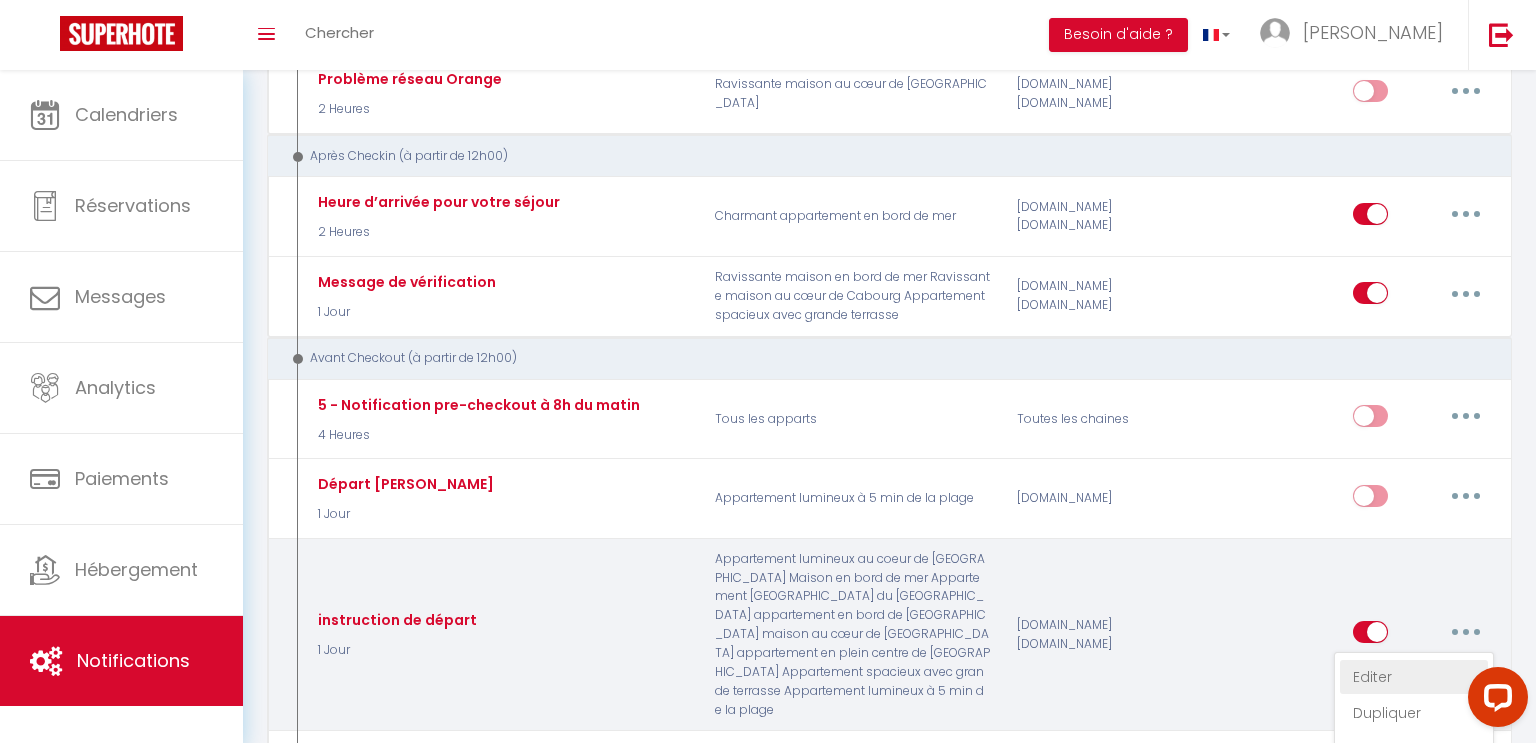 type on "instruction de départ" 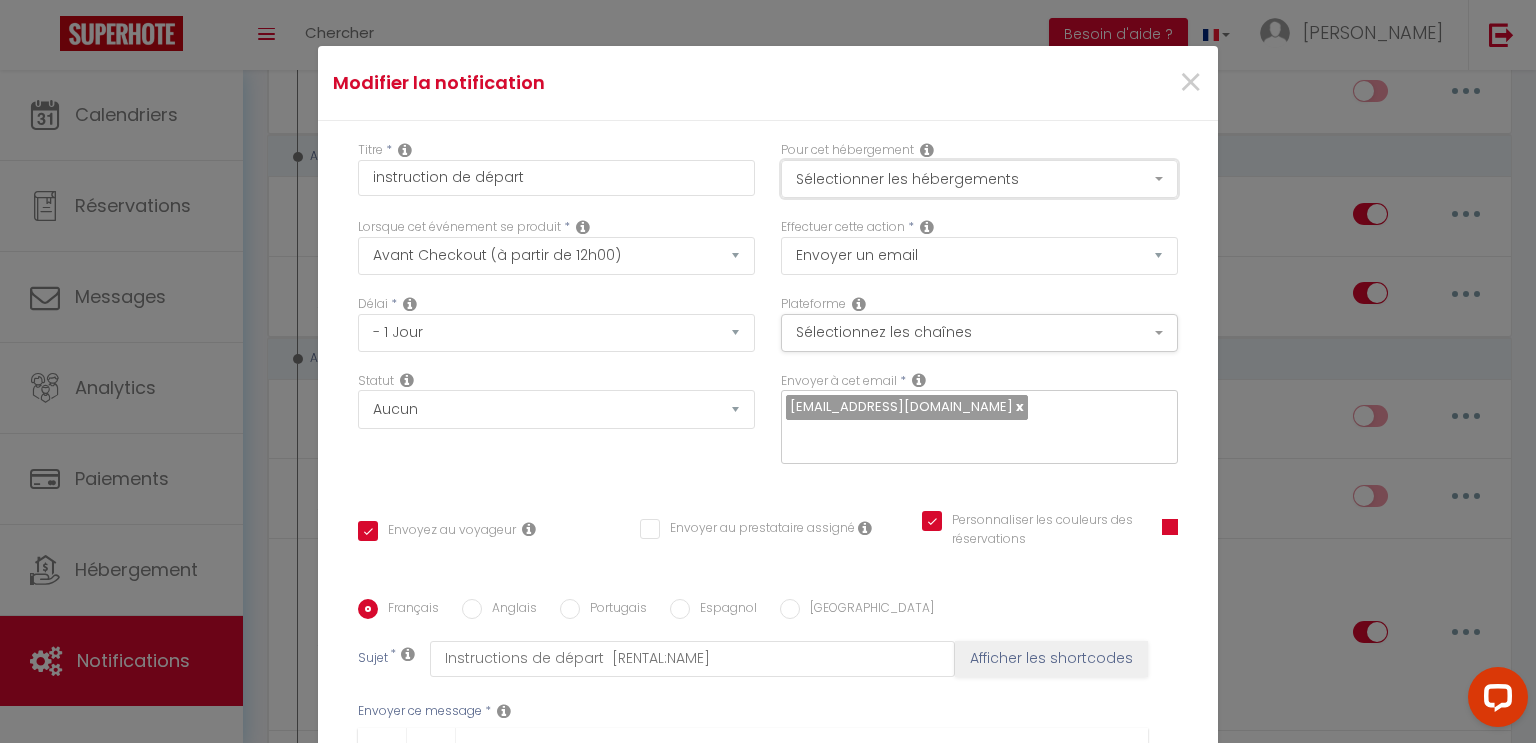 click on "Sélectionner les hébergements" at bounding box center (979, 179) 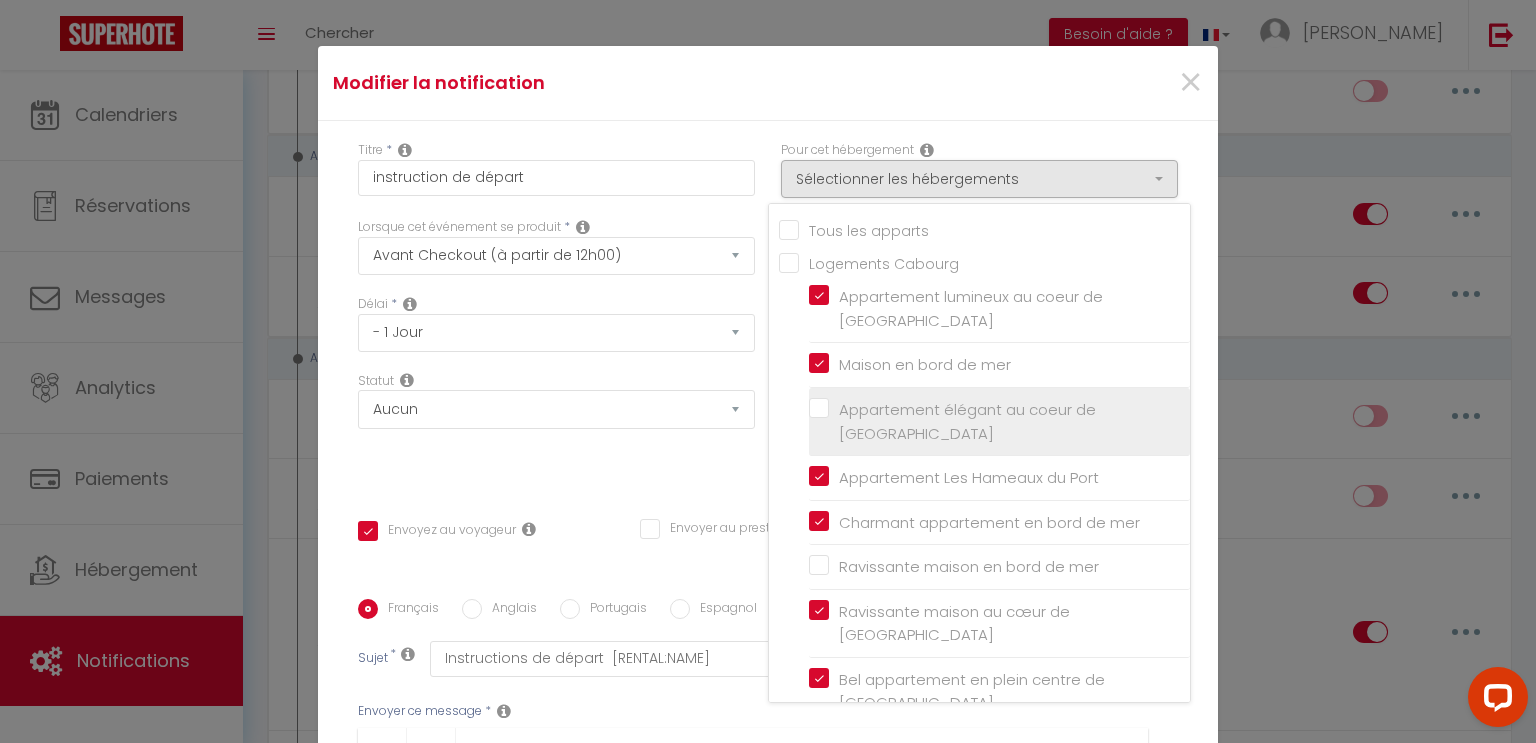 click on "Appartement élégant au coeur de [GEOGRAPHIC_DATA]" at bounding box center [999, 422] 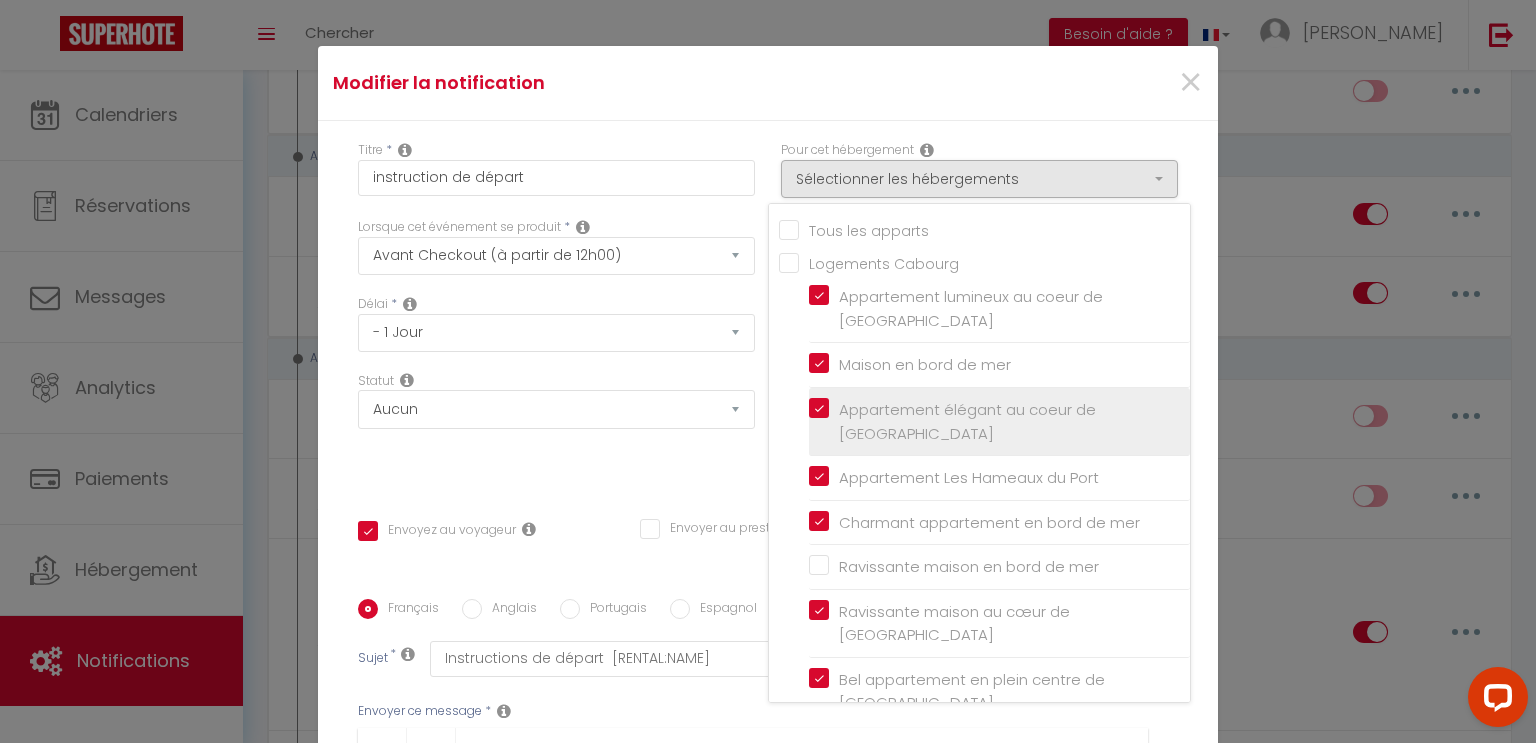checkbox on "false" 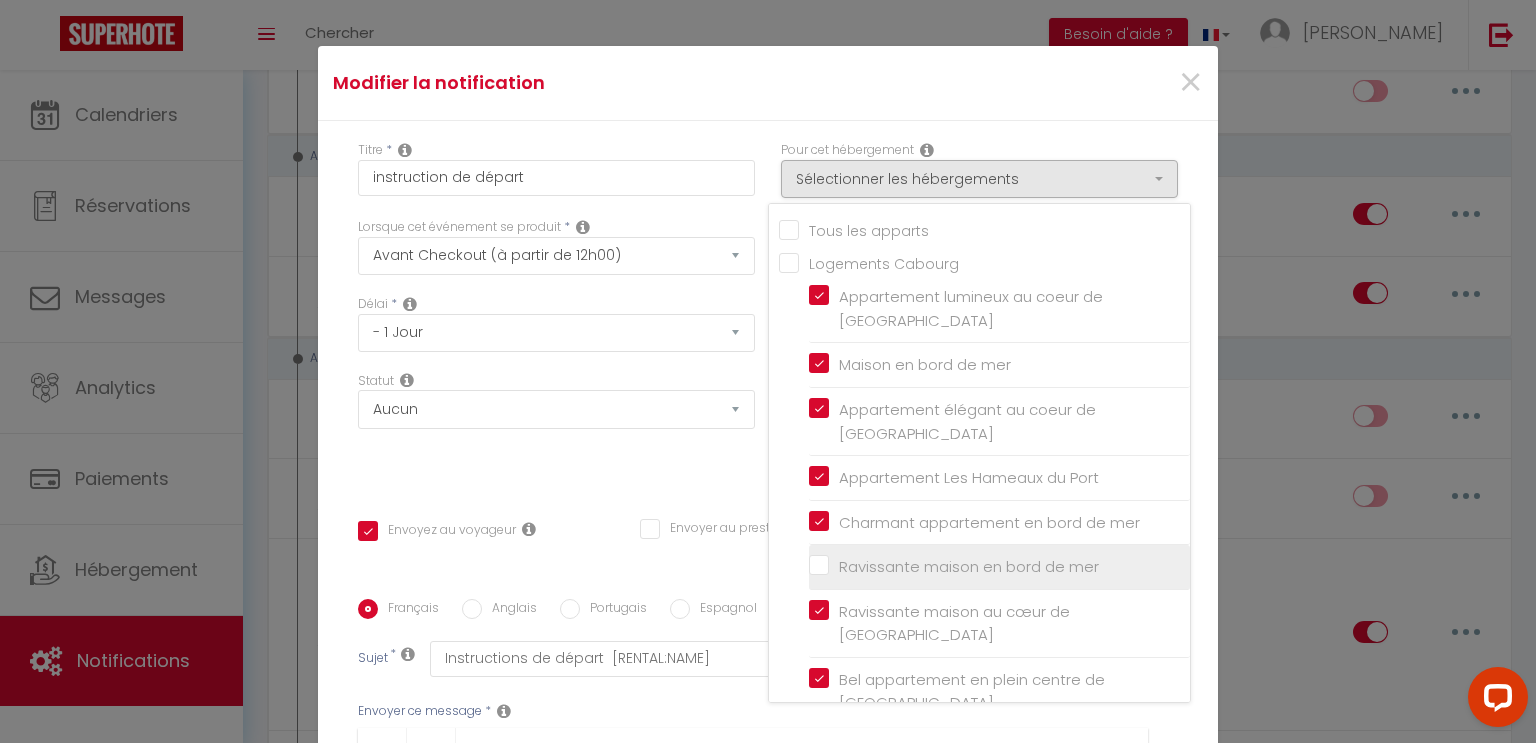 click on "Ravissante maison en bord de mer" at bounding box center (999, 567) 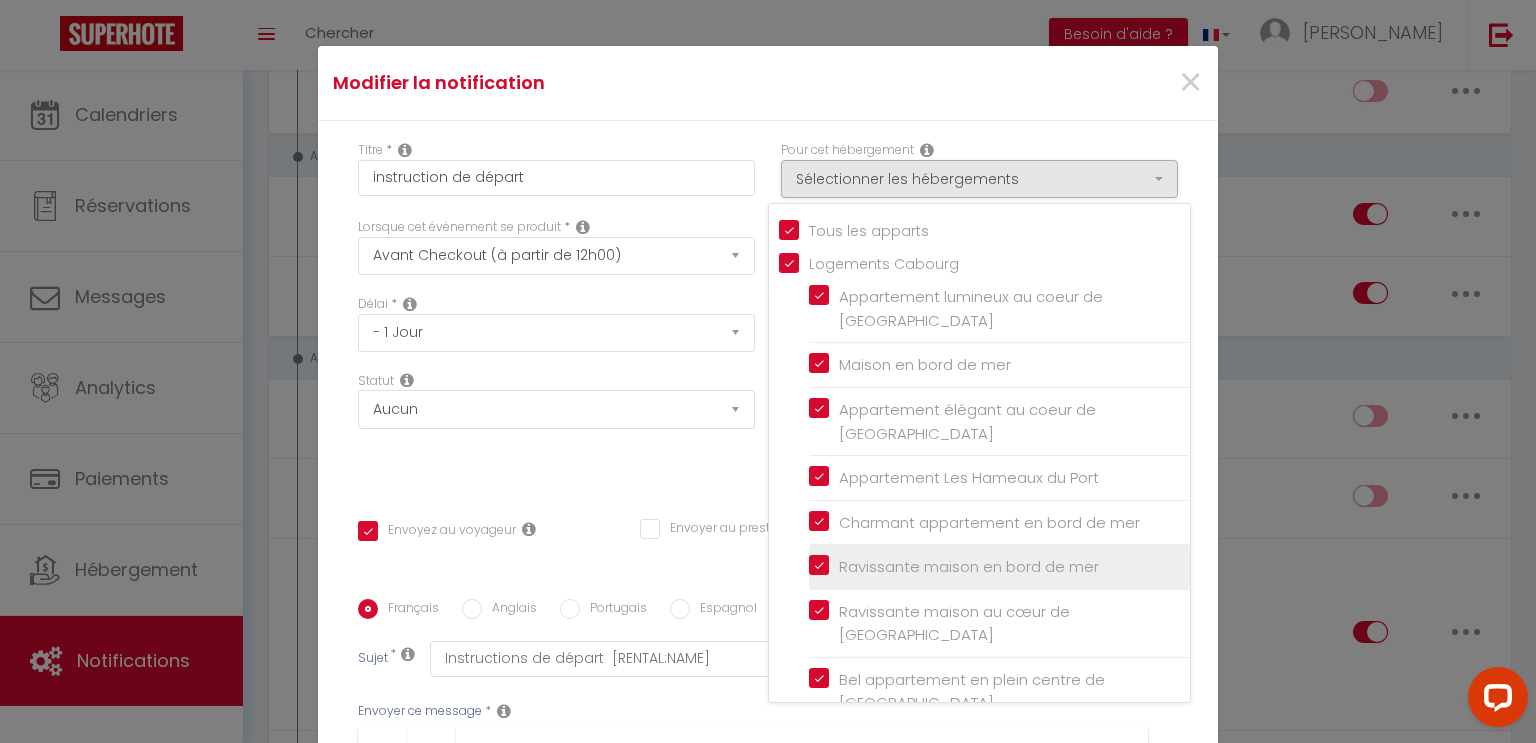 checkbox on "true" 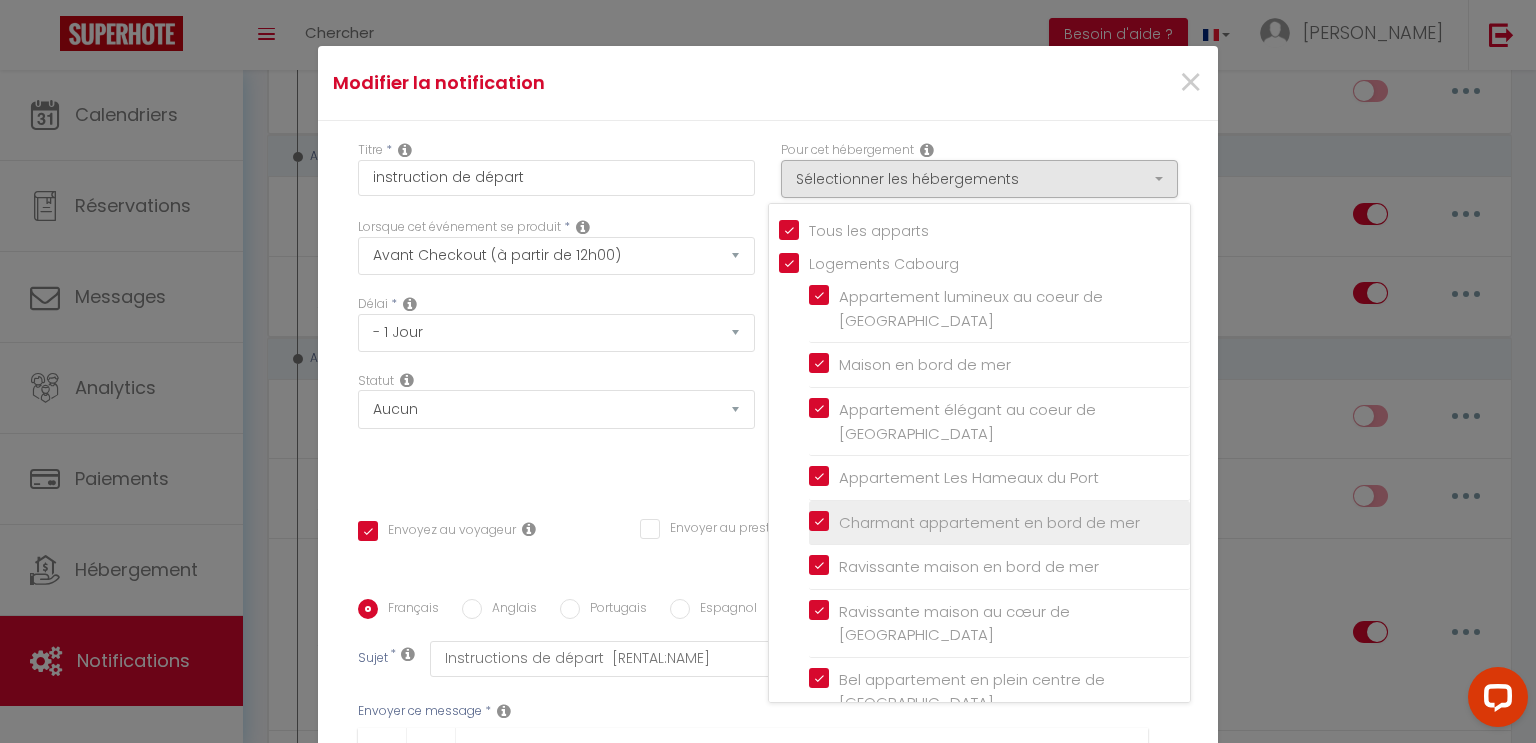 click on "Charmant appartement en bord de mer" at bounding box center (999, 522) 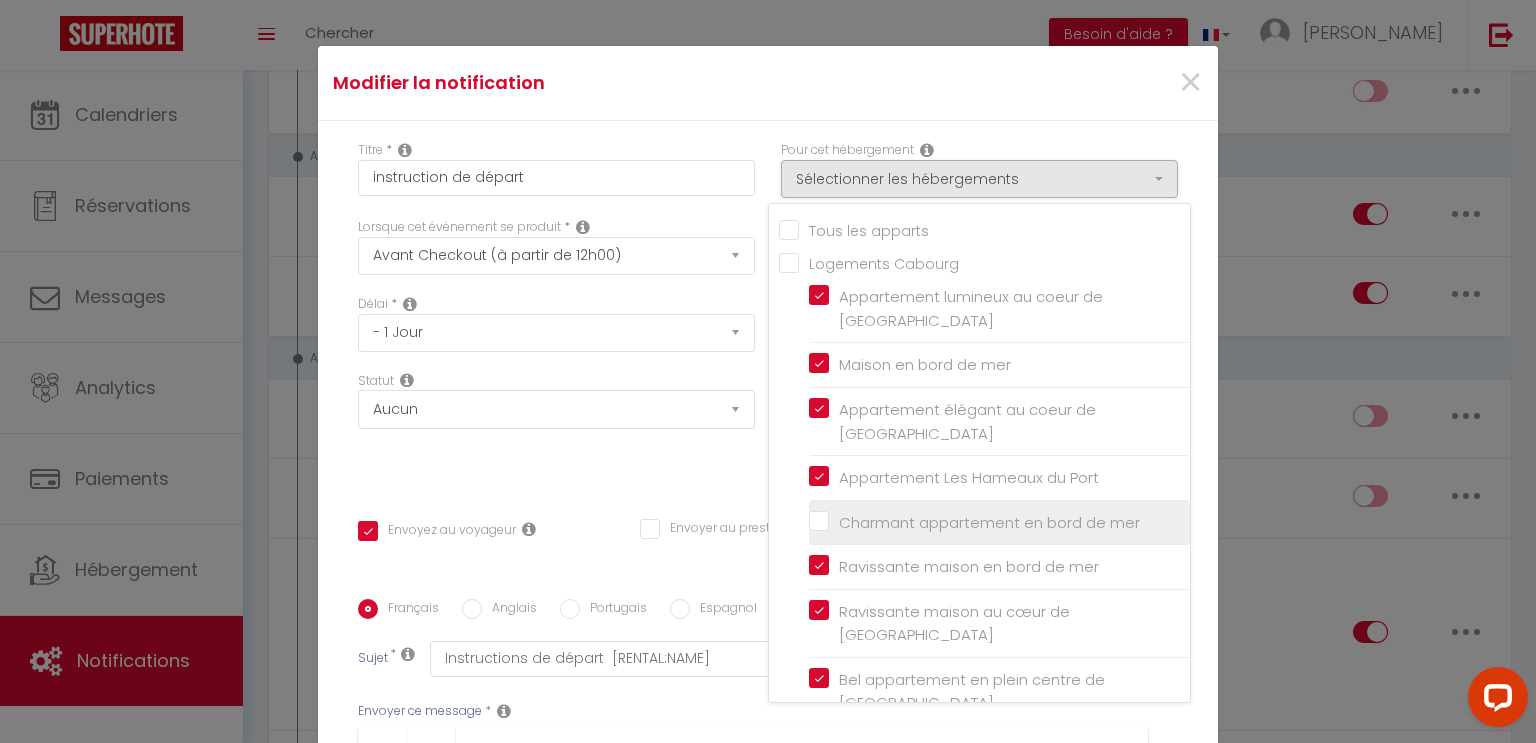 checkbox on "false" 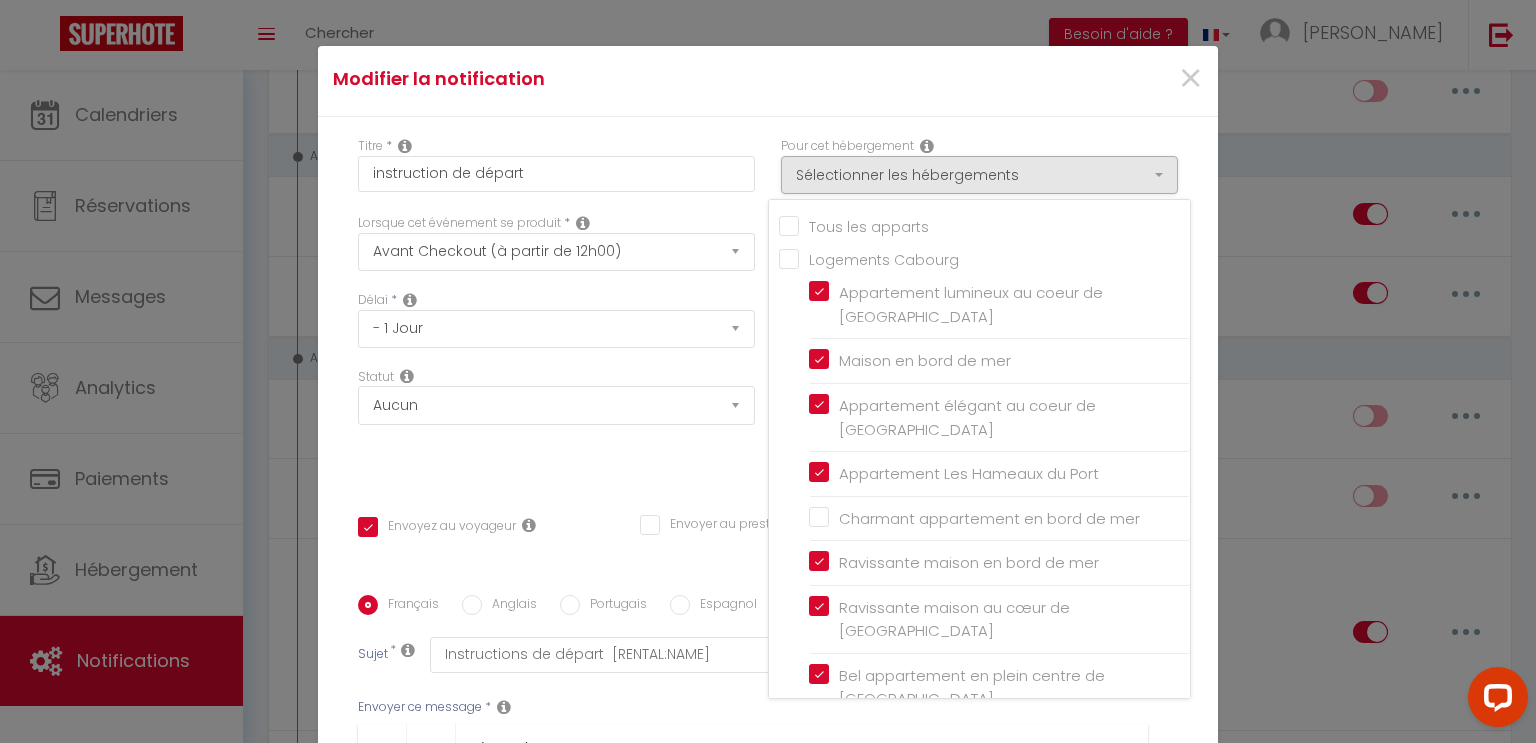 scroll, scrollTop: 0, scrollLeft: 0, axis: both 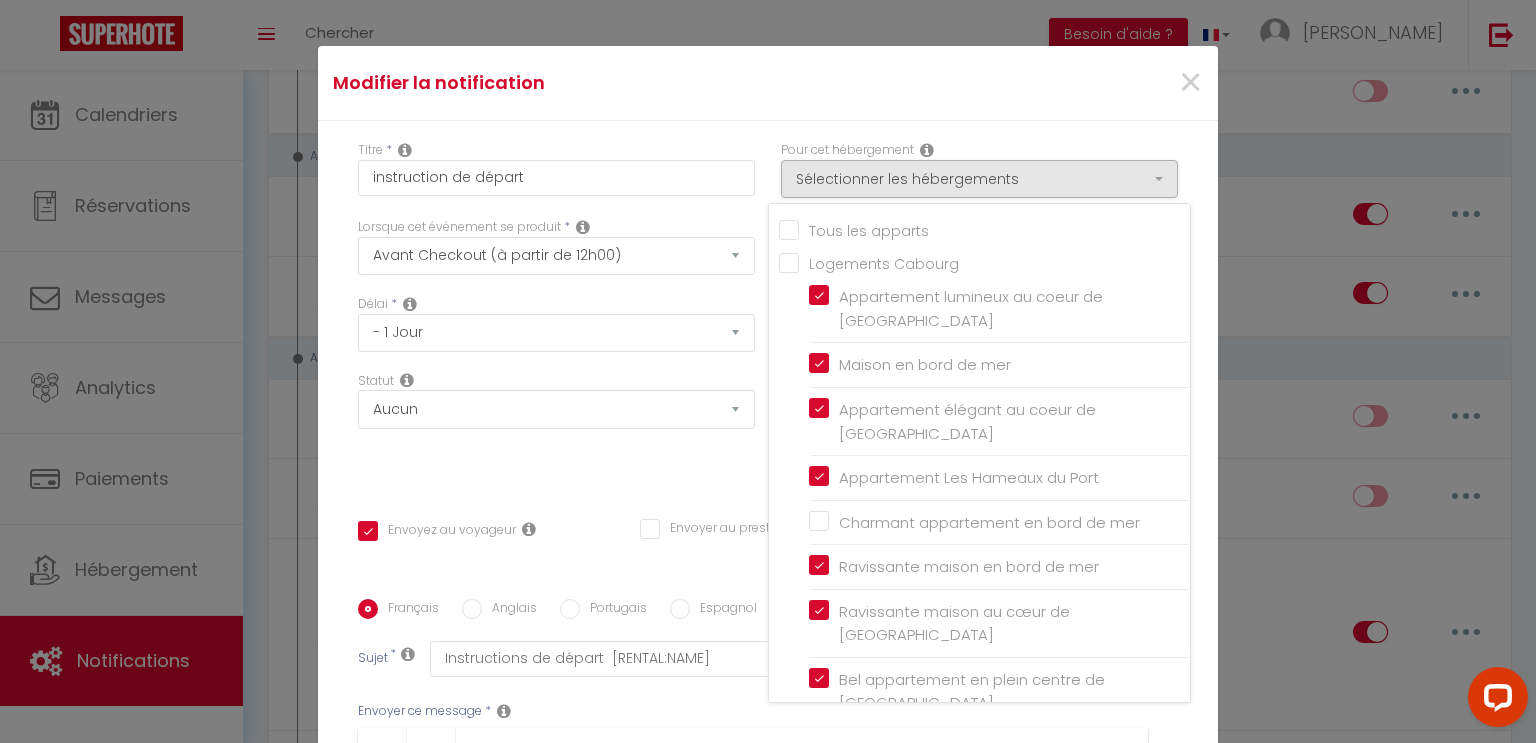 click on "Statut     Aucun   Si la réservation est payée   Si réservation non payée   Si la caution a été prise   Si caution non payée" at bounding box center (556, 428) 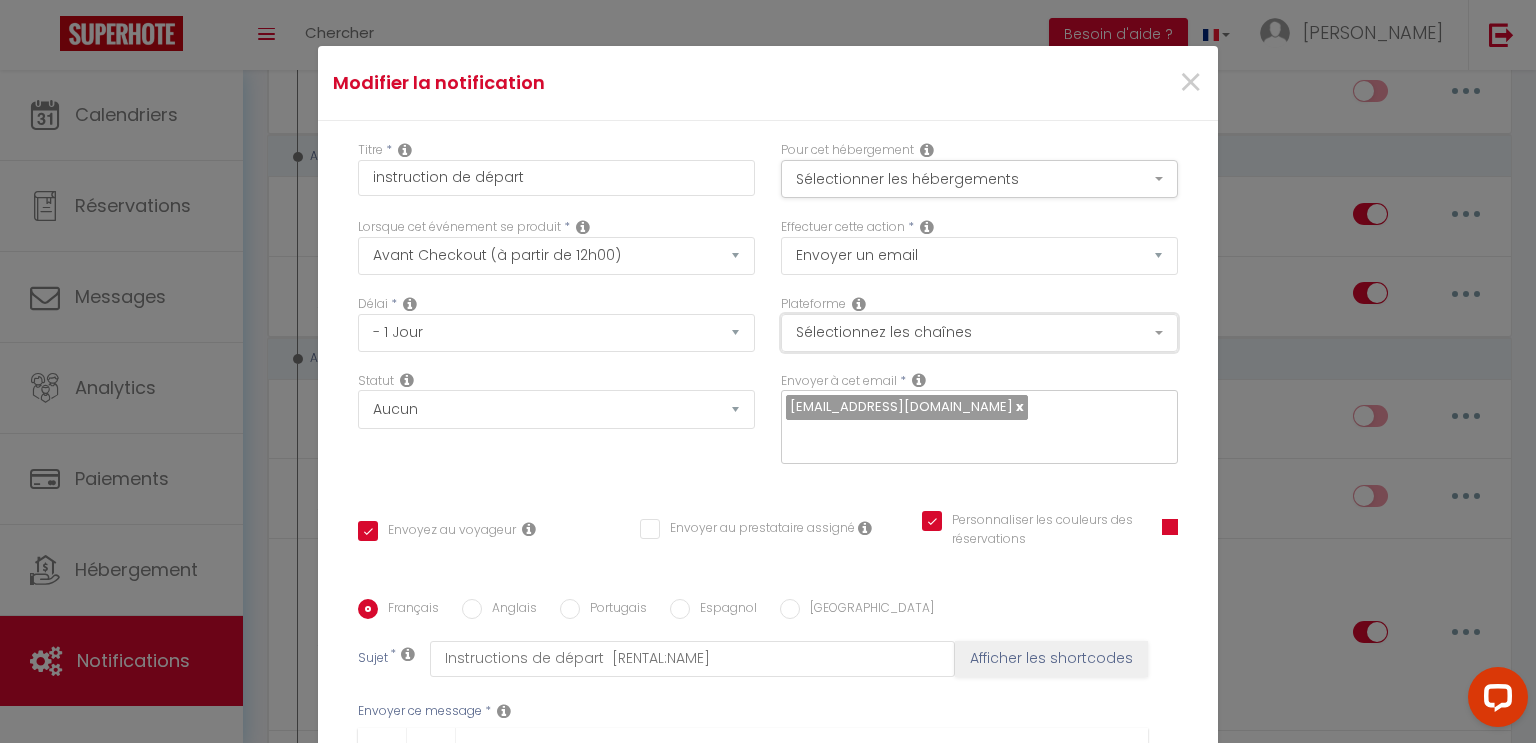 click on "Sélectionnez les chaînes" at bounding box center [979, 333] 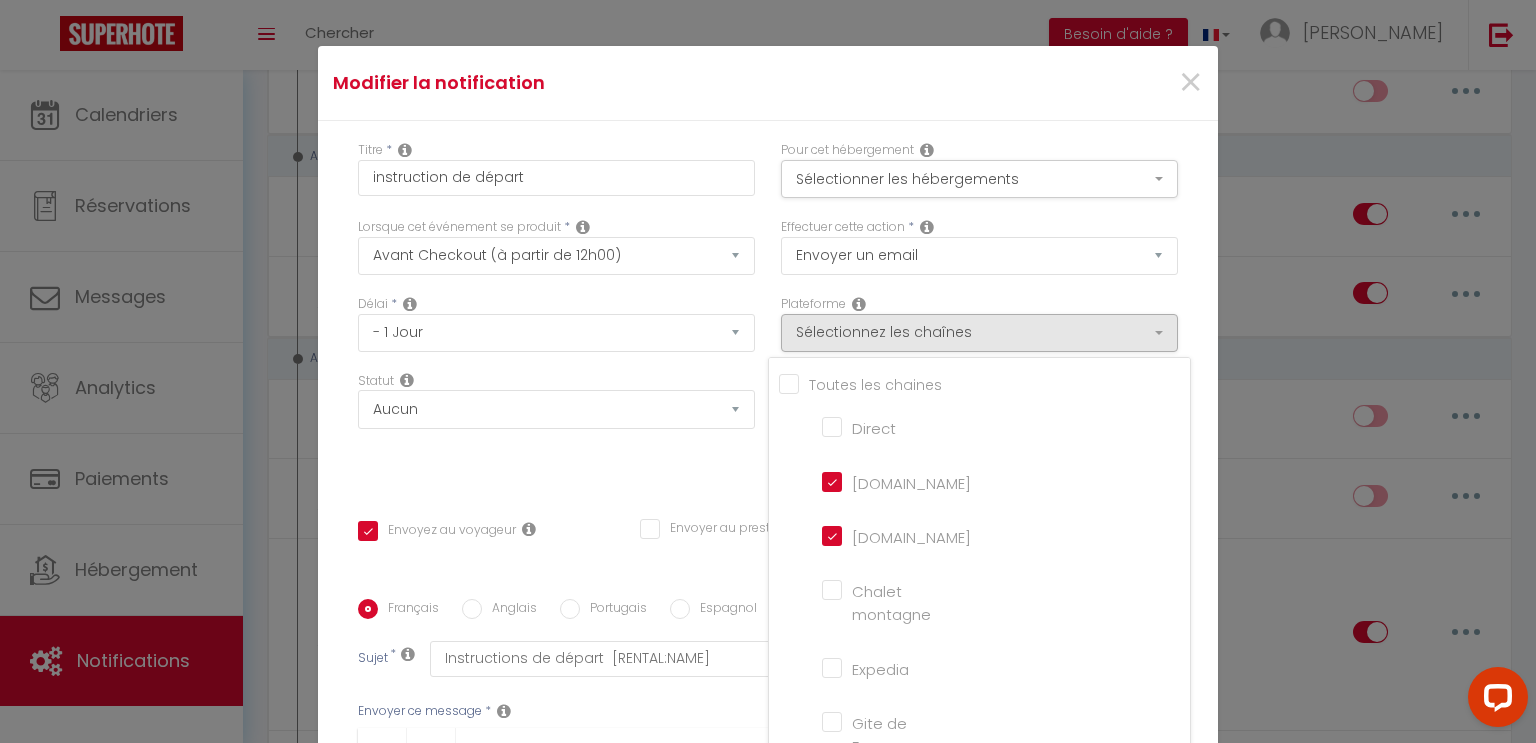 click on "Statut     Aucun   Si la réservation est payée   Si réservation non payée   Si la caution a été prise   Si caution non payée" at bounding box center (556, 428) 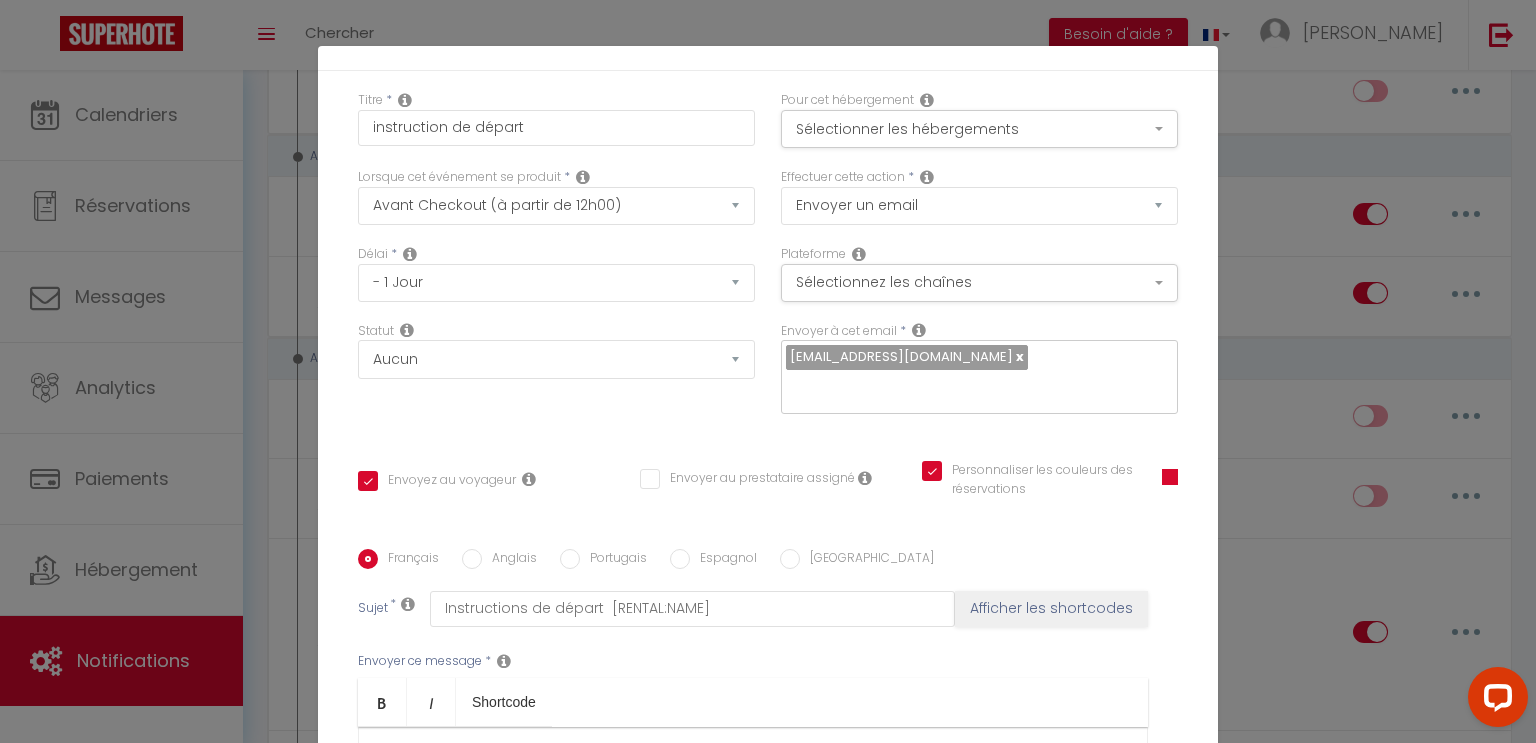 scroll, scrollTop: 346, scrollLeft: 0, axis: vertical 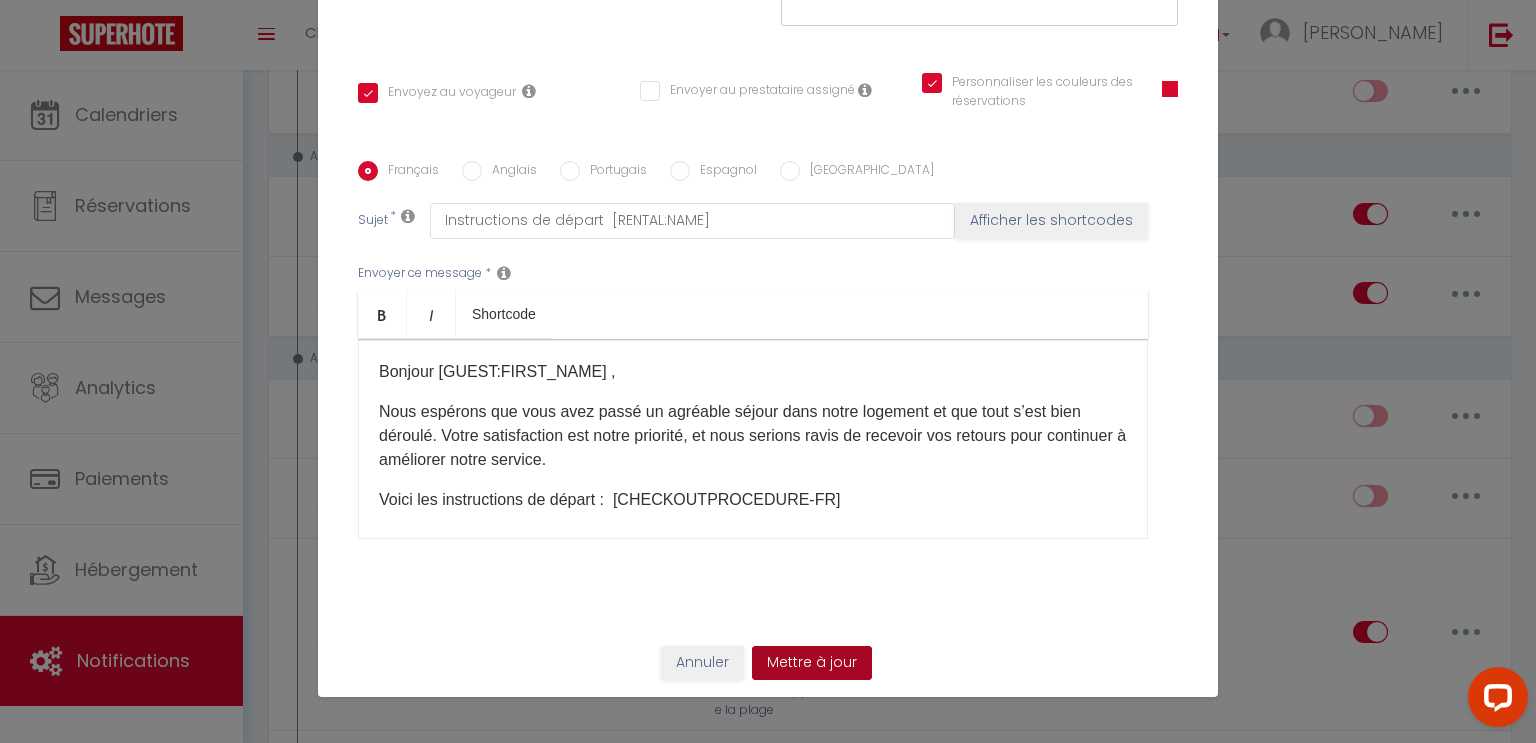 click on "Mettre à jour" at bounding box center [812, 663] 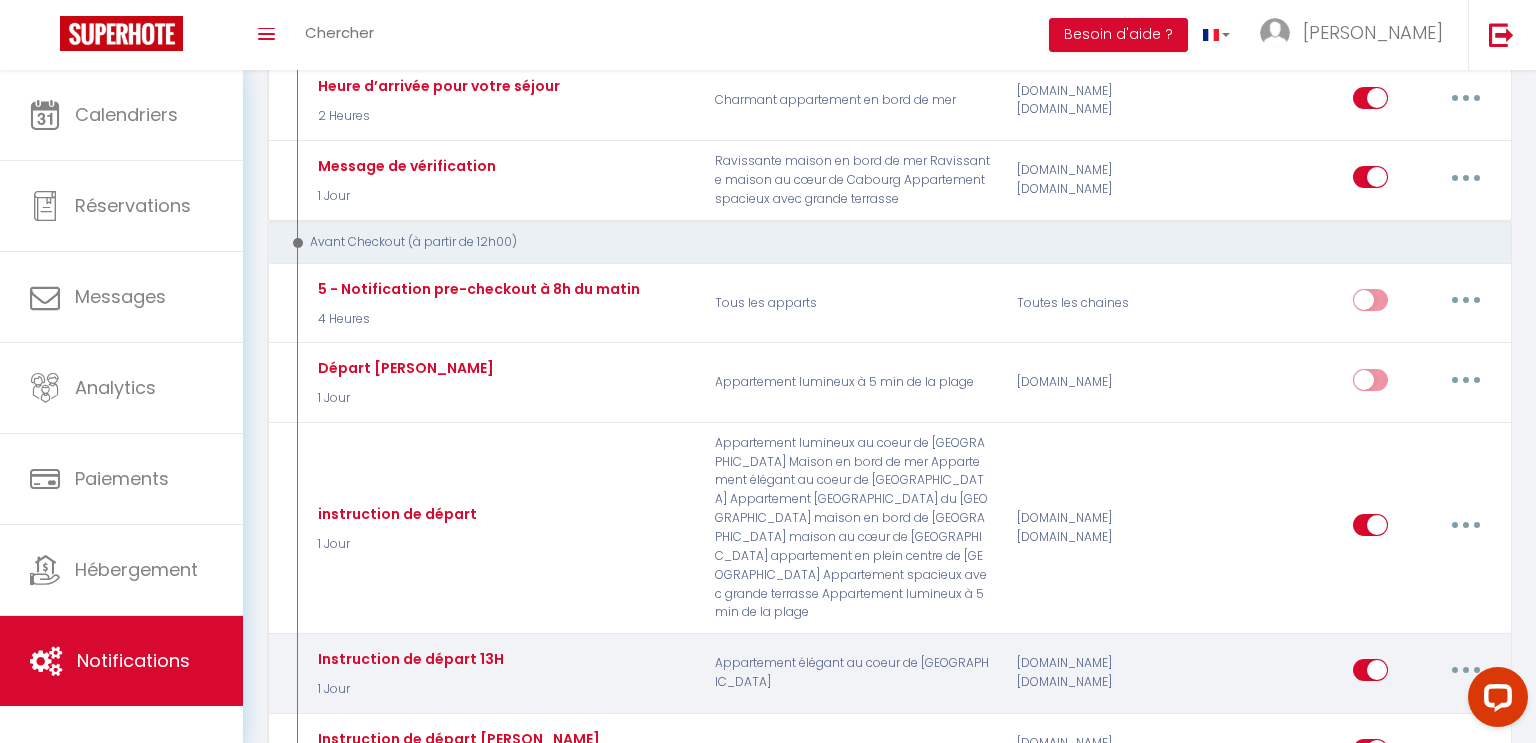 scroll, scrollTop: 2564, scrollLeft: 0, axis: vertical 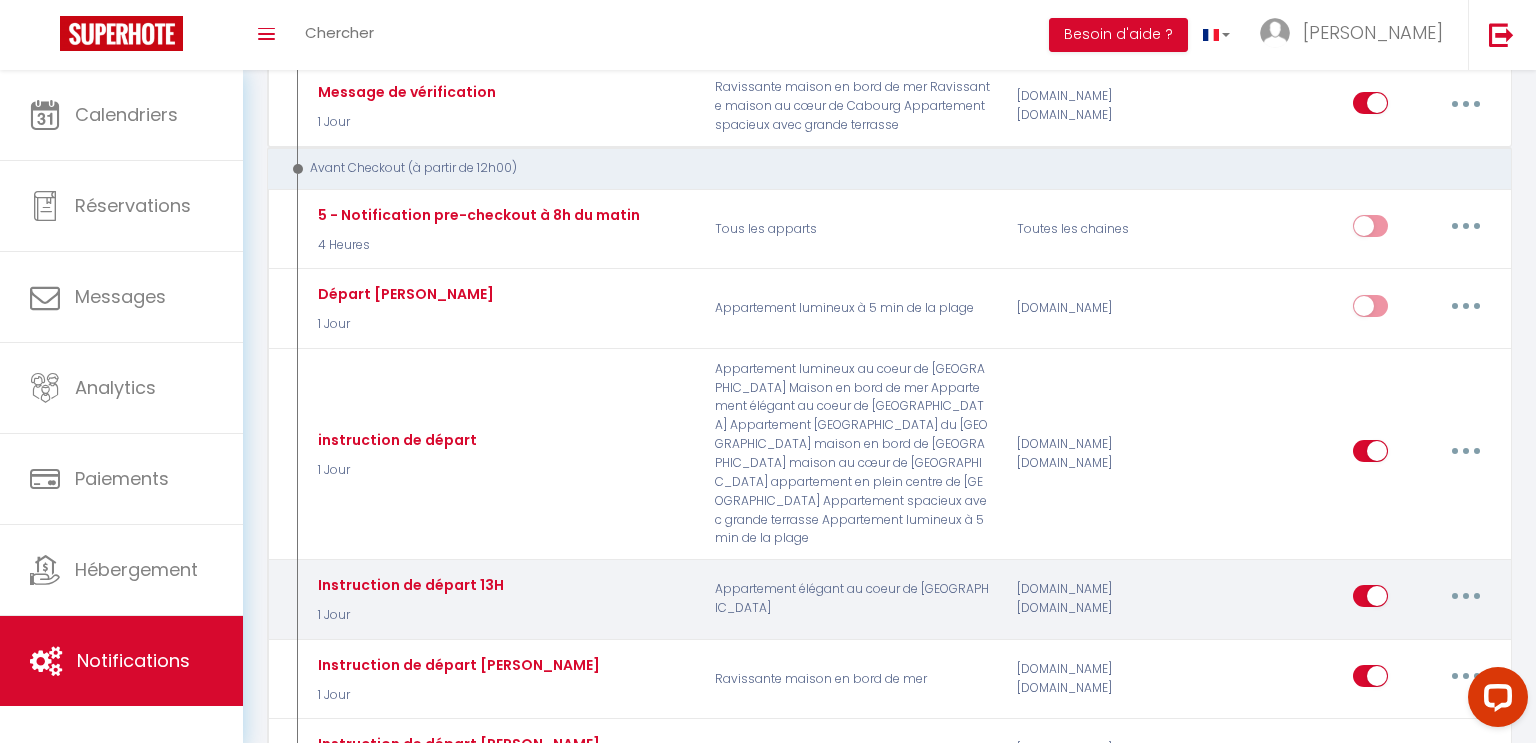 click at bounding box center (1370, 600) 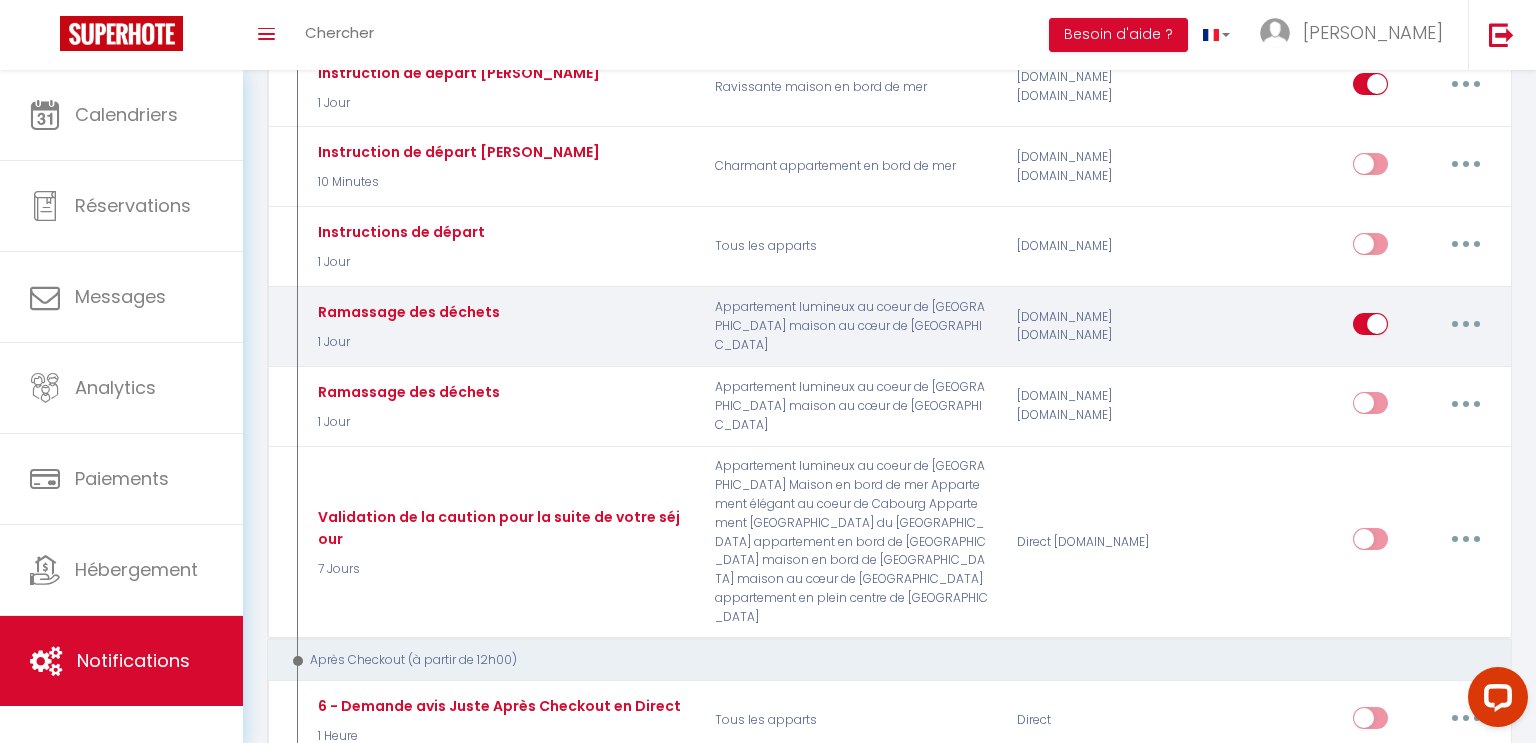 scroll, scrollTop: 2804, scrollLeft: 0, axis: vertical 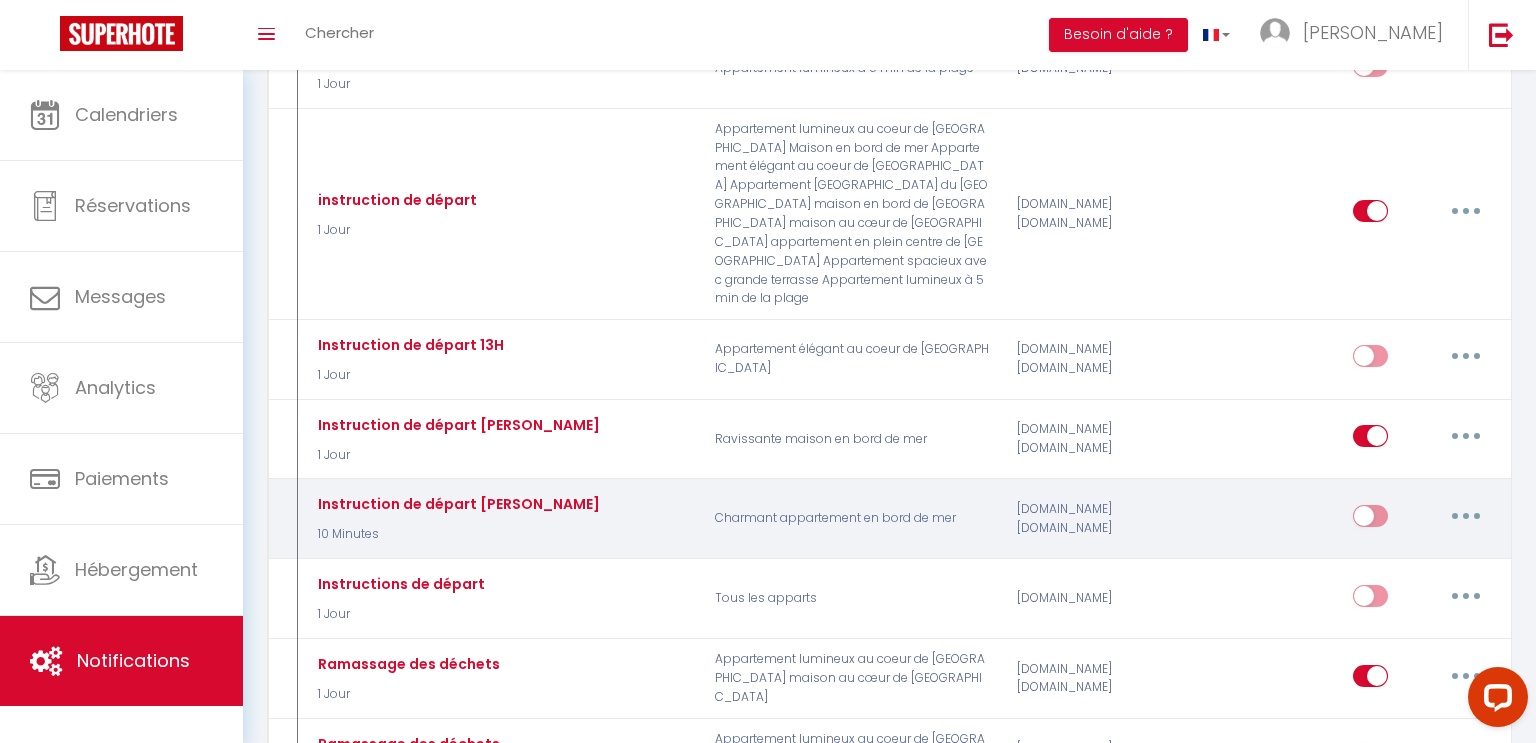 click at bounding box center (1466, 516) 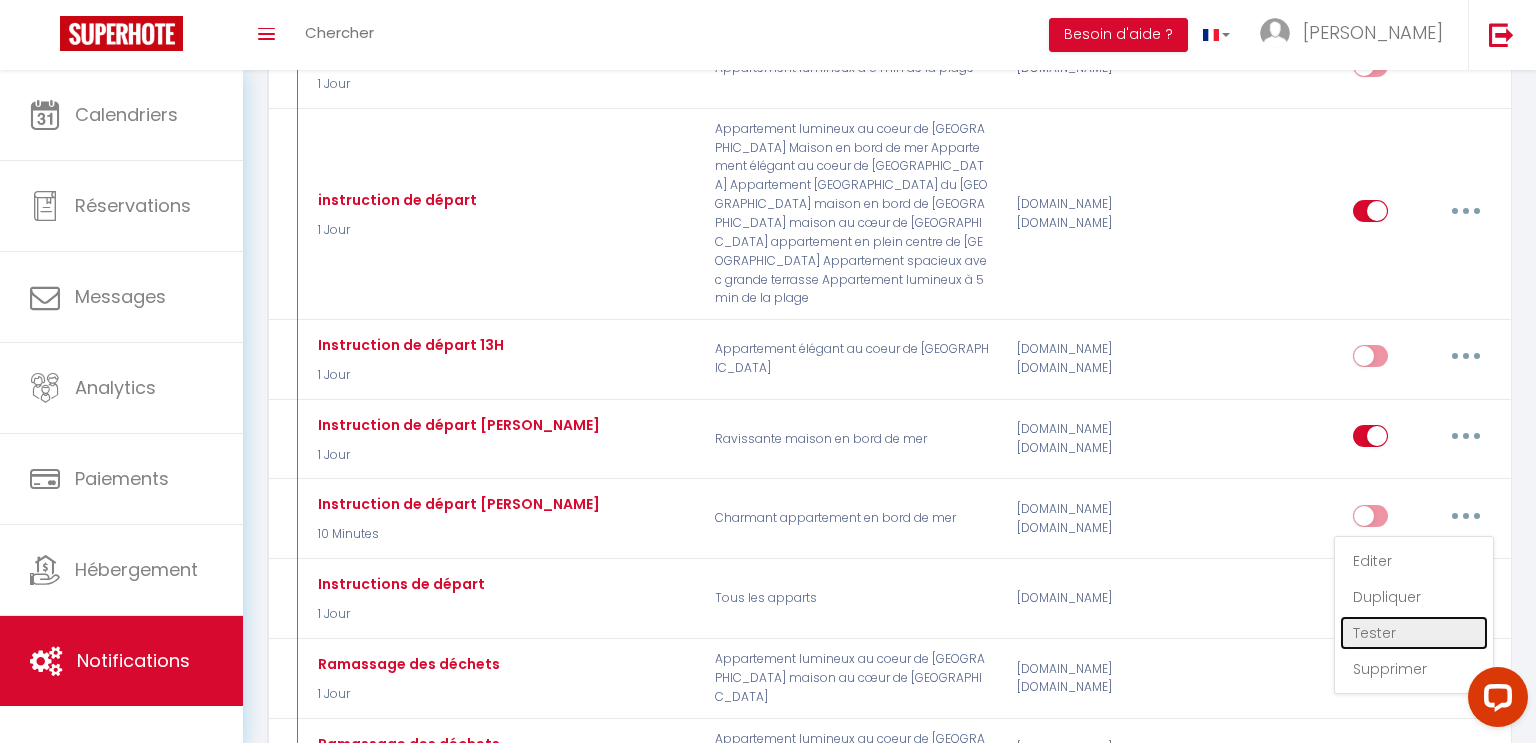 click on "Tester" at bounding box center [1414, 633] 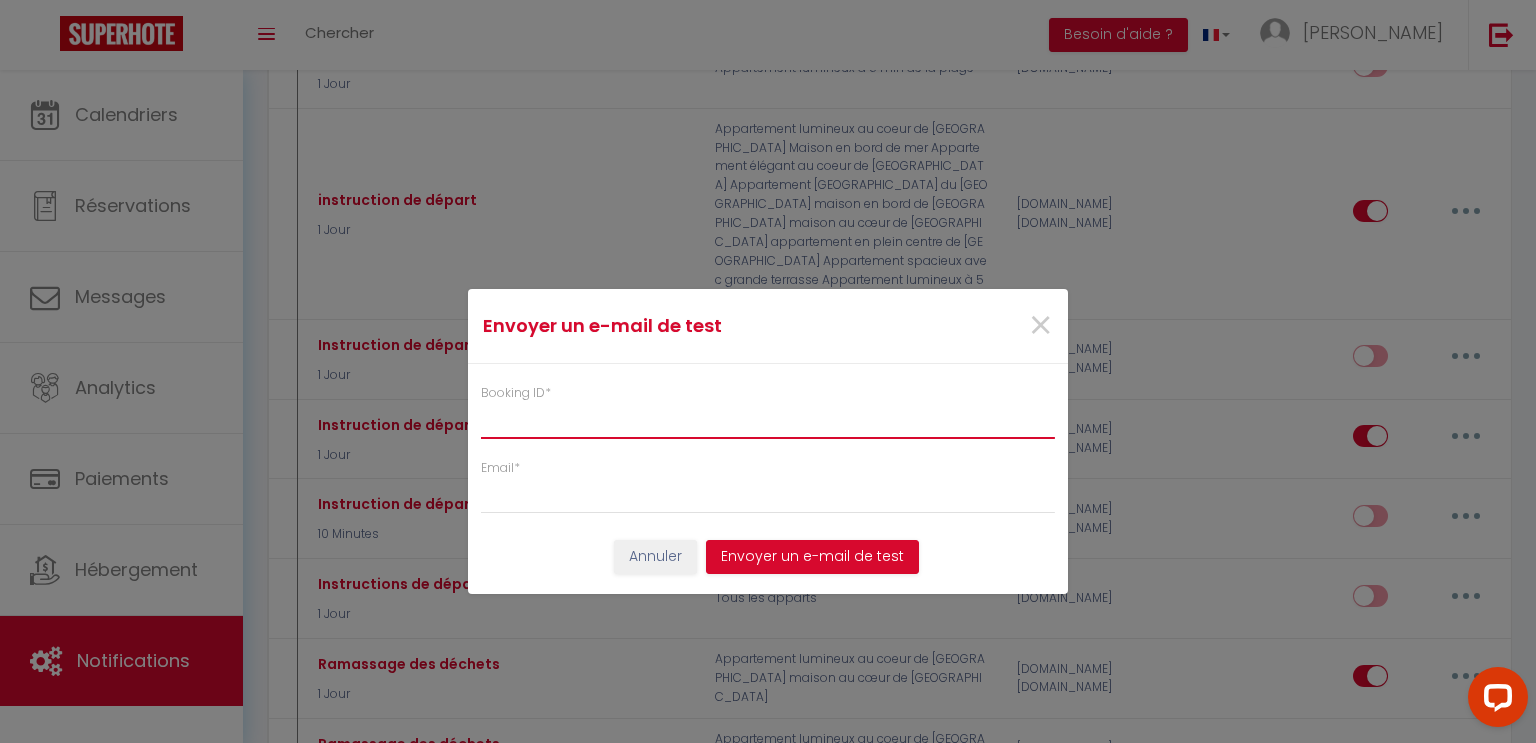 click on "Booking ID
*" at bounding box center [768, 421] 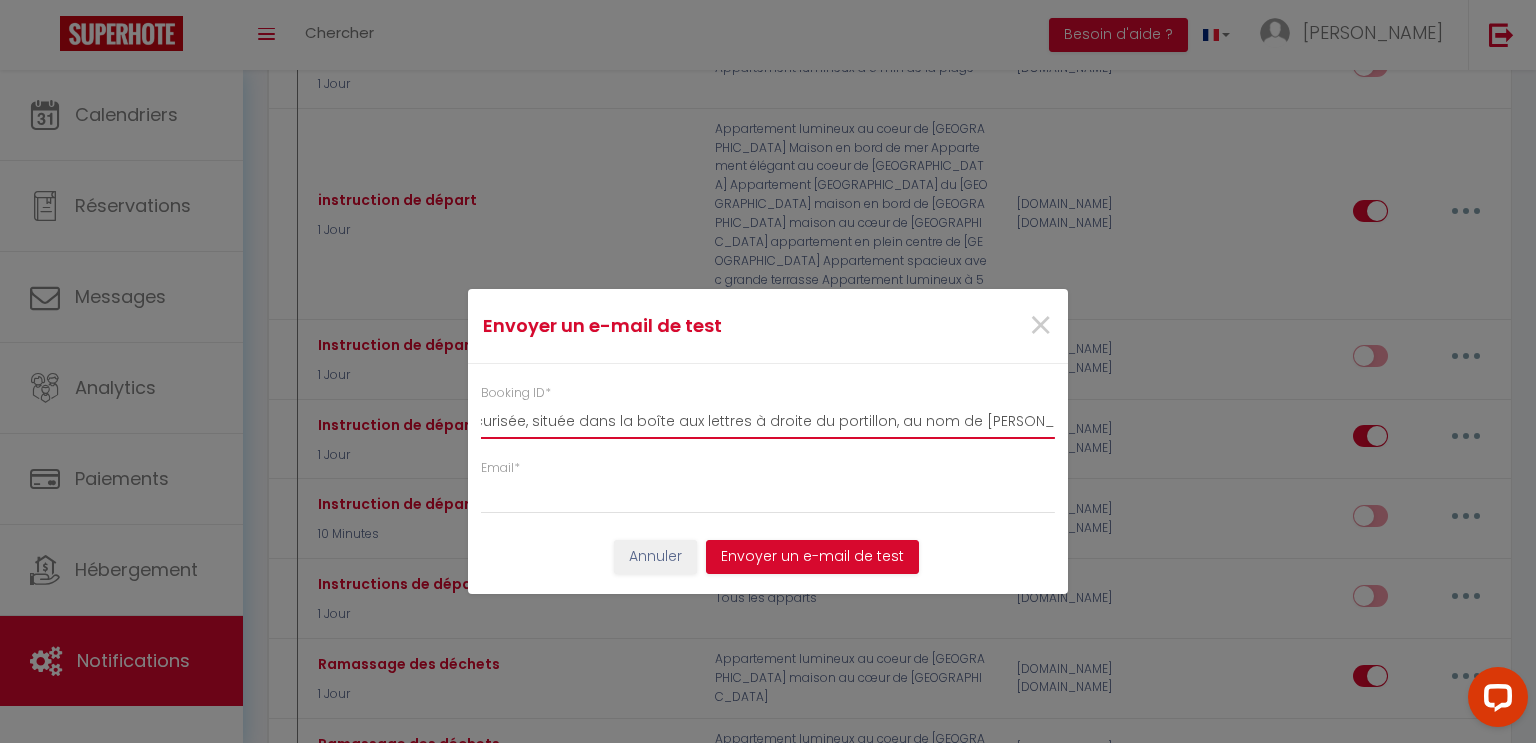 scroll, scrollTop: 0, scrollLeft: 4850, axis: horizontal 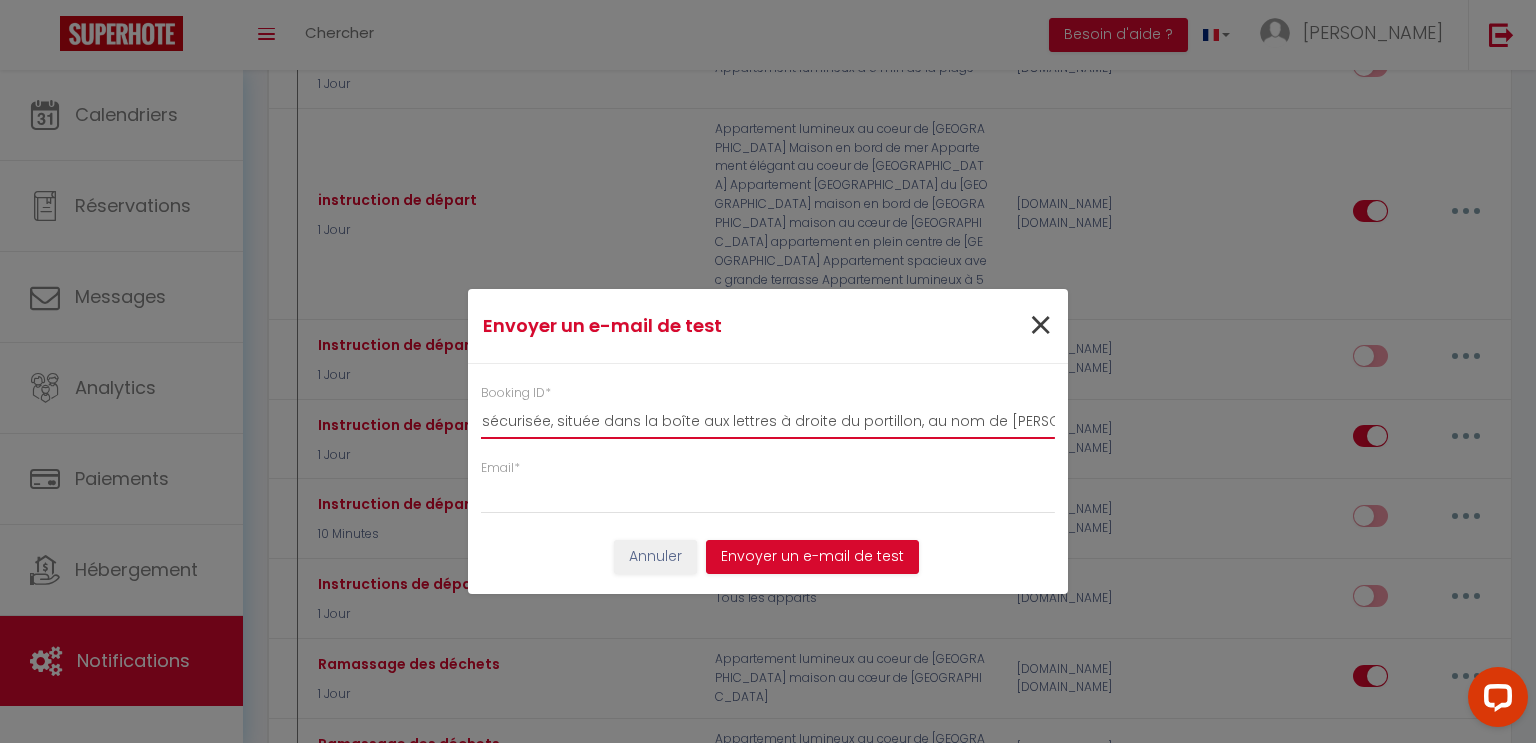 type on "Objet : Instructions de départ – Conciergerie Halinadom  Bonjour [GUEST:FIRST_NAME],  Nous espérons que vous avez passé un agréable séjour dans notre logement et que tout s’est bien déroulé.  Voici les instructions pour votre départ :  🕚 Heure de départ : au plus tard à 11h. Merci de bien vouloir respecter cet horaire afin que nous puissions préparer le logement dans les meilleures conditions pour les prochains voyageurs.  Pour un check-out simple et agréable, merci de :  Ranger le logement  Vider les poubelles  Ranger la vaisselle  Ne rien laisser dans le réfrigérateur  Couper le chauffage dans toutes les pièces  🔑 Clés : merci de les déposer dans la boîte à clés sécurisée, située dans la boîte aux lettres à droite du portillon, au nom de M. Bouchereau.  Un grand merci pour votre" 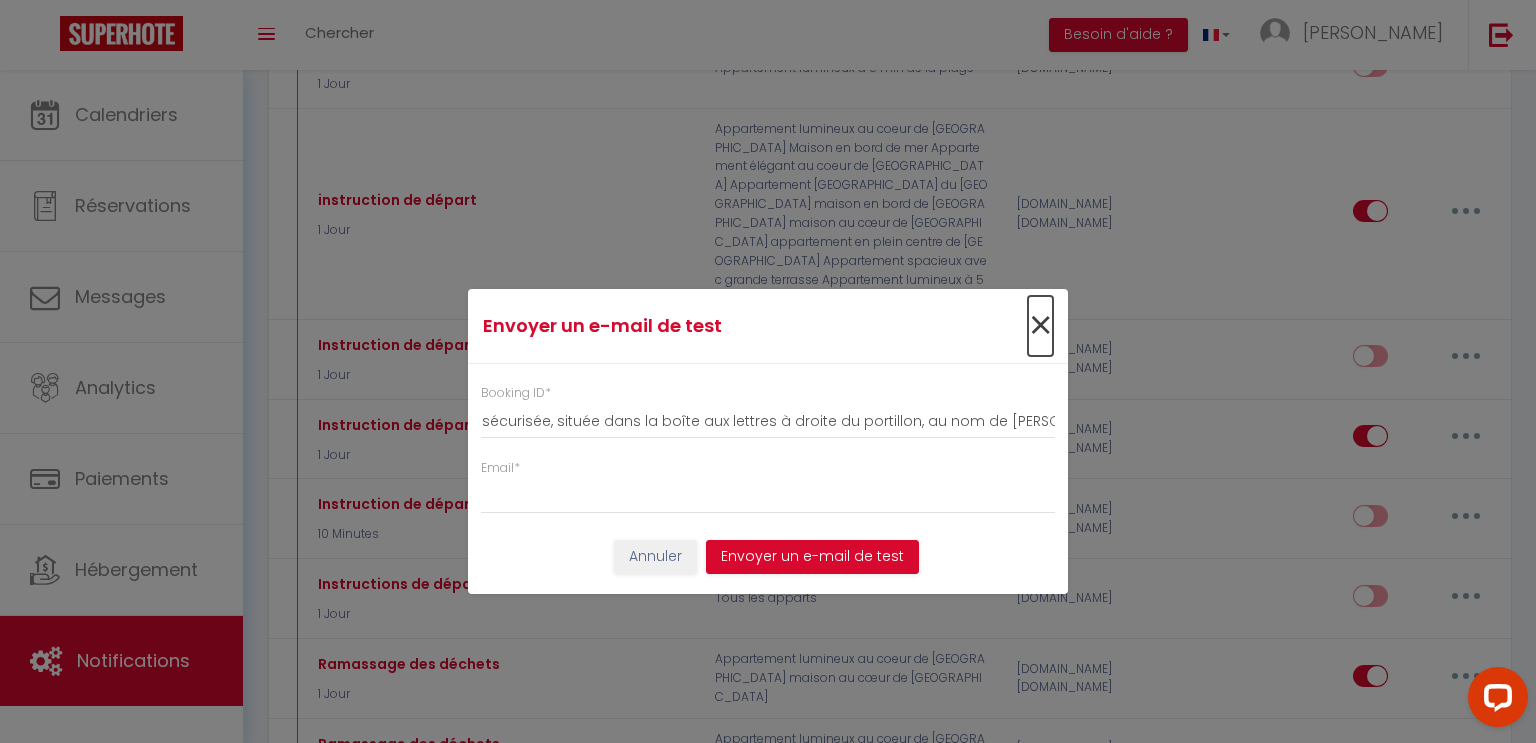 scroll, scrollTop: 0, scrollLeft: 0, axis: both 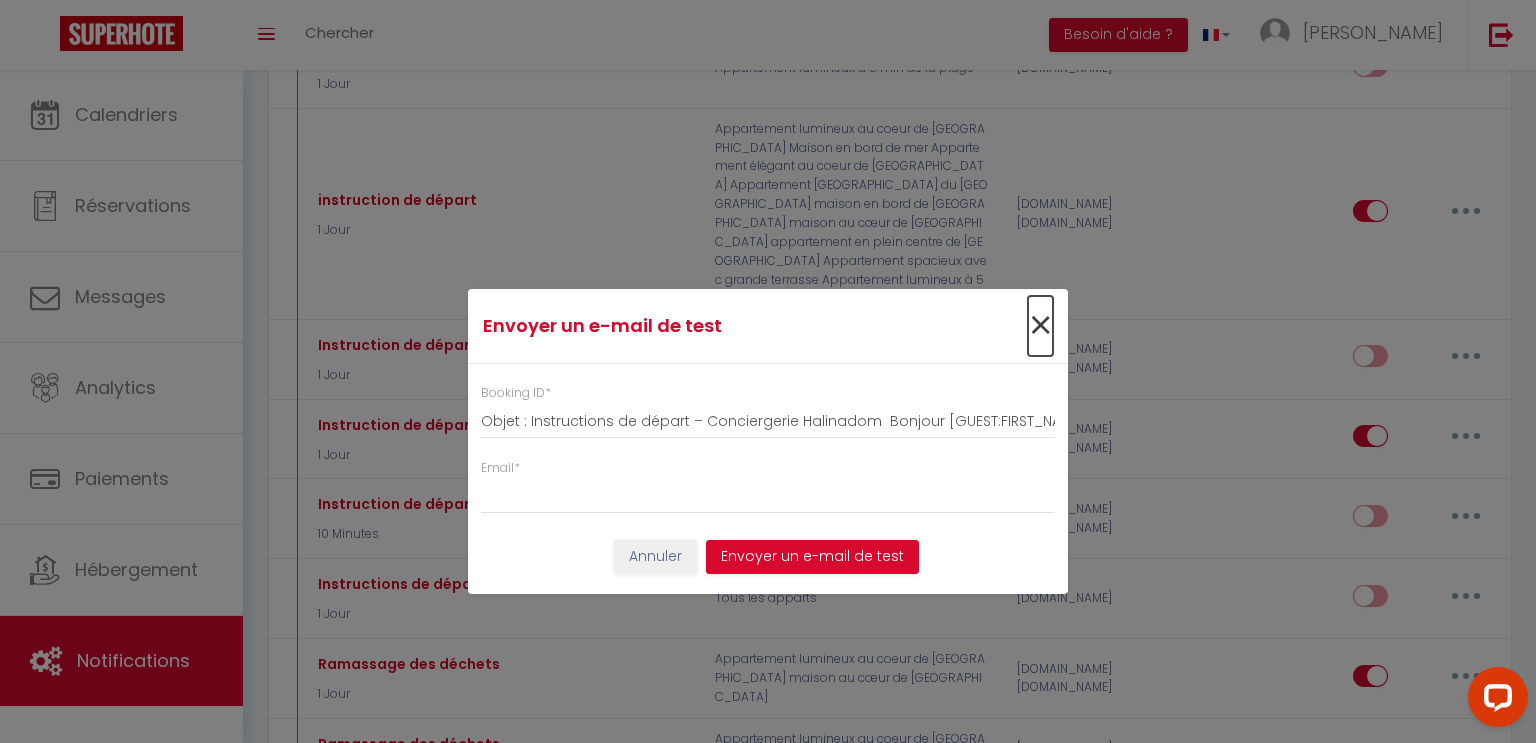 click on "×" at bounding box center [1040, 326] 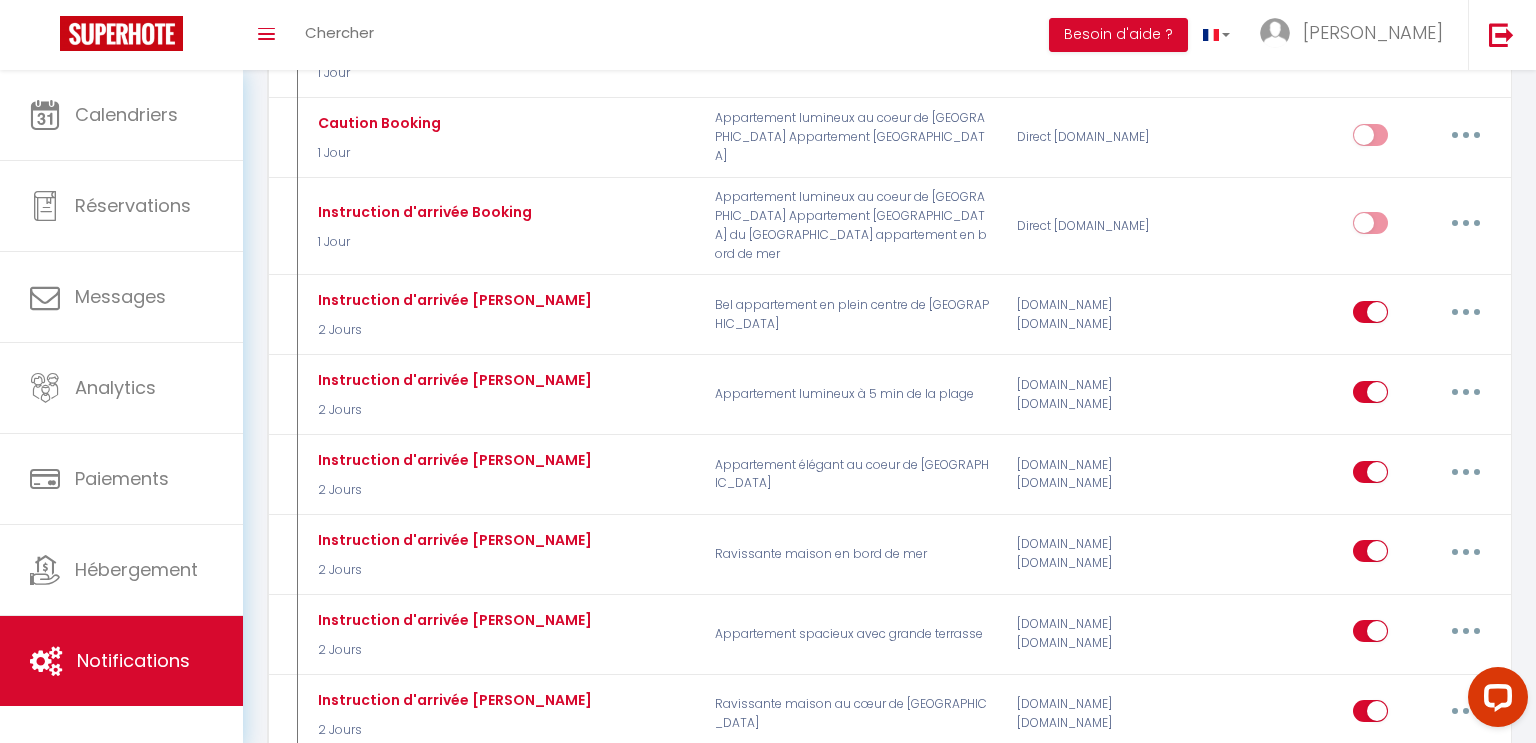 scroll, scrollTop: 1084, scrollLeft: 0, axis: vertical 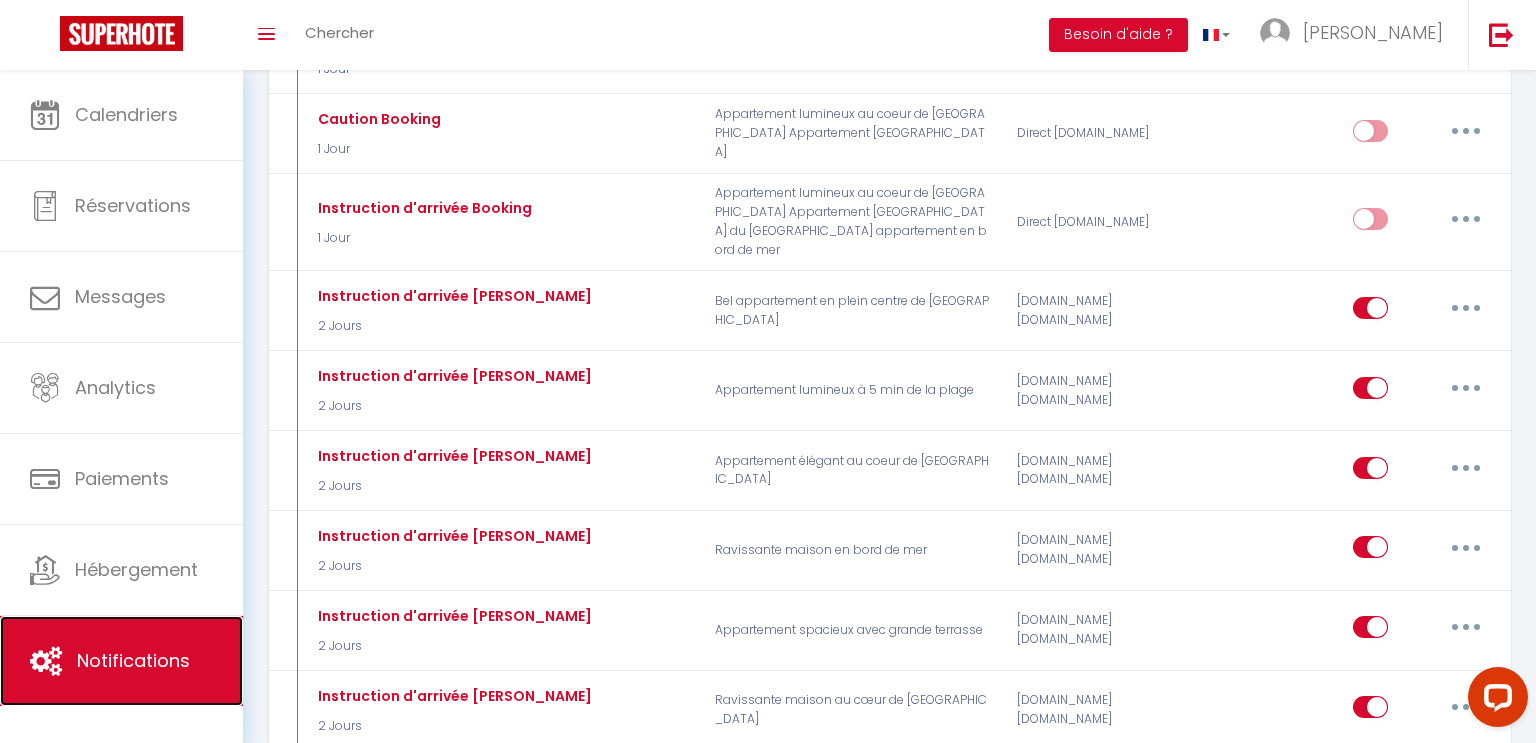 click on "Notifications" at bounding box center (133, 660) 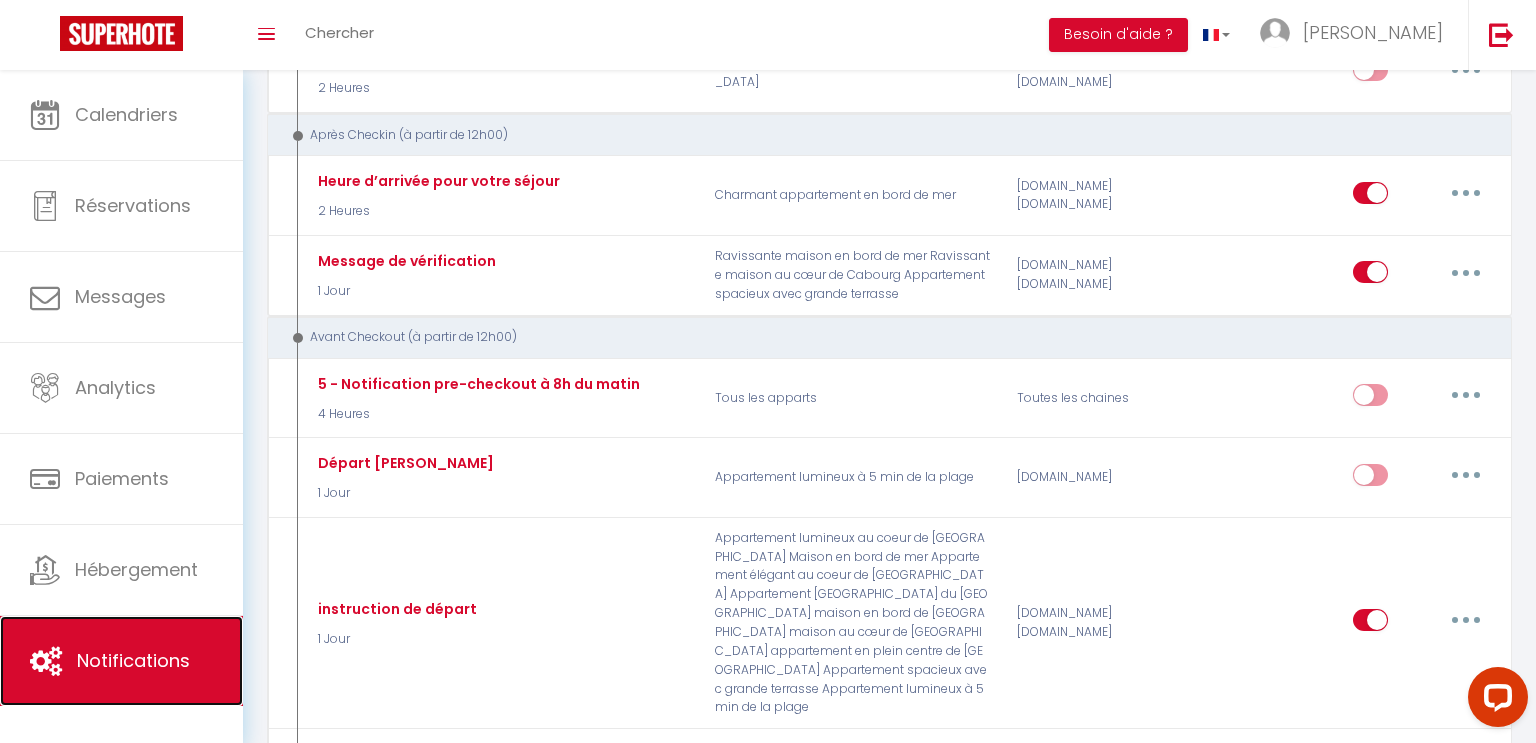 scroll, scrollTop: 2470, scrollLeft: 0, axis: vertical 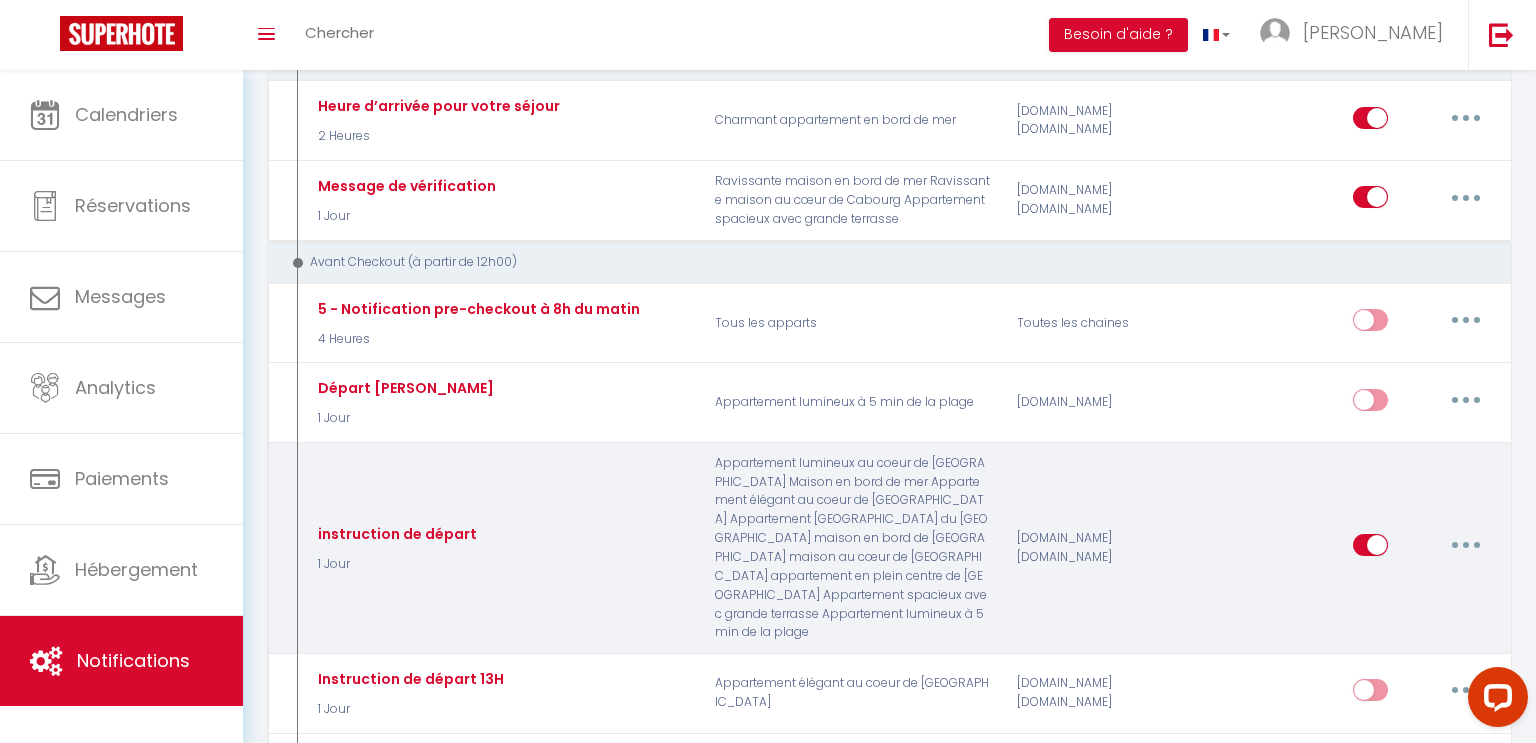 click at bounding box center [1466, 545] 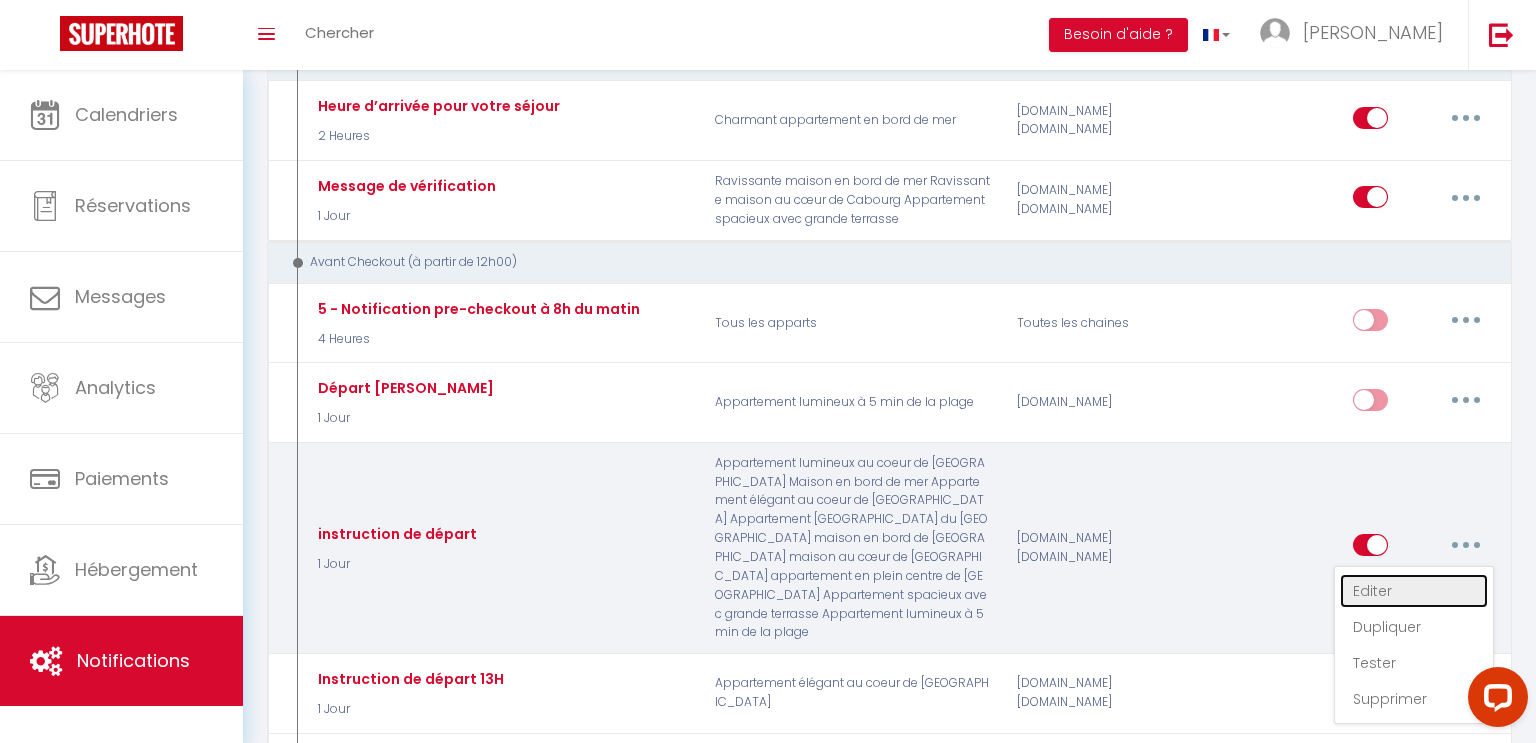 click on "Editer" at bounding box center [1414, 591] 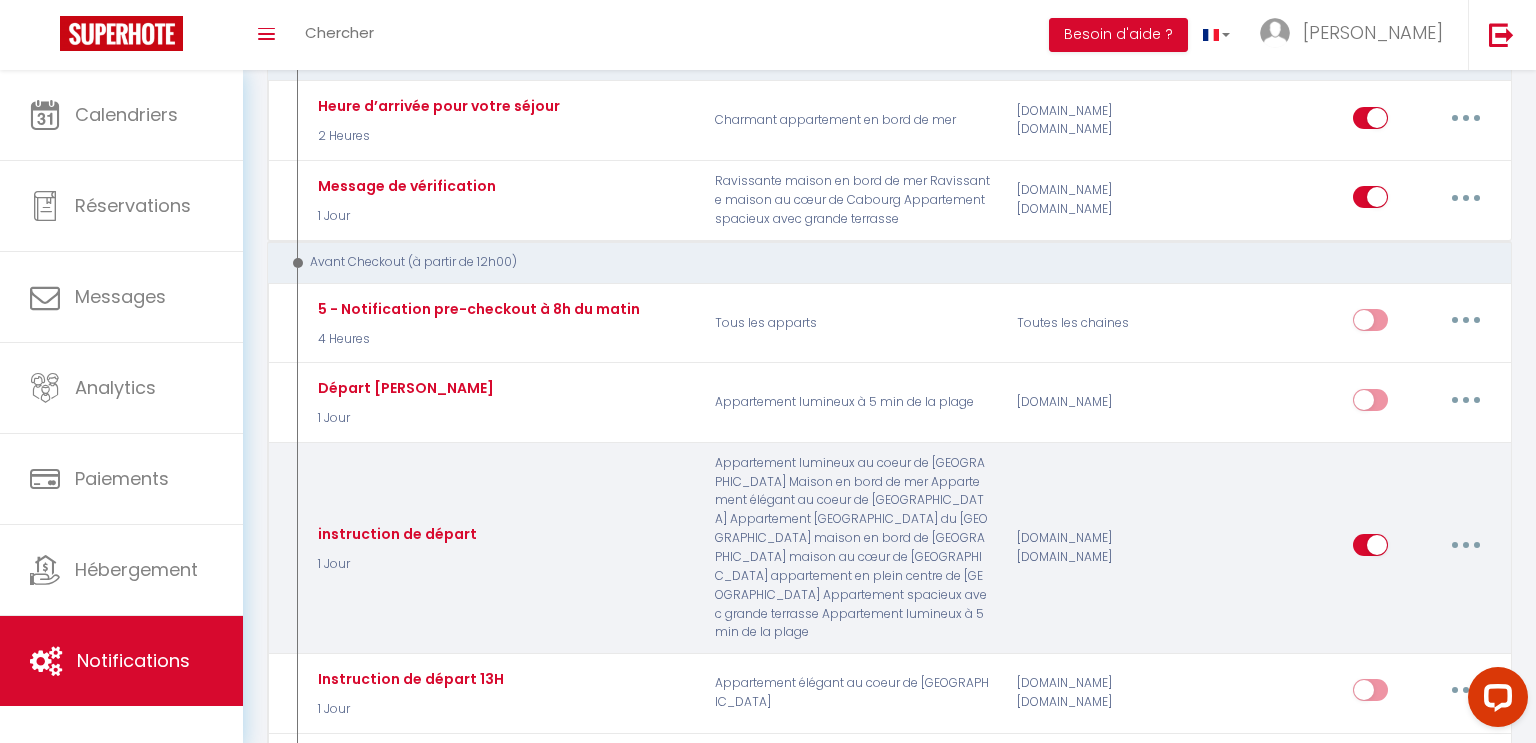type on "instruction de départ" 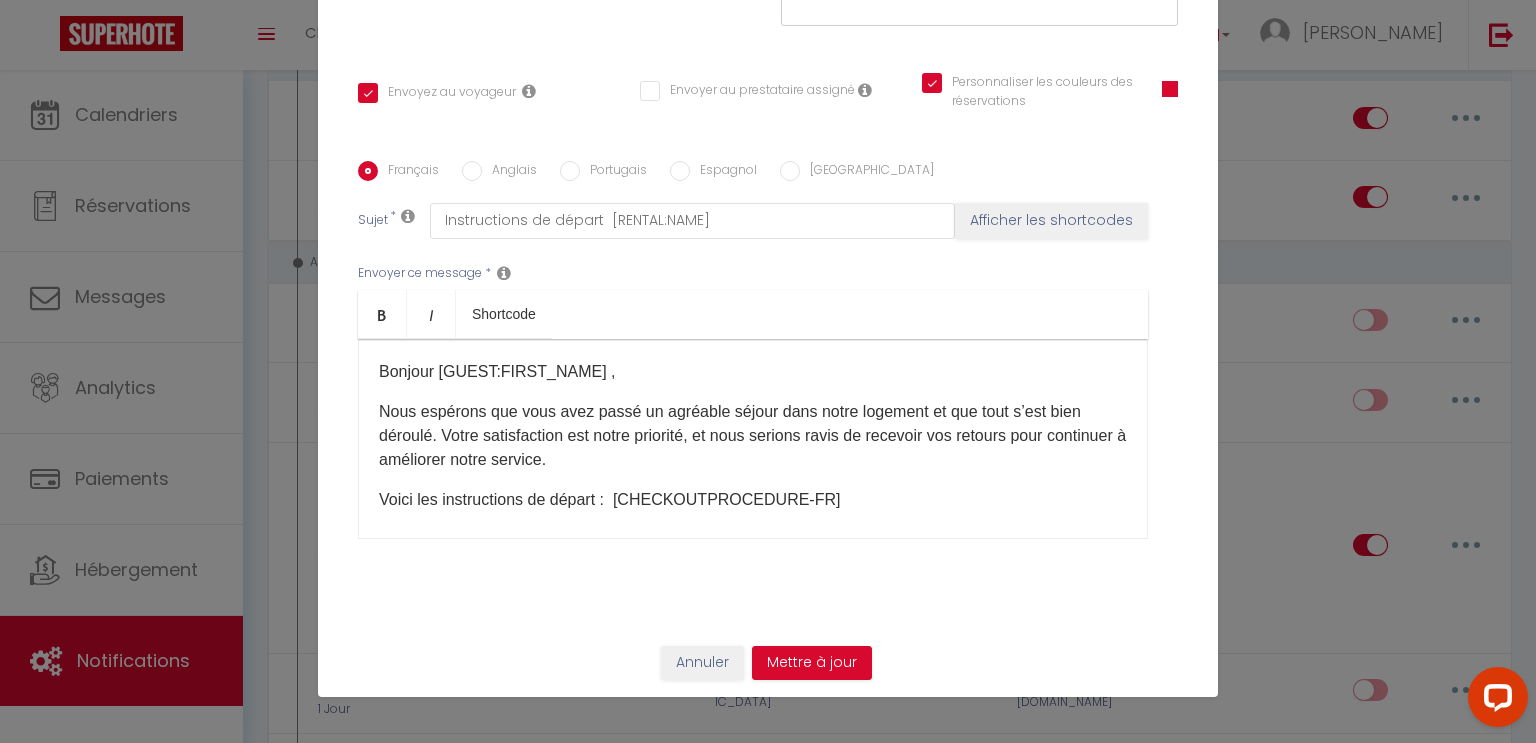 scroll, scrollTop: 0, scrollLeft: 0, axis: both 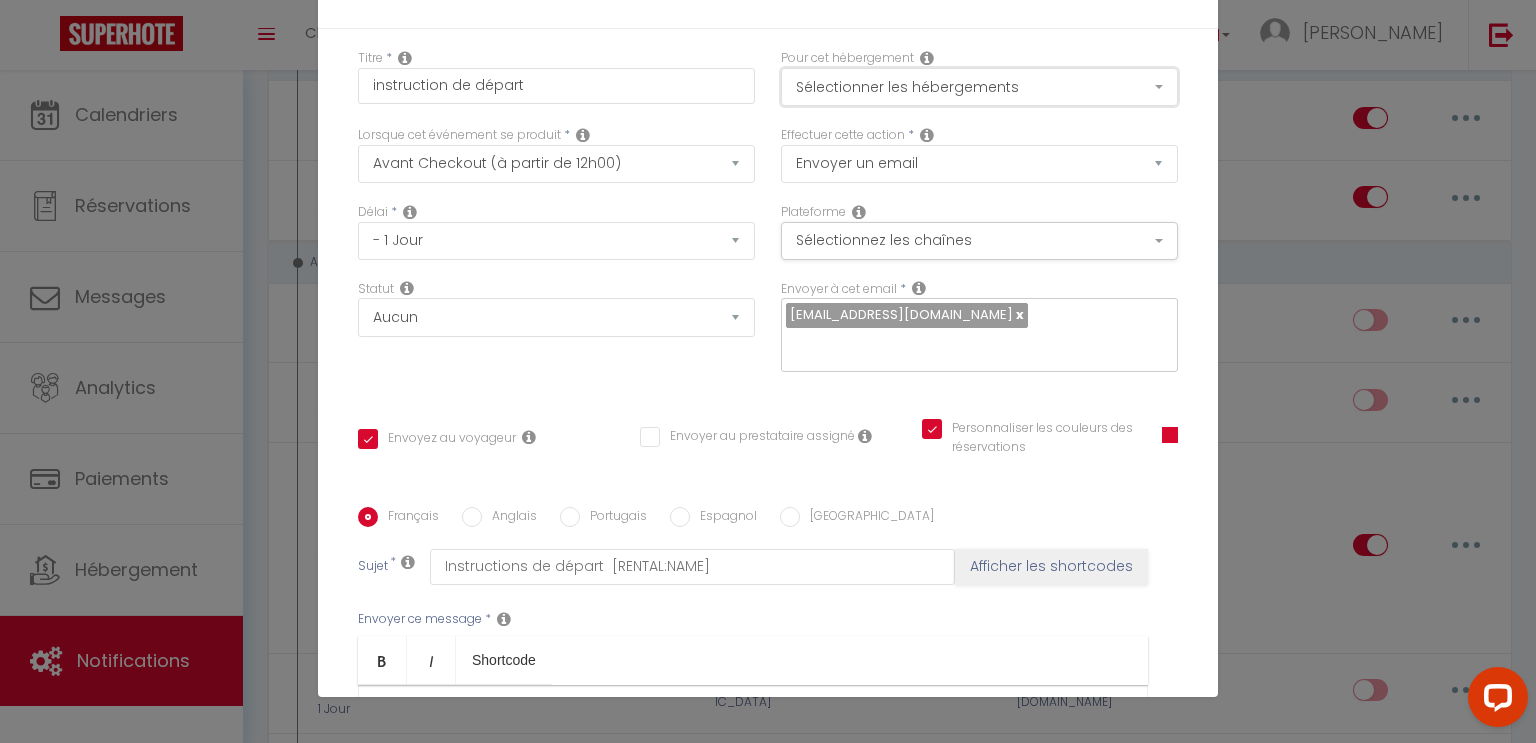 click on "Sélectionner les hébergements" at bounding box center [979, 87] 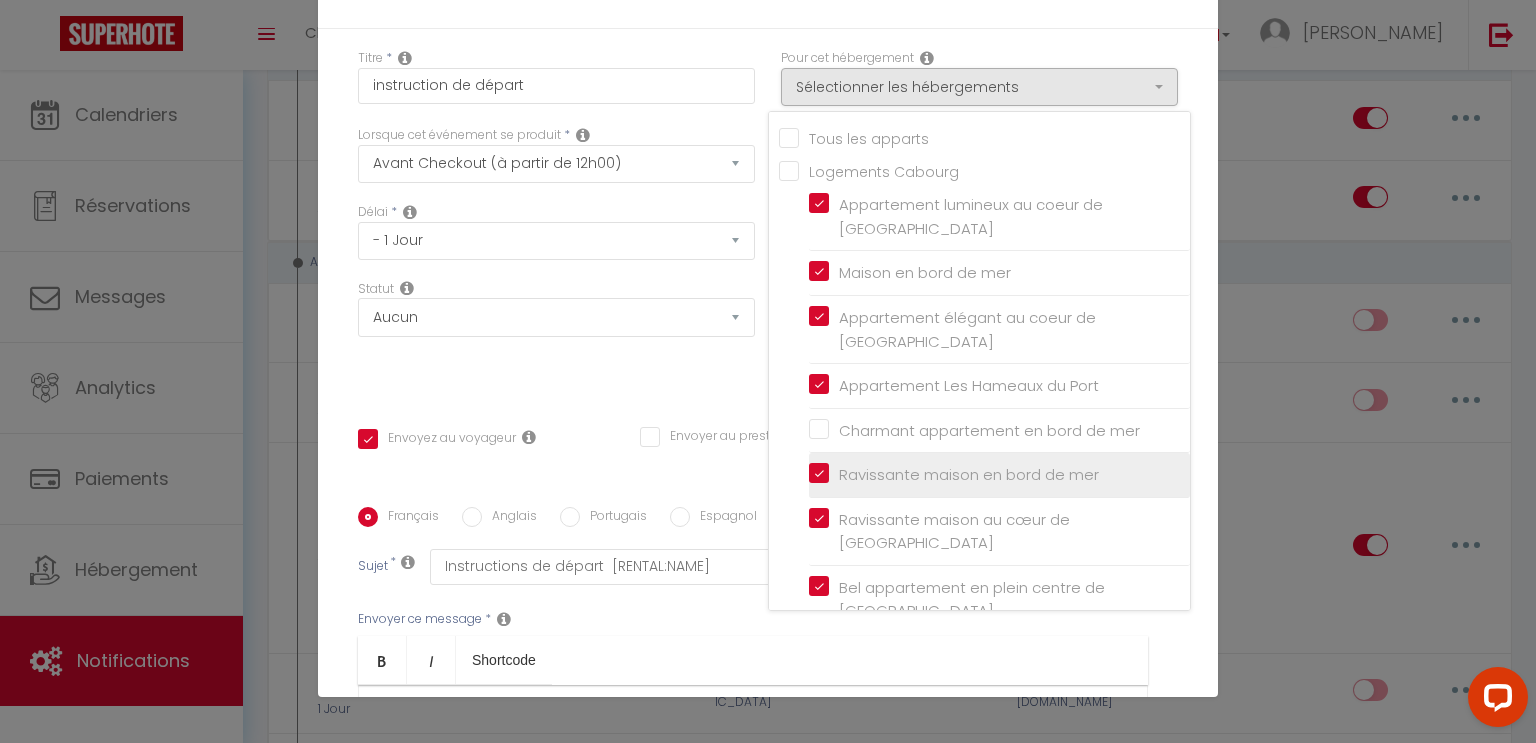 click on "Ravissante maison en bord de mer" at bounding box center [999, 475] 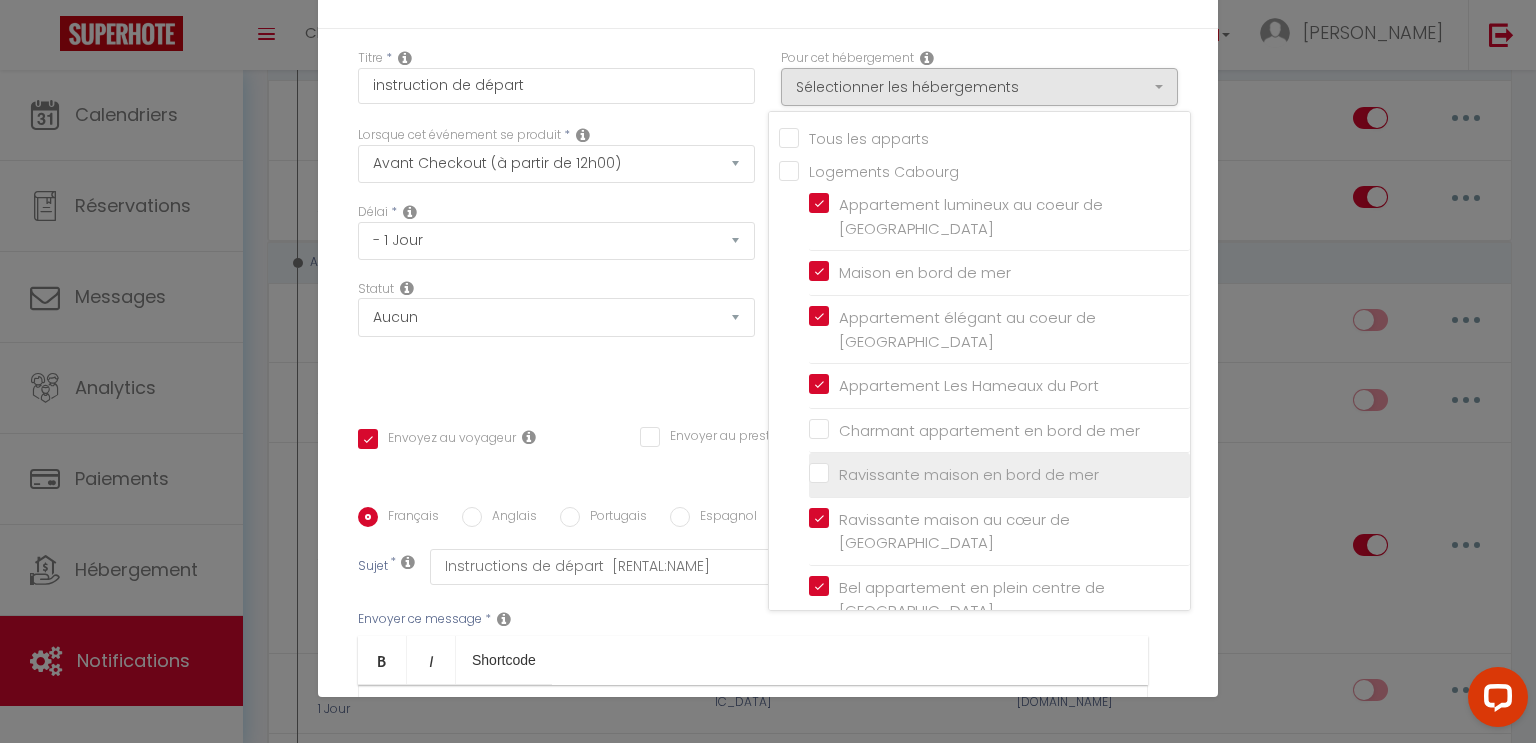 checkbox on "false" 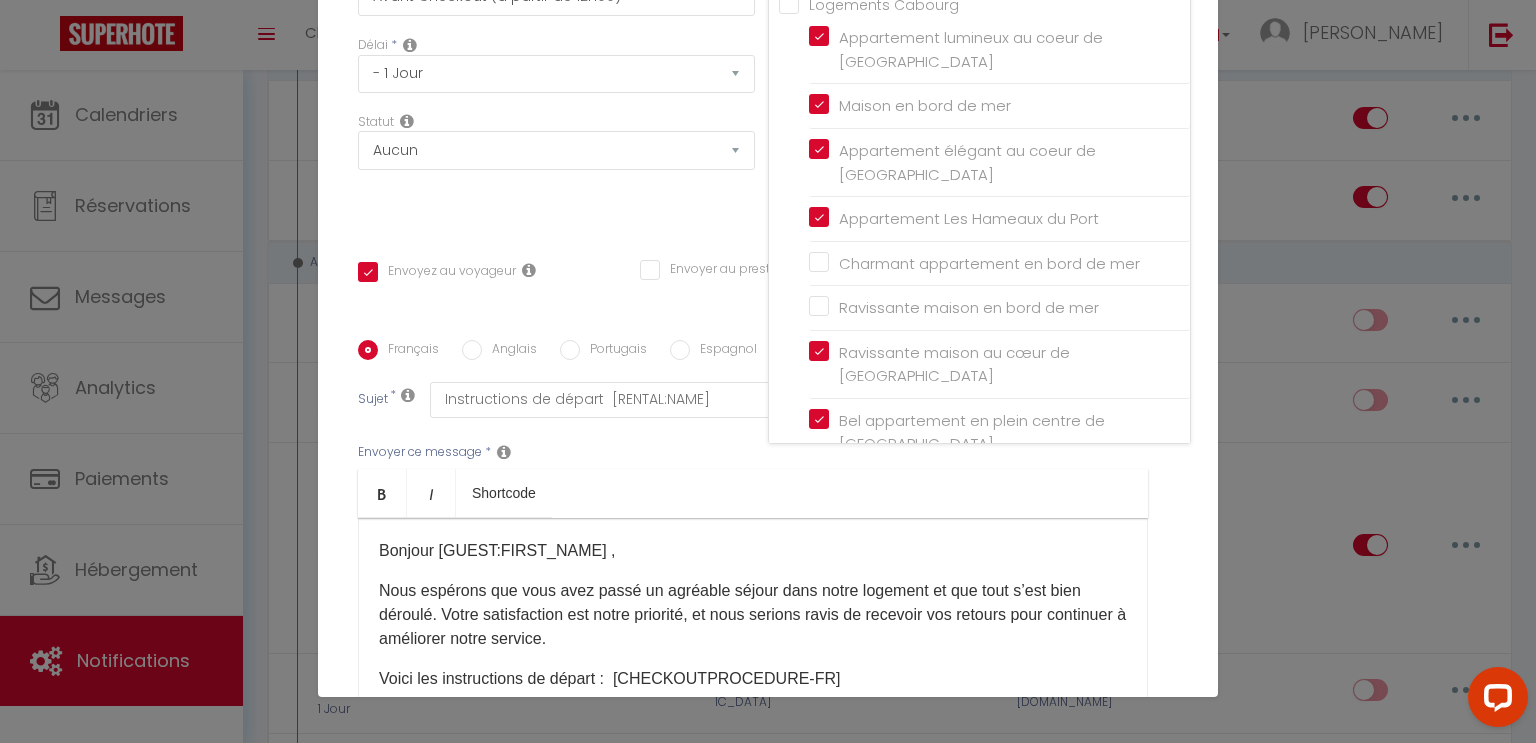 scroll, scrollTop: 274, scrollLeft: 0, axis: vertical 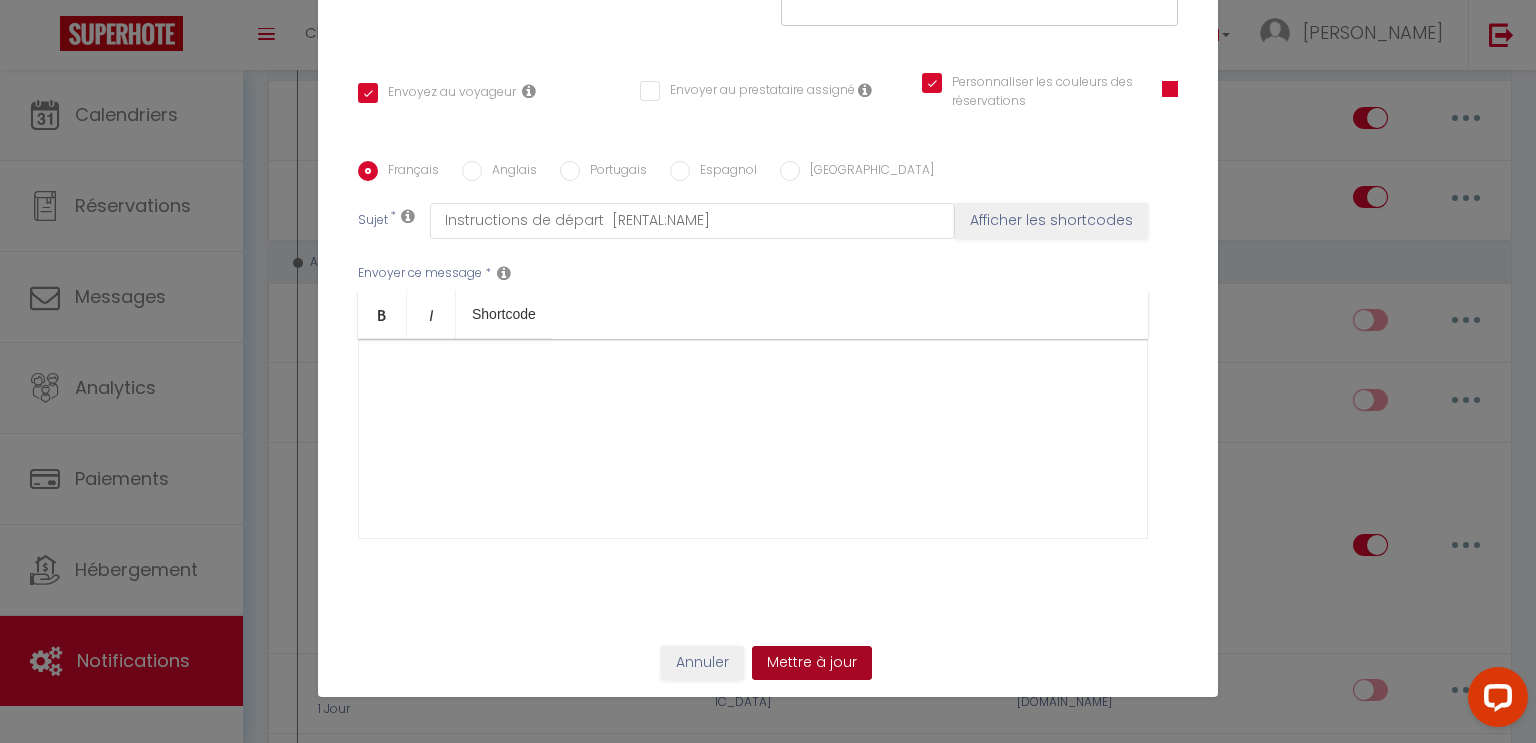 click on "Mettre à jour" at bounding box center [812, 663] 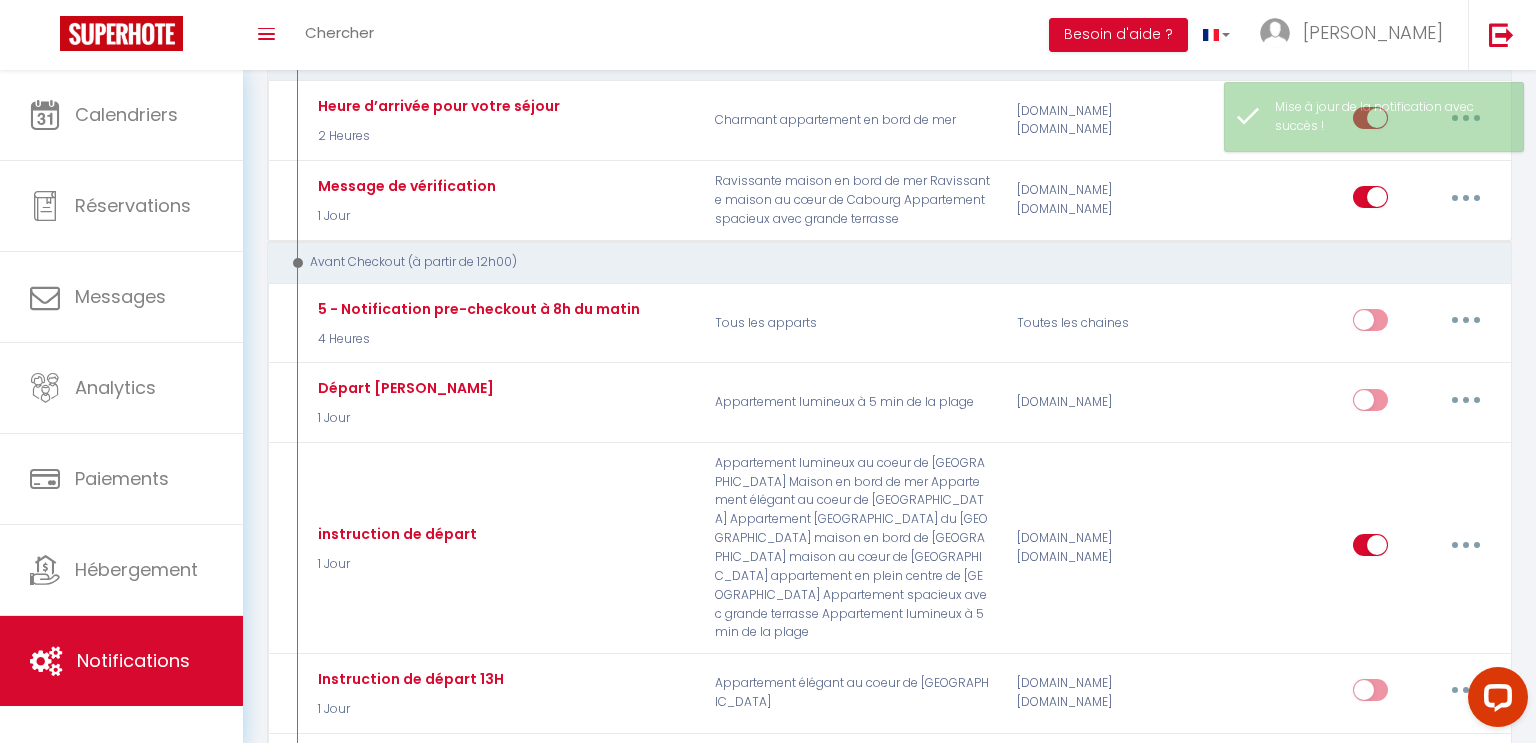 checkbox on "false" 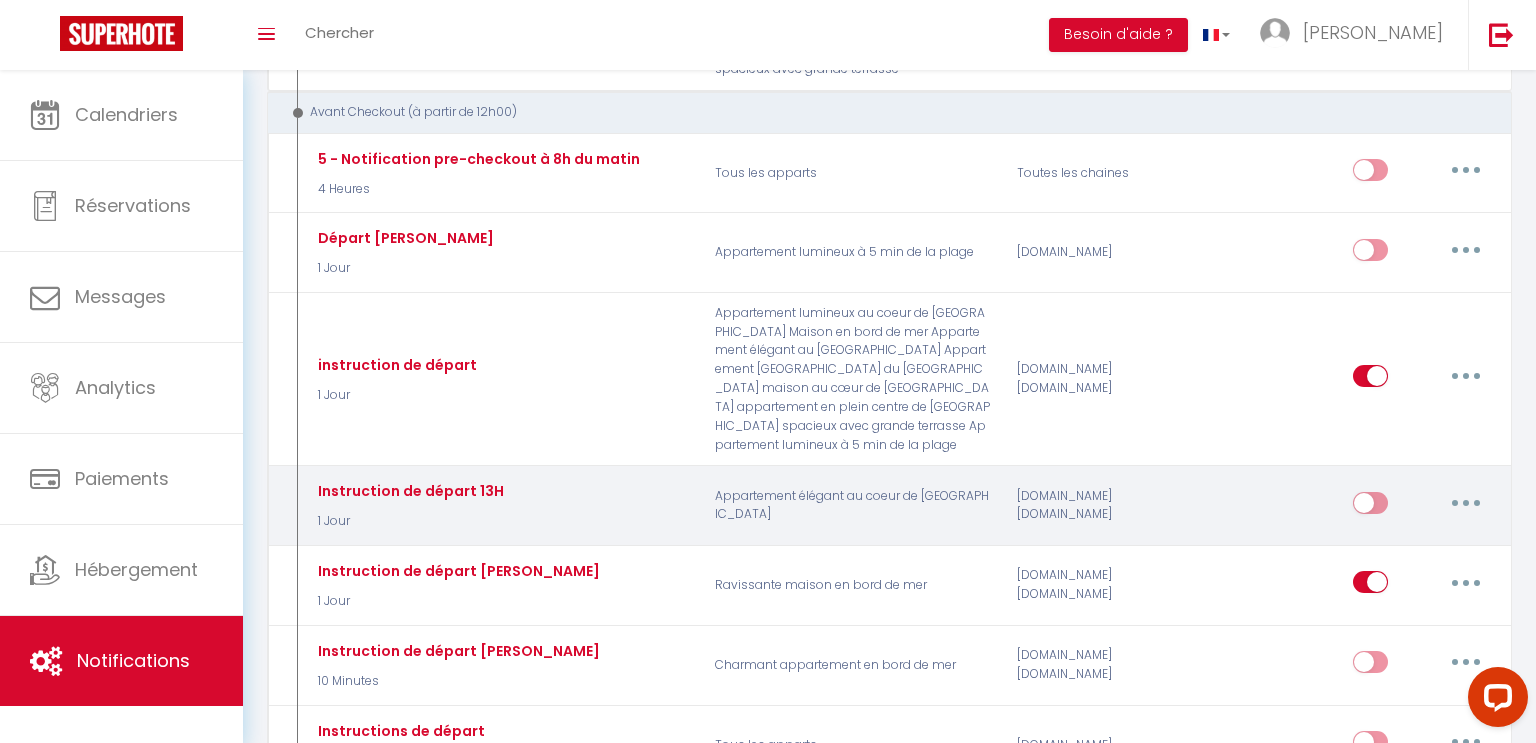 scroll, scrollTop: 2656, scrollLeft: 0, axis: vertical 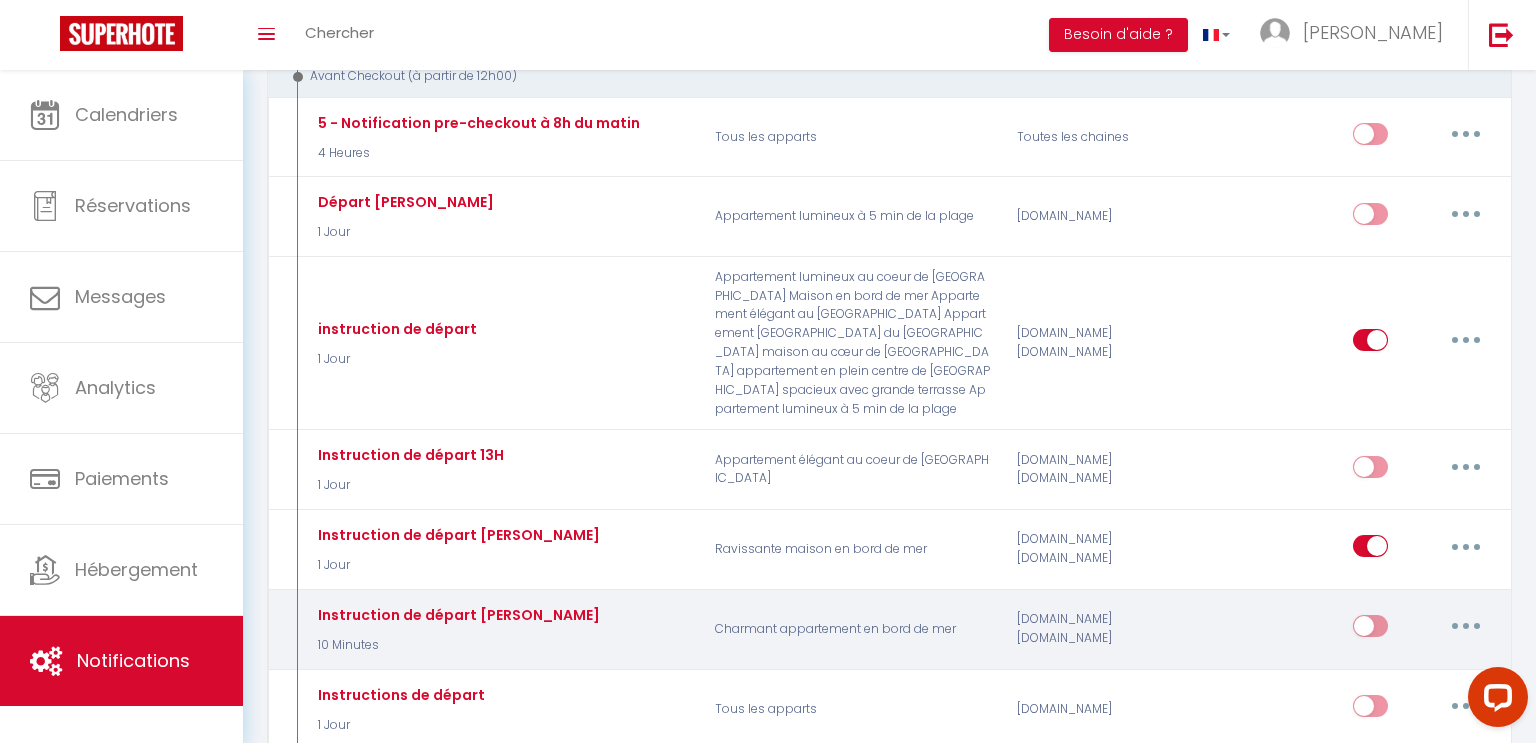 click at bounding box center (1466, 626) 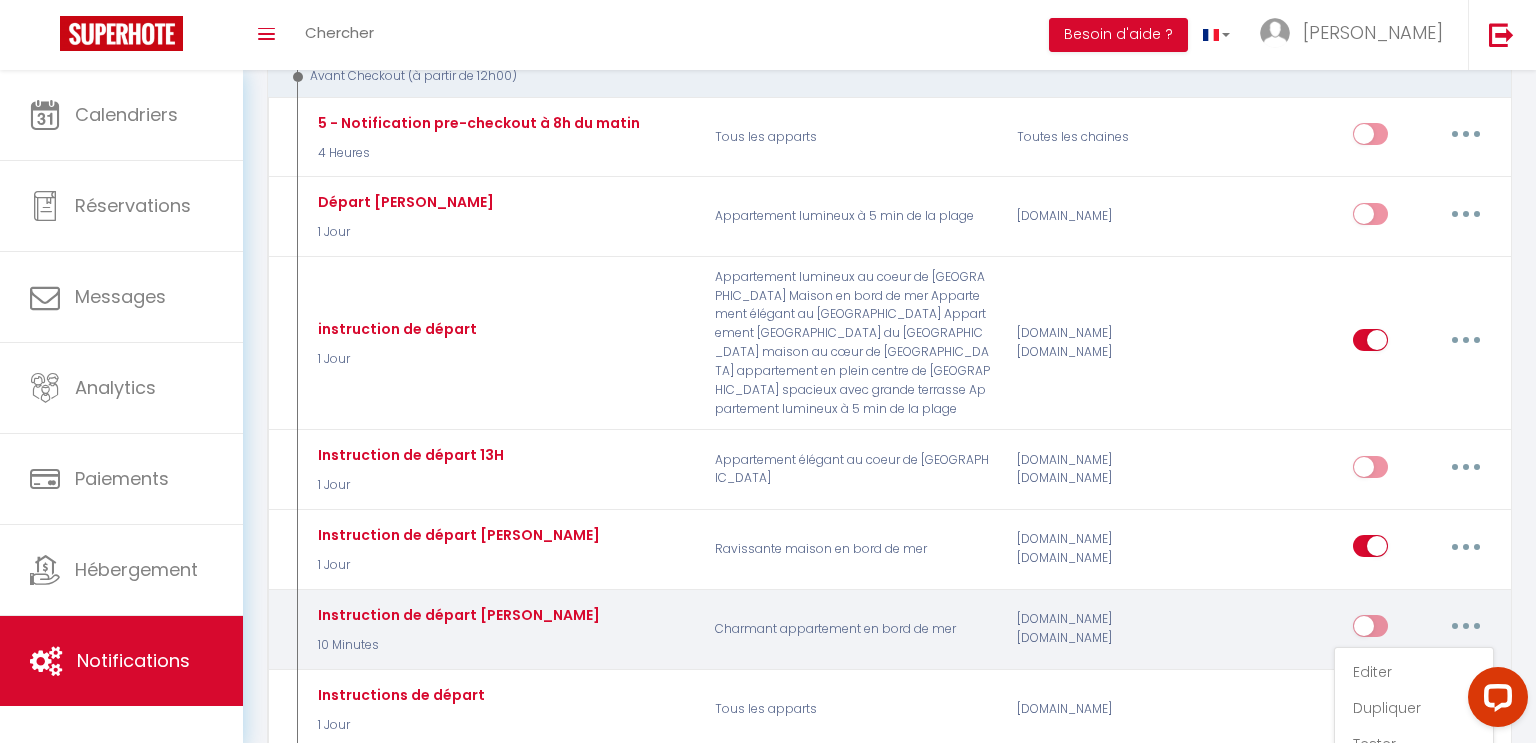 click on "Editer   Dupliquer   Tester   Supprimer" at bounding box center (1356, 629) 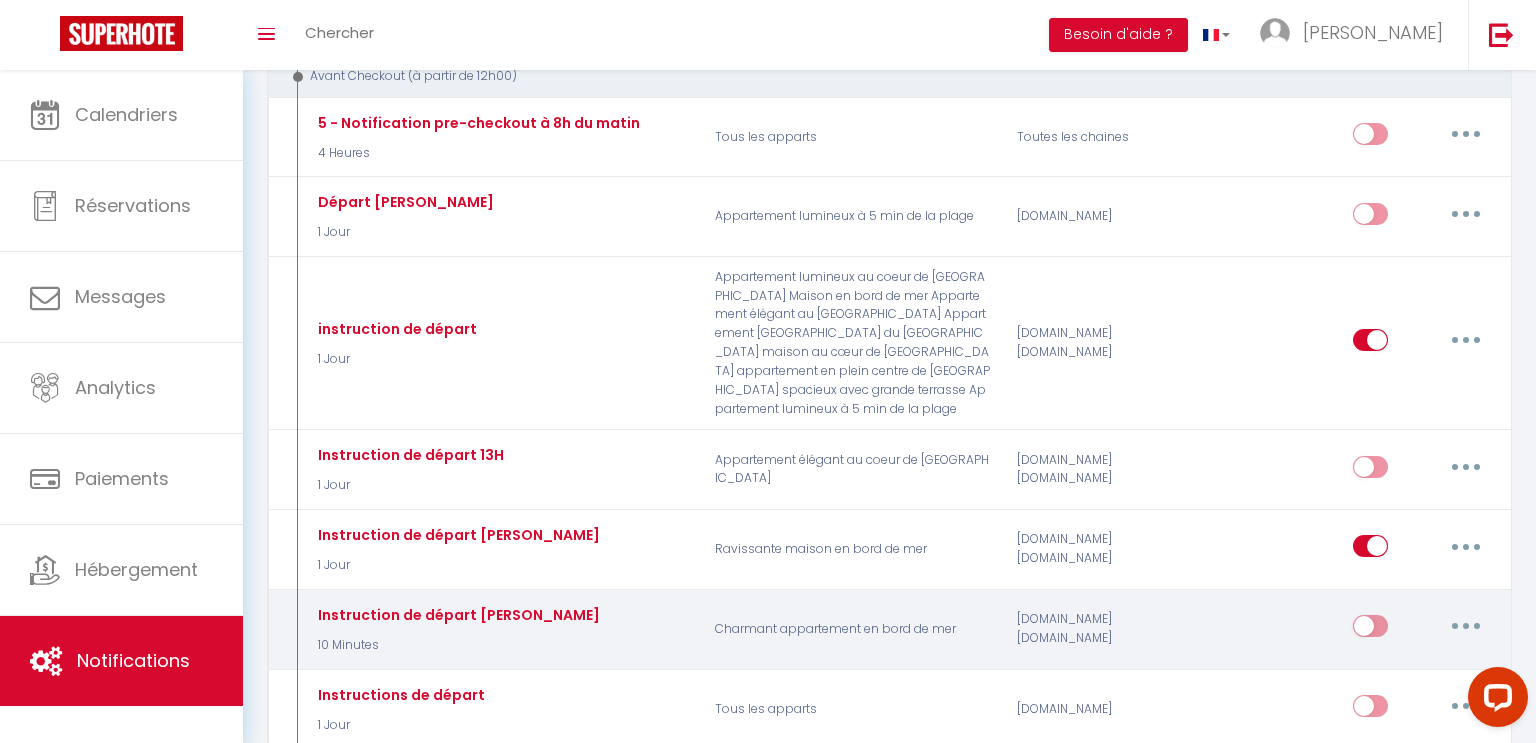 click at bounding box center (1466, 626) 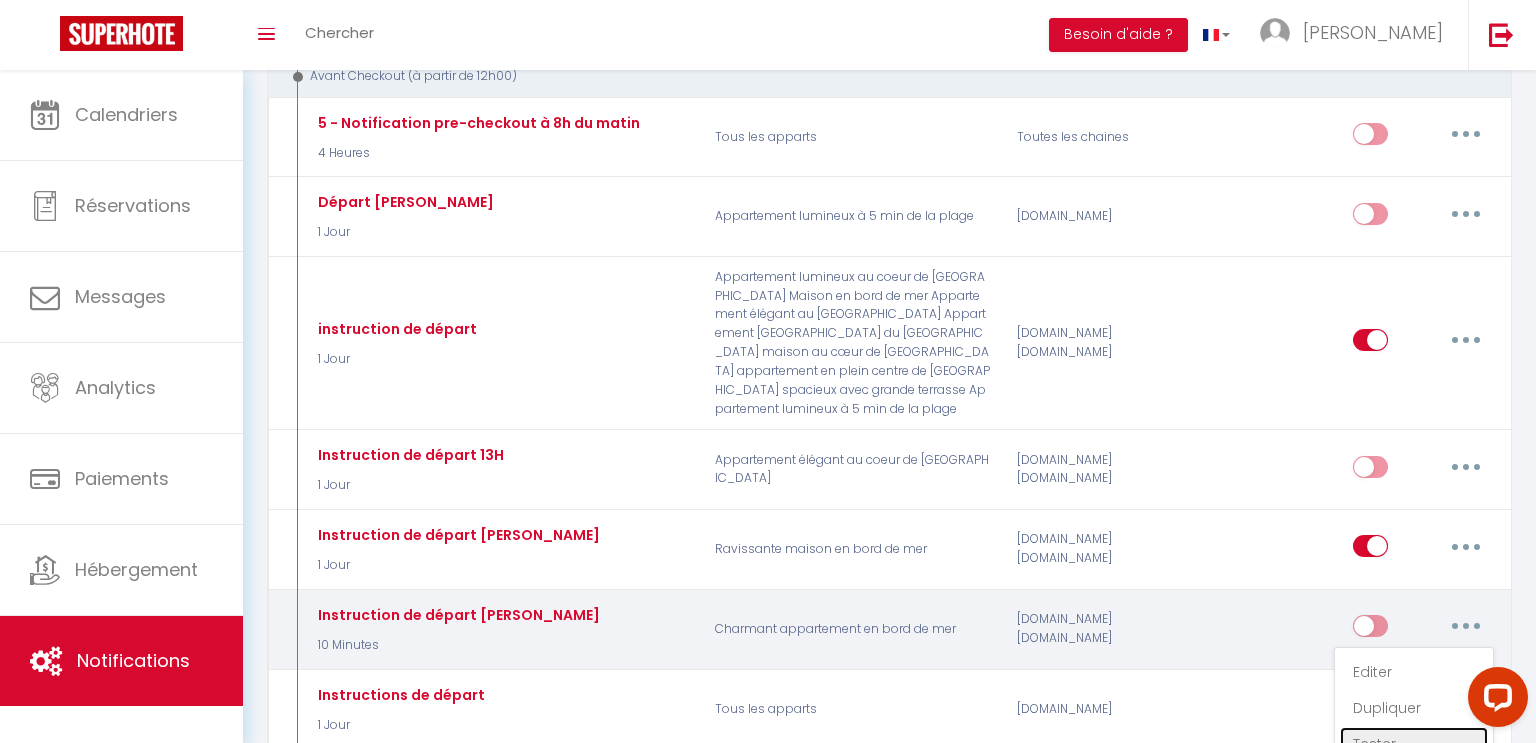 click on "Tester" at bounding box center (1414, 744) 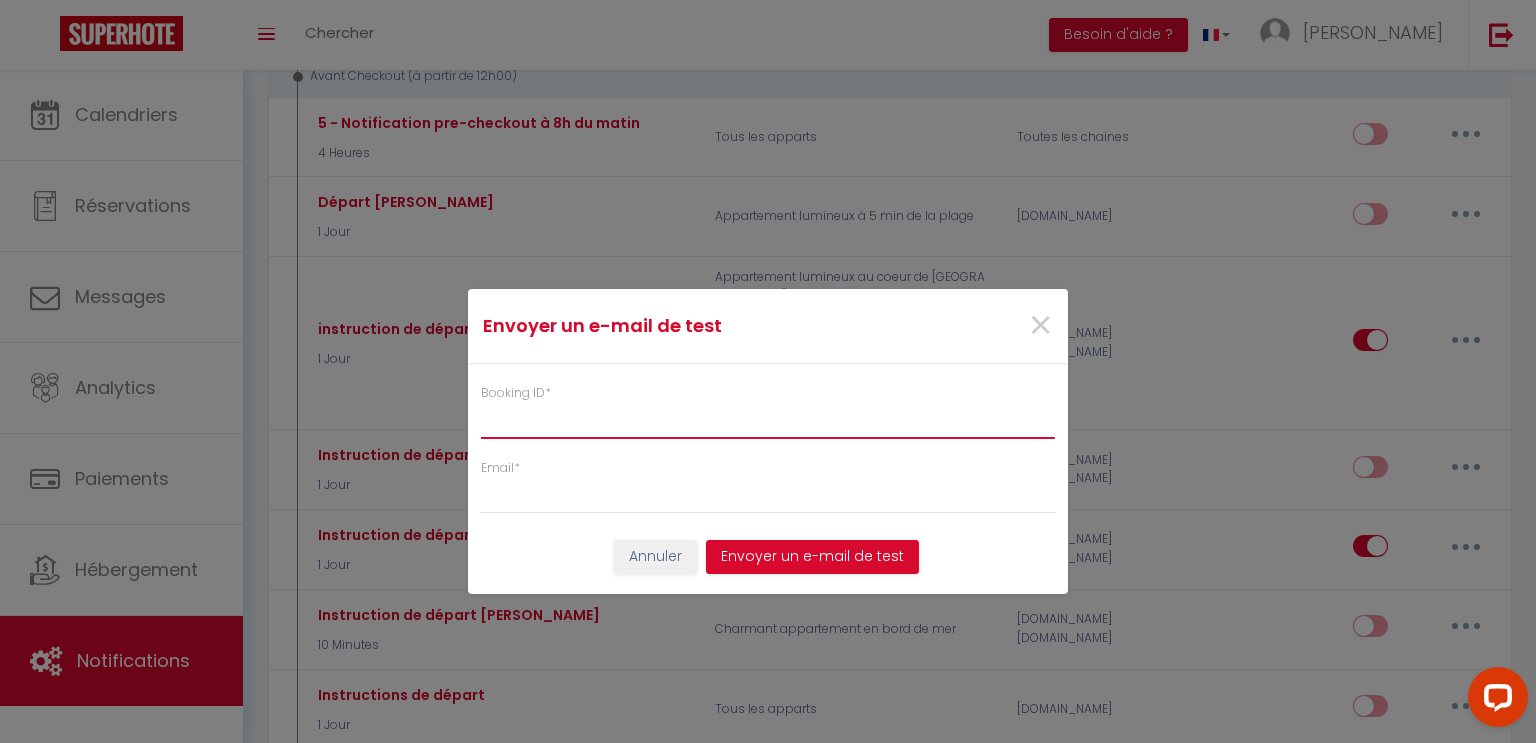 click on "Booking ID
*" at bounding box center (768, 421) 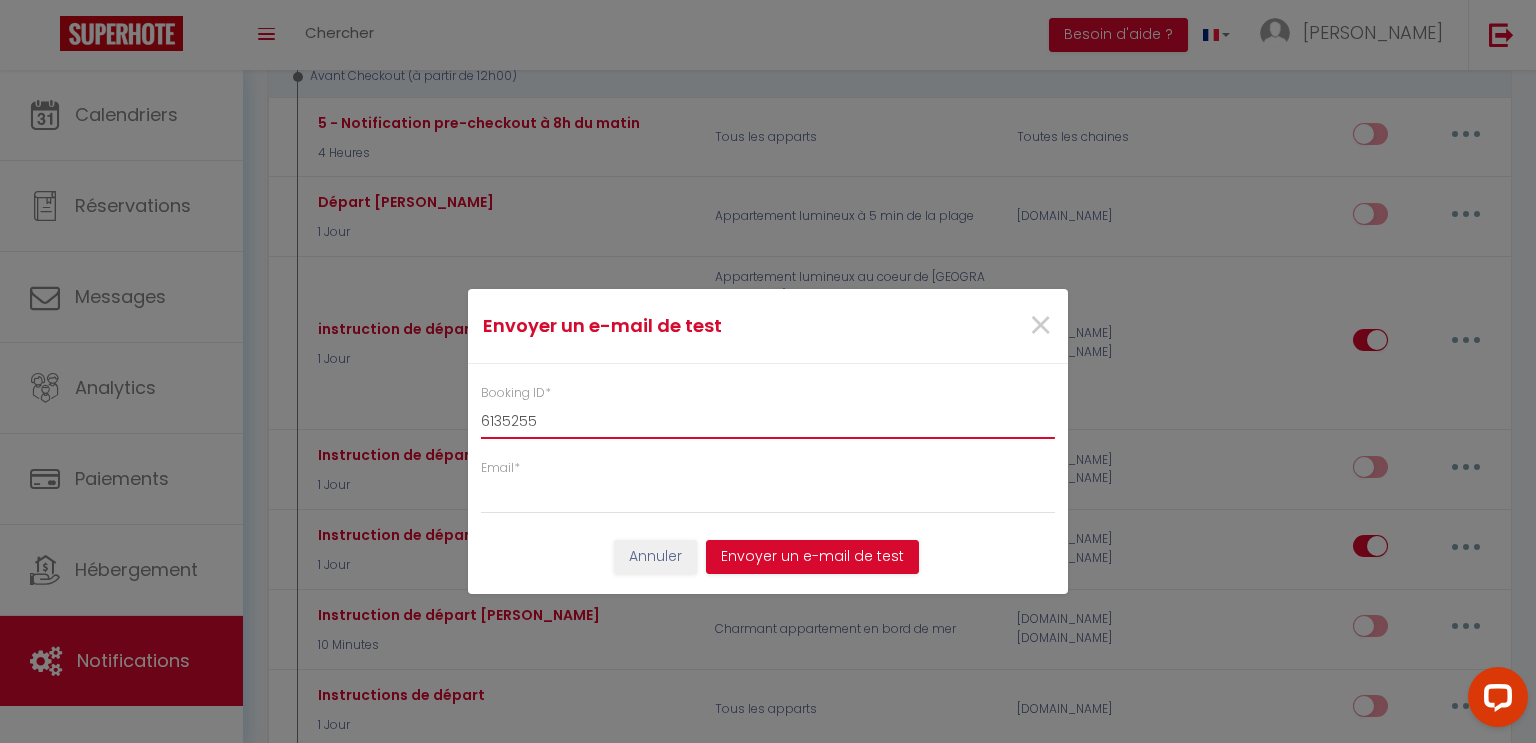 type on "6135255" 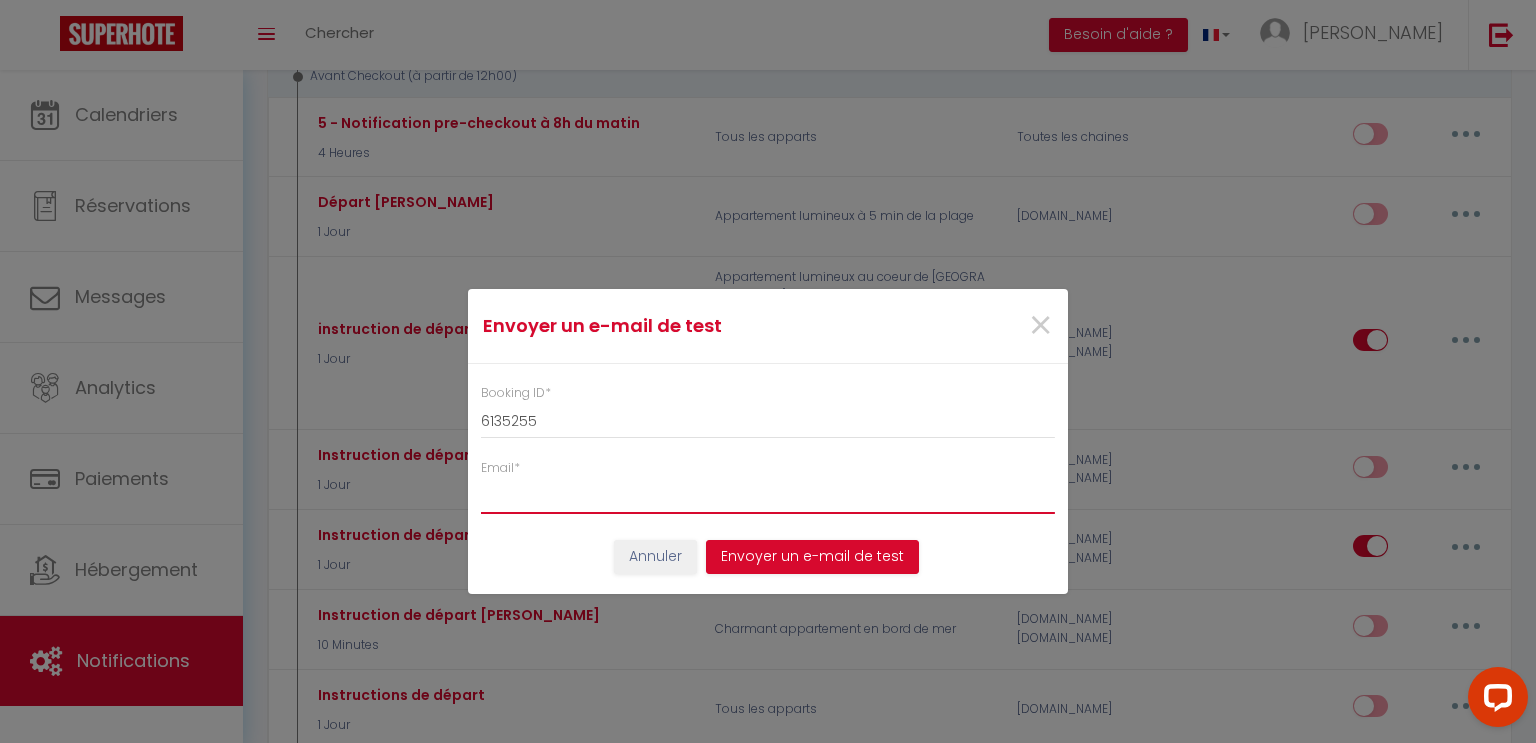 click on "Email
*" at bounding box center (768, 496) 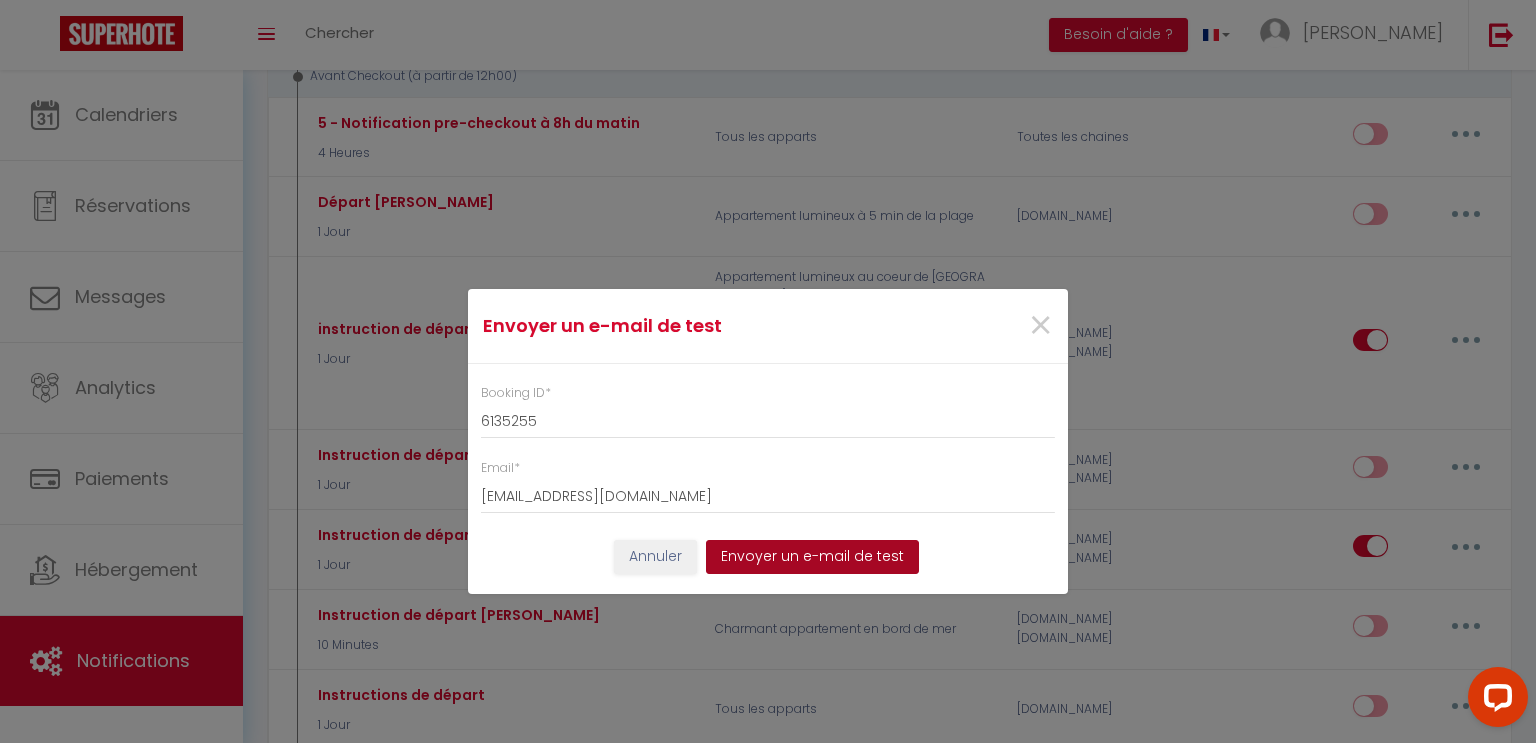 click on "Envoyer un e-mail de test" at bounding box center (812, 557) 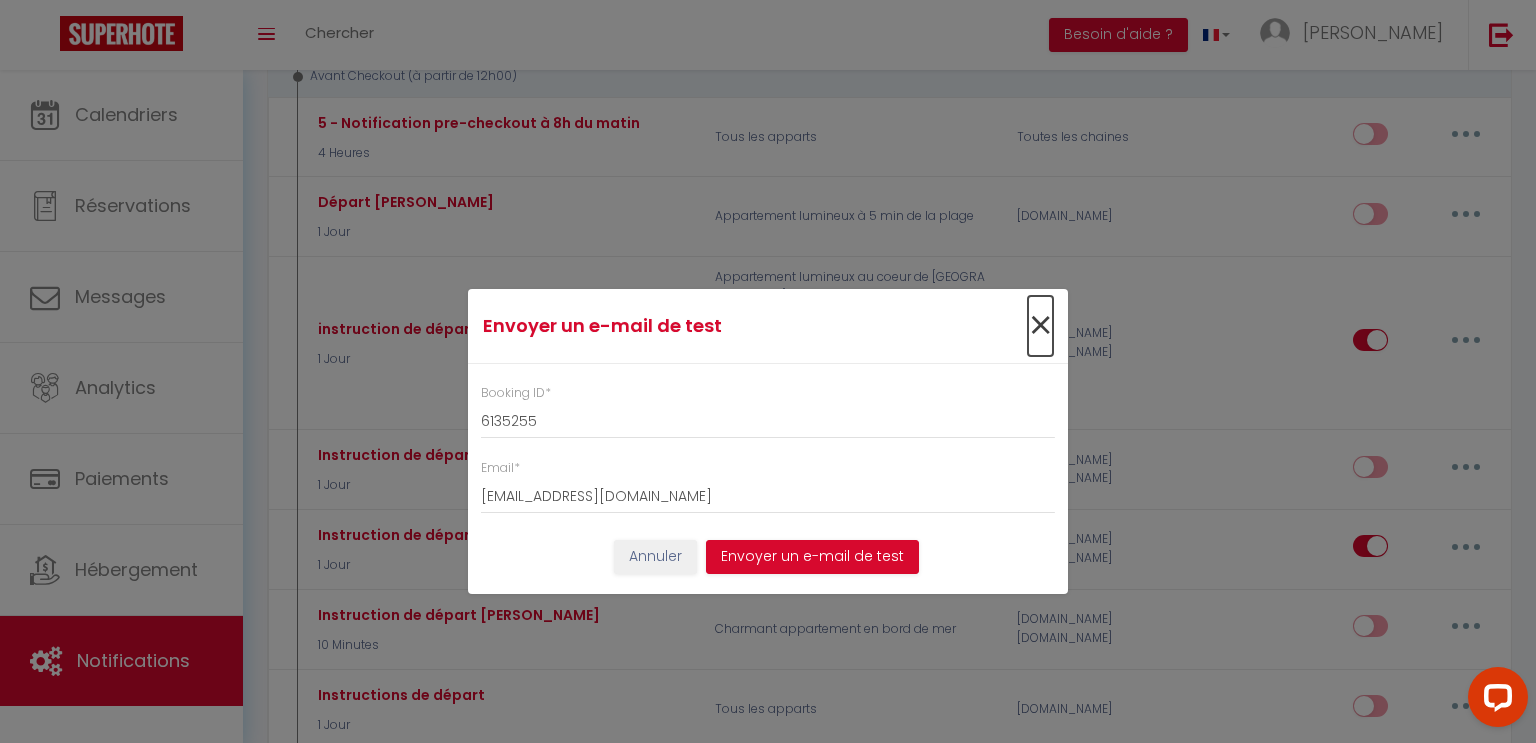 click on "×" at bounding box center [1040, 326] 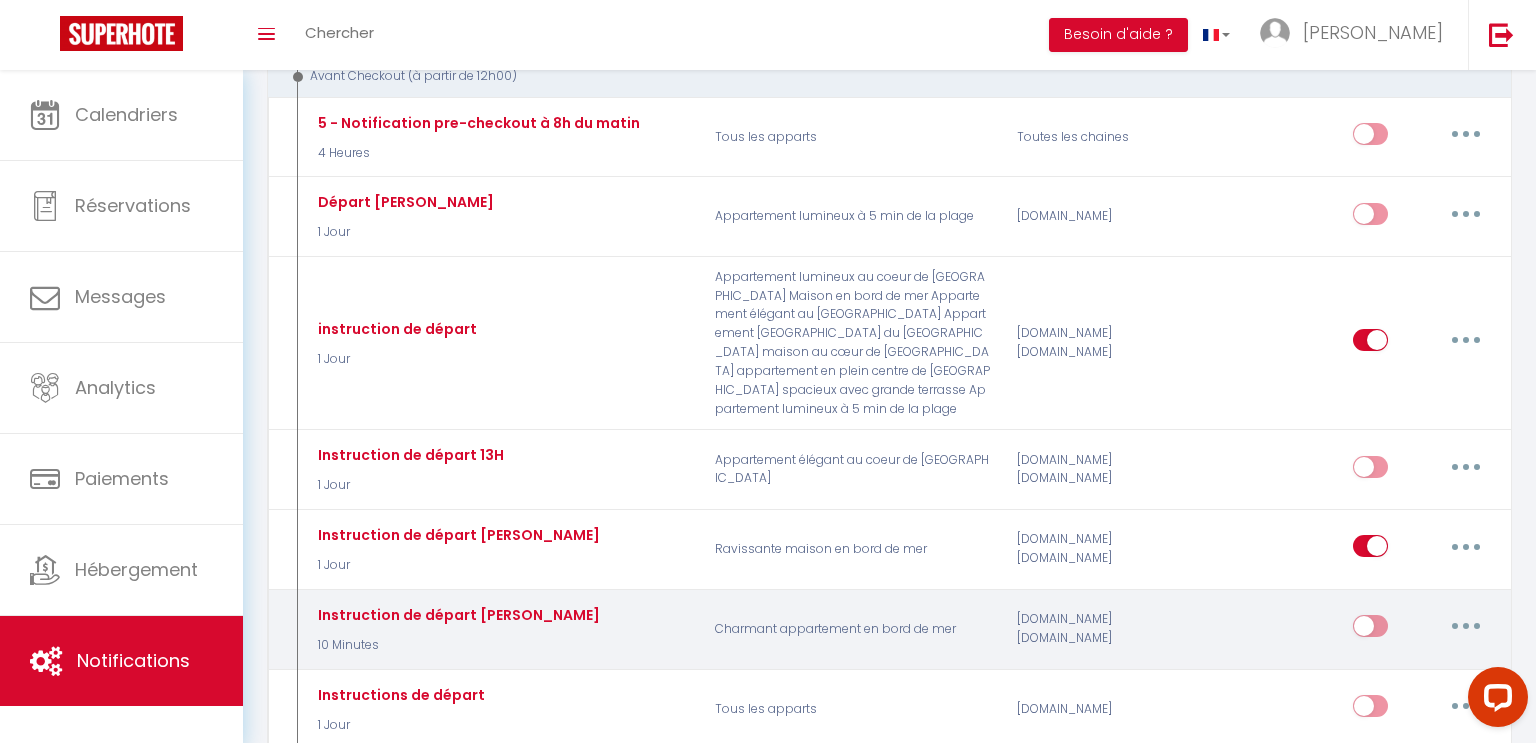 click at bounding box center [1466, 626] 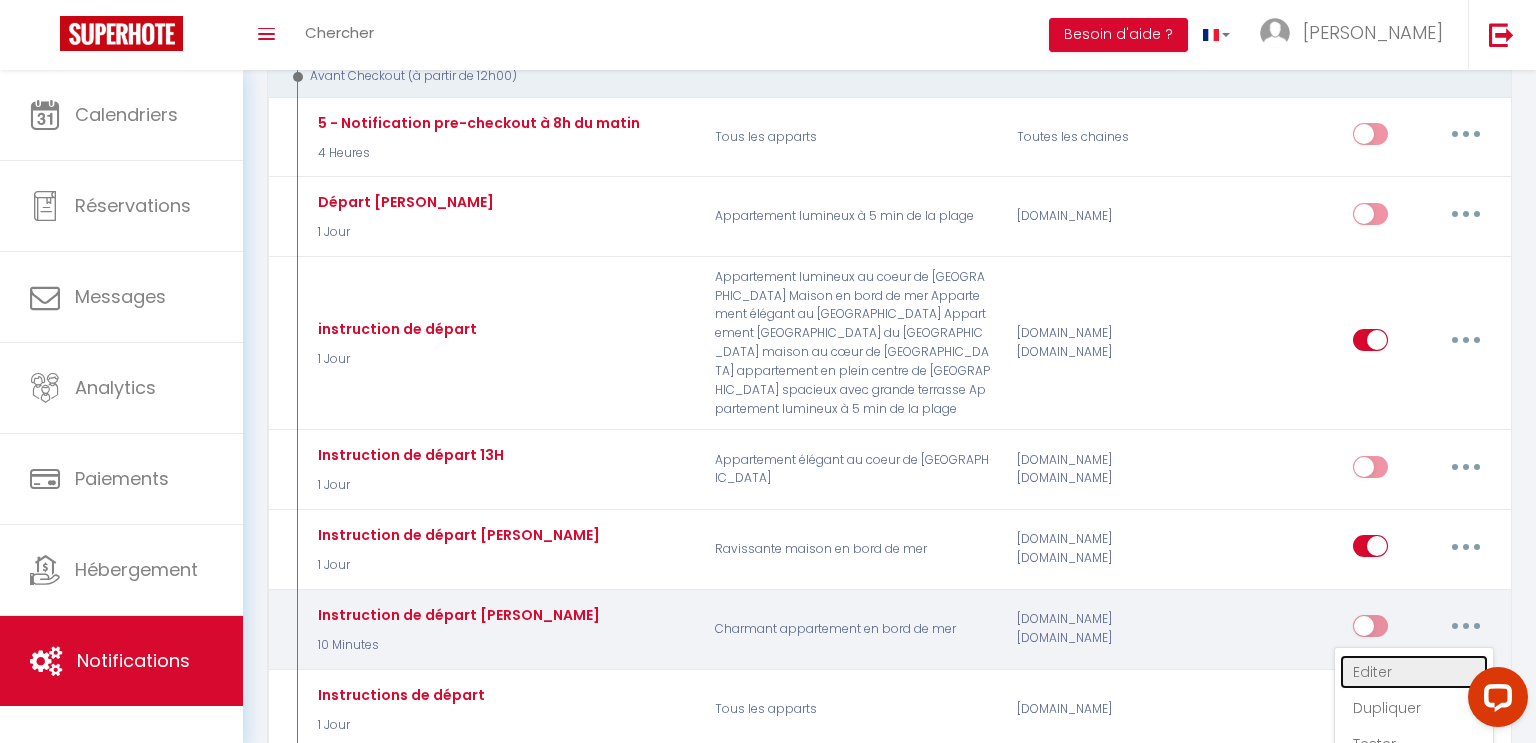 click on "Editer" at bounding box center (1414, 672) 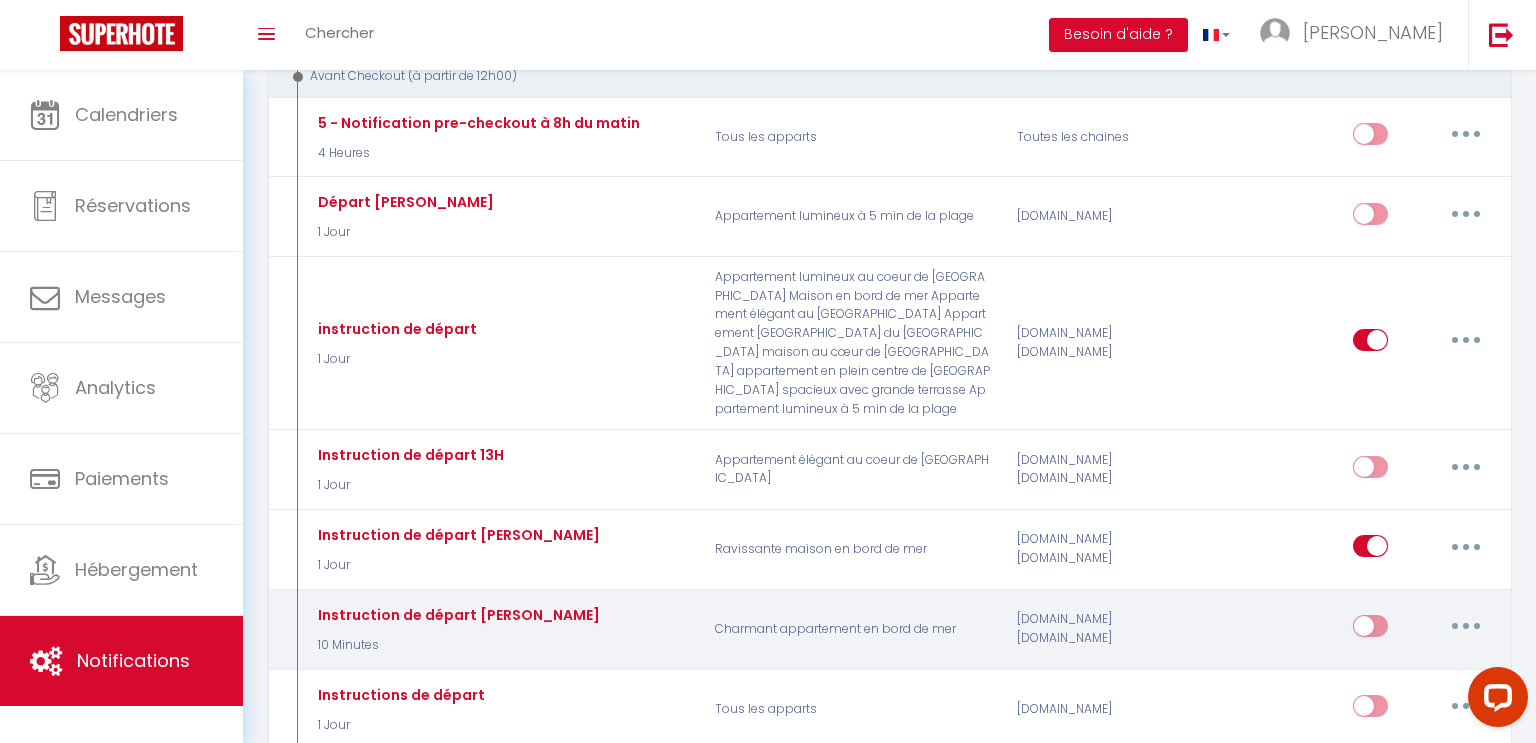 type on "Instruction de départ Pierre" 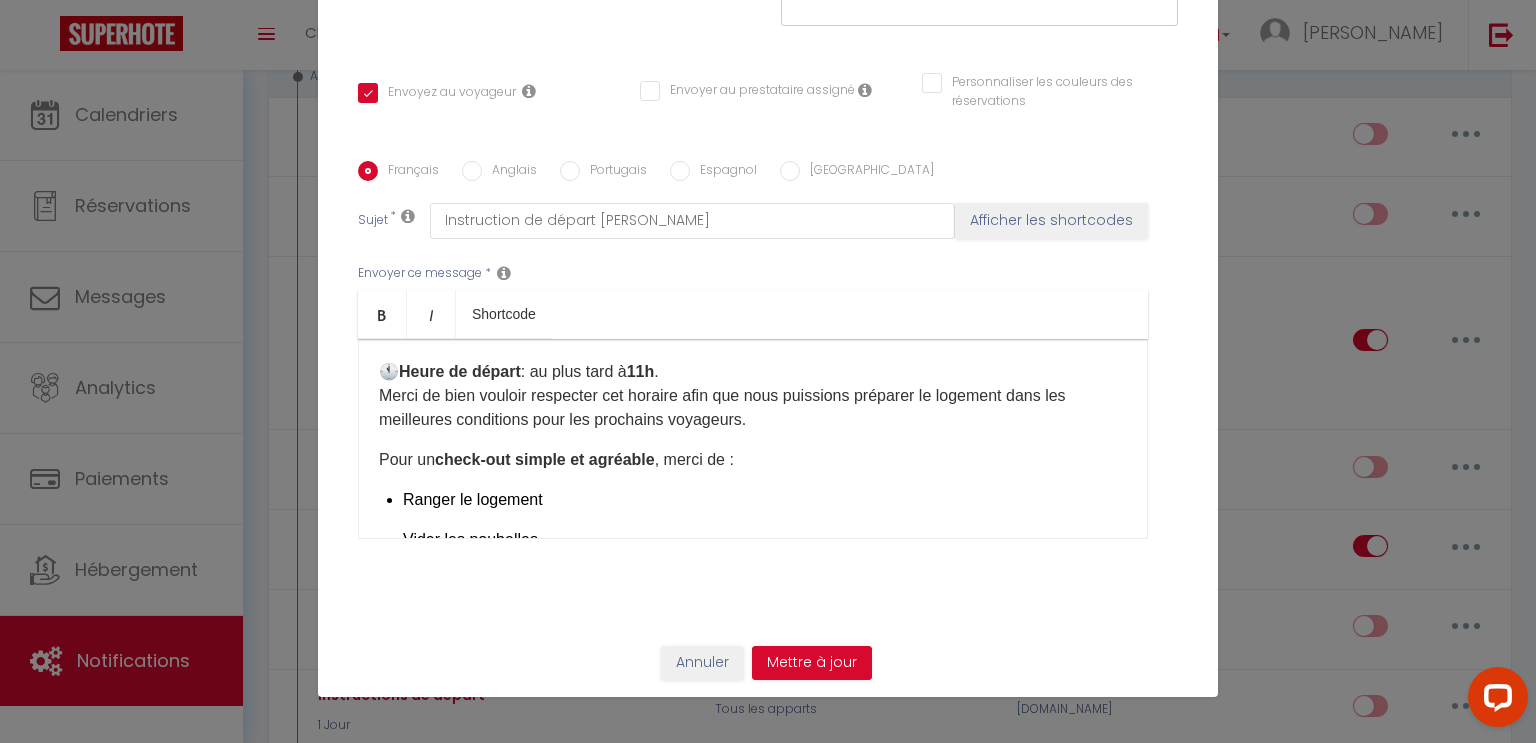 scroll, scrollTop: 0, scrollLeft: 0, axis: both 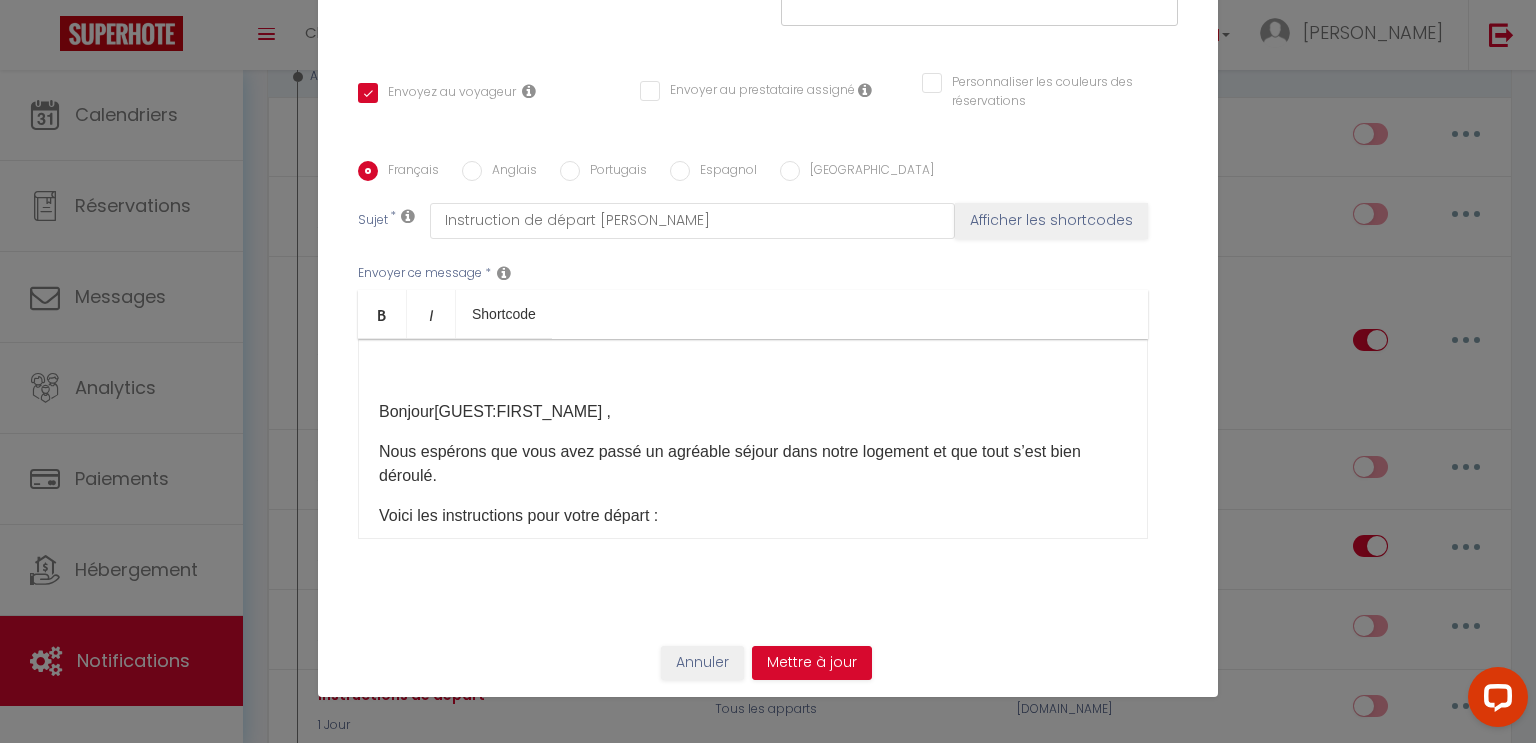 click on "Bonjour[GUEST:FIRST_NAME] ,​" at bounding box center [753, 412] 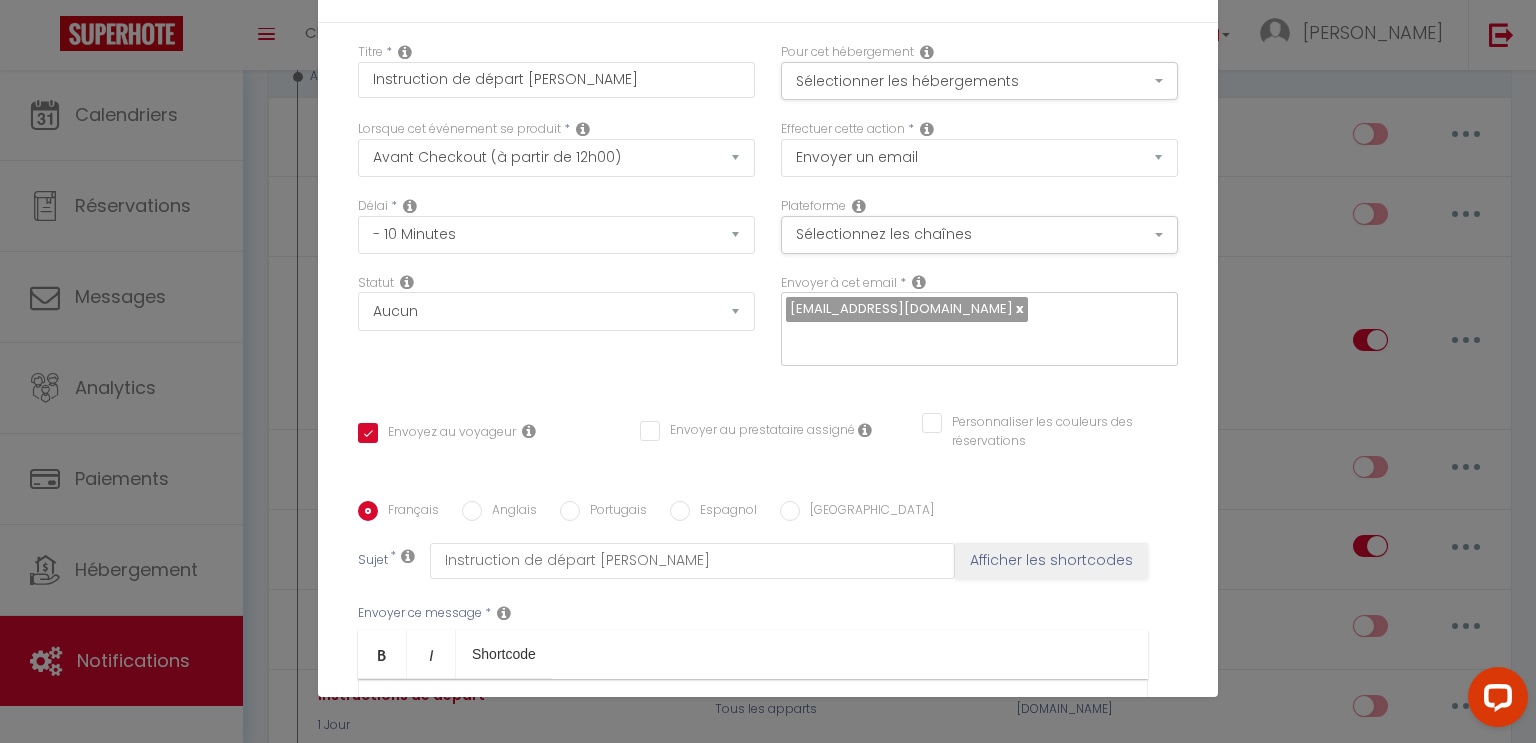 scroll, scrollTop: 0, scrollLeft: 0, axis: both 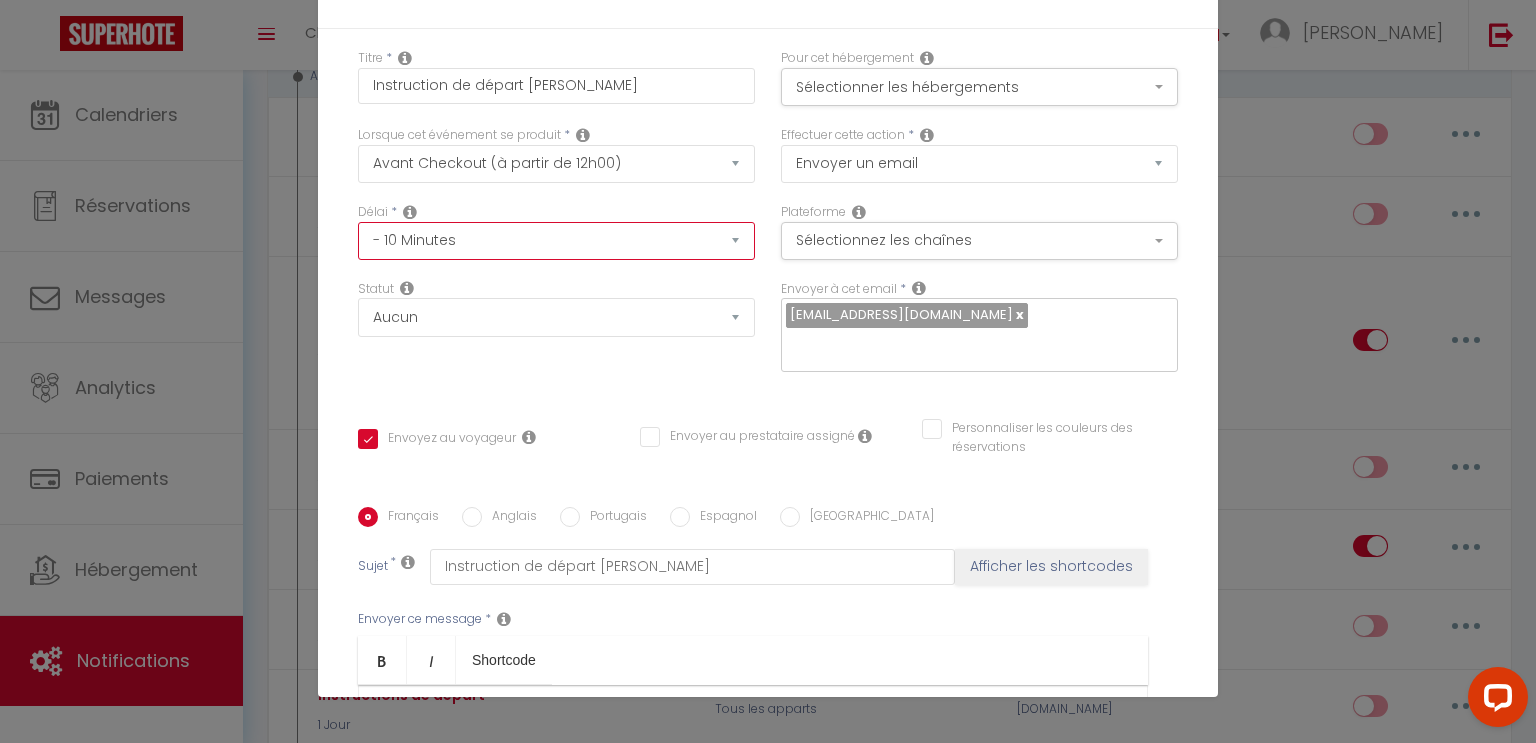 click on "Immédiat - 10 Minutes - 1 Heure - 2 Heures - 3 Heures - 4 Heures - 5 Heures - 6 Heures - 7 Heures - 8 Heures - 9 Heures - 10 Heures - 11 Heures - 12 Heures - 13 Heures - 14 Heures - 15 Heures - 16 Heures - 17 Heures - 18 Heures - 19 Heures - 20 Heures - 21 Heures - 22 Heures - 23 Heures   - 1 Jour - 2 Jours - 3 Jours - 4 Jours - 5 Jours - 6 Jours - 7 Jours - 8 Jours - 9 Jours - 10 Jours - 11 Jours - 12 Jours - 13 Jours - 14 Jours - 15 Jours - 16 Jours - 17 Jours - 18 Jours - 19 Jours - 20 Jours - 21 Jours - 22 Jours - 23 Jours - 24 Jours - 25 Jours - 26 Jours - 27 Jours - 28 Jours - 29 Jours - 30 Jours - 31 Jours - 32 Jours - 33 Jours - 34 Jours - 35 Jours - 36 Jours - 37 Jours - 38 Jours - 39 Jours - 40 Jours - 41 Jours - 42 Jours - 43 Jours - 44 Jours - 45 Jours - 46 Jours - 47 Jours - 48 Jours - 49 Jours - 50 Jours - 51 Jours - 52 Jours - 53 Jours - 54 Jours - 55 Jours - 56 Jours - 57 Jours - 58 Jours - 59 Jours - 60 Jours - 61 Jours - 62 Jours - 63 Jours - 64 Jours - 65 Jours - 66 Jours - 67 Jours" at bounding box center [556, 241] 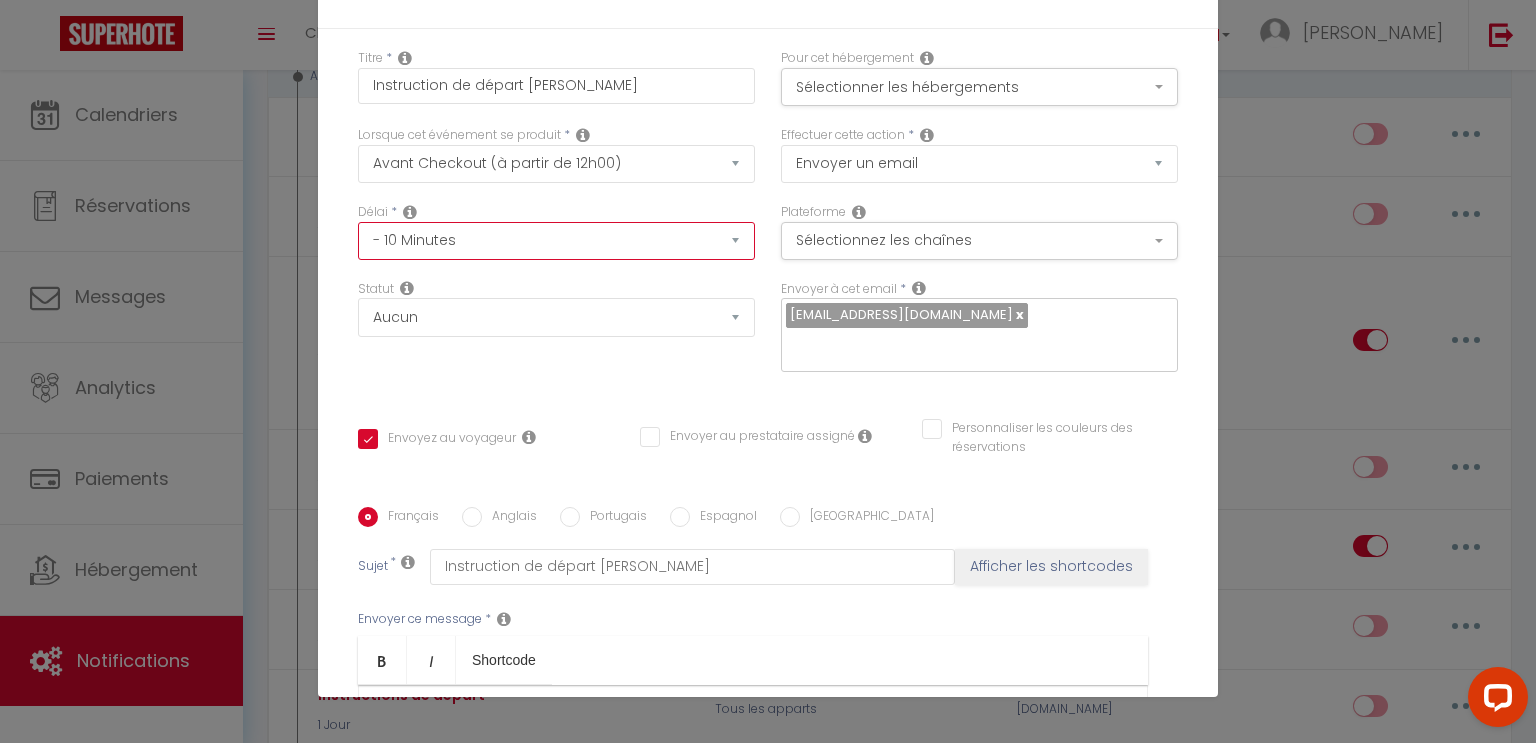 select on "1 Jour" 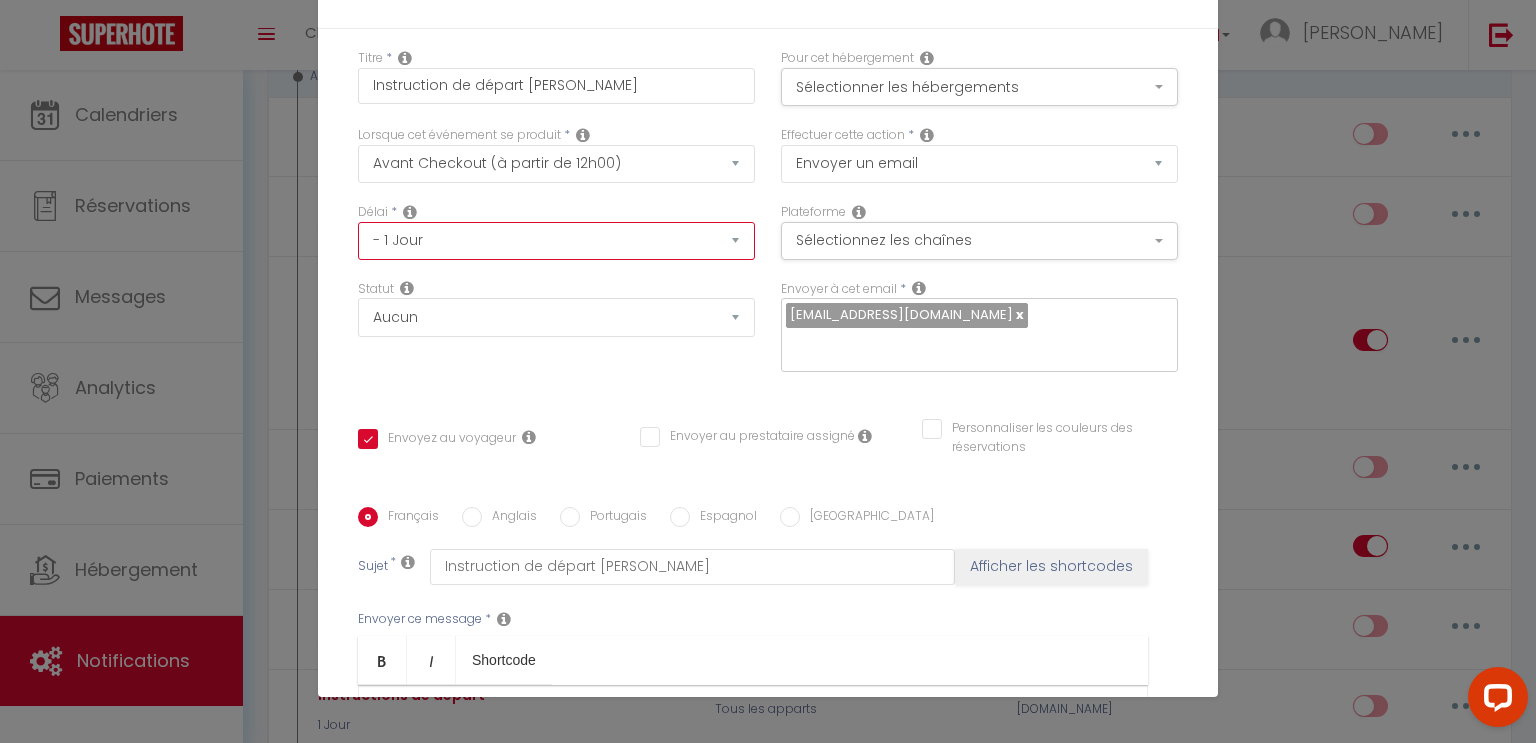 click on "Immédiat - 10 Minutes - 1 Heure - 2 Heures - 3 Heures - 4 Heures - 5 Heures - 6 Heures - 7 Heures - 8 Heures - 9 Heures - 10 Heures - 11 Heures - 12 Heures - 13 Heures - 14 Heures - 15 Heures - 16 Heures - 17 Heures - 18 Heures - 19 Heures - 20 Heures - 21 Heures - 22 Heures - 23 Heures   - 1 Jour - 2 Jours - 3 Jours - 4 Jours - 5 Jours - 6 Jours - 7 Jours - 8 Jours - 9 Jours - 10 Jours - 11 Jours - 12 Jours - 13 Jours - 14 Jours - 15 Jours - 16 Jours - 17 Jours - 18 Jours - 19 Jours - 20 Jours - 21 Jours - 22 Jours - 23 Jours - 24 Jours - 25 Jours - 26 Jours - 27 Jours - 28 Jours - 29 Jours - 30 Jours - 31 Jours - 32 Jours - 33 Jours - 34 Jours - 35 Jours - 36 Jours - 37 Jours - 38 Jours - 39 Jours - 40 Jours - 41 Jours - 42 Jours - 43 Jours - 44 Jours - 45 Jours - 46 Jours - 47 Jours - 48 Jours - 49 Jours - 50 Jours - 51 Jours - 52 Jours - 53 Jours - 54 Jours - 55 Jours - 56 Jours - 57 Jours - 58 Jours - 59 Jours - 60 Jours - 61 Jours - 62 Jours - 63 Jours - 64 Jours - 65 Jours - 66 Jours - 67 Jours" at bounding box center [556, 241] 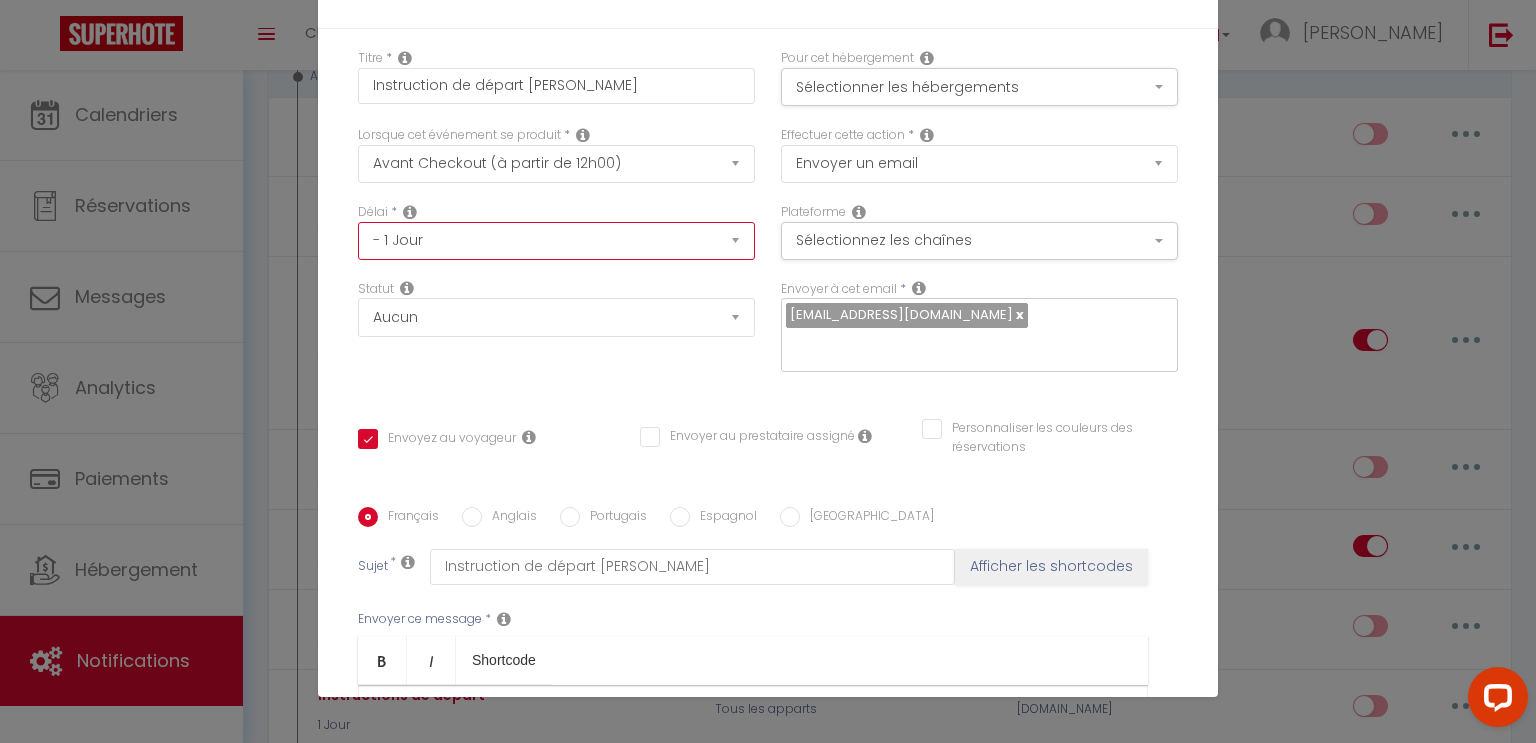 checkbox on "true" 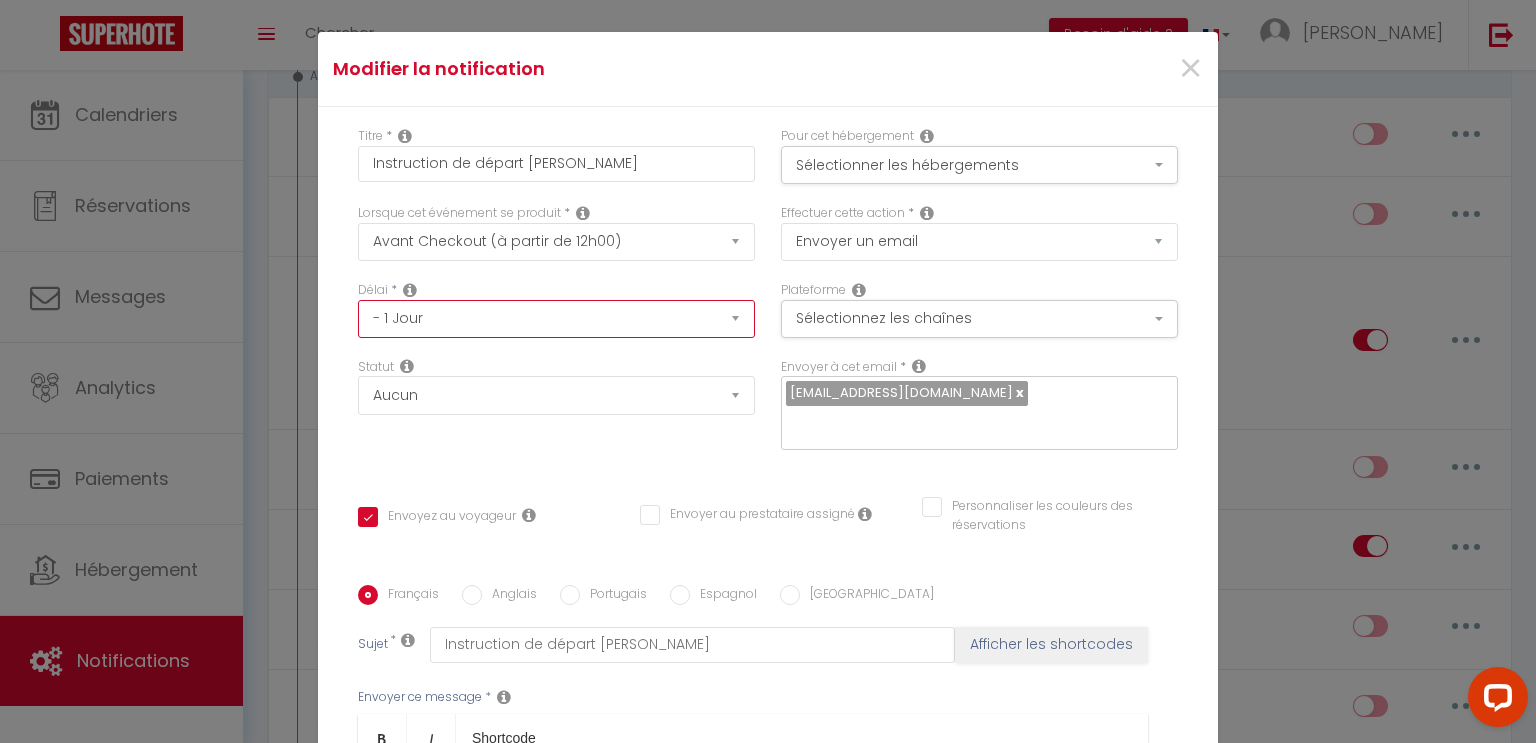scroll, scrollTop: 0, scrollLeft: 0, axis: both 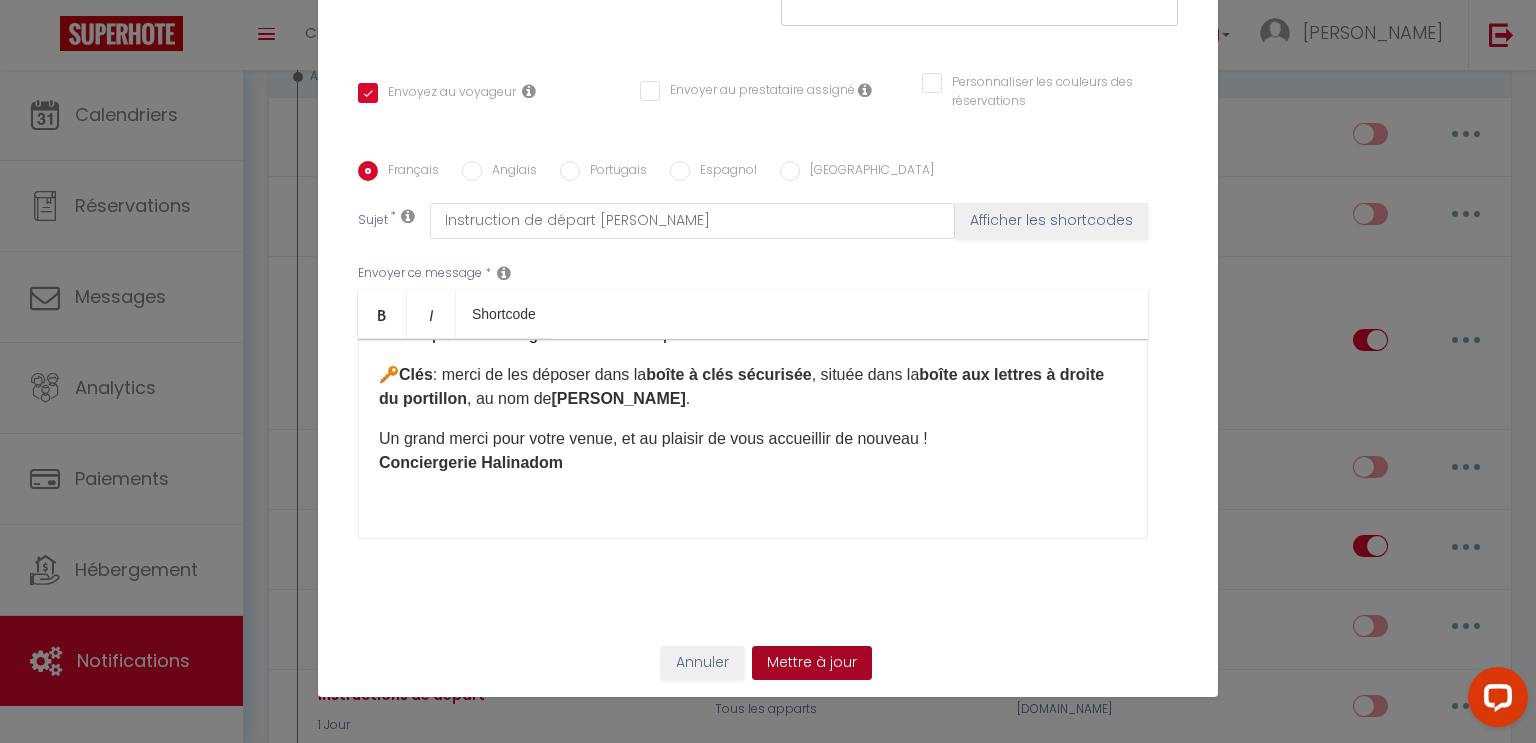 click on "Mettre à jour" at bounding box center [812, 663] 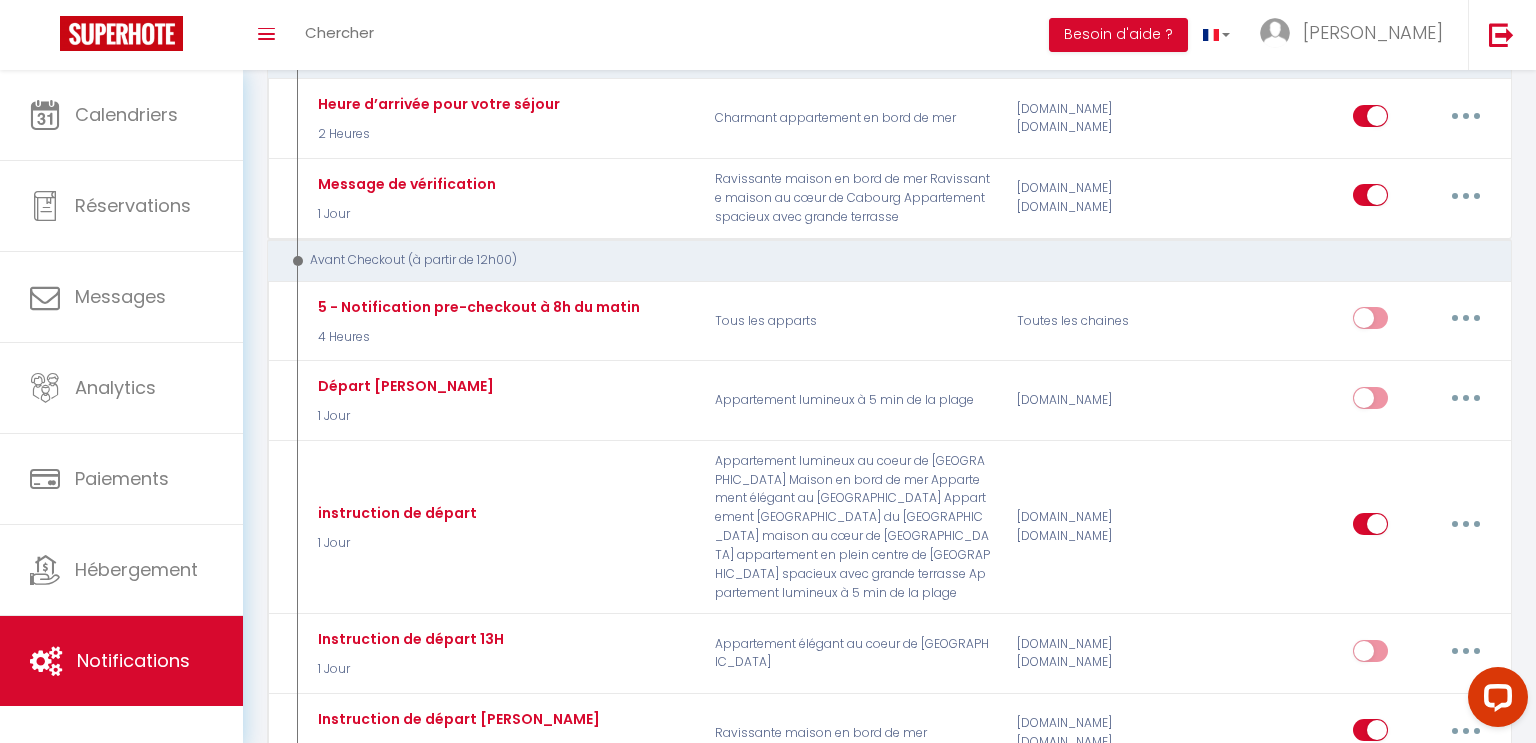 scroll, scrollTop: 3079, scrollLeft: 0, axis: vertical 